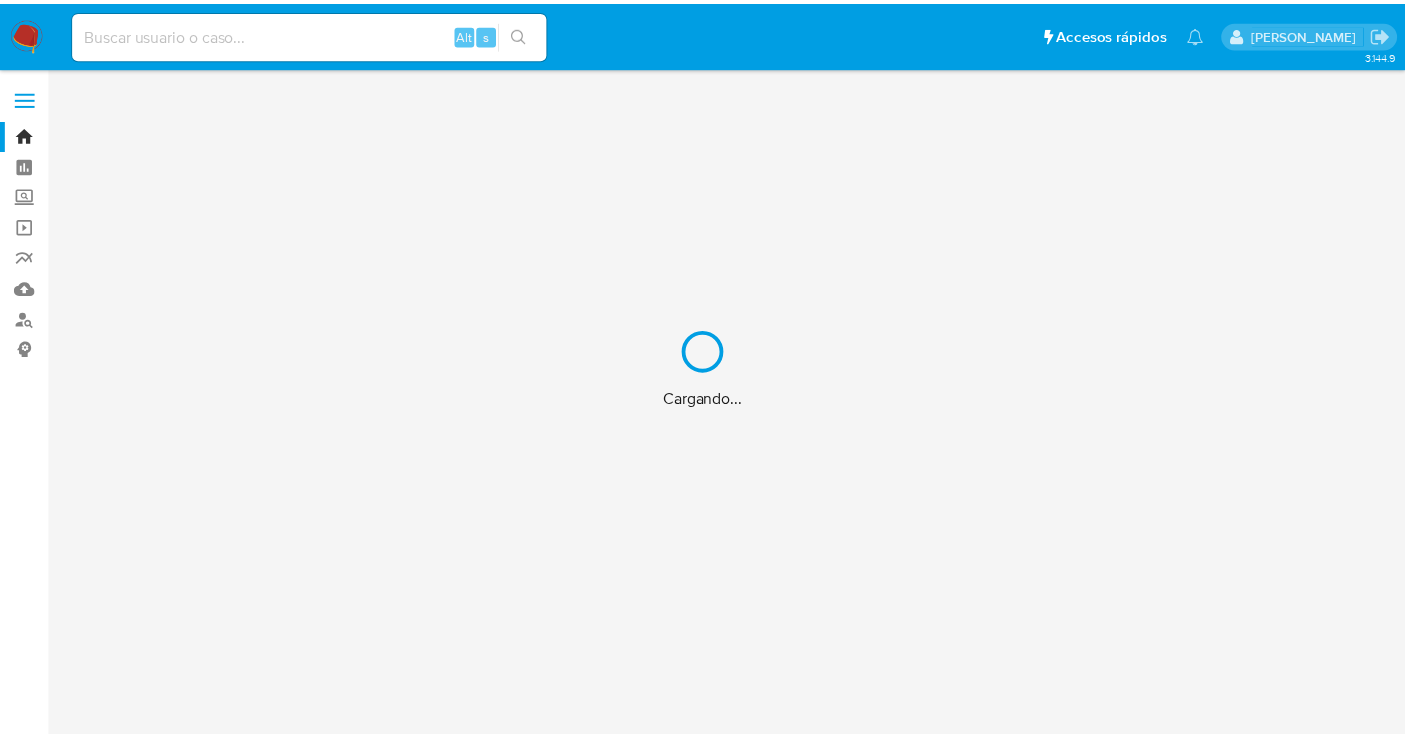 scroll, scrollTop: 0, scrollLeft: 0, axis: both 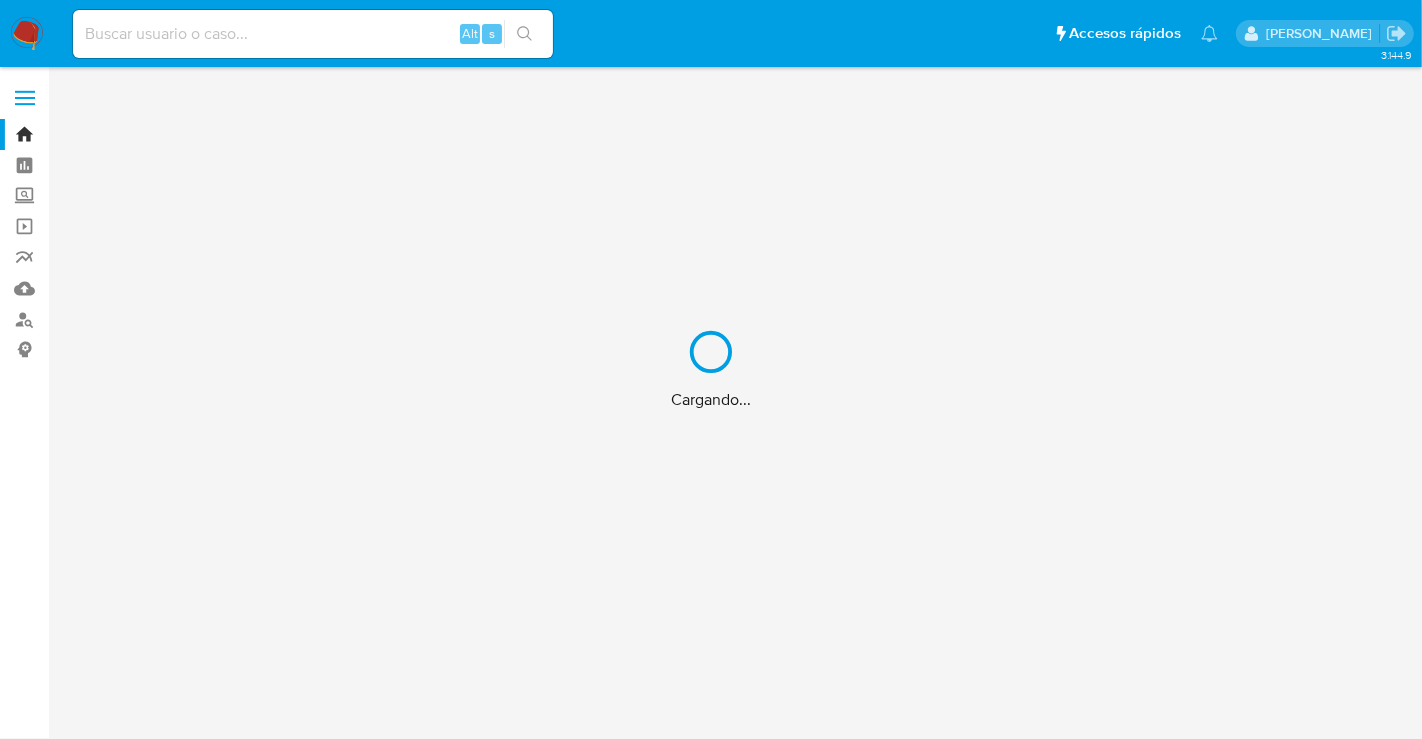 click on "Cargando..." at bounding box center [711, 369] 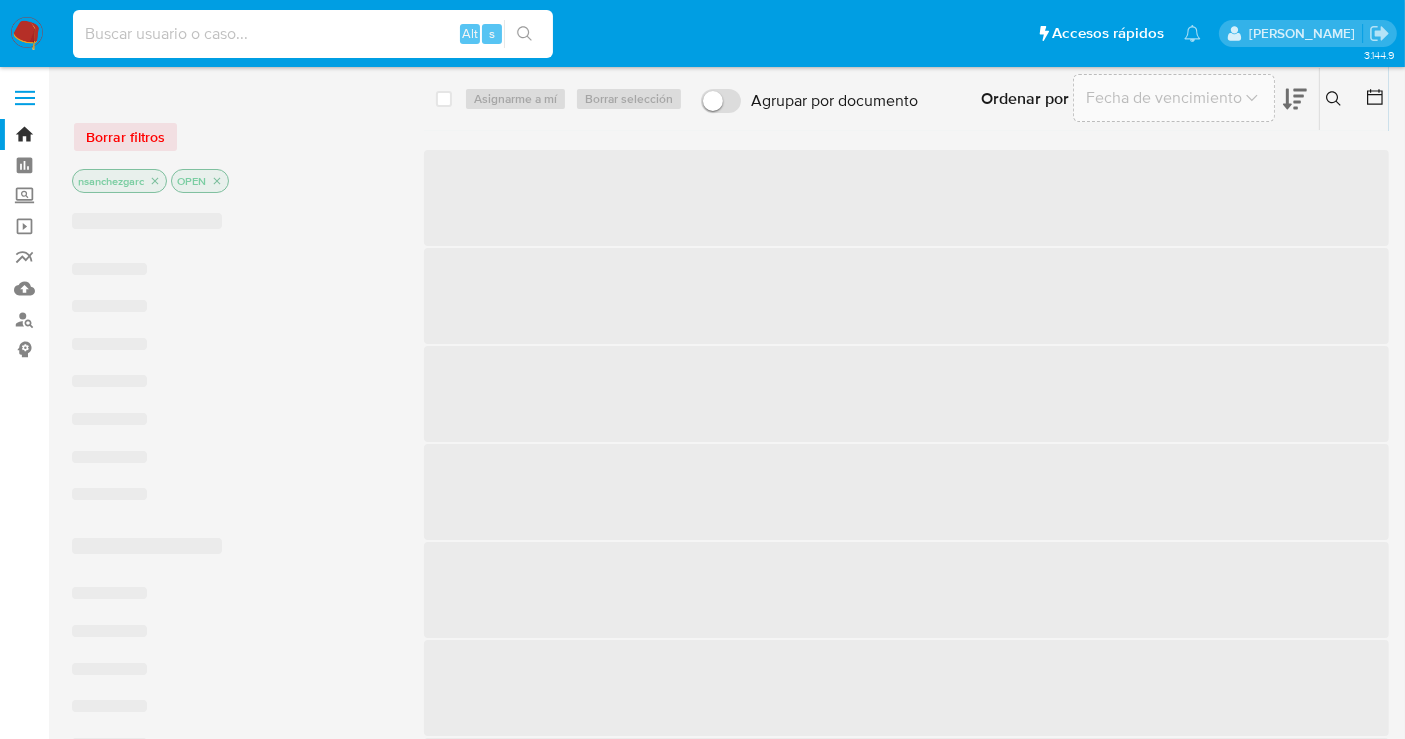 click at bounding box center (313, 34) 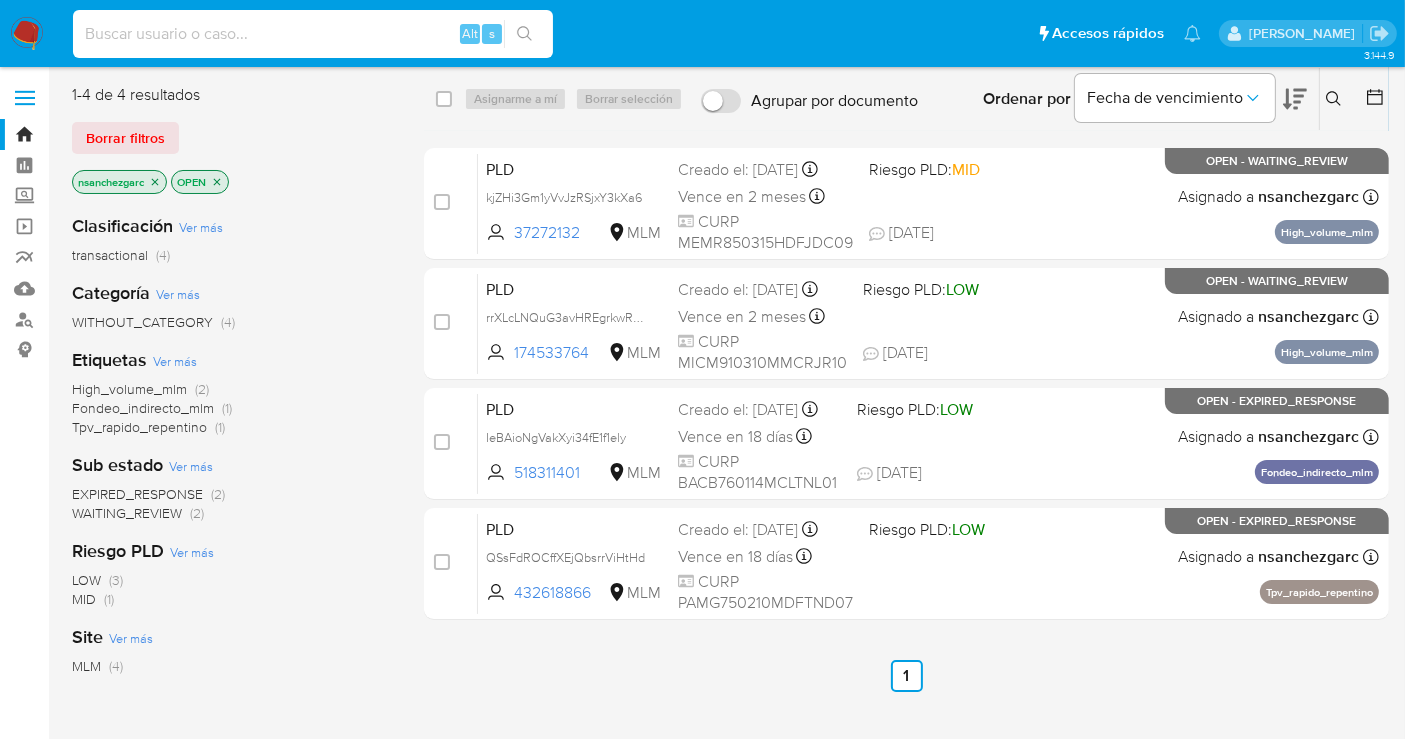 click at bounding box center (313, 34) 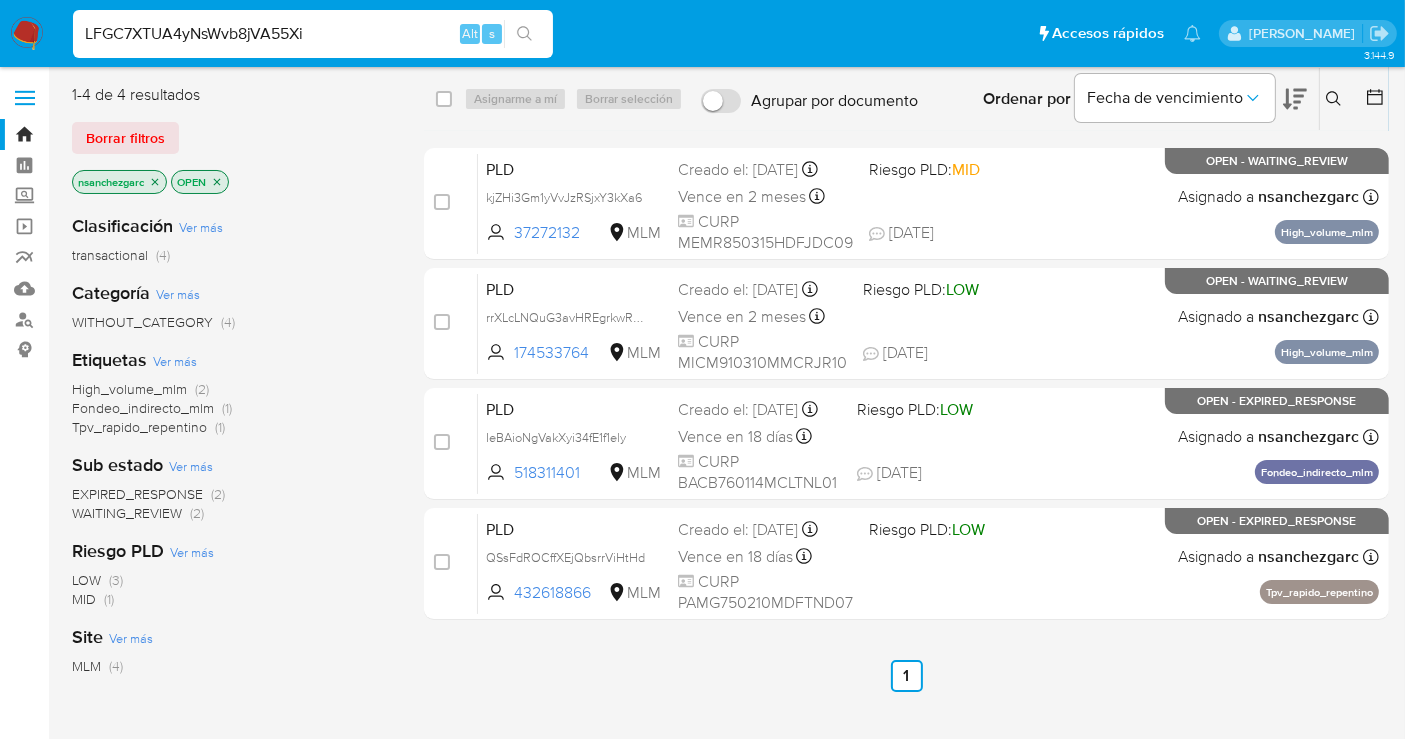 type on "LFGC7XTUA4yNsWvb8jVA55Xi" 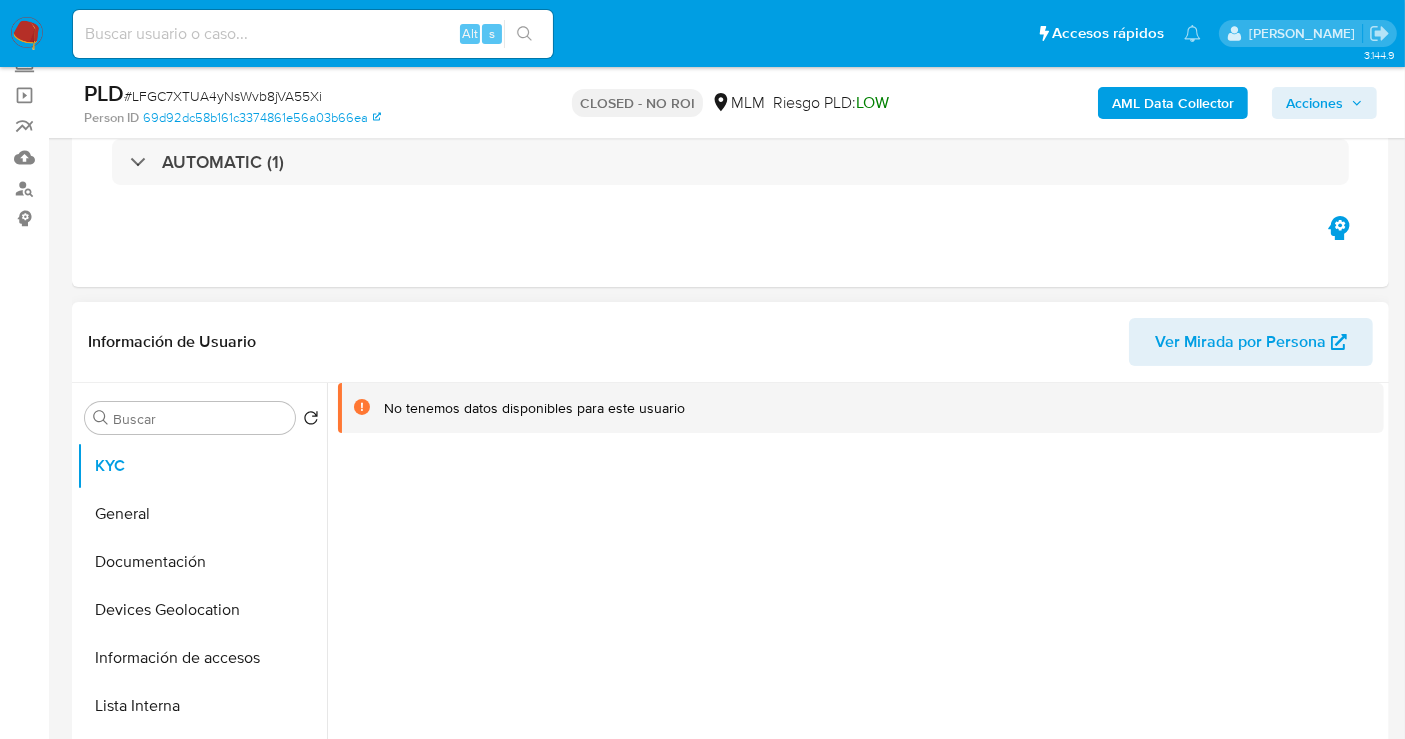 scroll, scrollTop: 444, scrollLeft: 0, axis: vertical 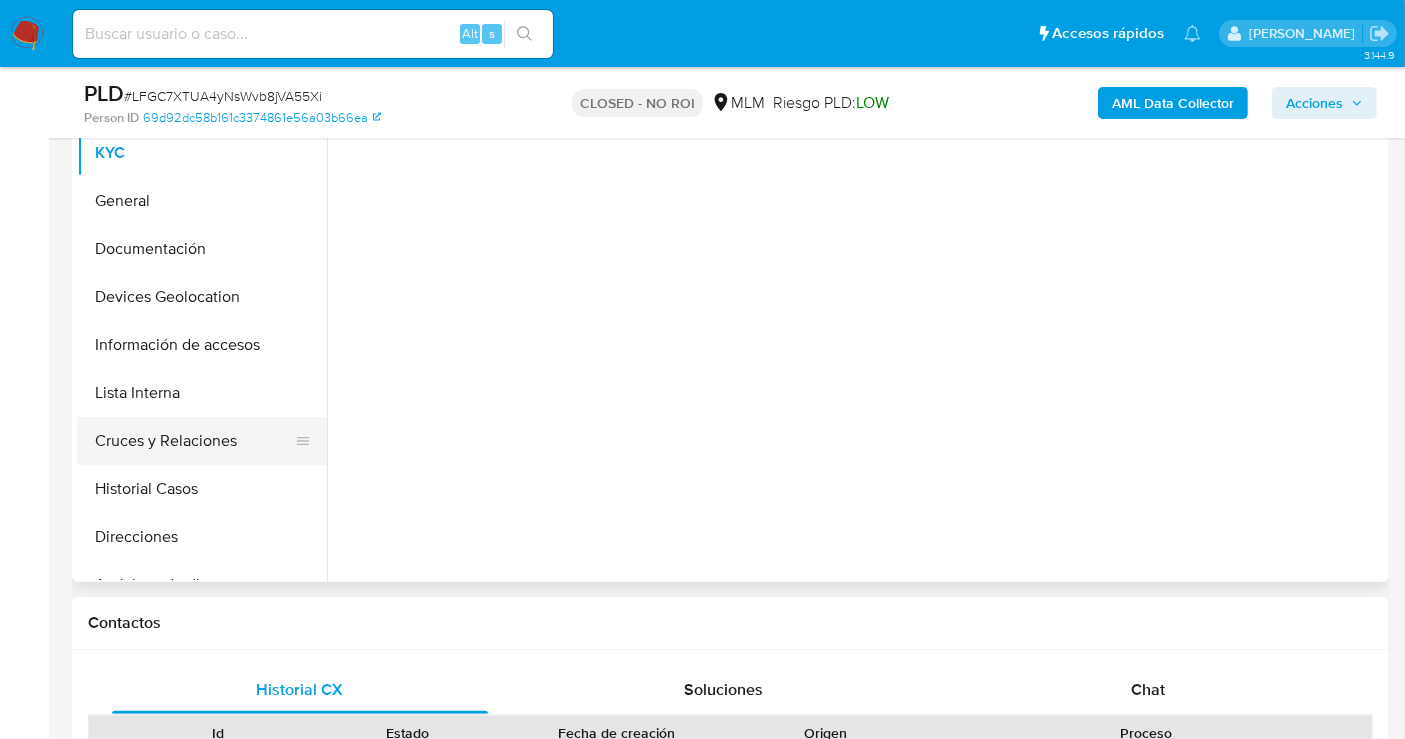 select on "10" 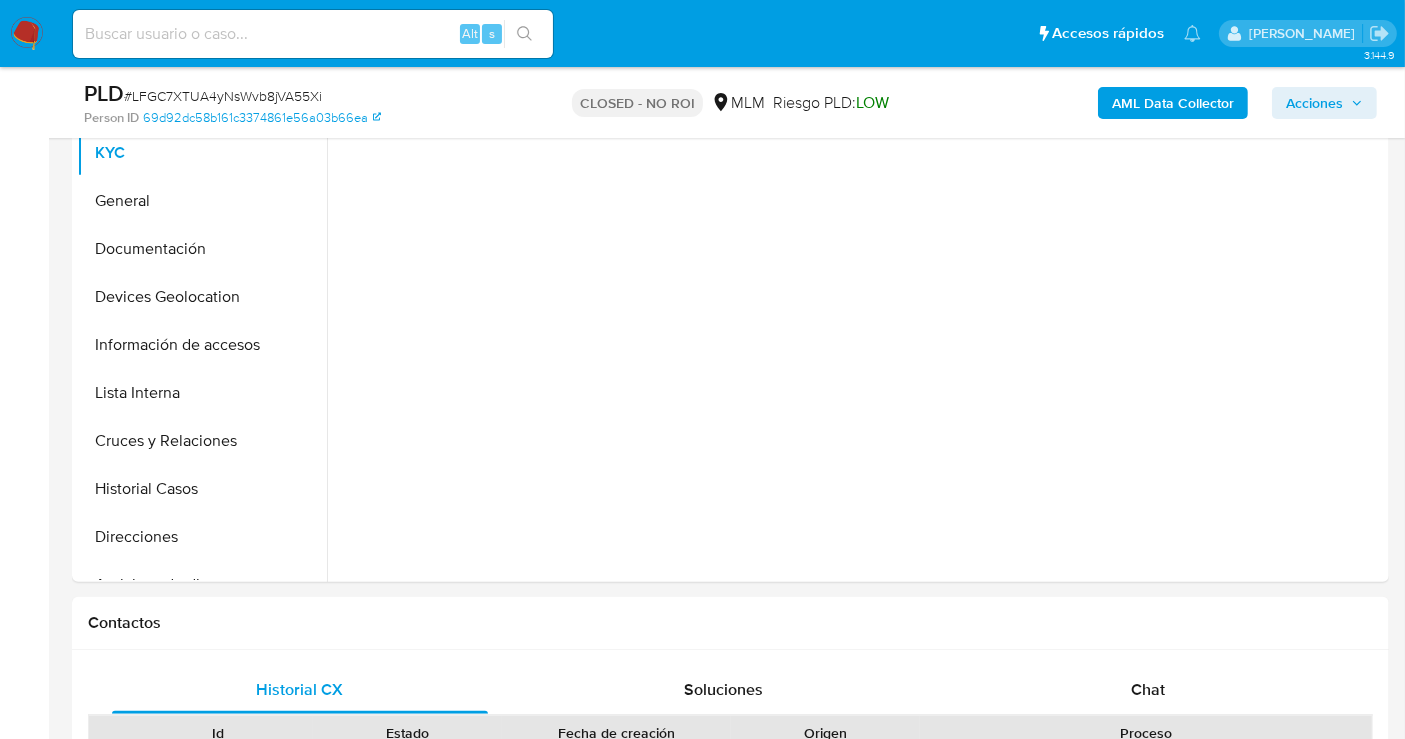 click at bounding box center (27, 34) 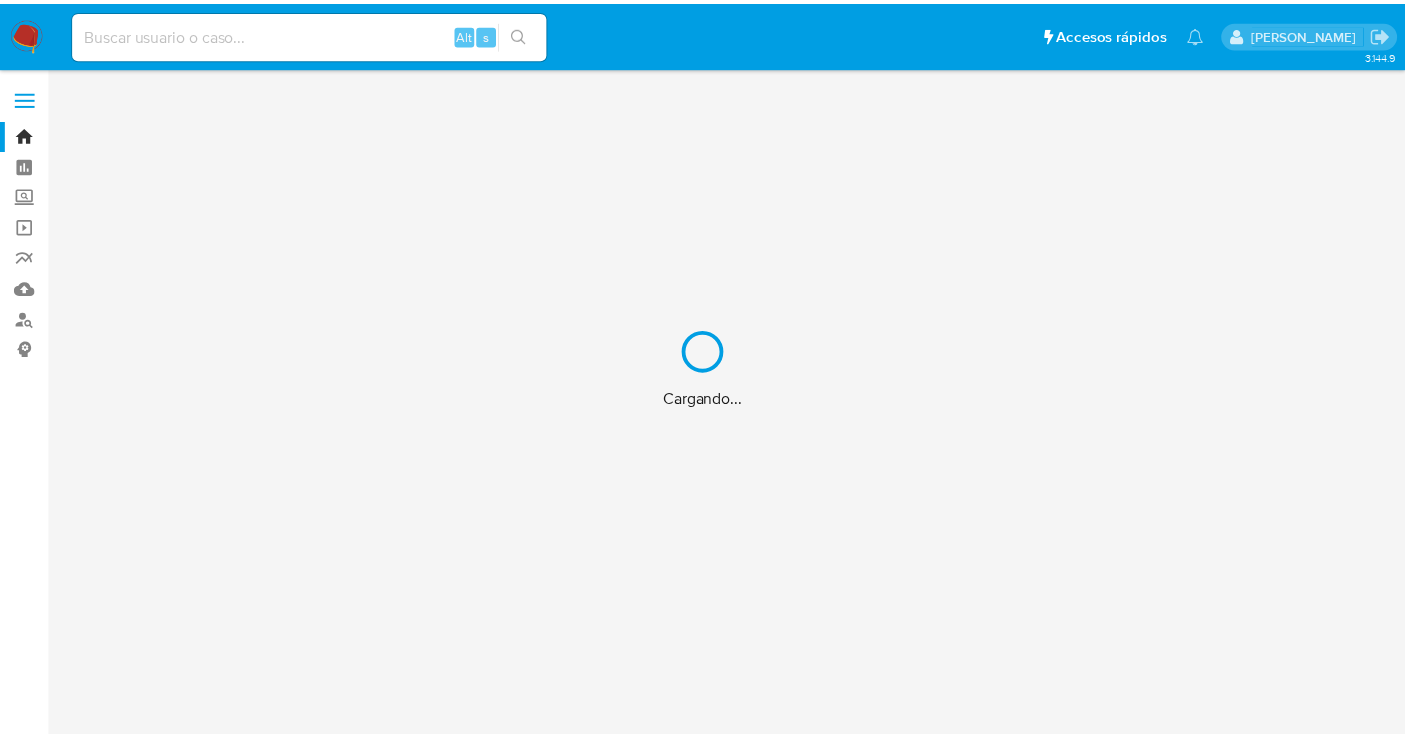 scroll, scrollTop: 0, scrollLeft: 0, axis: both 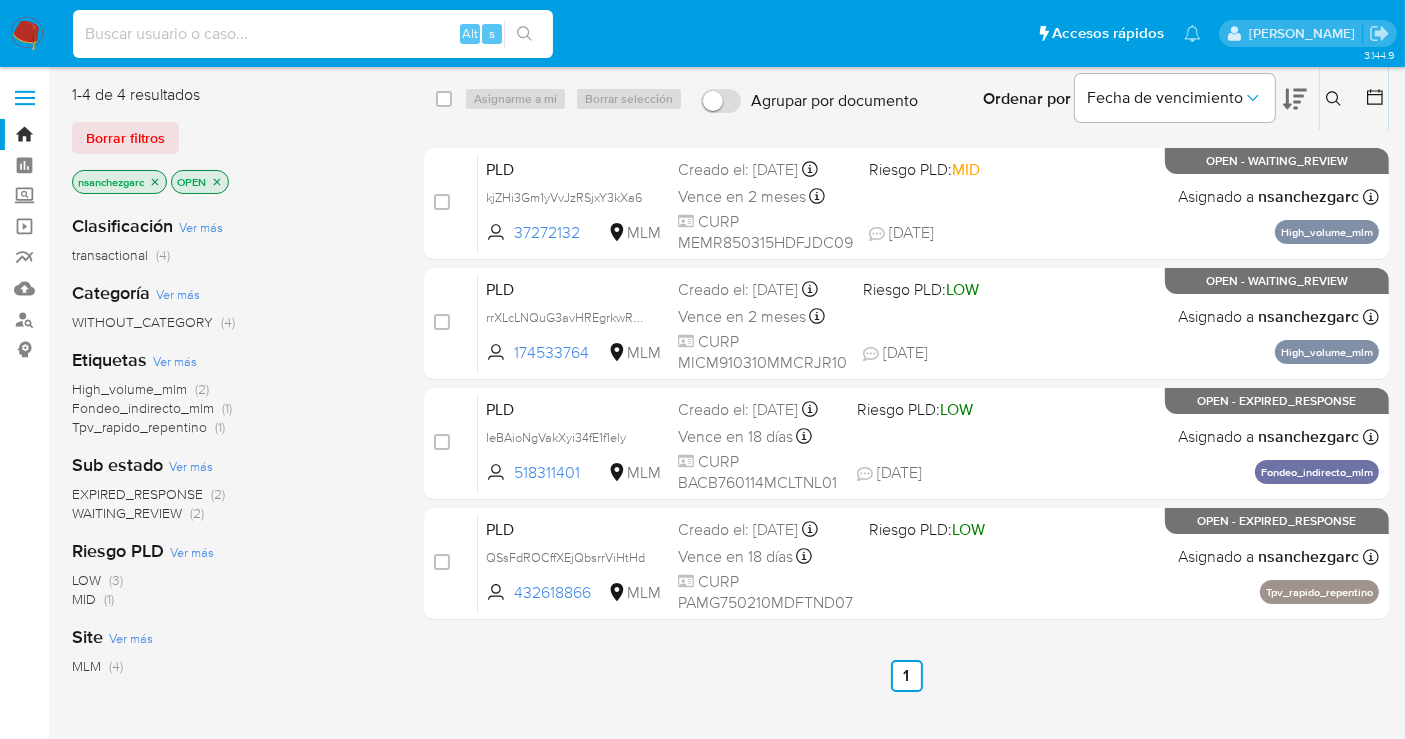 click at bounding box center [313, 34] 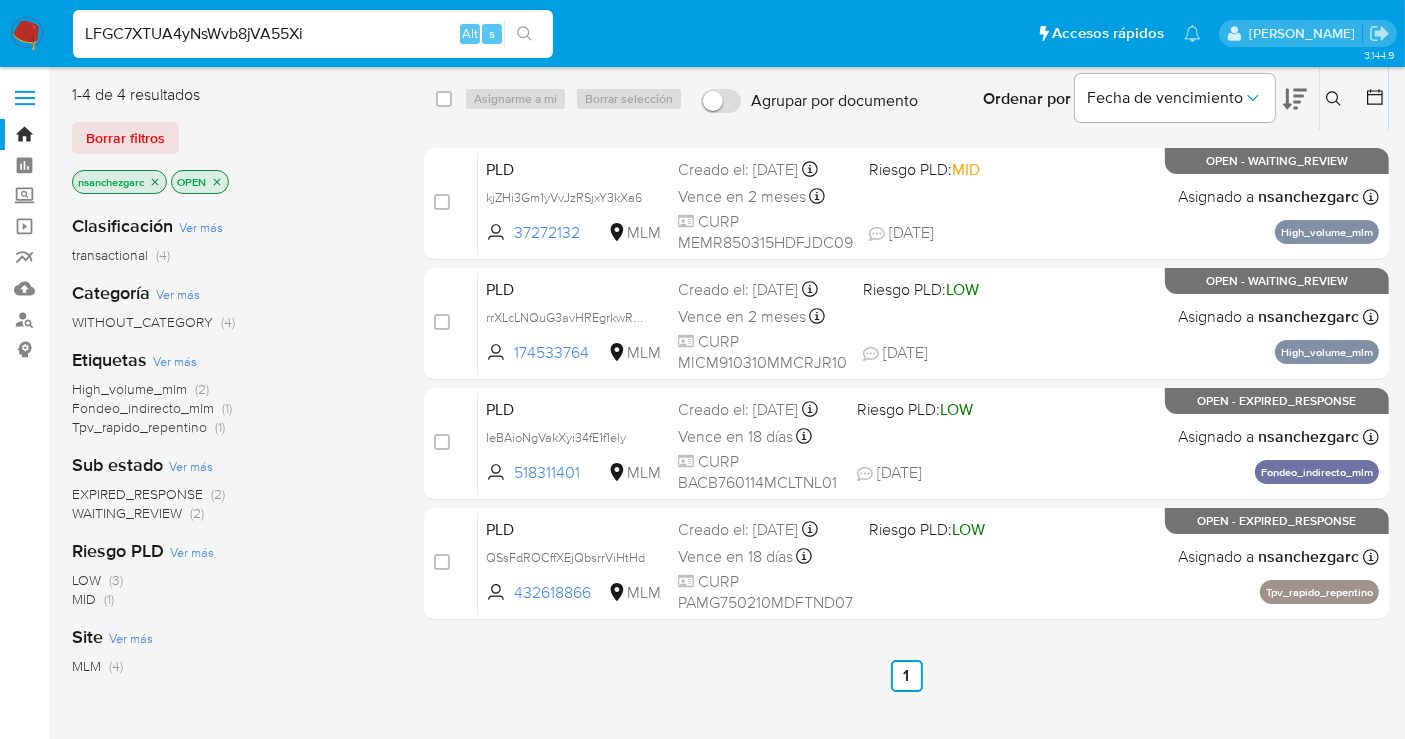 type on "LFGC7XTUA4yNsWvb8jVA55Xi" 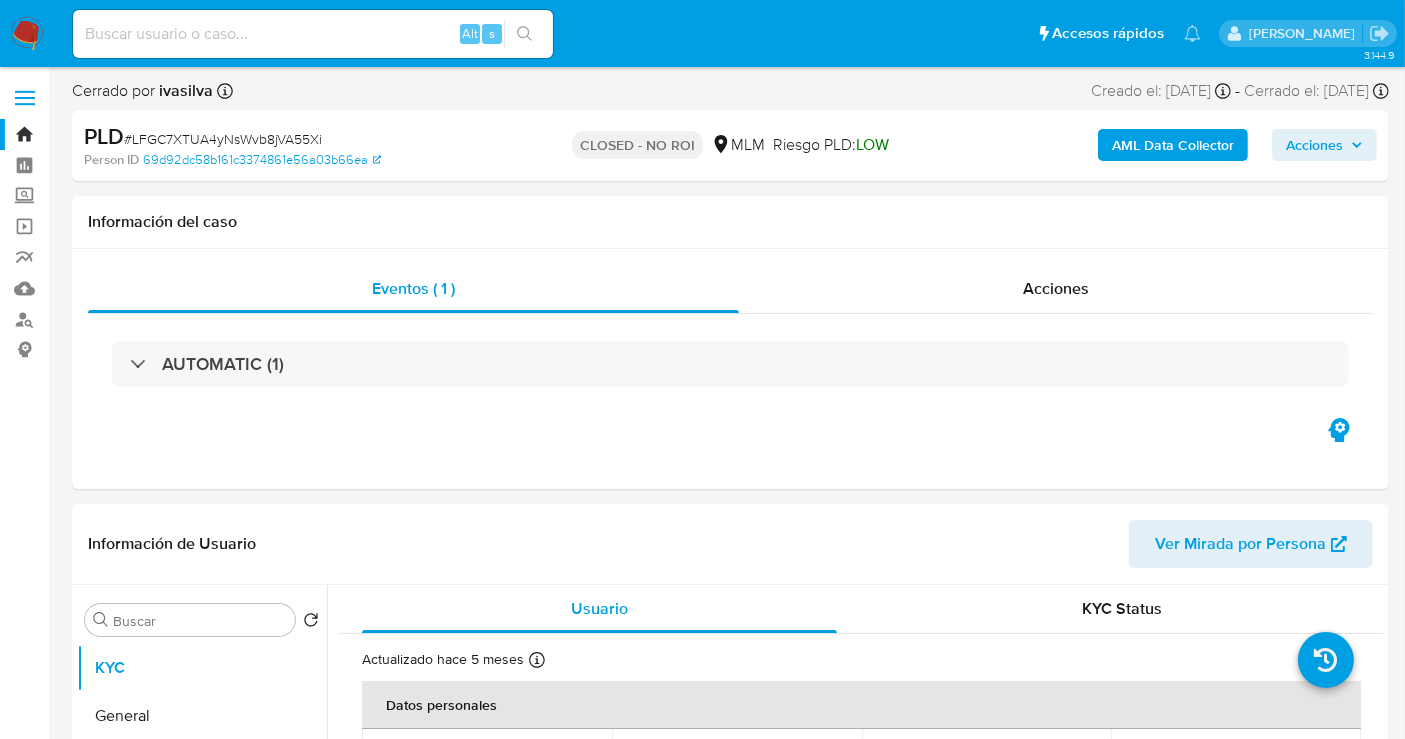 select on "10" 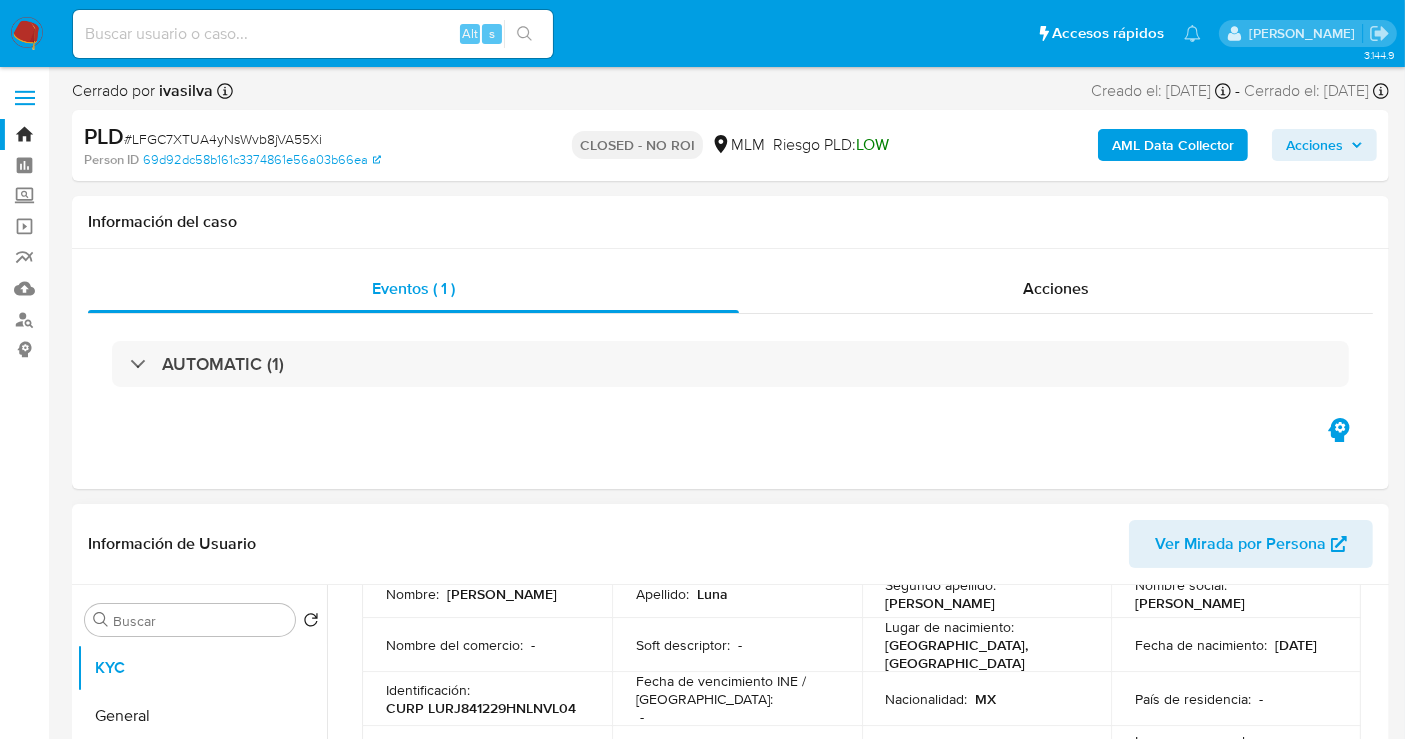 scroll, scrollTop: 333, scrollLeft: 0, axis: vertical 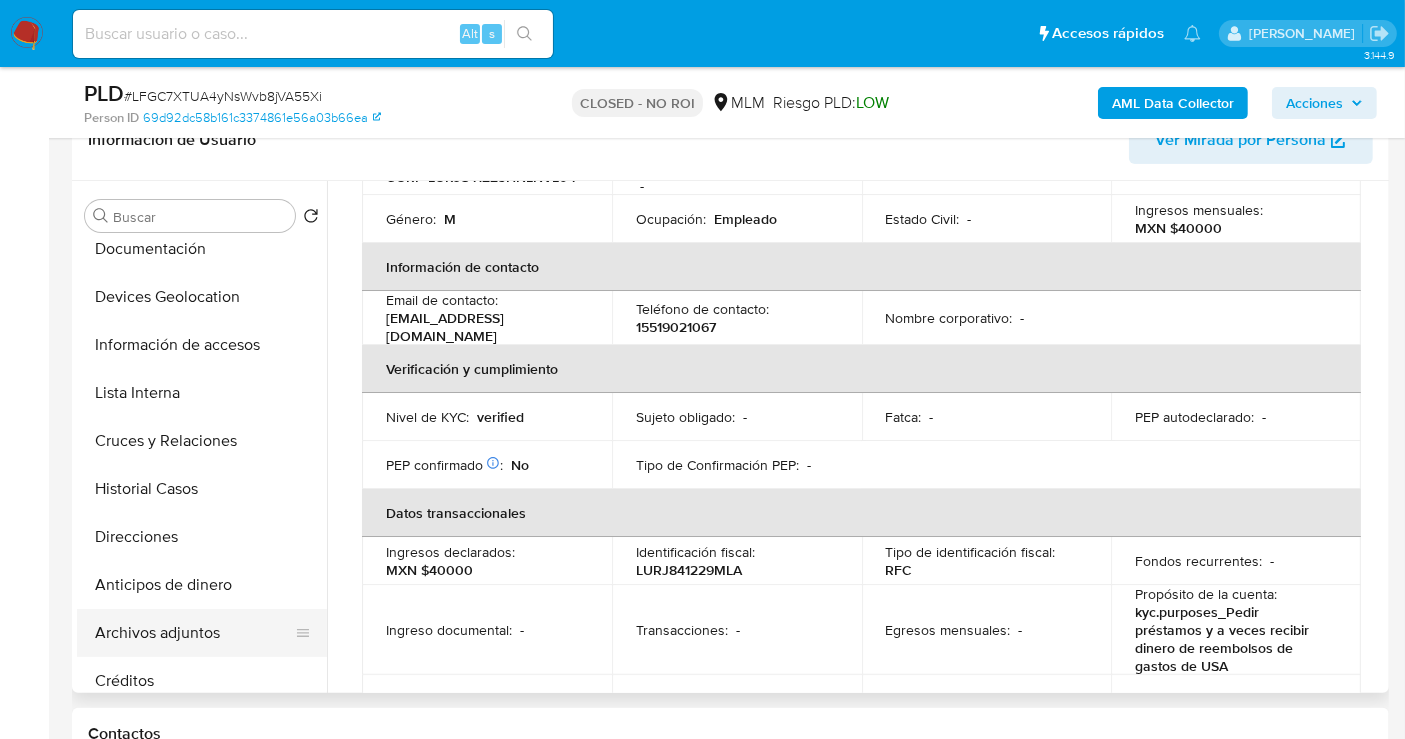 click on "Archivos adjuntos" at bounding box center [194, 633] 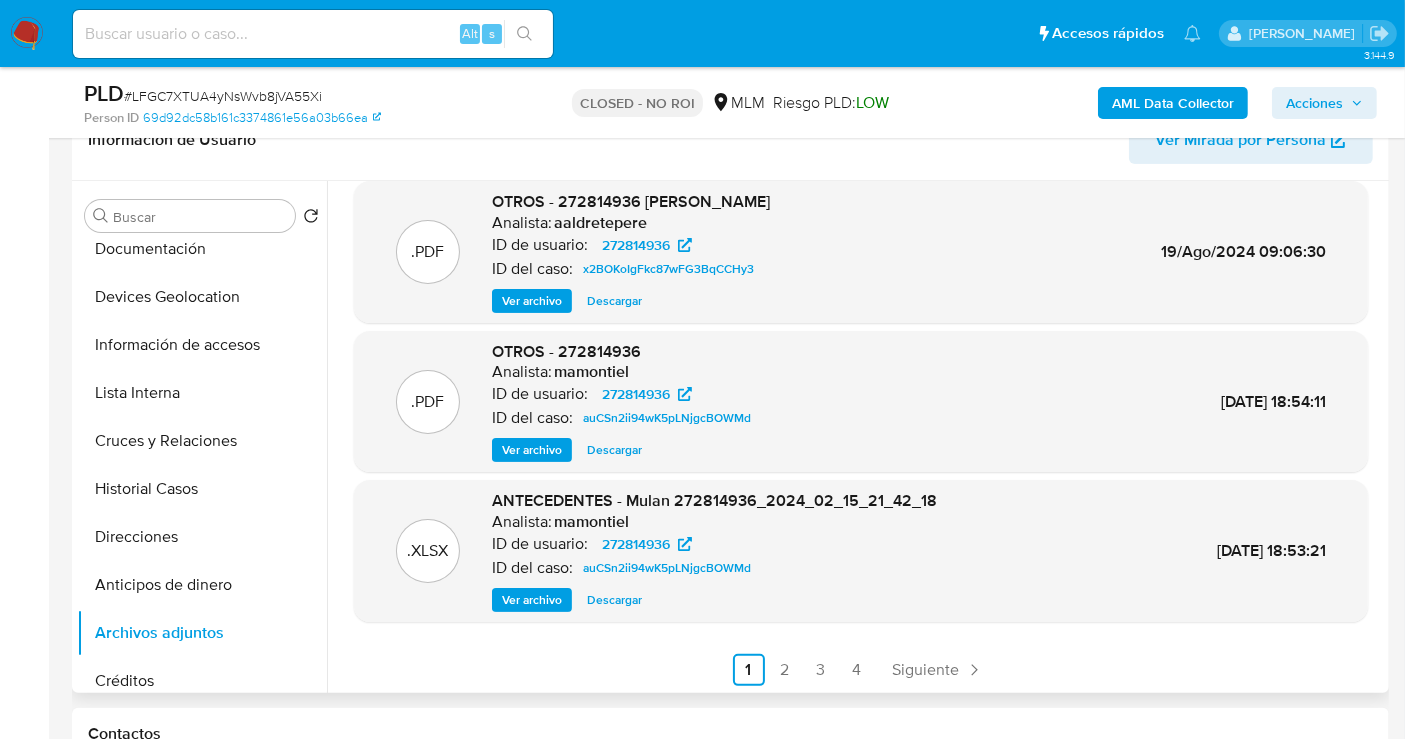 scroll, scrollTop: 168, scrollLeft: 0, axis: vertical 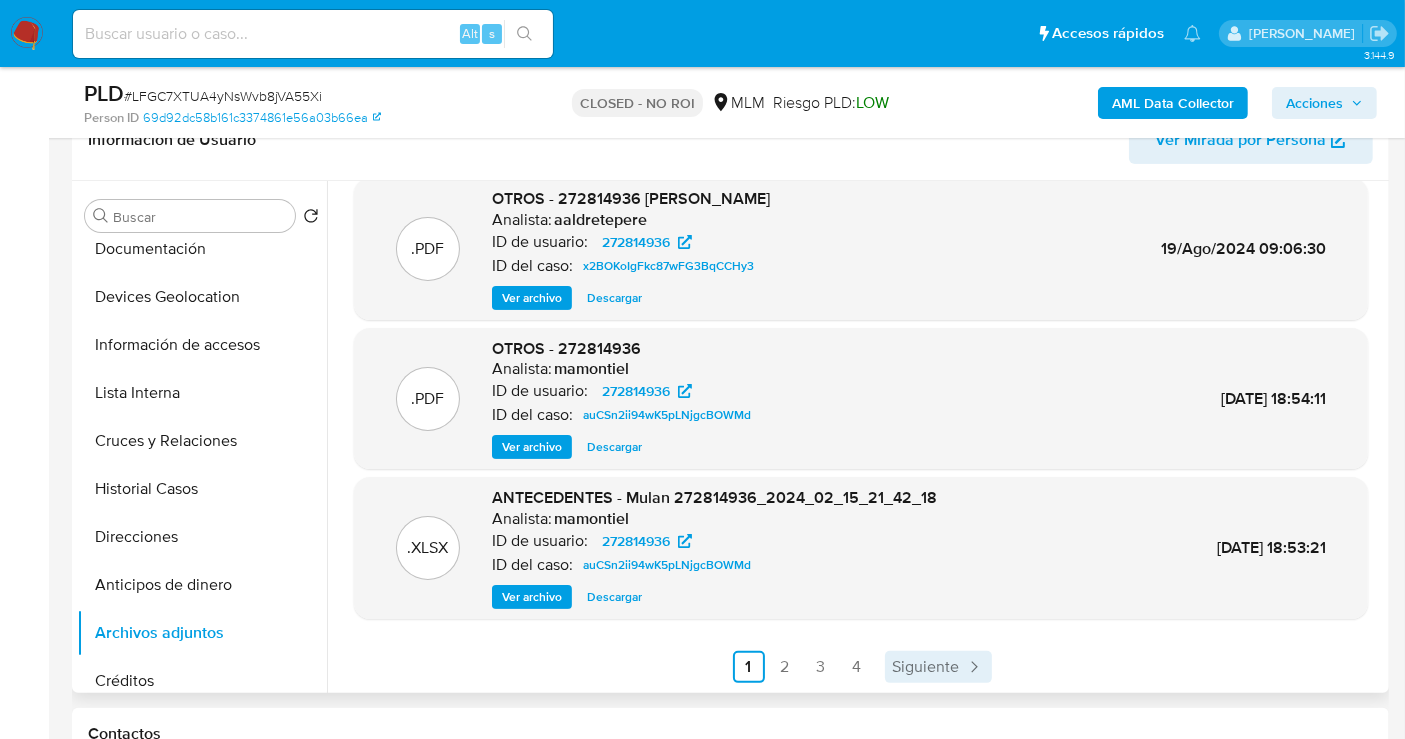 click on "Siguiente" at bounding box center [926, 667] 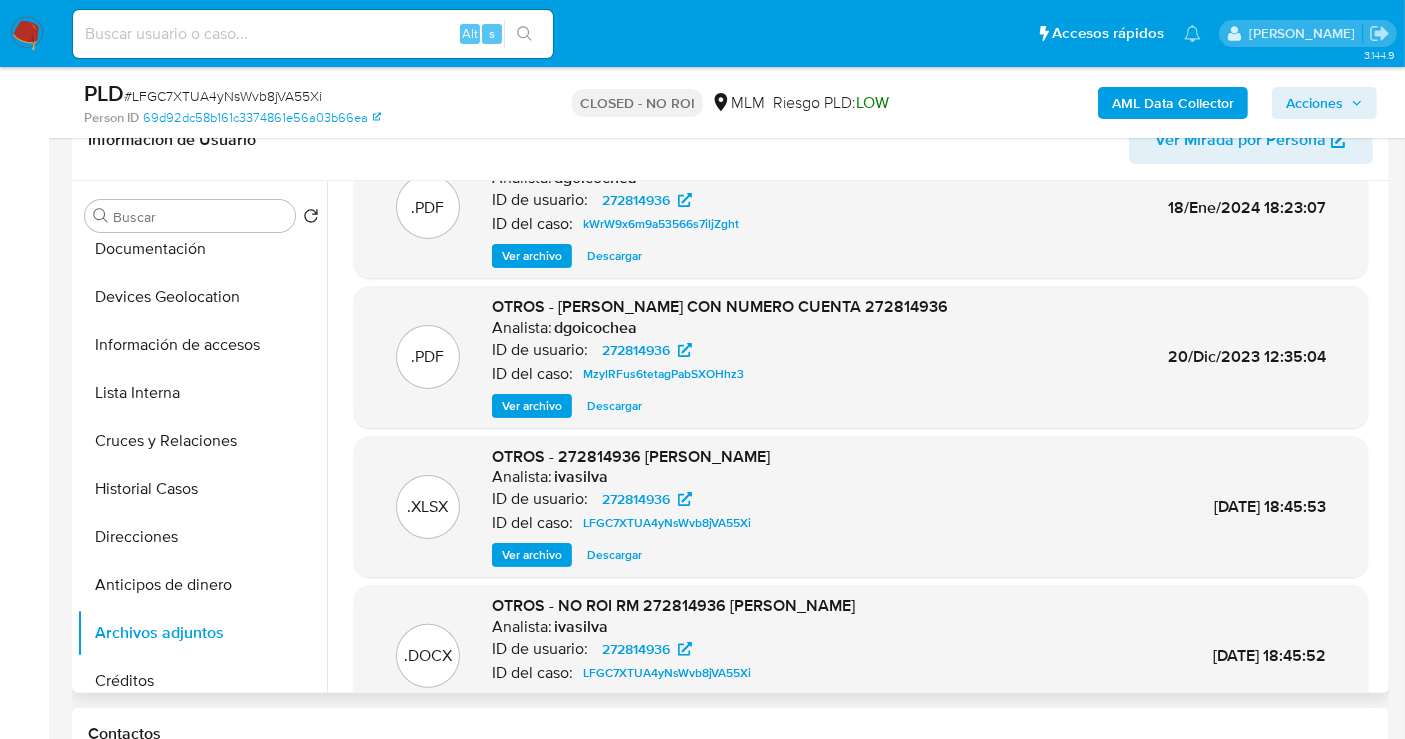 scroll, scrollTop: 111, scrollLeft: 0, axis: vertical 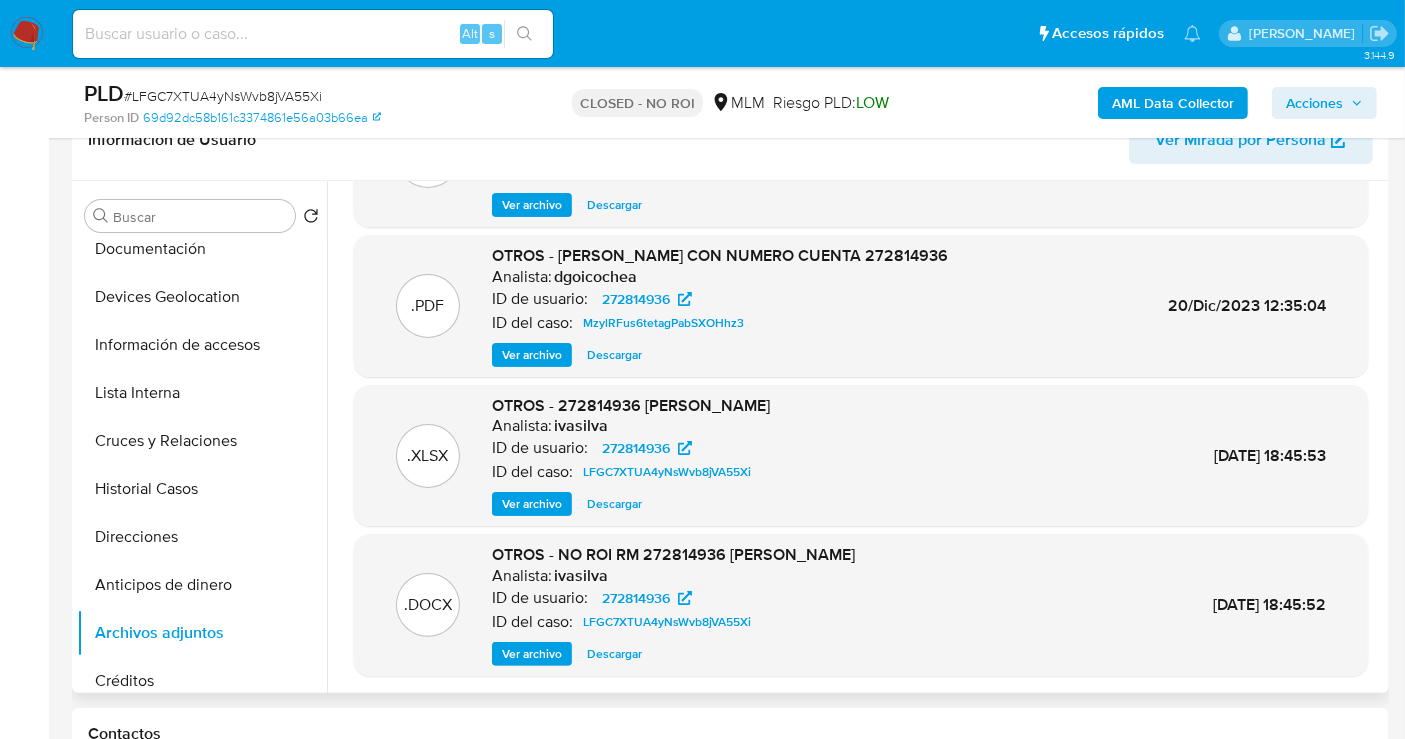 click on "Descargar" at bounding box center (614, 654) 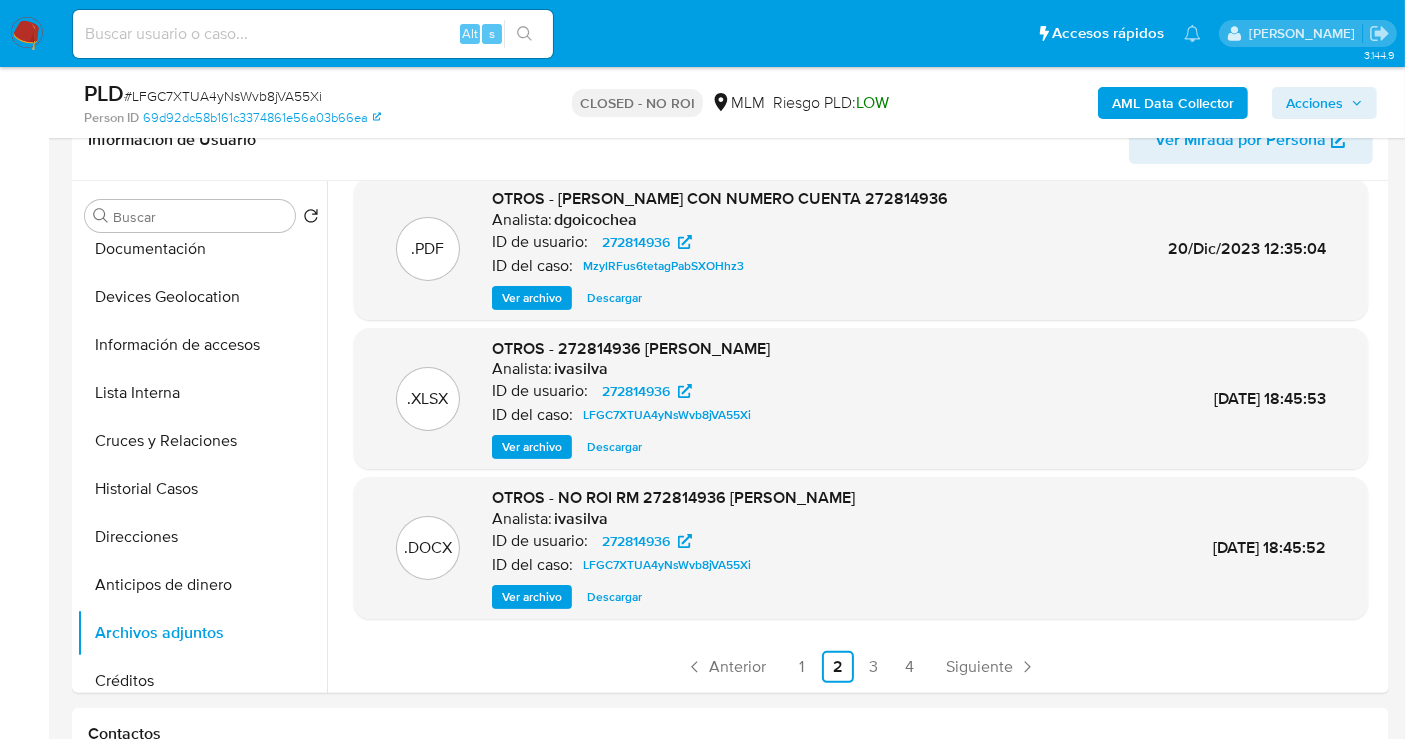 click at bounding box center (313, 34) 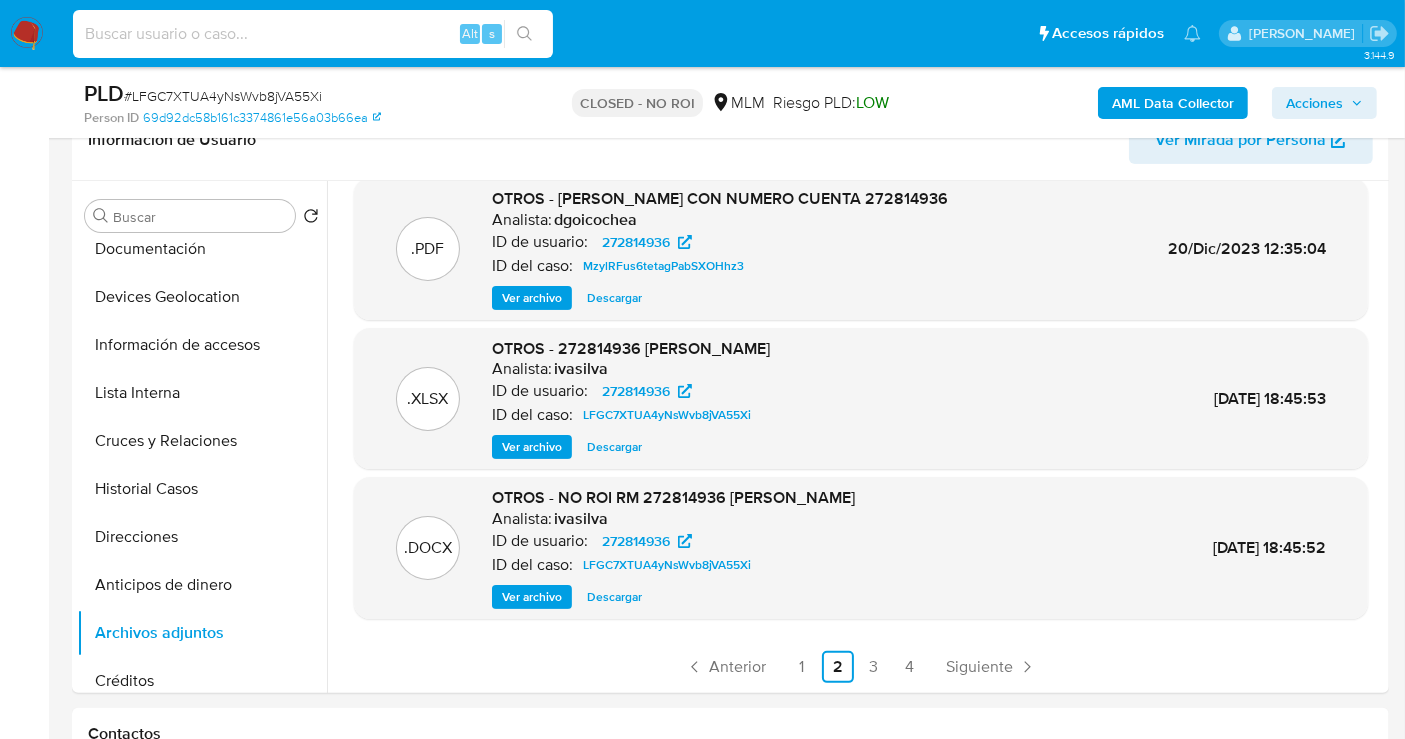 paste on "YVf8mouQ00CGD85eDy0gtfuF" 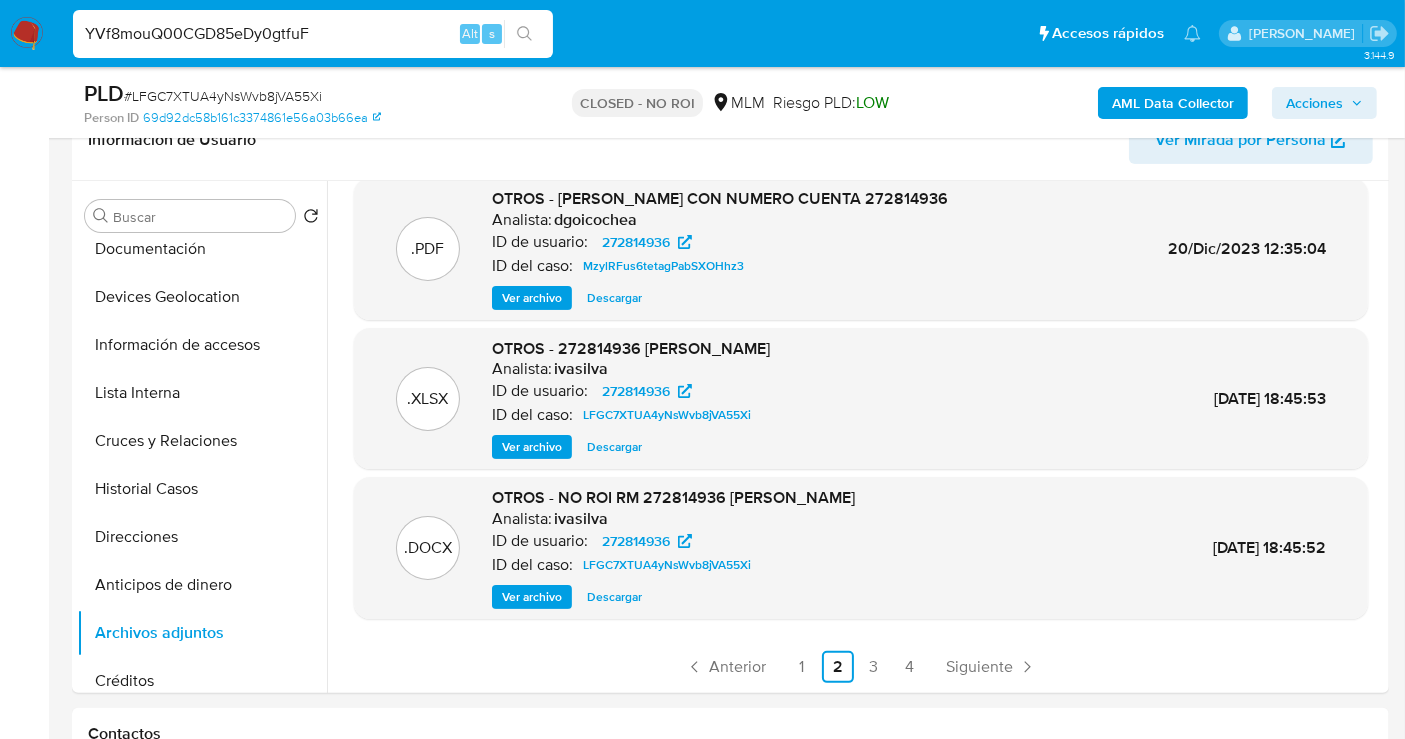 type on "YVf8mouQ00CGD85eDy0gtfuF" 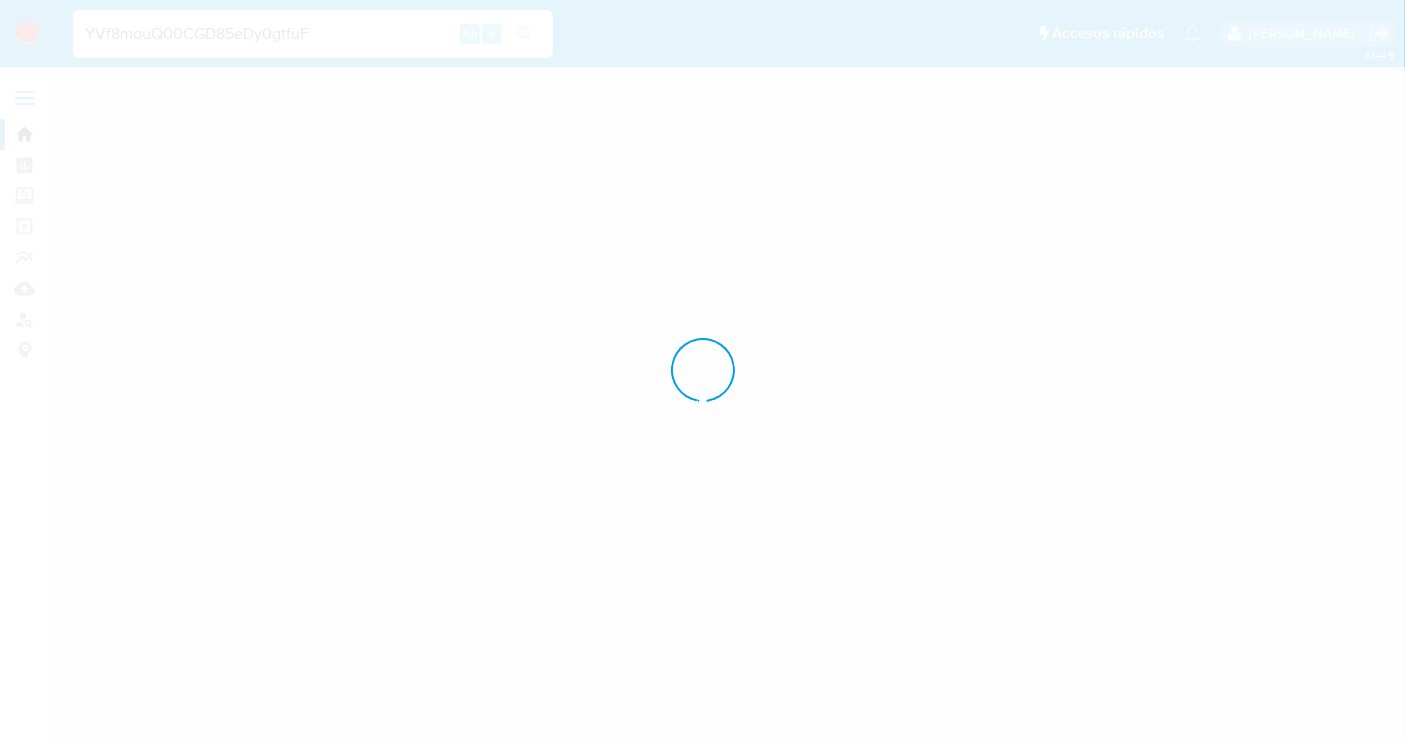 scroll, scrollTop: 0, scrollLeft: 0, axis: both 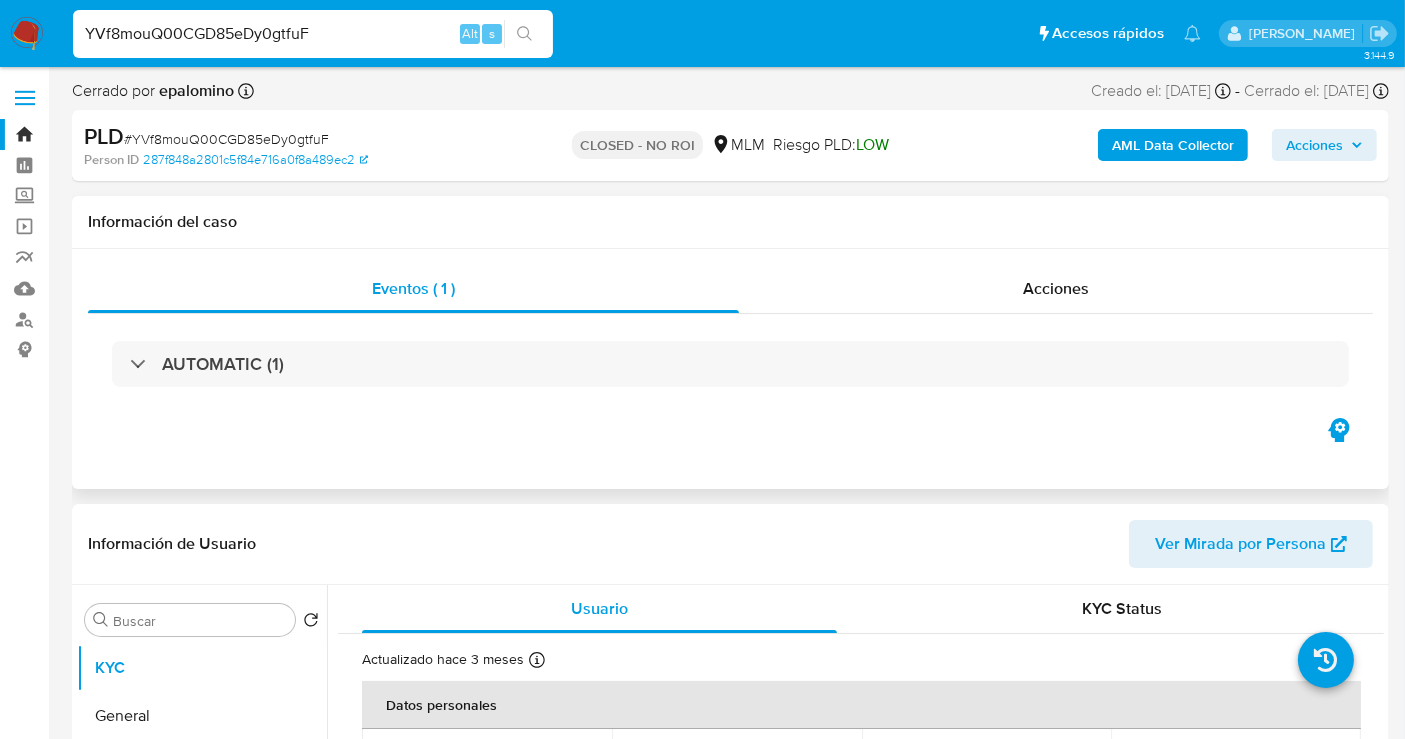 select on "10" 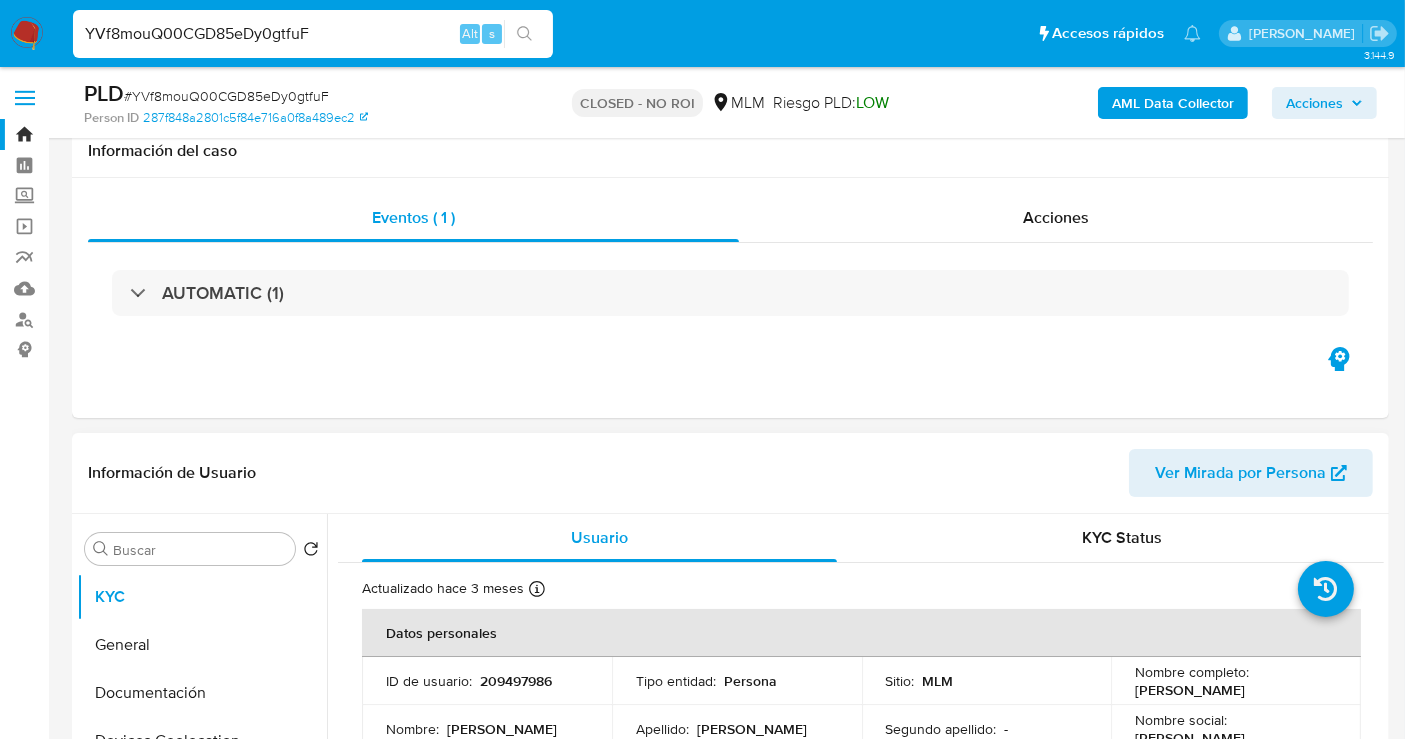 scroll, scrollTop: 444, scrollLeft: 0, axis: vertical 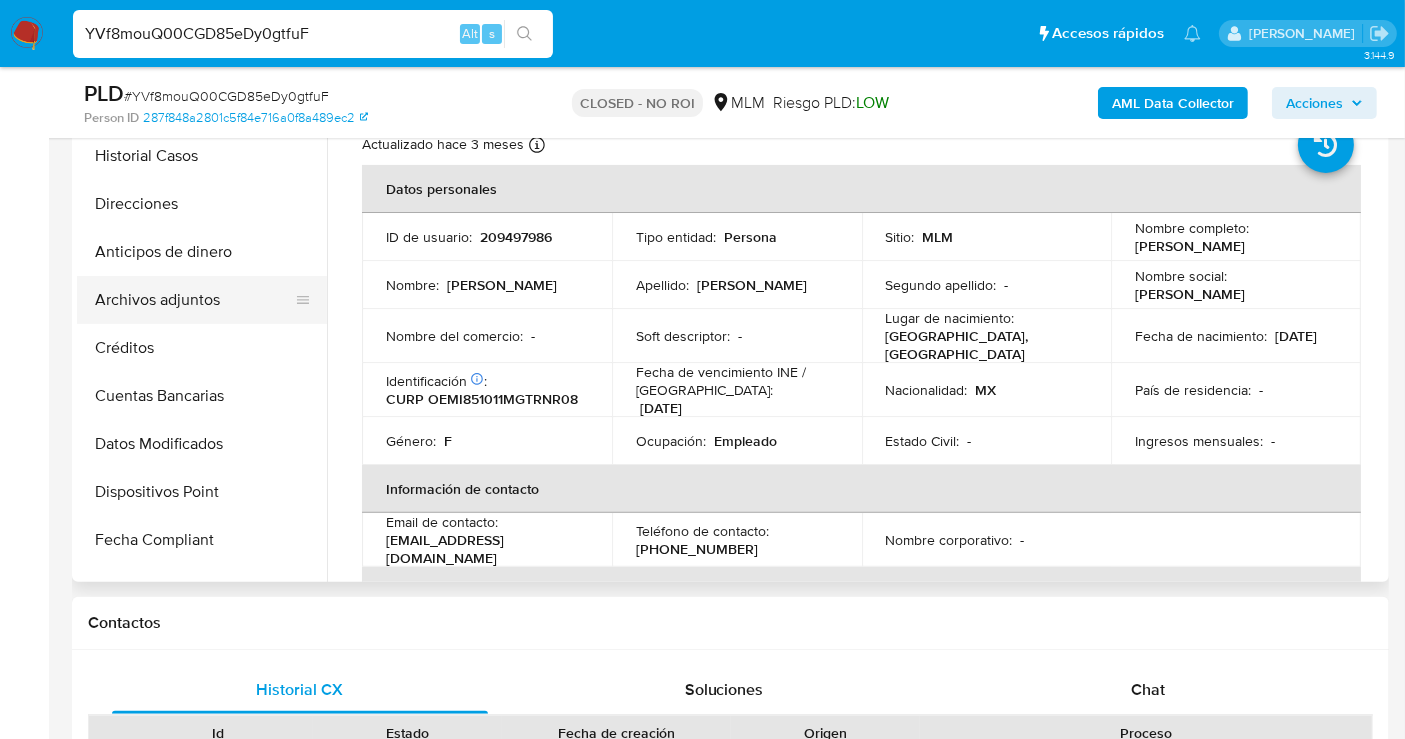 click on "Archivos adjuntos" at bounding box center [194, 300] 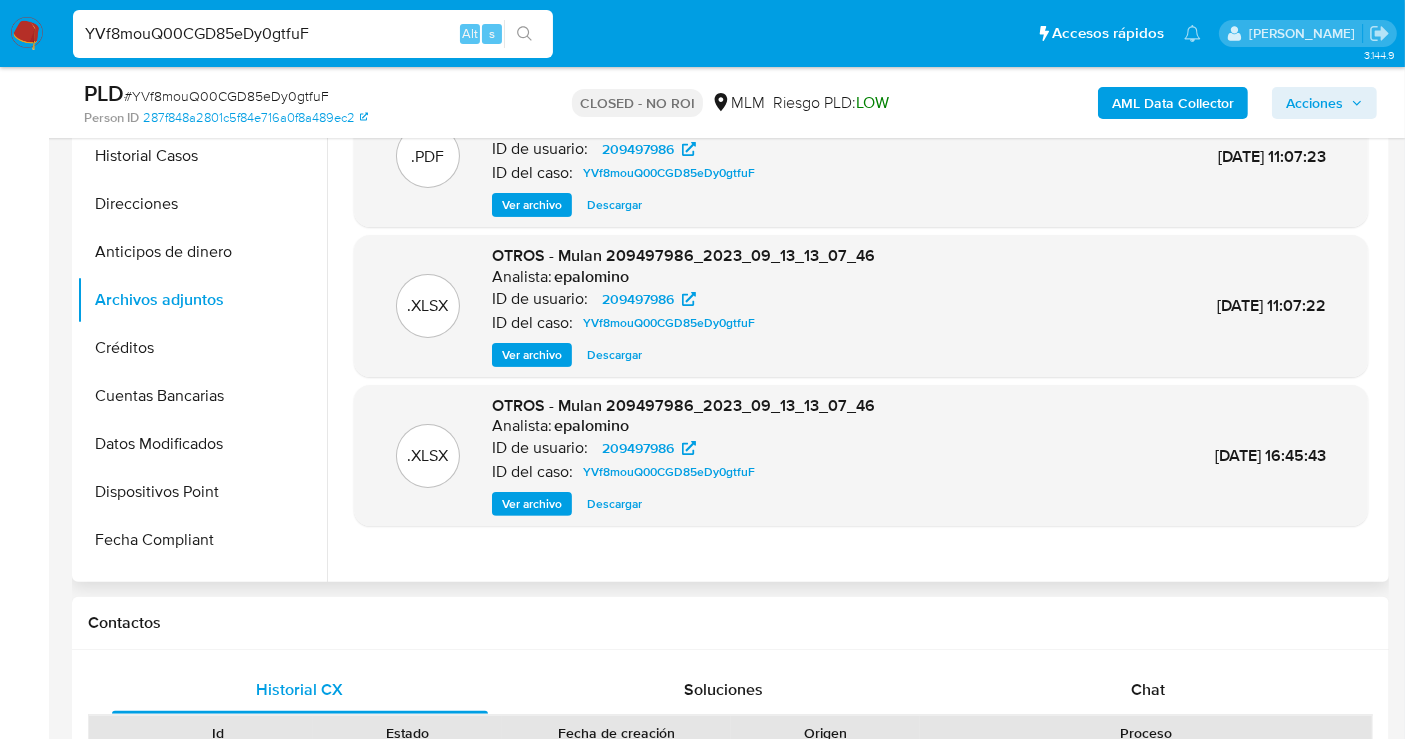 scroll, scrollTop: 333, scrollLeft: 0, axis: vertical 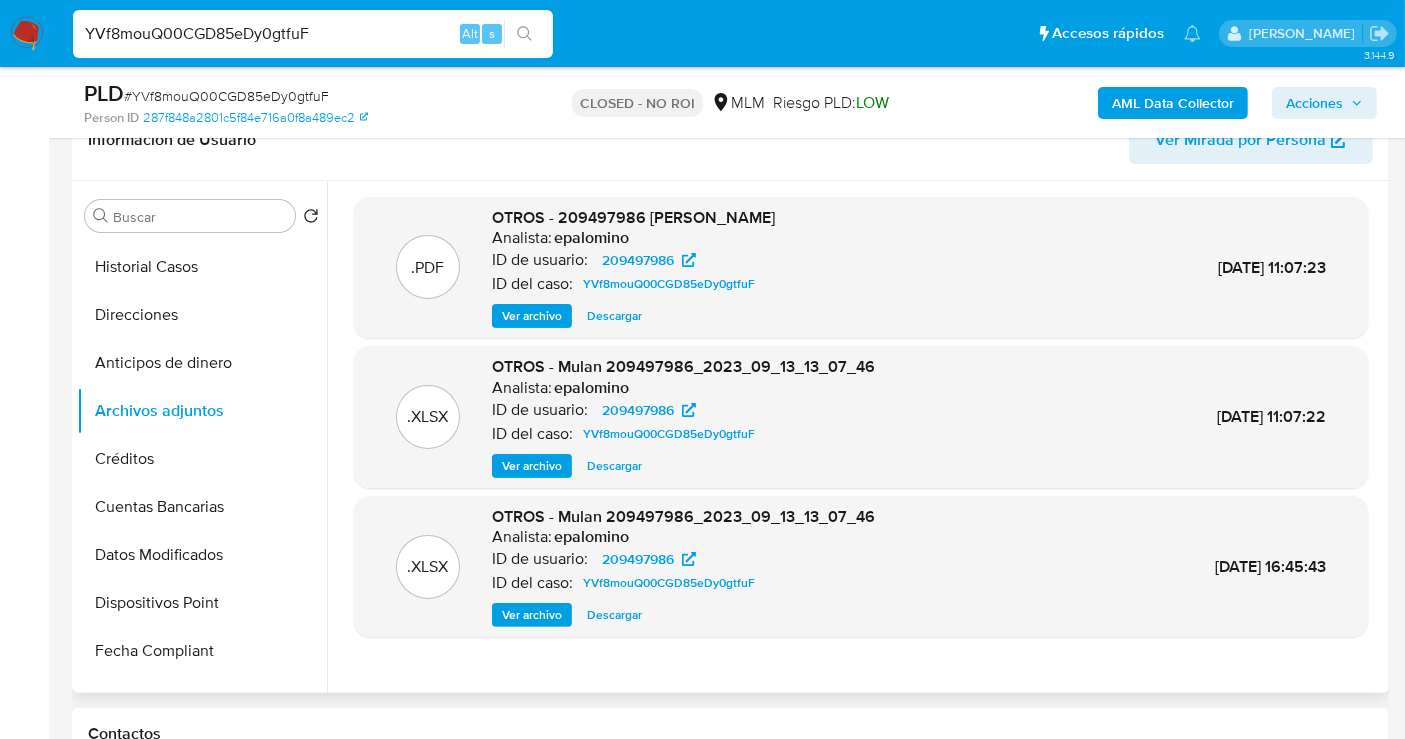 click on "Descargar" at bounding box center (614, 316) 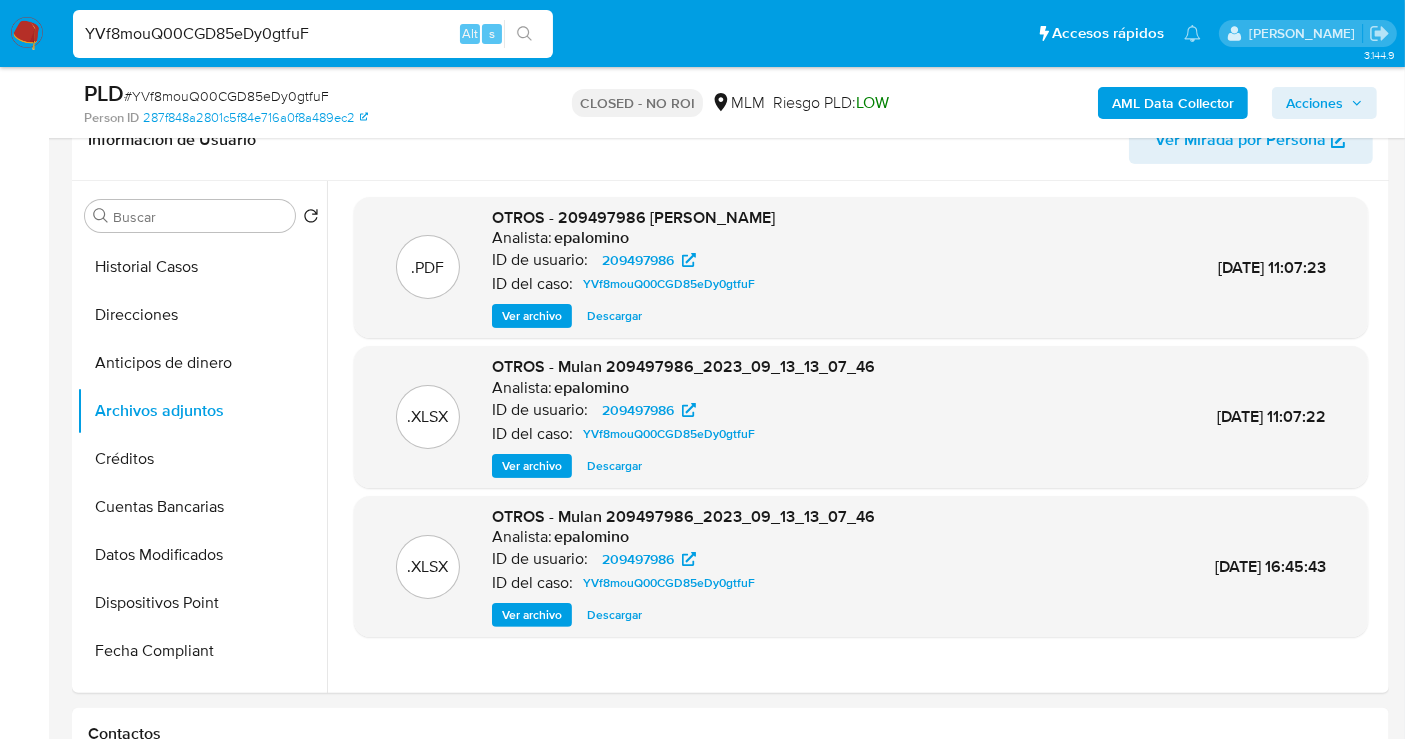 click on "YVf8mouQ00CGD85eDy0gtfuF" at bounding box center [313, 34] 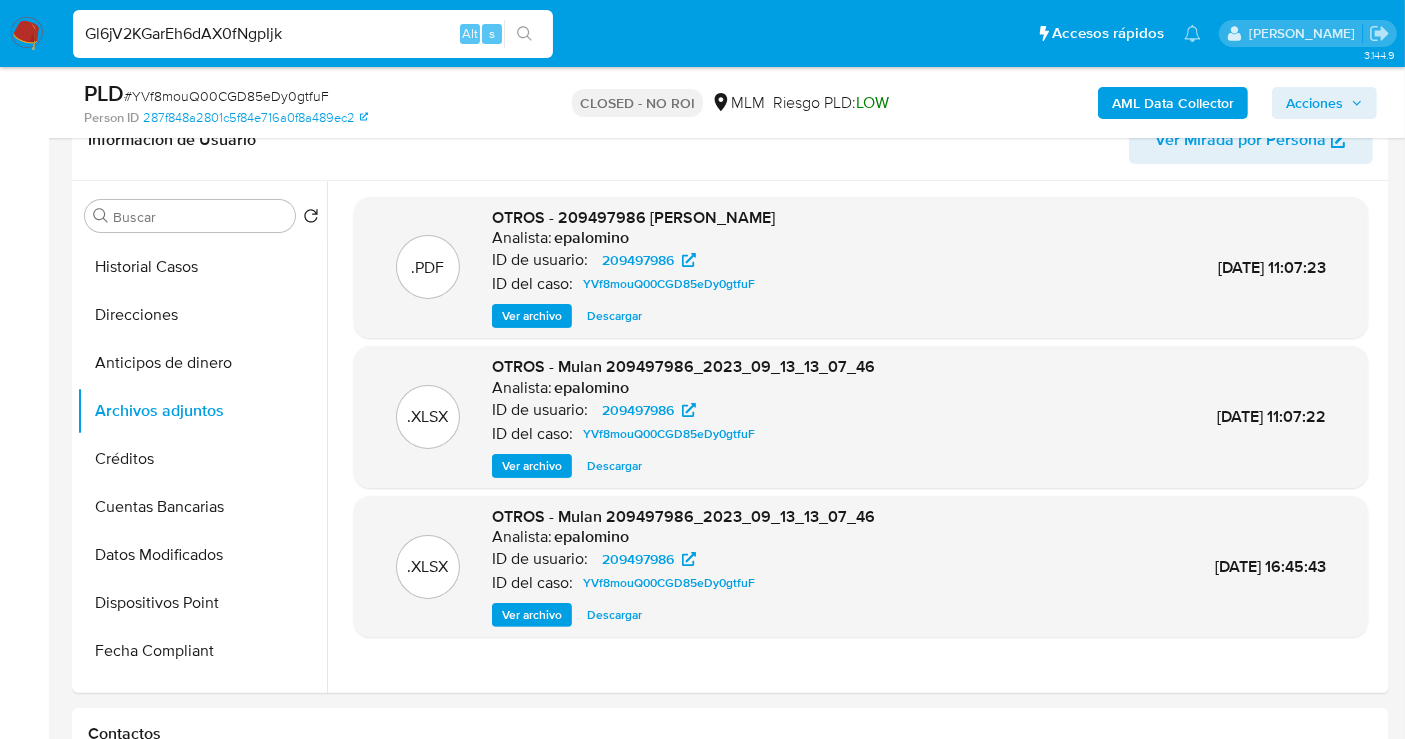 type on "Gl6jV2KGarEh6dAX0fNgpIjk" 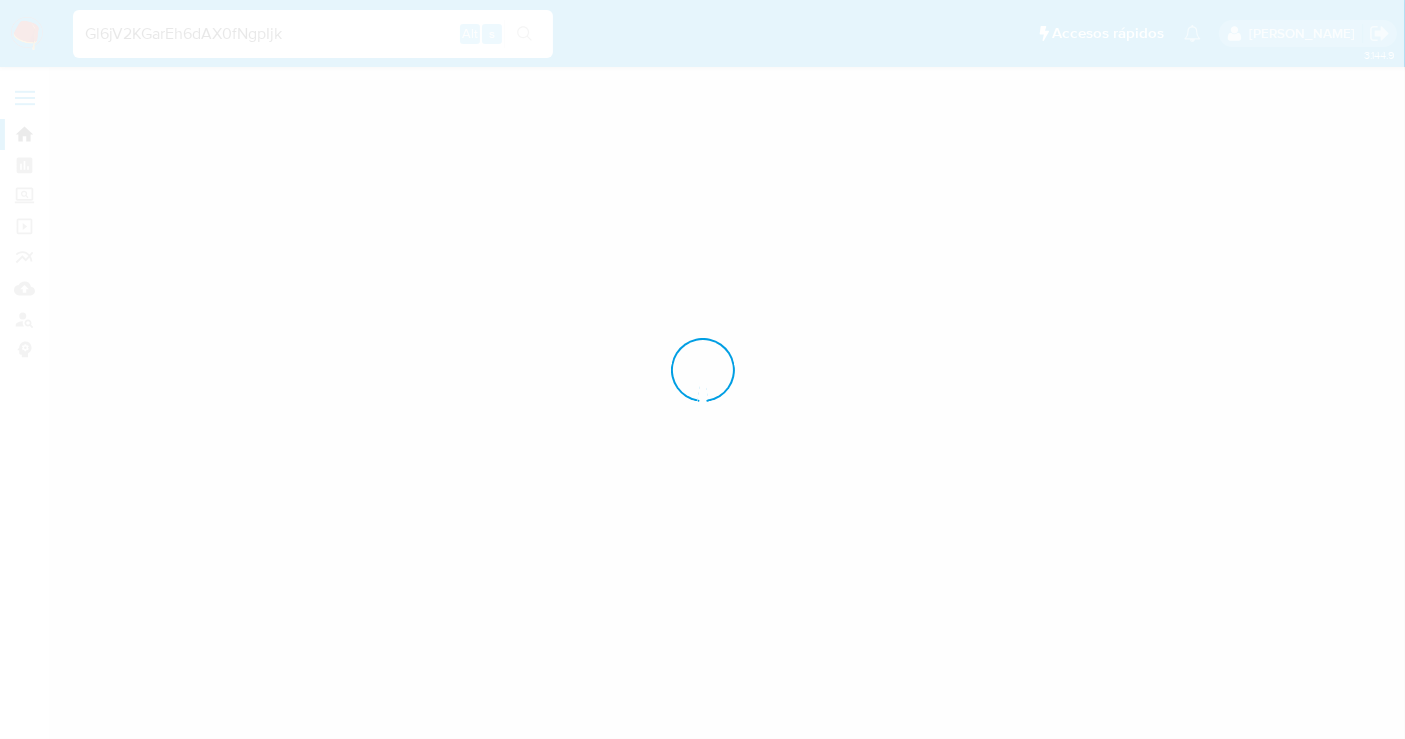 scroll, scrollTop: 0, scrollLeft: 0, axis: both 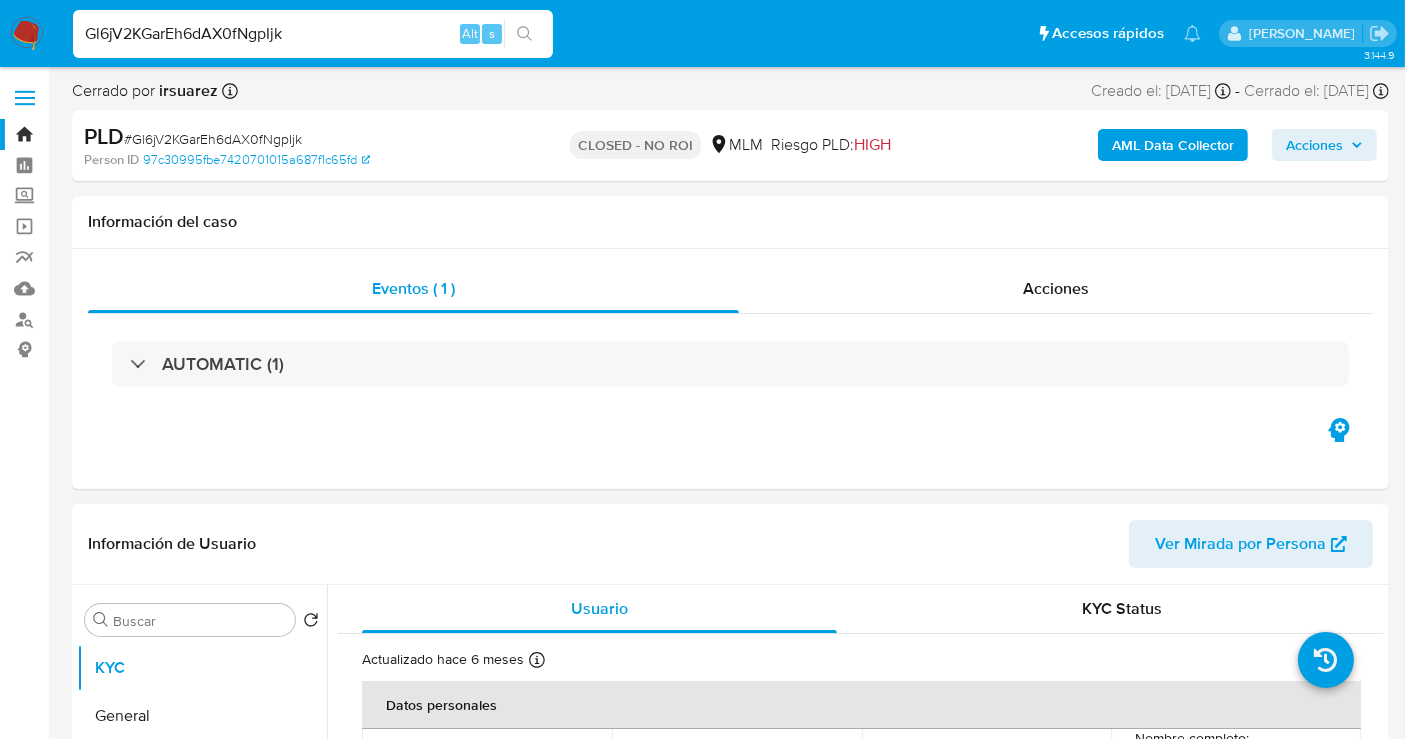 select on "10" 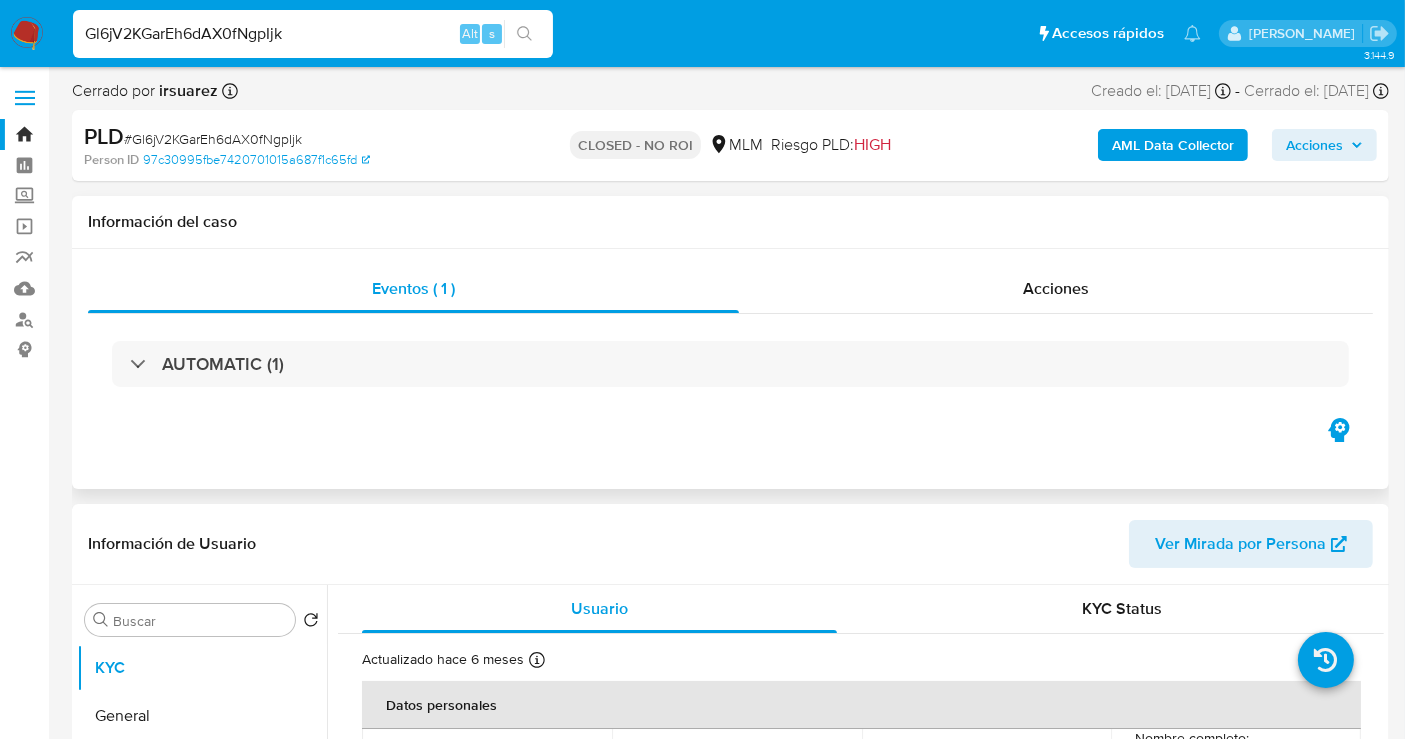 scroll, scrollTop: 444, scrollLeft: 0, axis: vertical 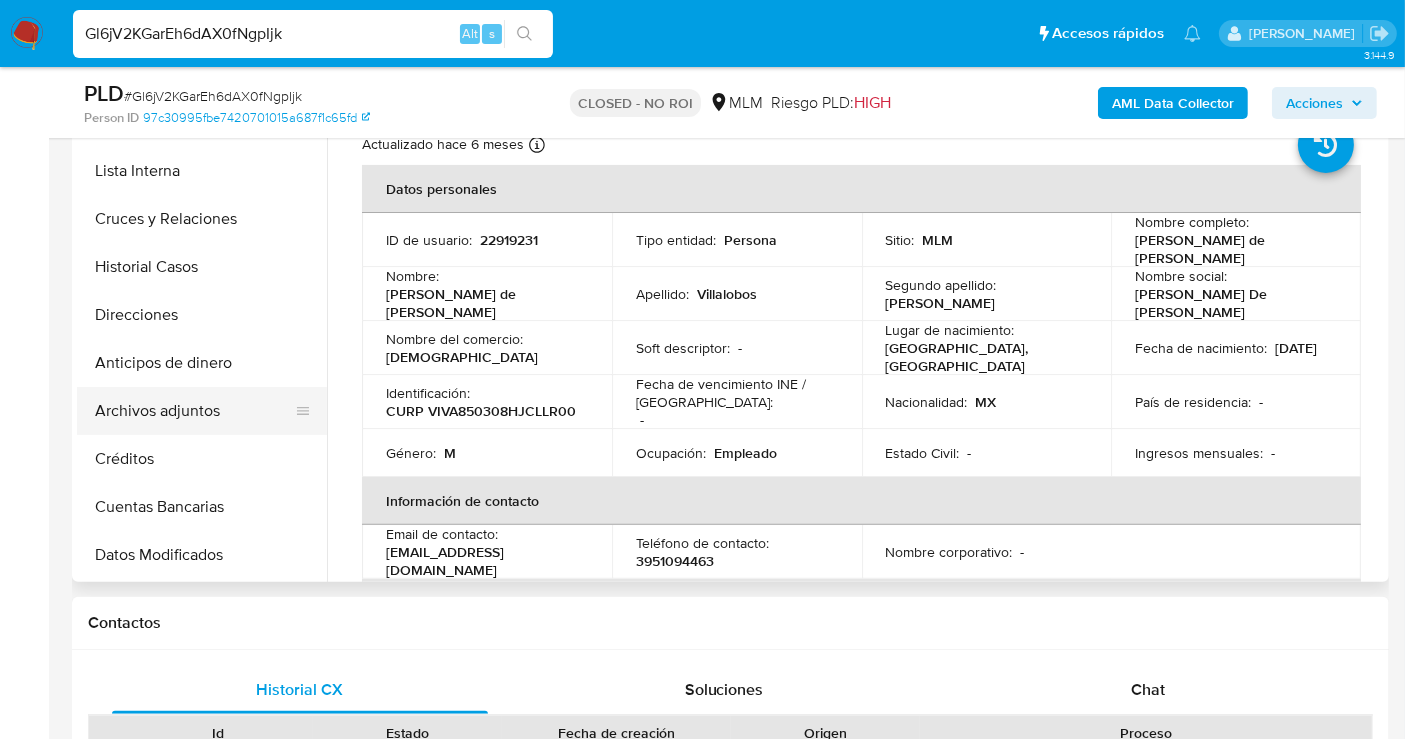 click on "Archivos adjuntos" at bounding box center [194, 411] 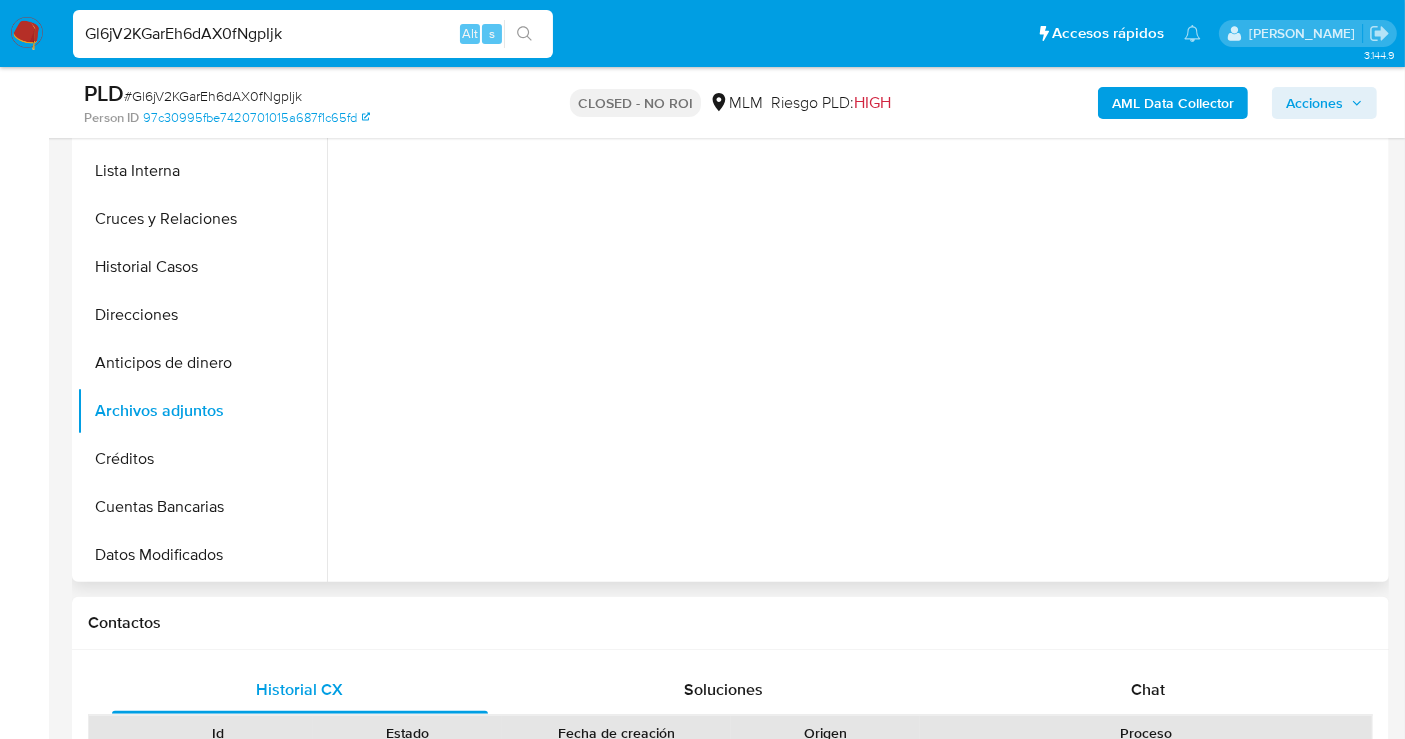 type 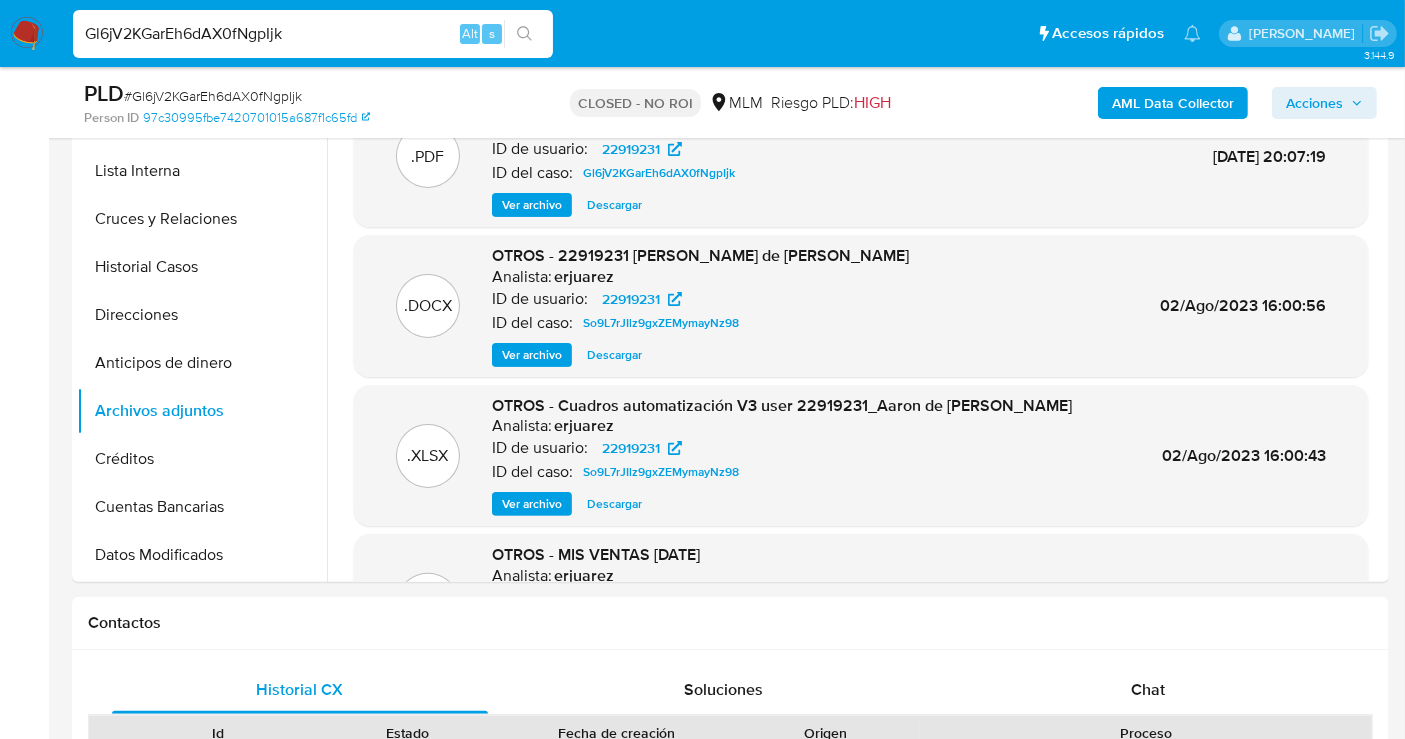 click on "Gl6jV2KGarEh6dAX0fNgpIjk" at bounding box center (313, 34) 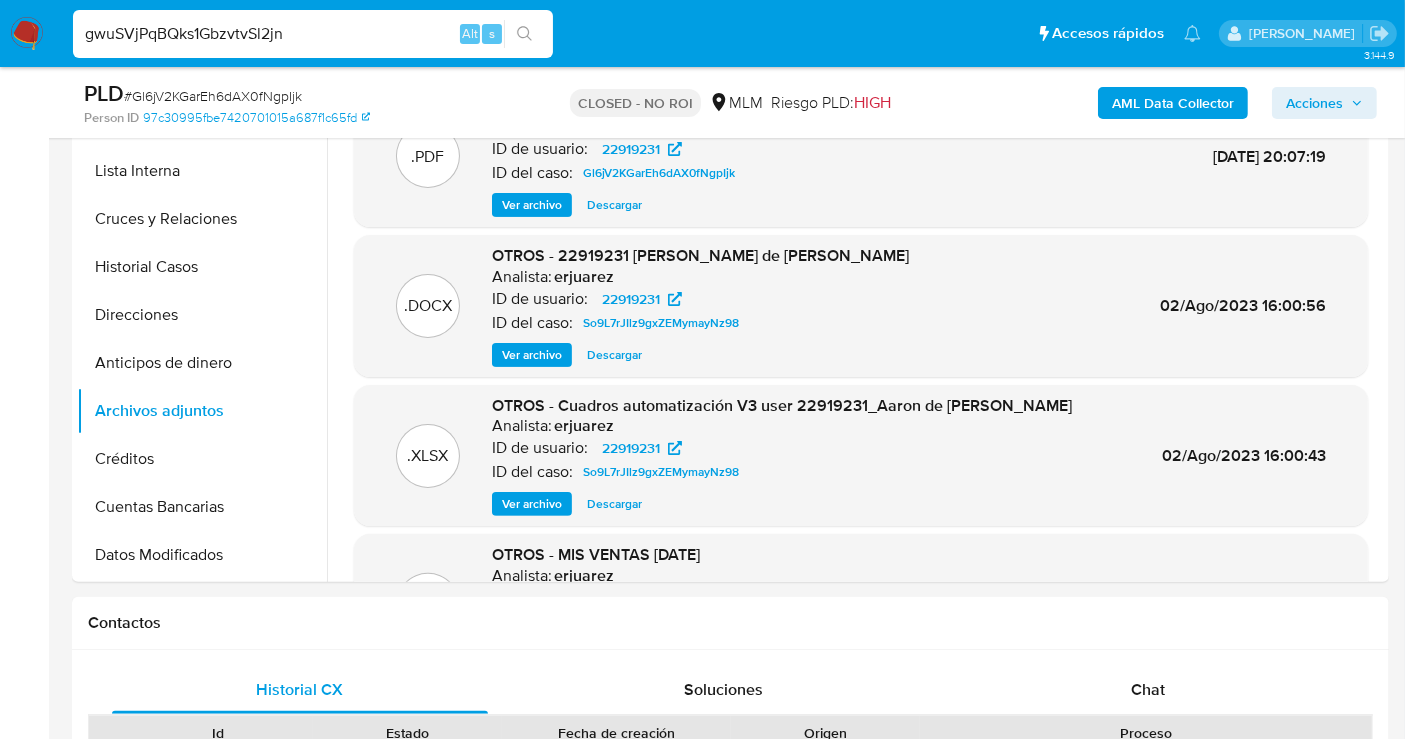 type on "gwuSVjPqBQks1GbzvtvSl2jn" 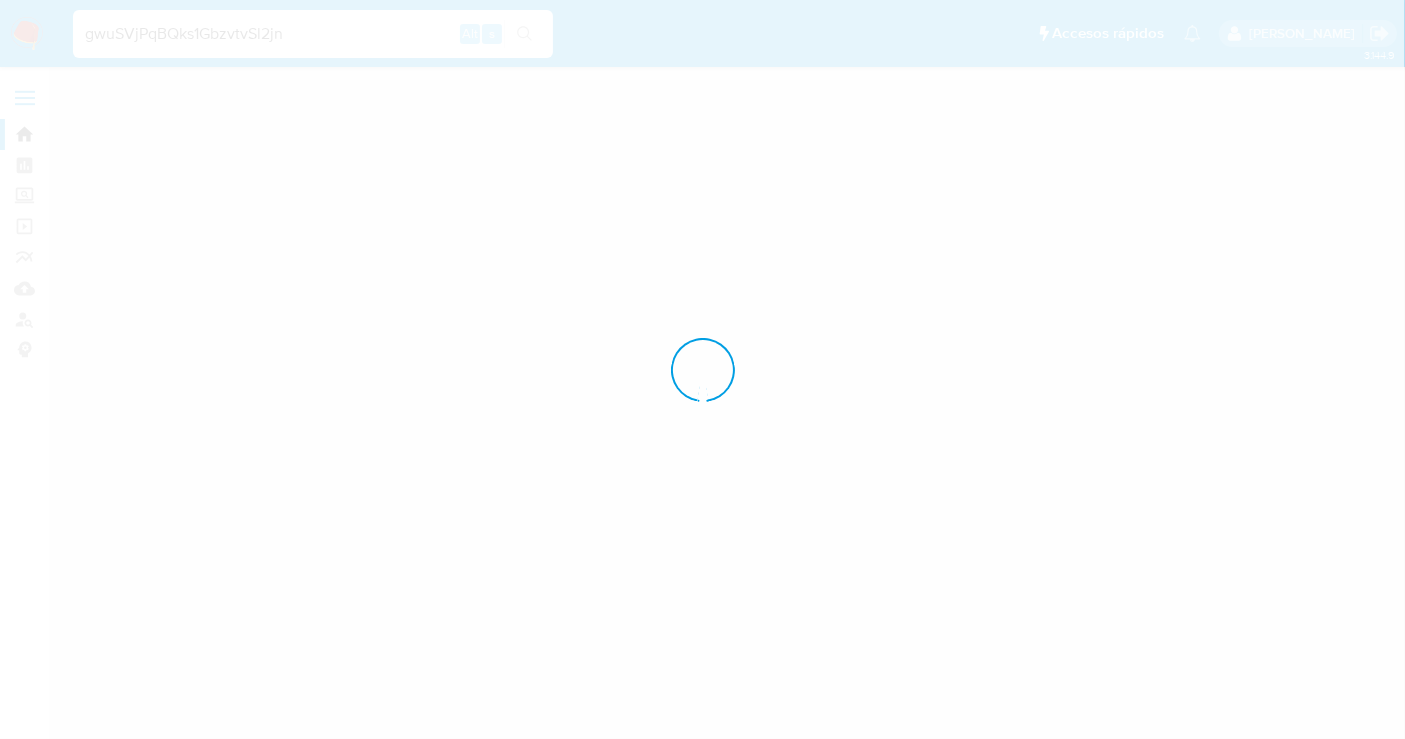 scroll, scrollTop: 0, scrollLeft: 0, axis: both 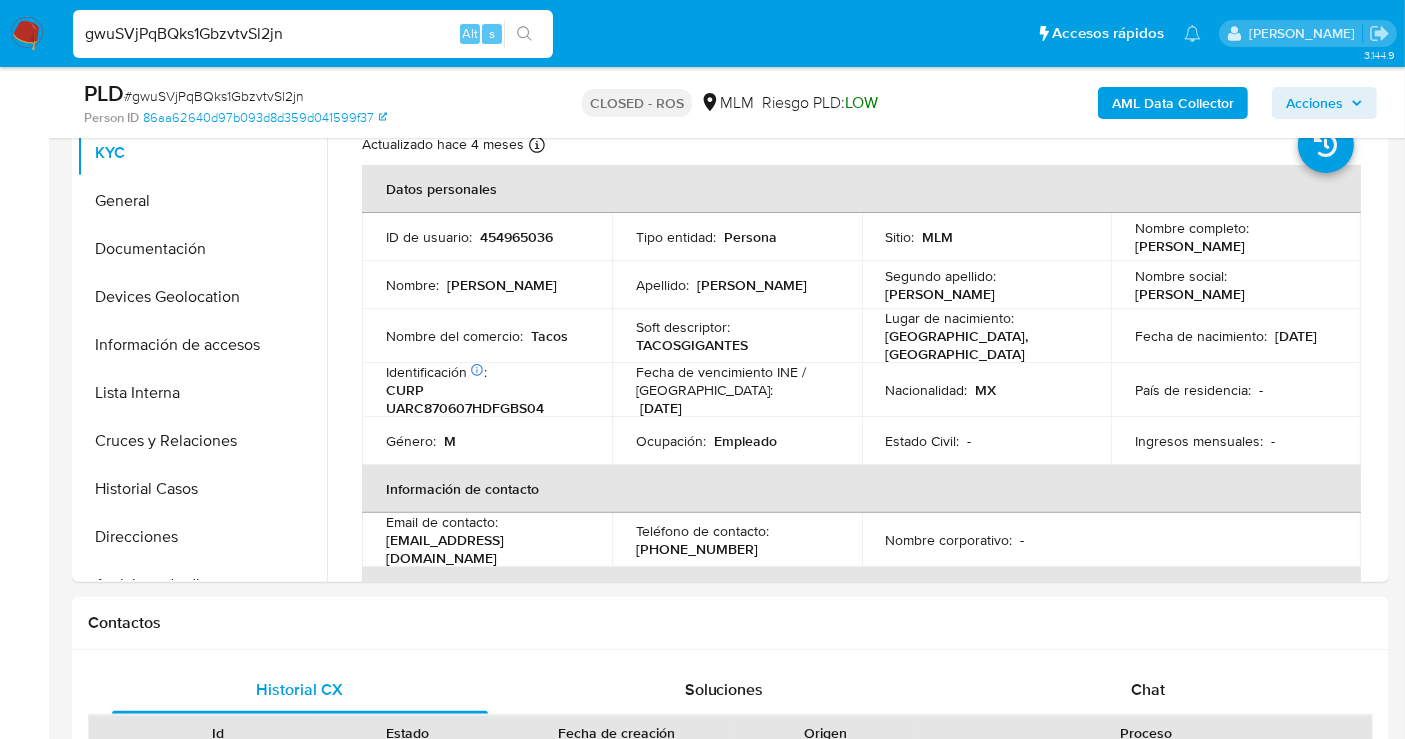 select on "10" 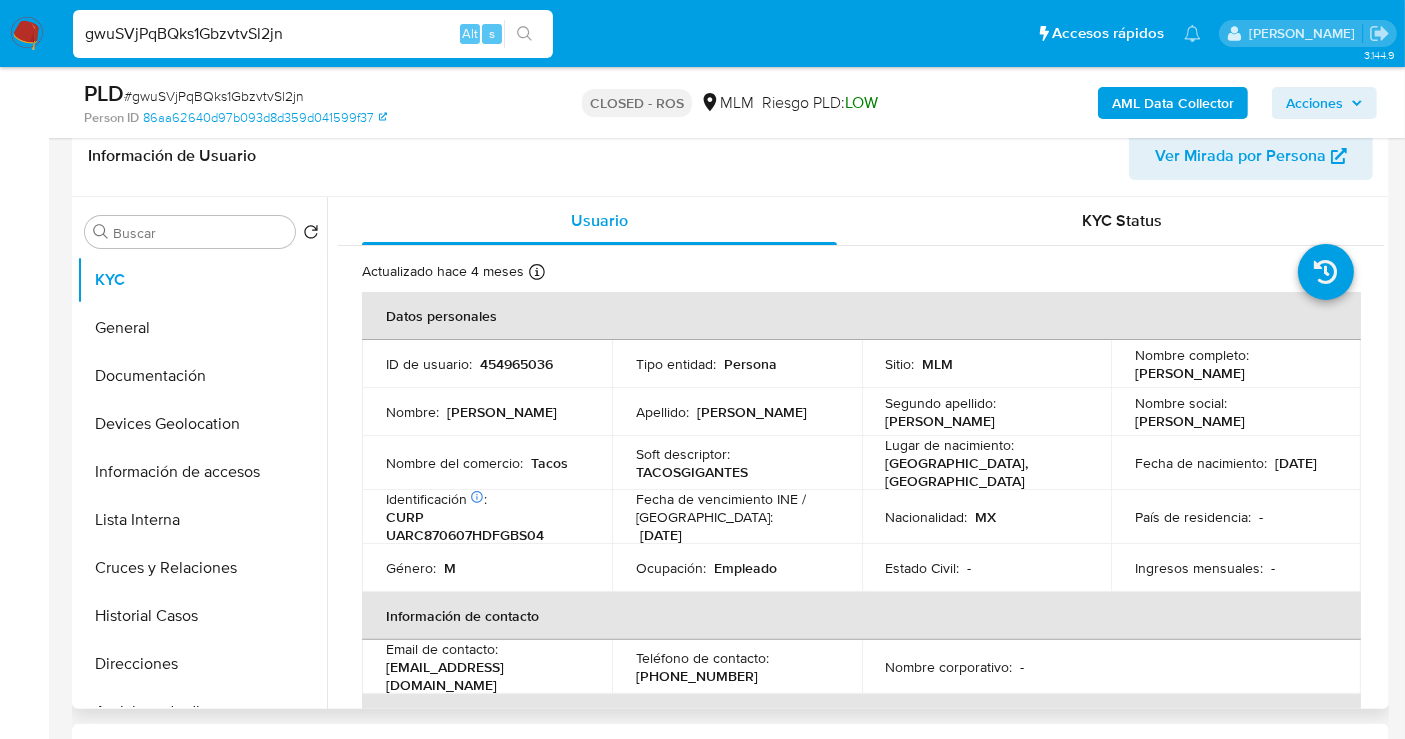 scroll, scrollTop: 222, scrollLeft: 0, axis: vertical 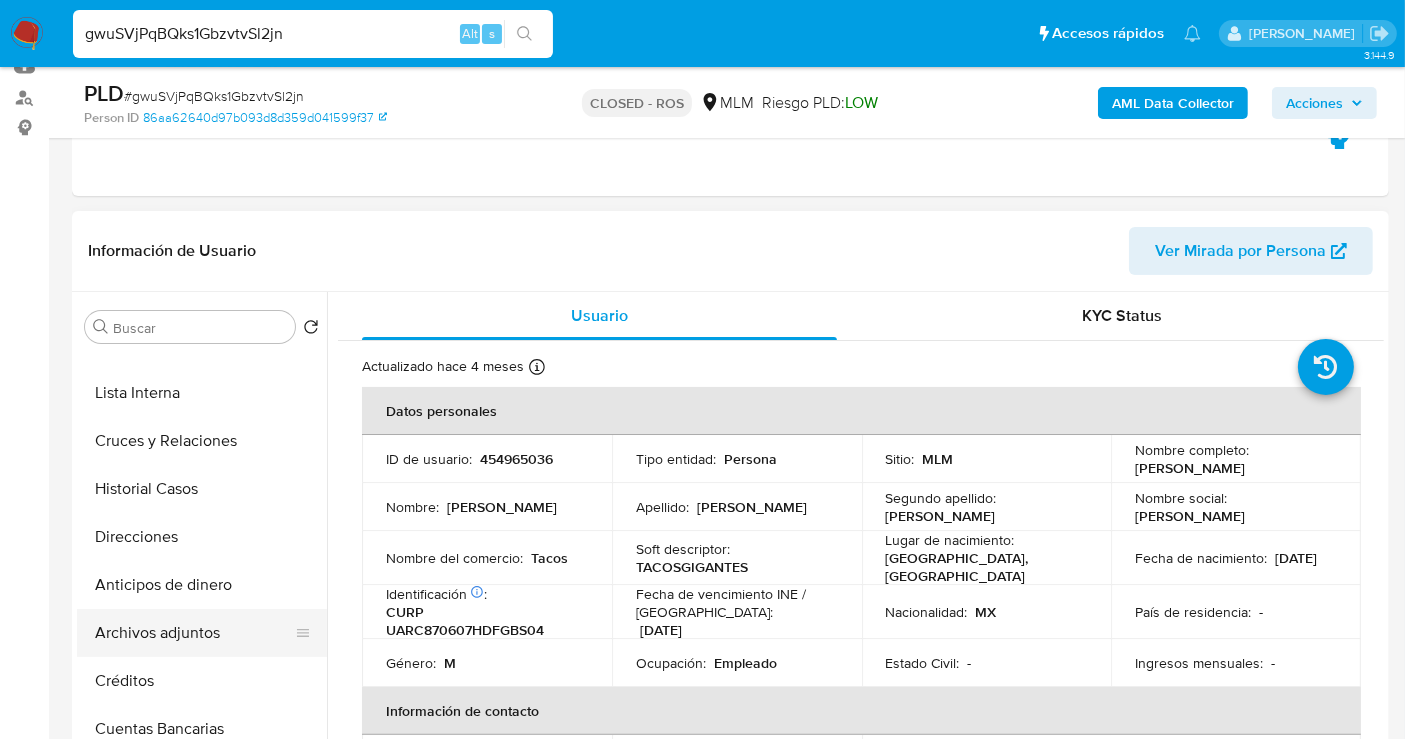 click on "Archivos adjuntos" at bounding box center (194, 633) 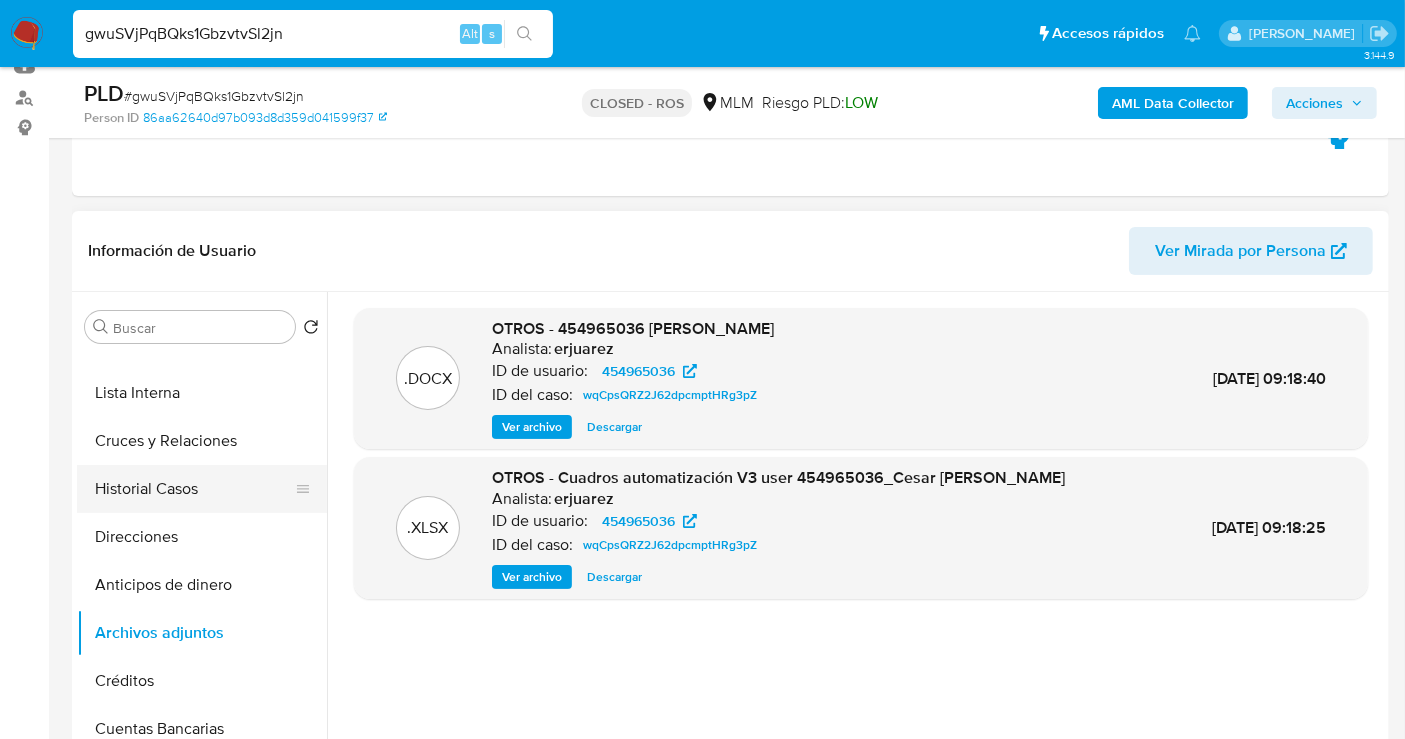 click on "Historial Casos" at bounding box center [194, 489] 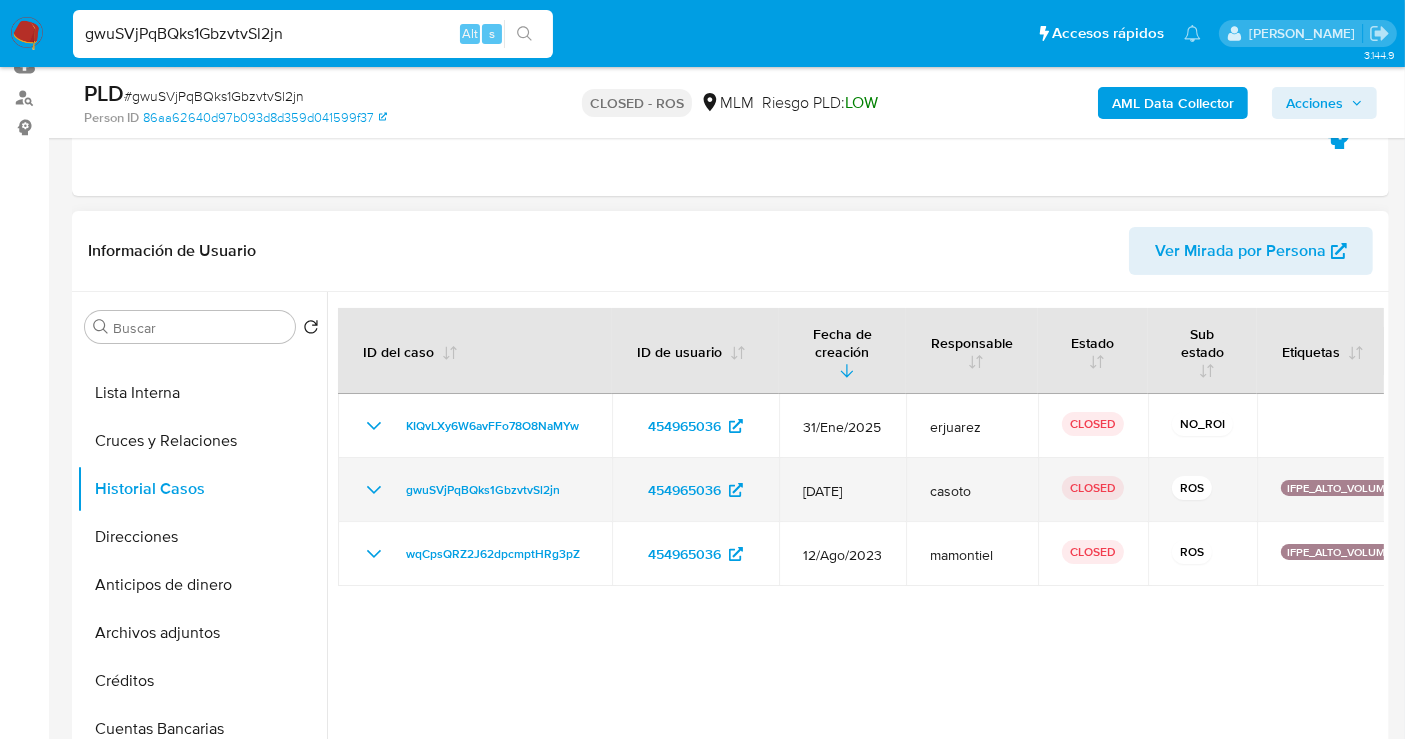click 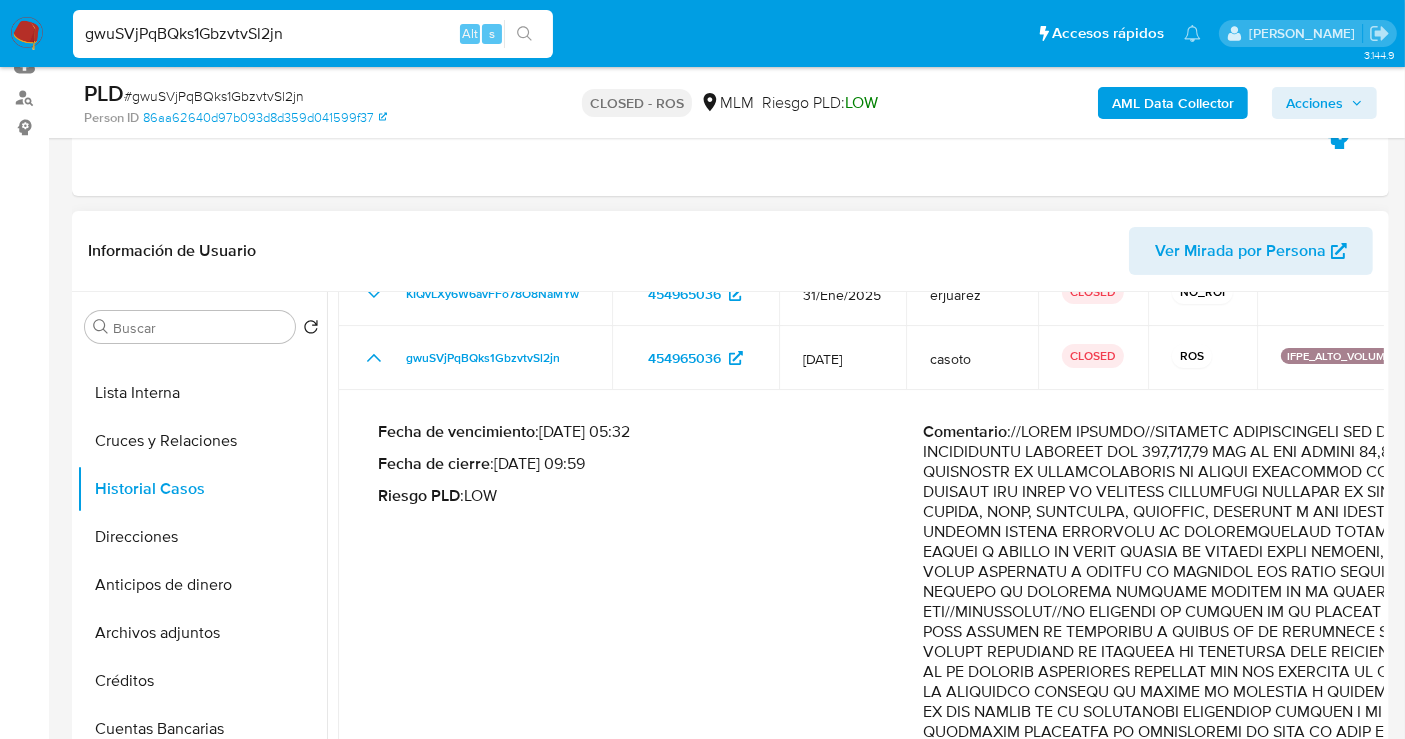 scroll, scrollTop: 0, scrollLeft: 0, axis: both 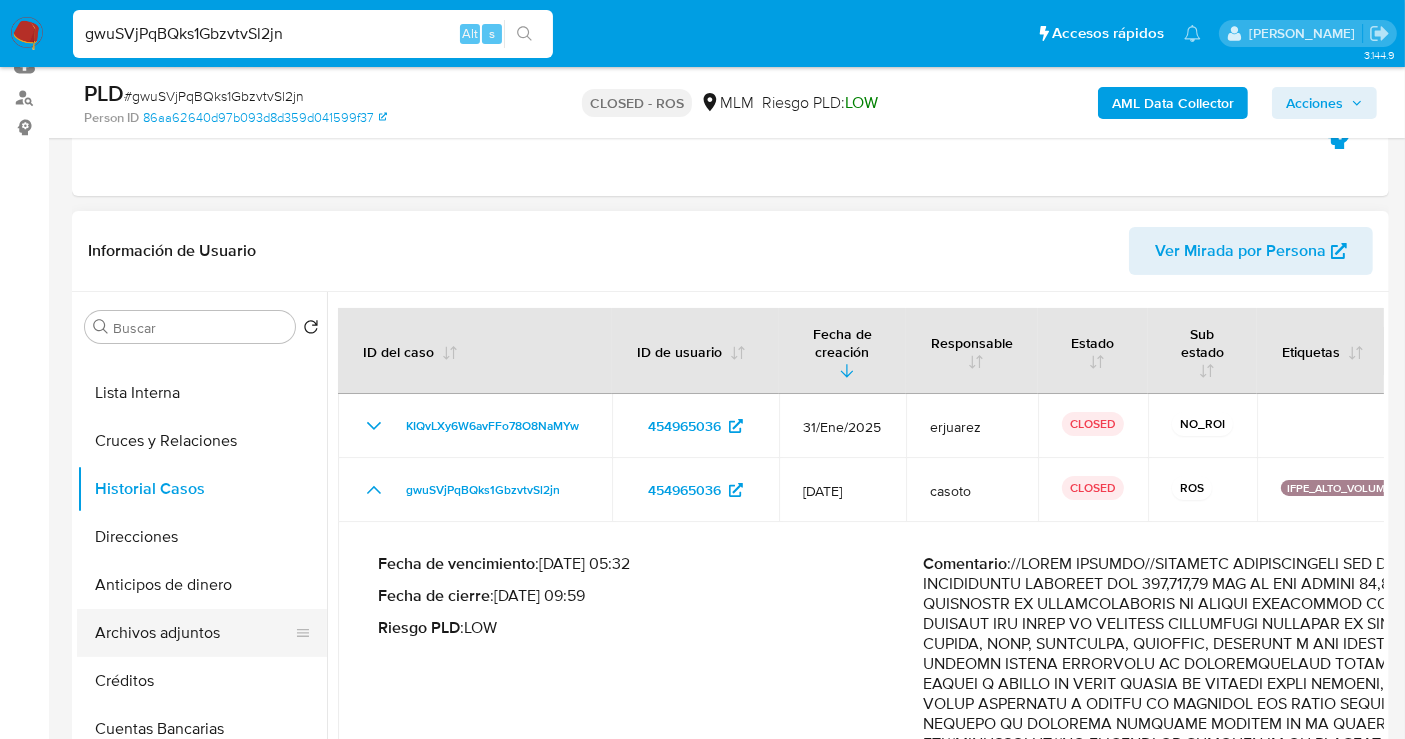 click on "Archivos adjuntos" at bounding box center [194, 633] 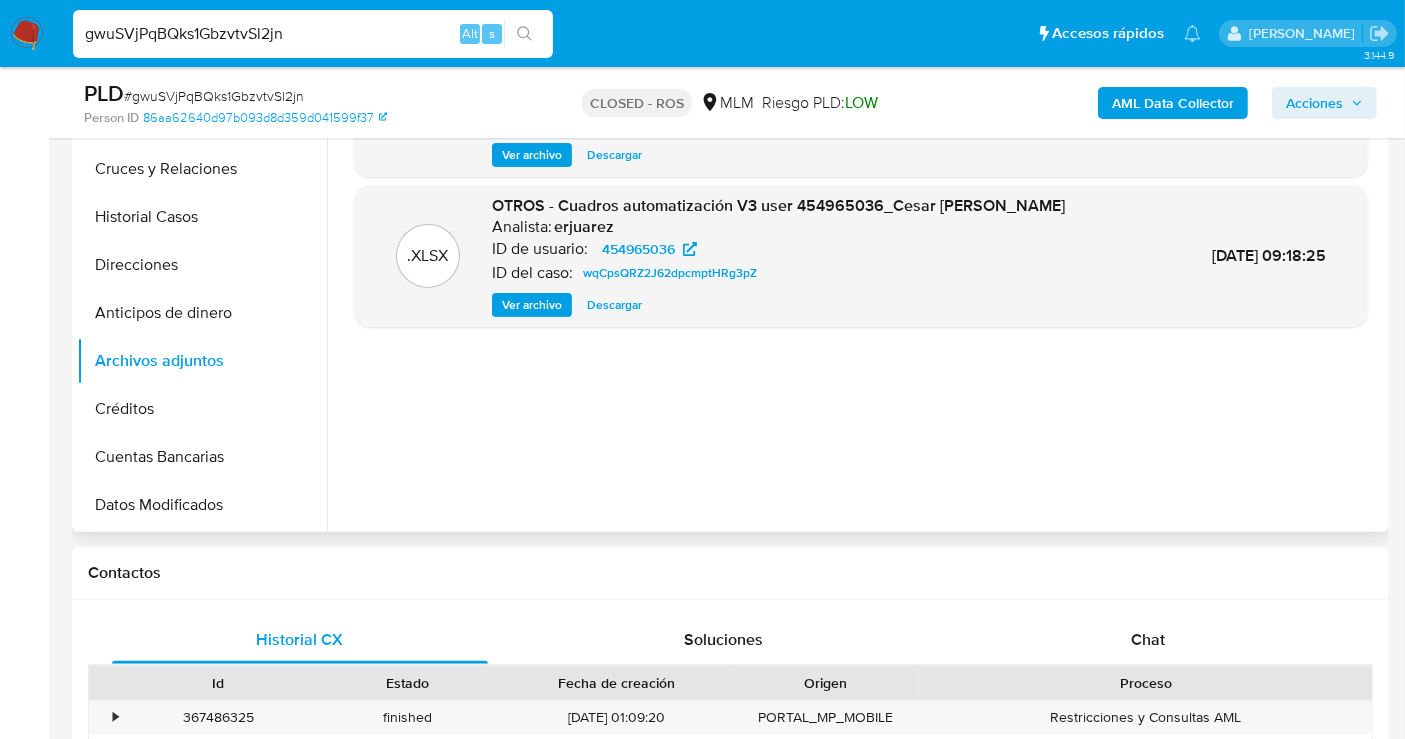 scroll, scrollTop: 333, scrollLeft: 0, axis: vertical 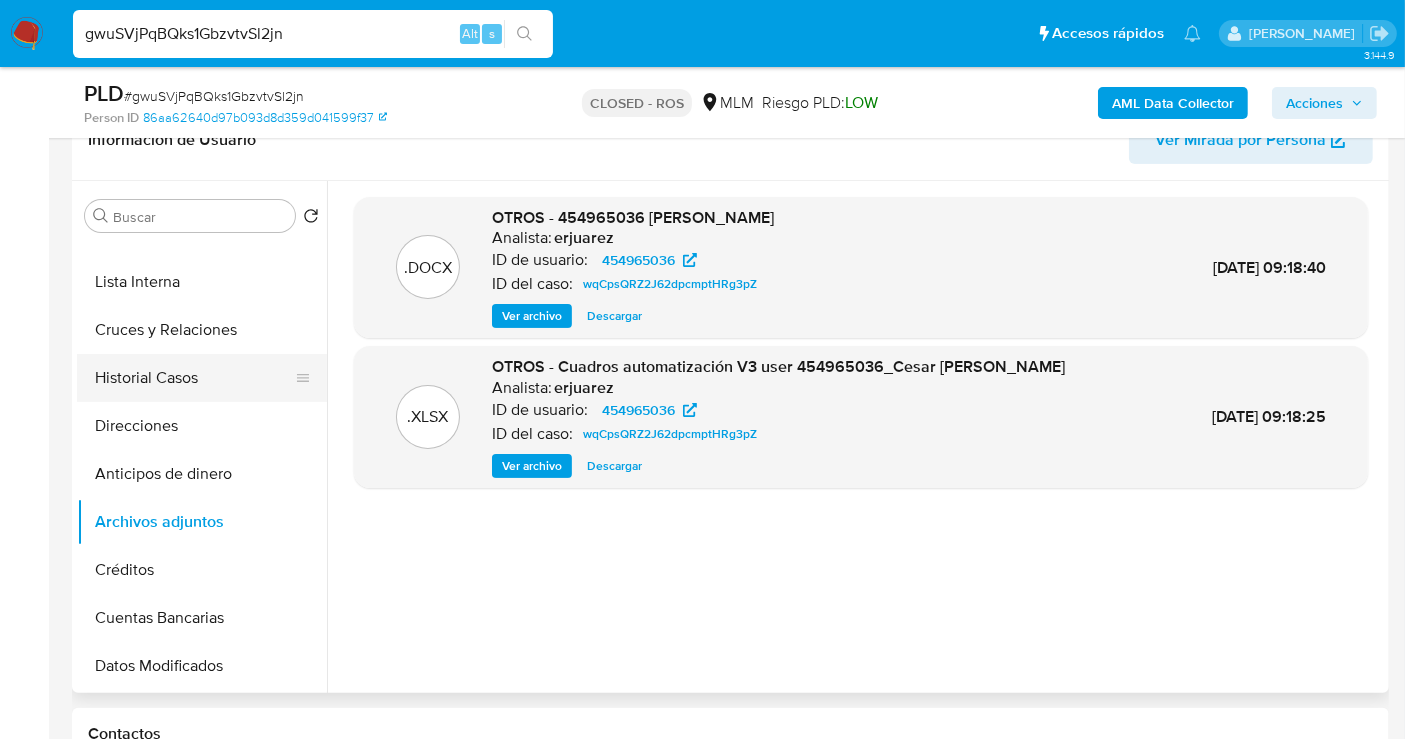 click on "Historial Casos" at bounding box center [194, 378] 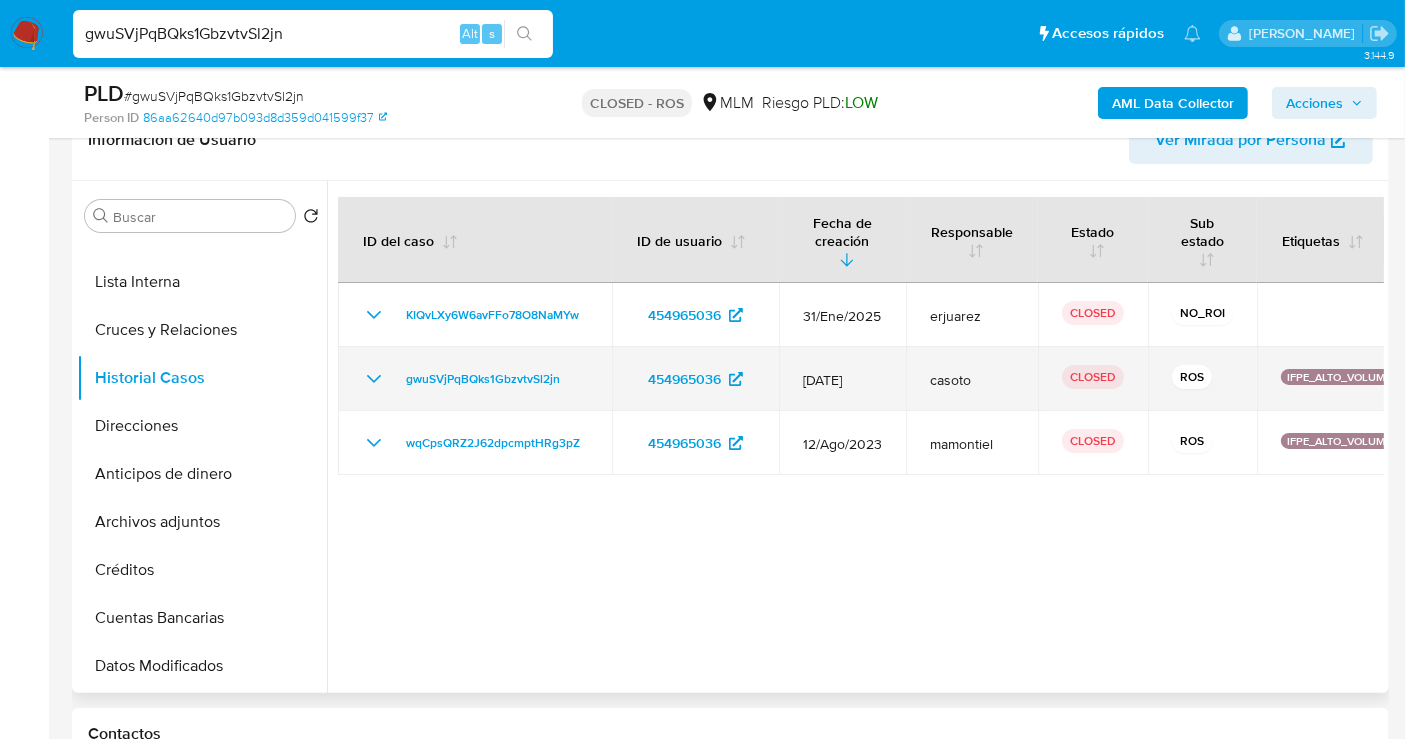 click 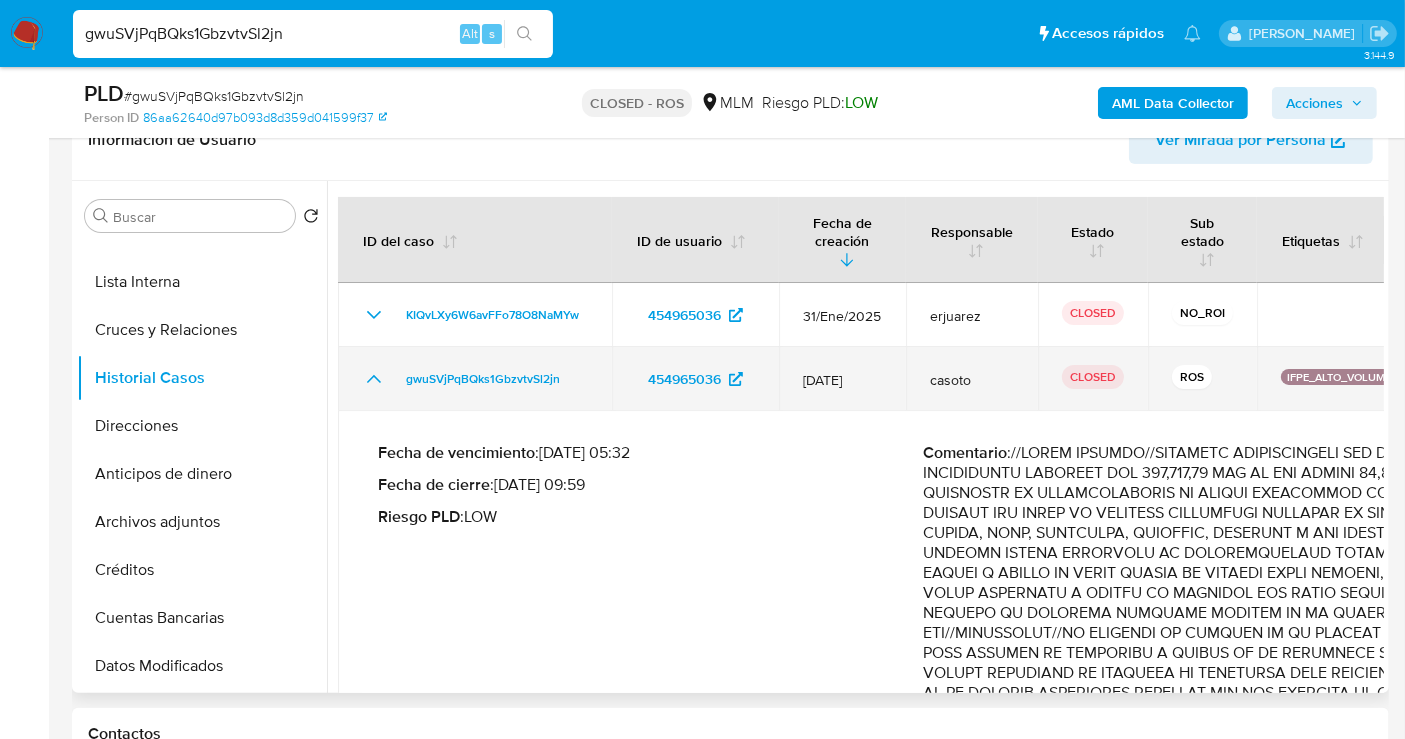 click 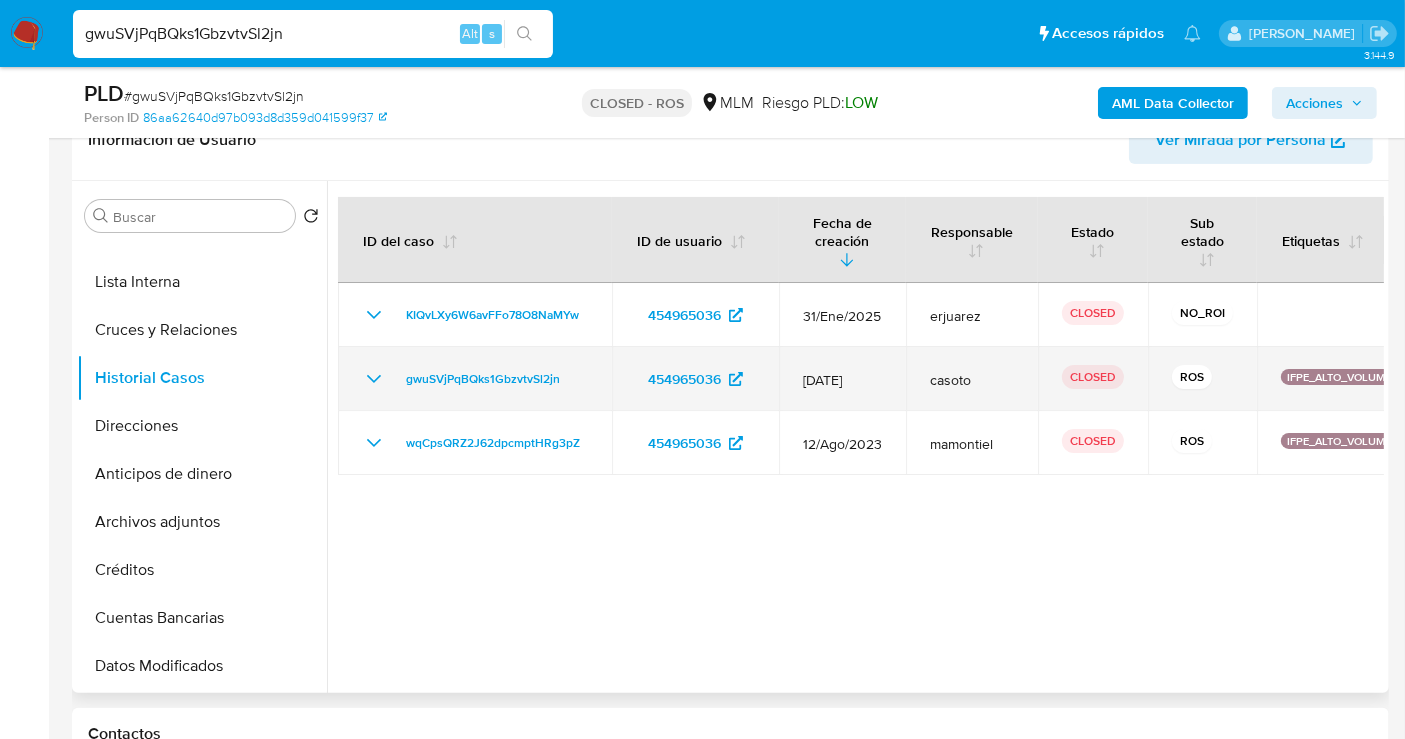 type 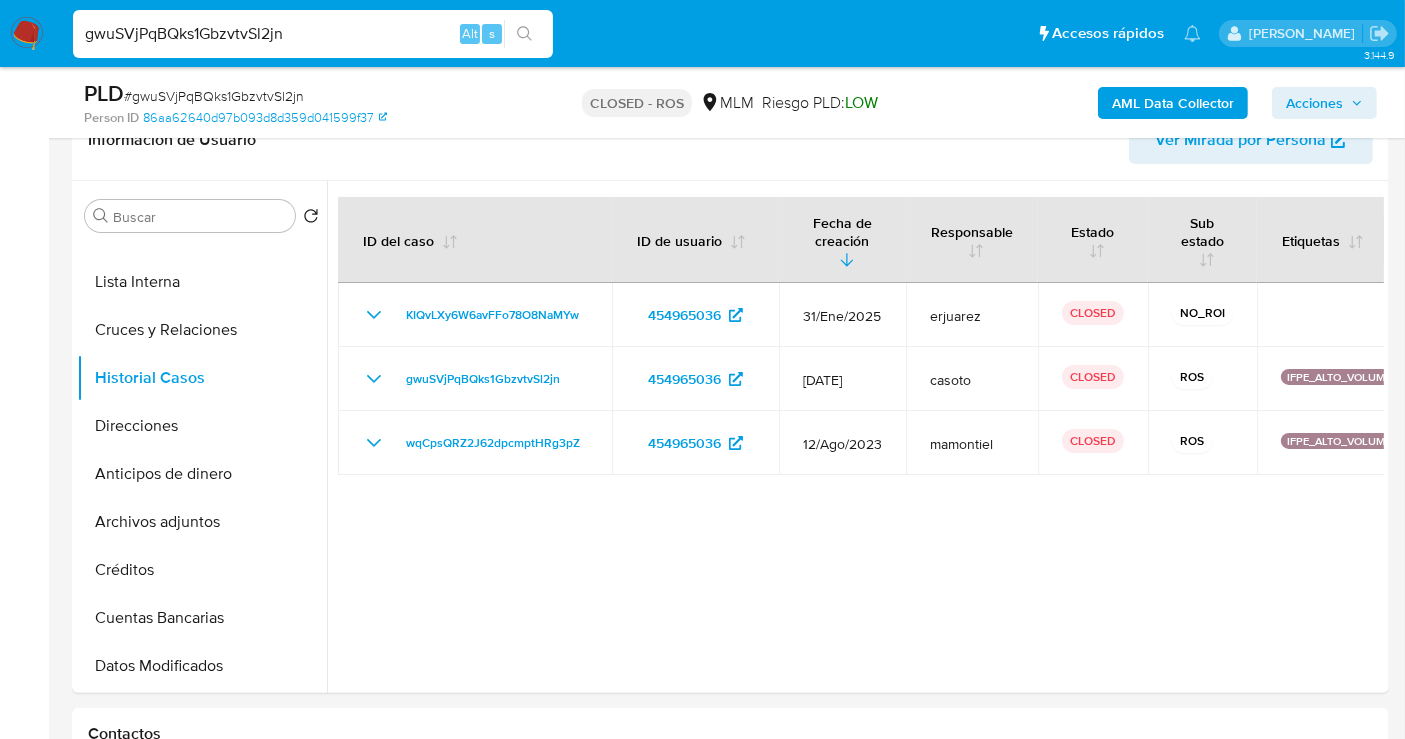 click on "gwuSVjPqBQks1GbzvtvSl2jn" at bounding box center [313, 34] 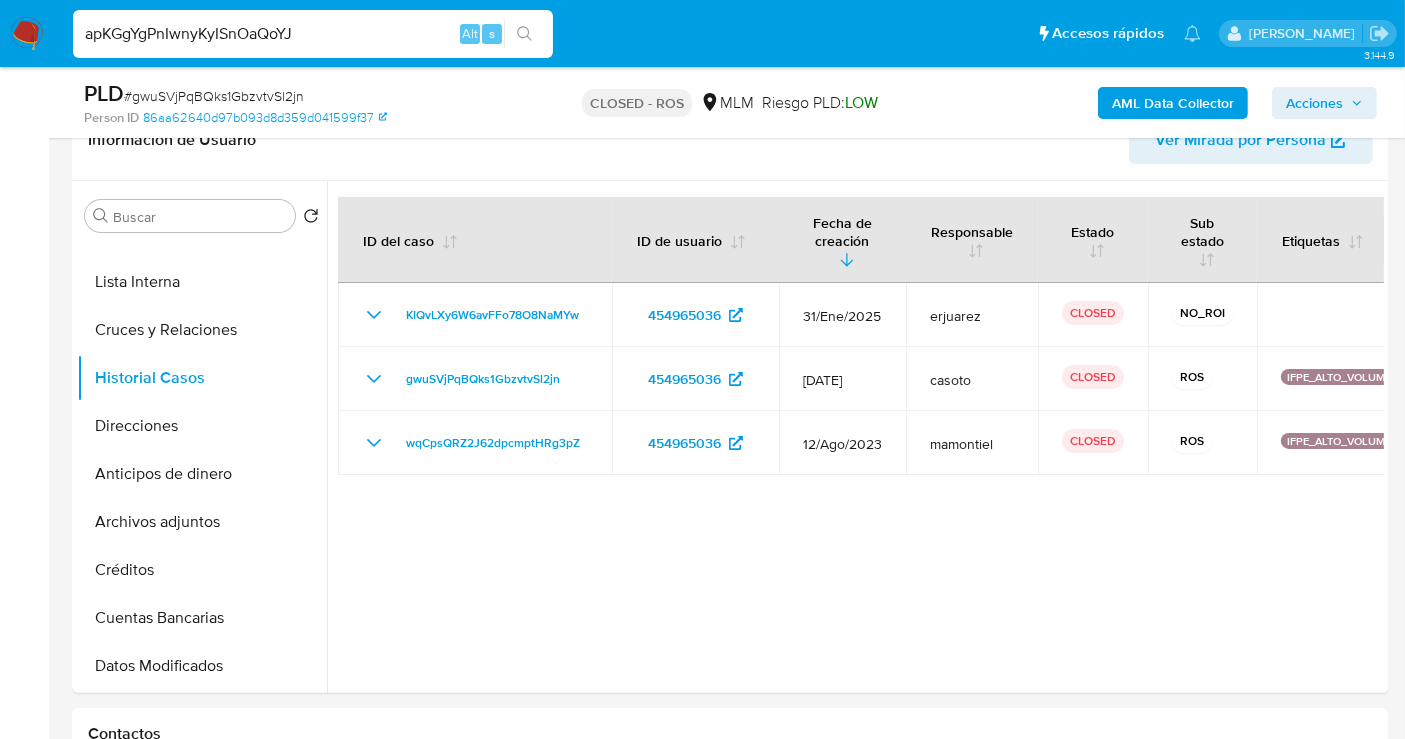 type on "apKGgYgPnIwnyKyISnOaQoYJ" 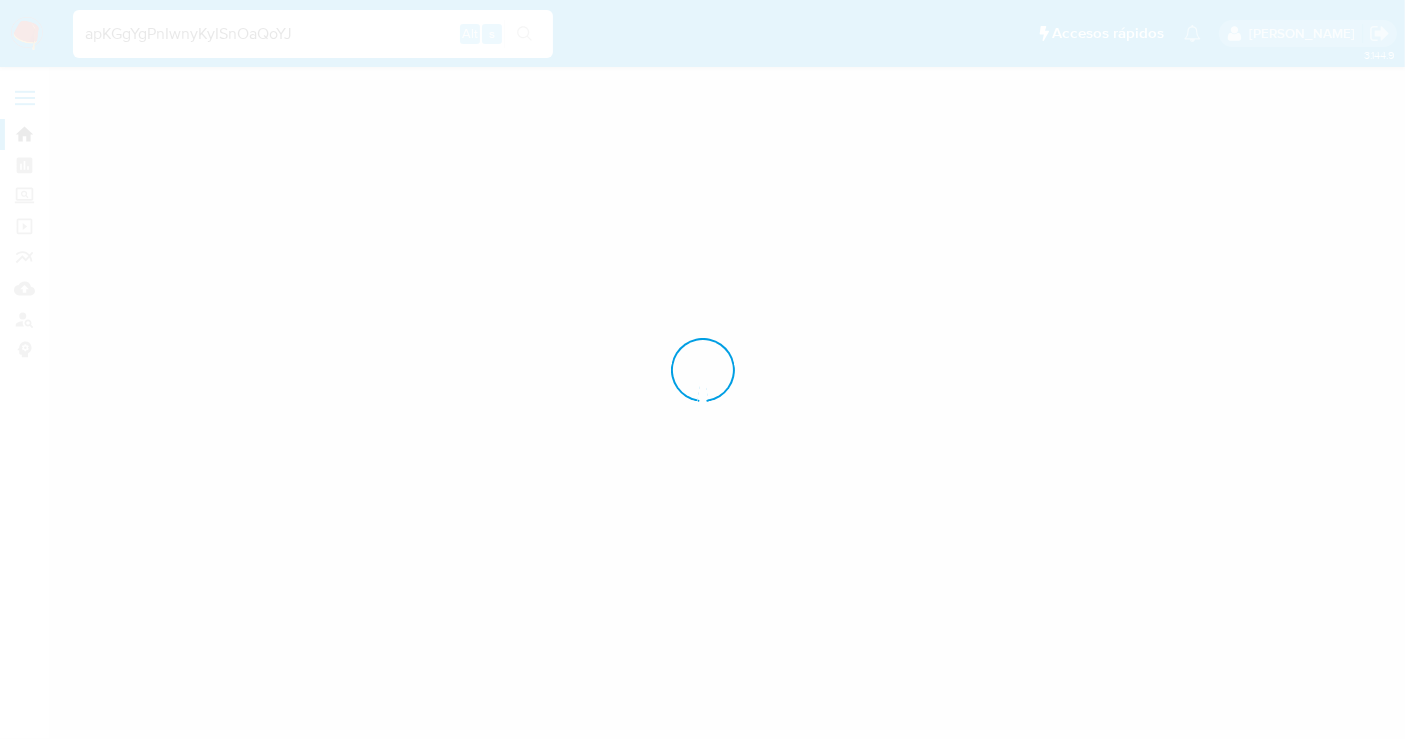 scroll, scrollTop: 0, scrollLeft: 0, axis: both 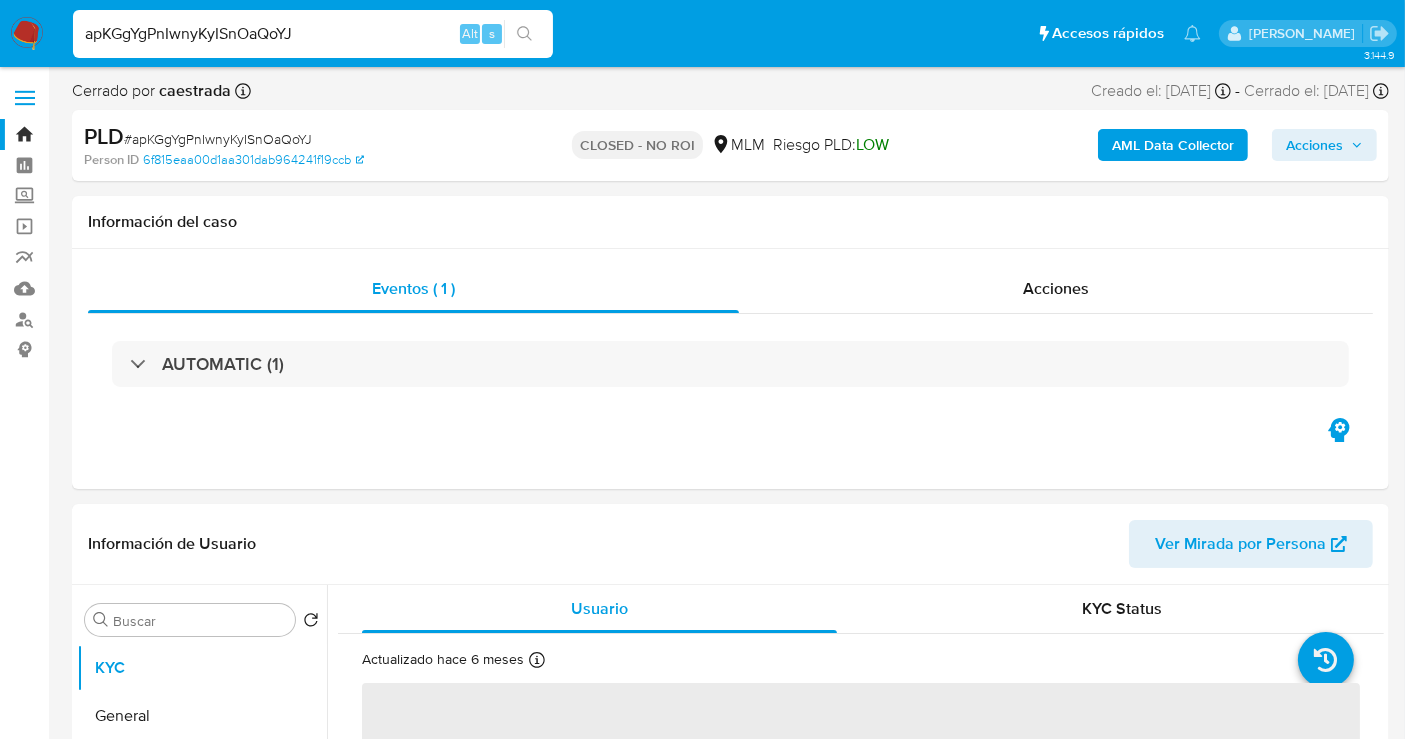select on "10" 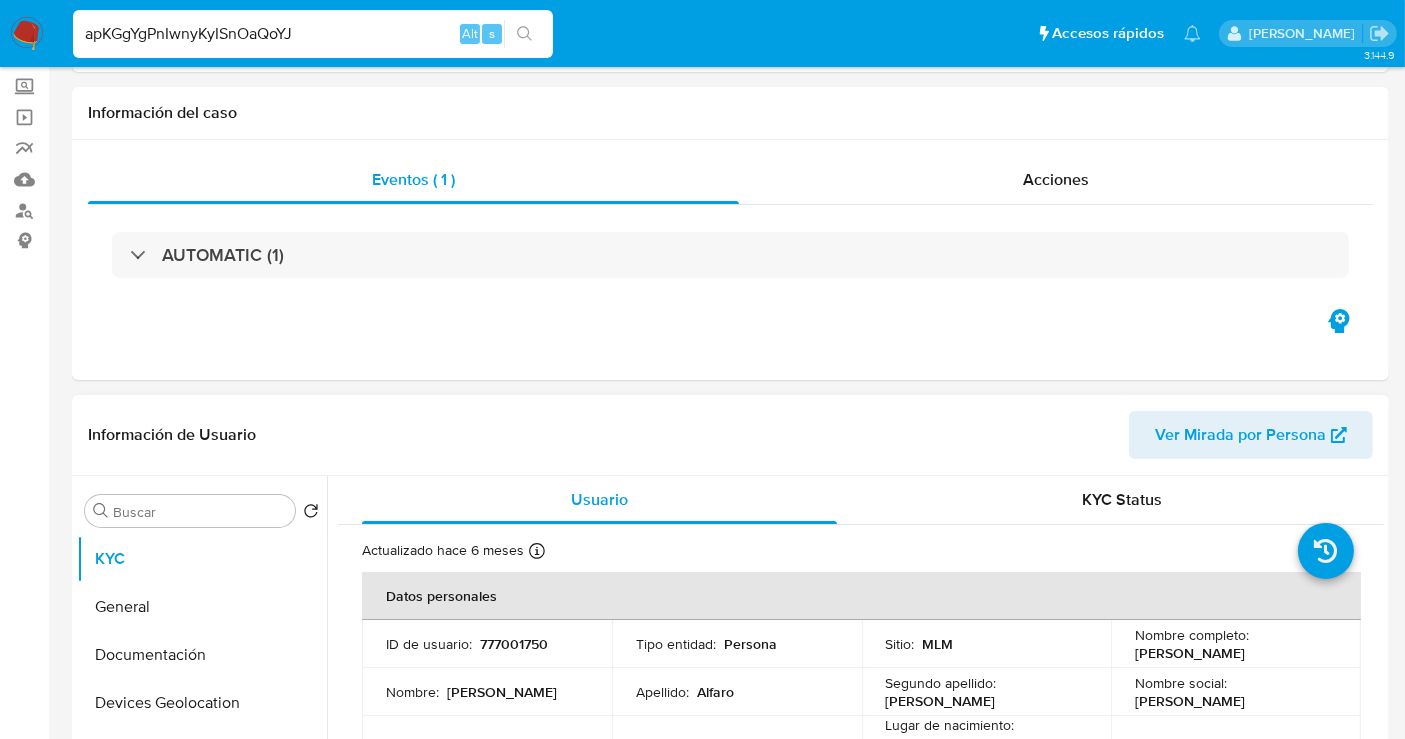 scroll, scrollTop: 444, scrollLeft: 0, axis: vertical 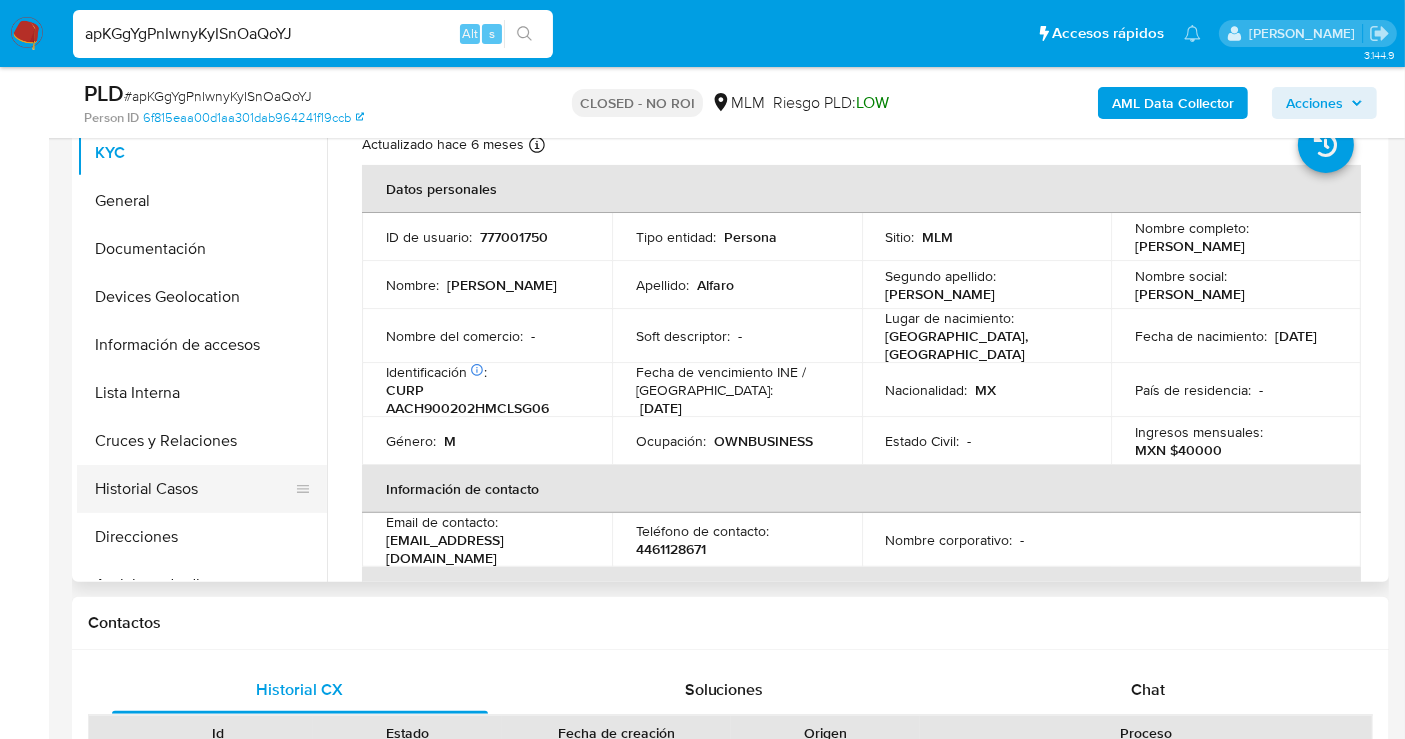 click on "Historial Casos" at bounding box center [194, 489] 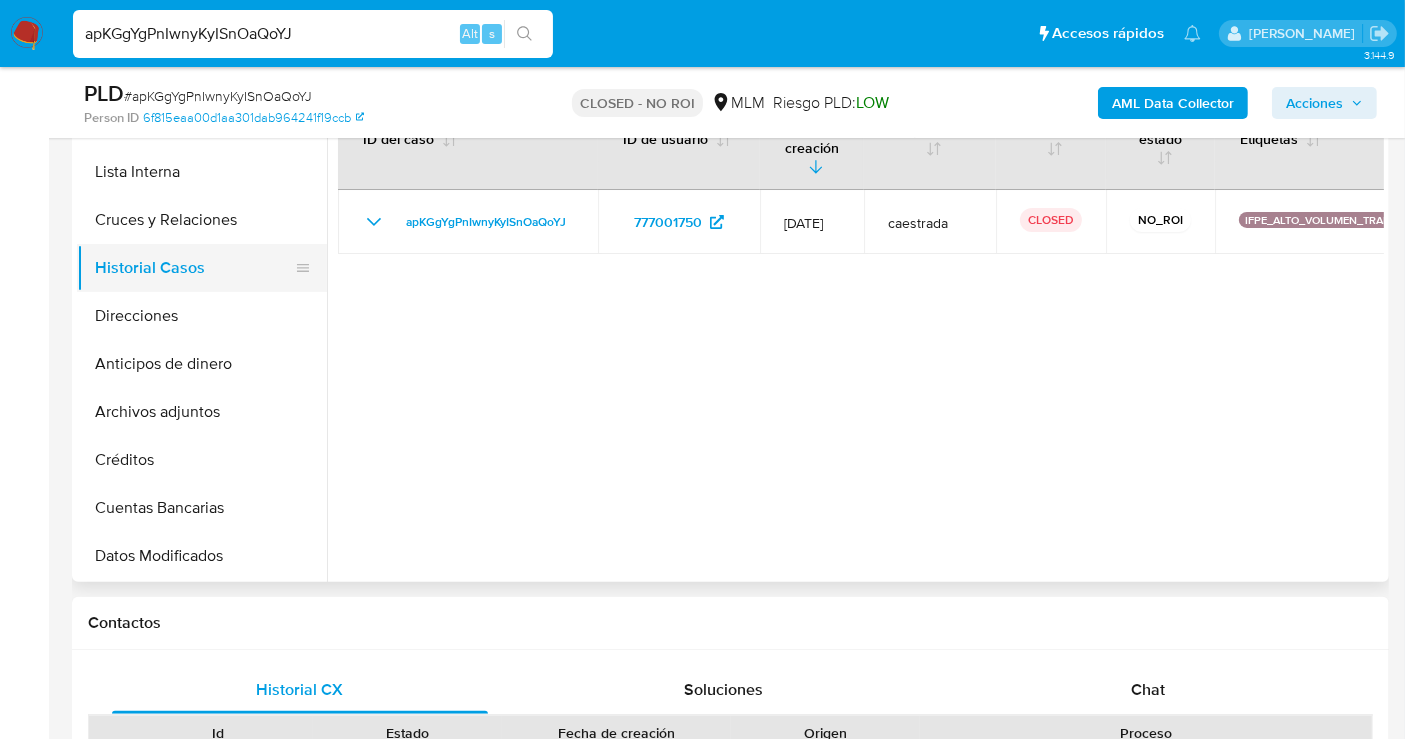 scroll, scrollTop: 222, scrollLeft: 0, axis: vertical 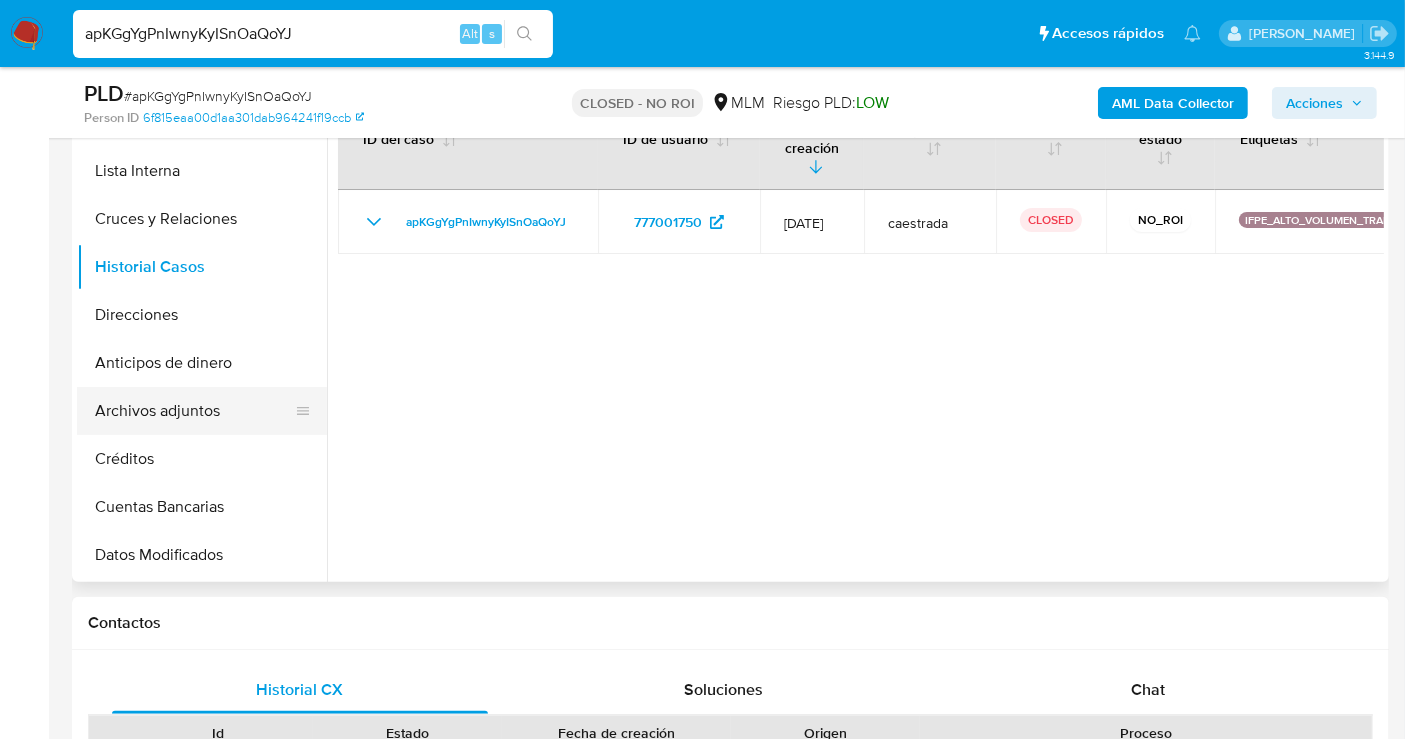 click on "Archivos adjuntos" at bounding box center (194, 411) 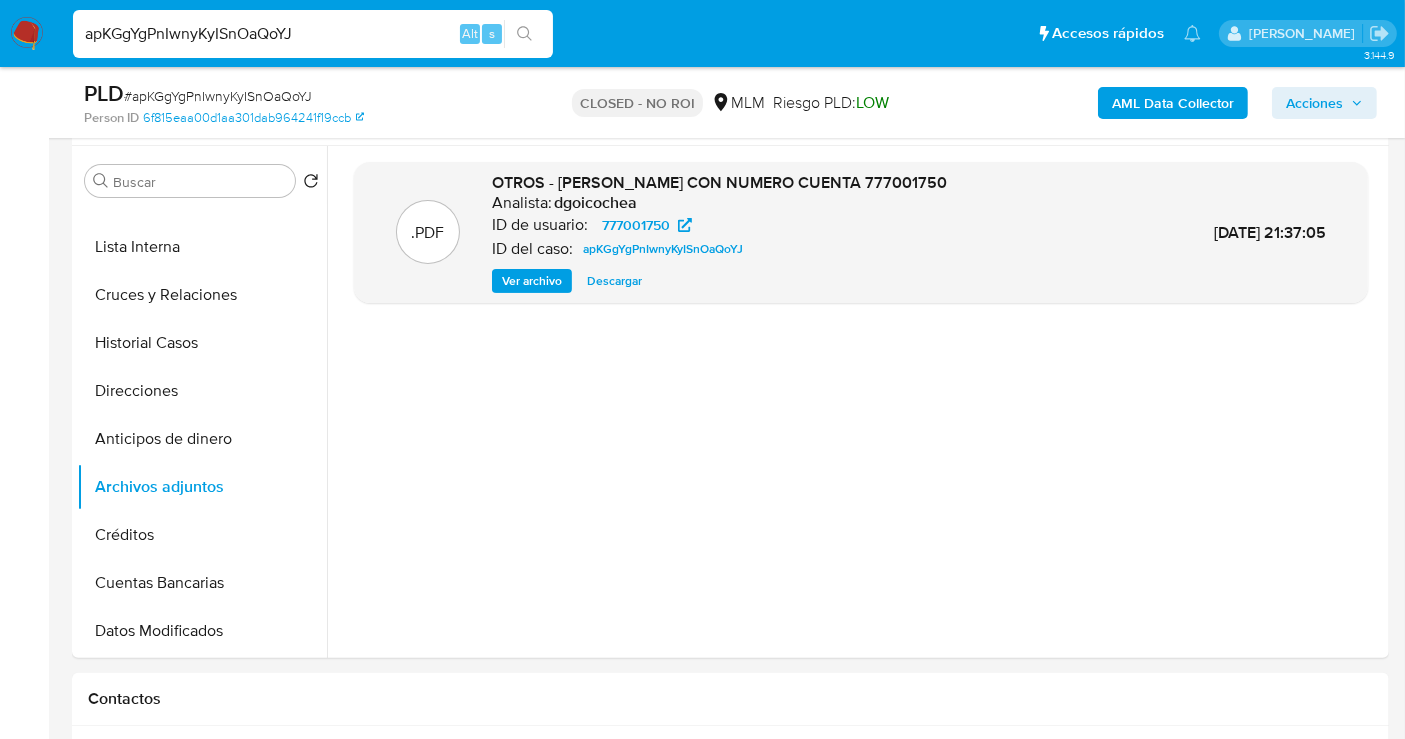 scroll, scrollTop: 333, scrollLeft: 0, axis: vertical 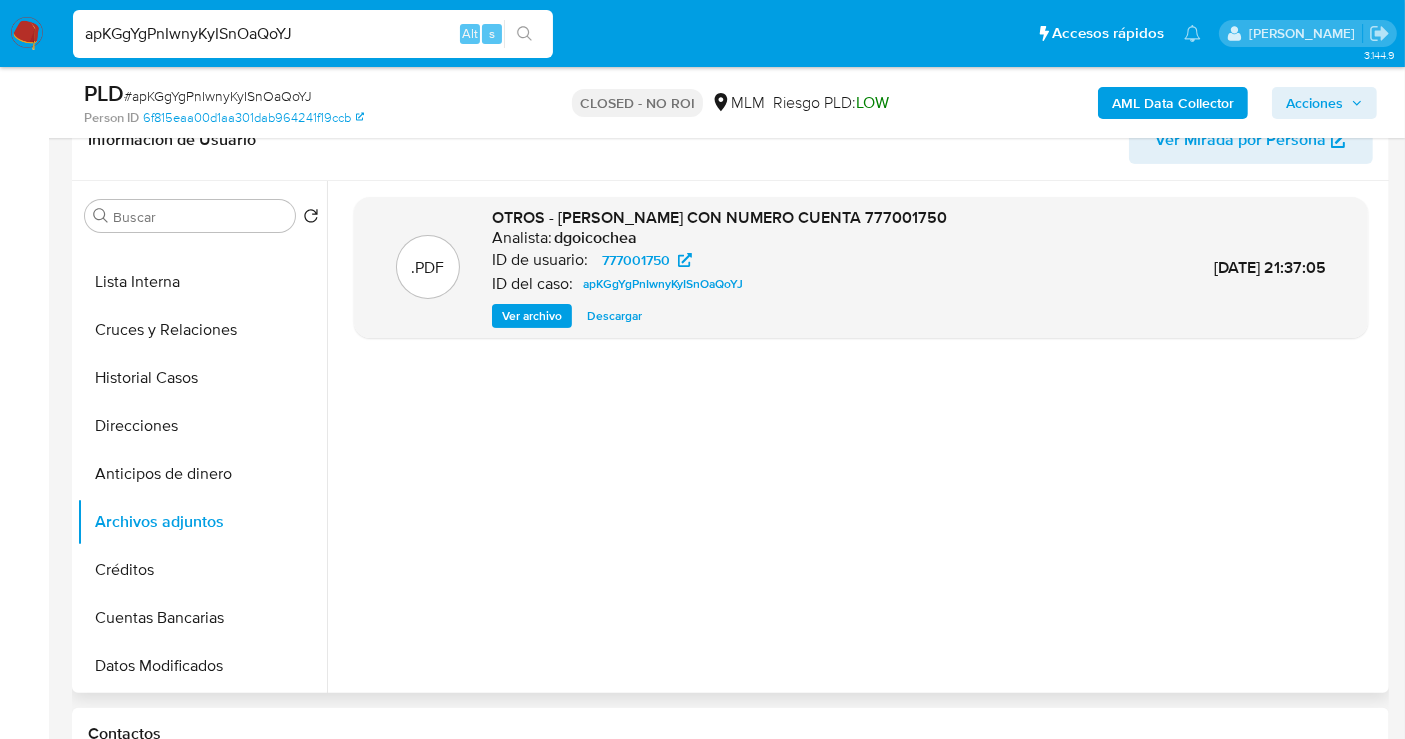 click on "Descargar" at bounding box center (614, 316) 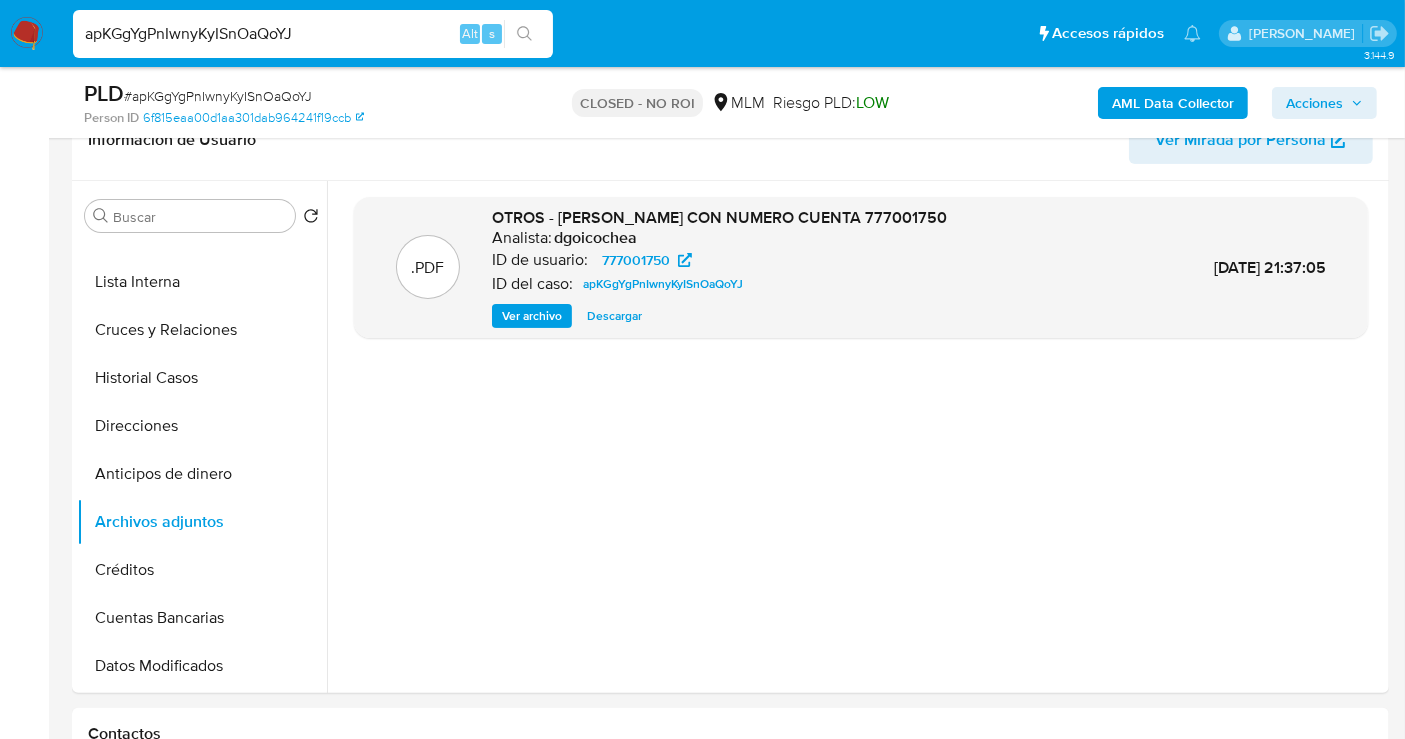 click on "apKGgYgPnIwnyKyISnOaQoYJ" at bounding box center [313, 34] 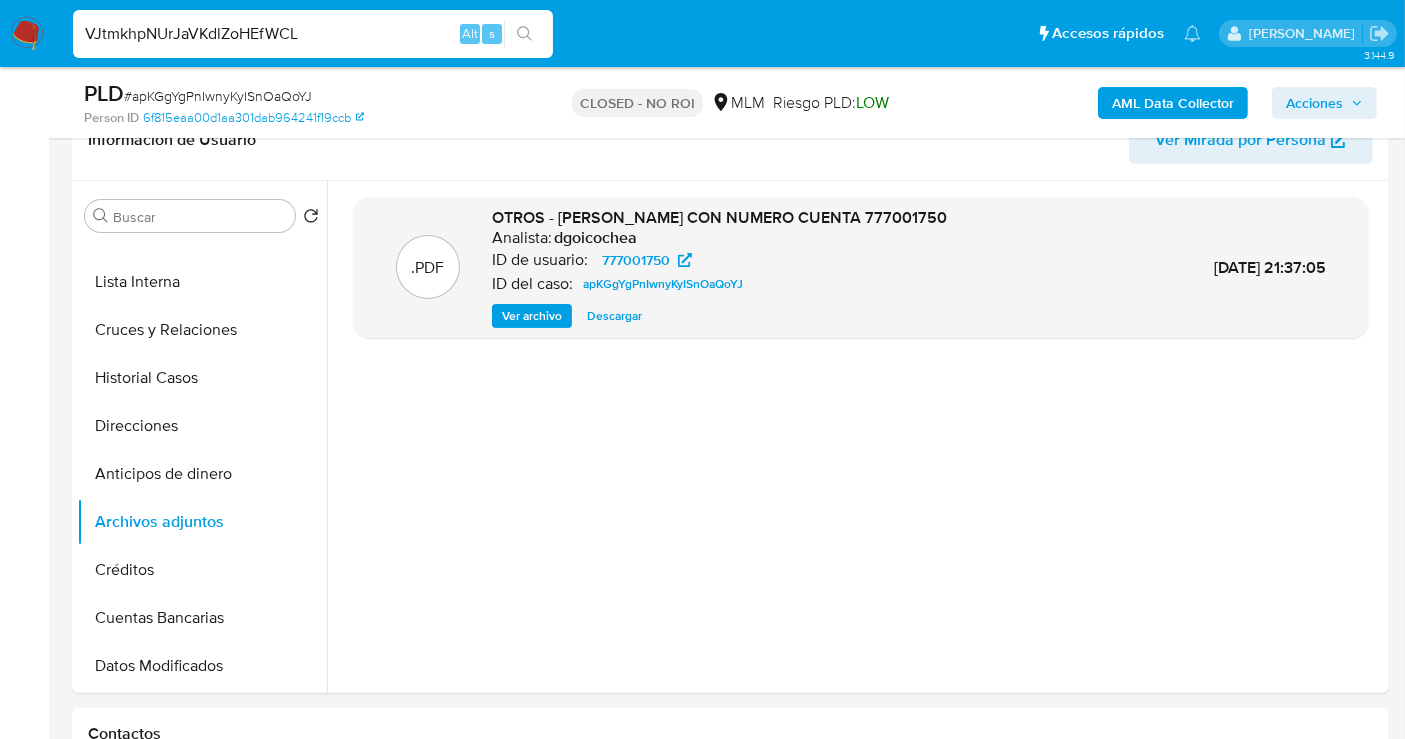 type on "VJtmkhpNUrJaVKdlZoHEfWCL" 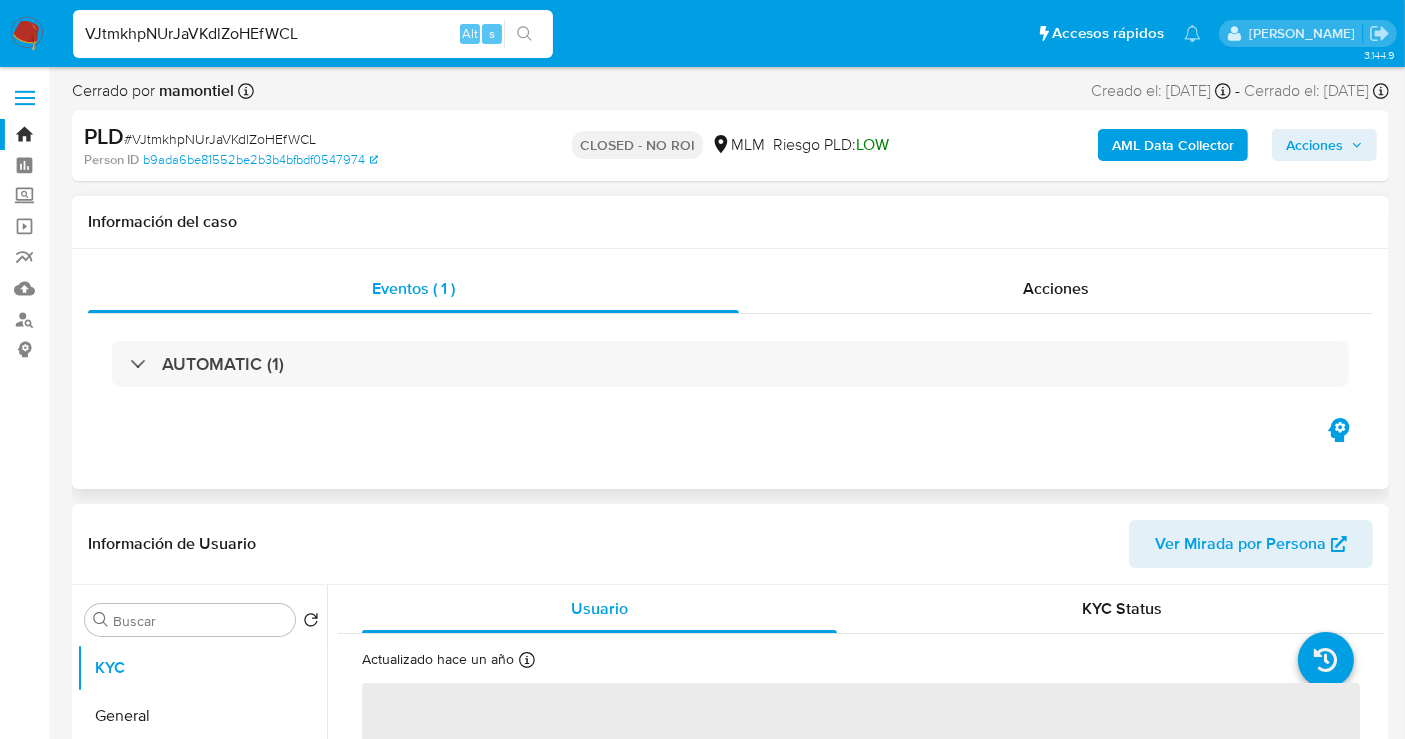 scroll, scrollTop: 333, scrollLeft: 0, axis: vertical 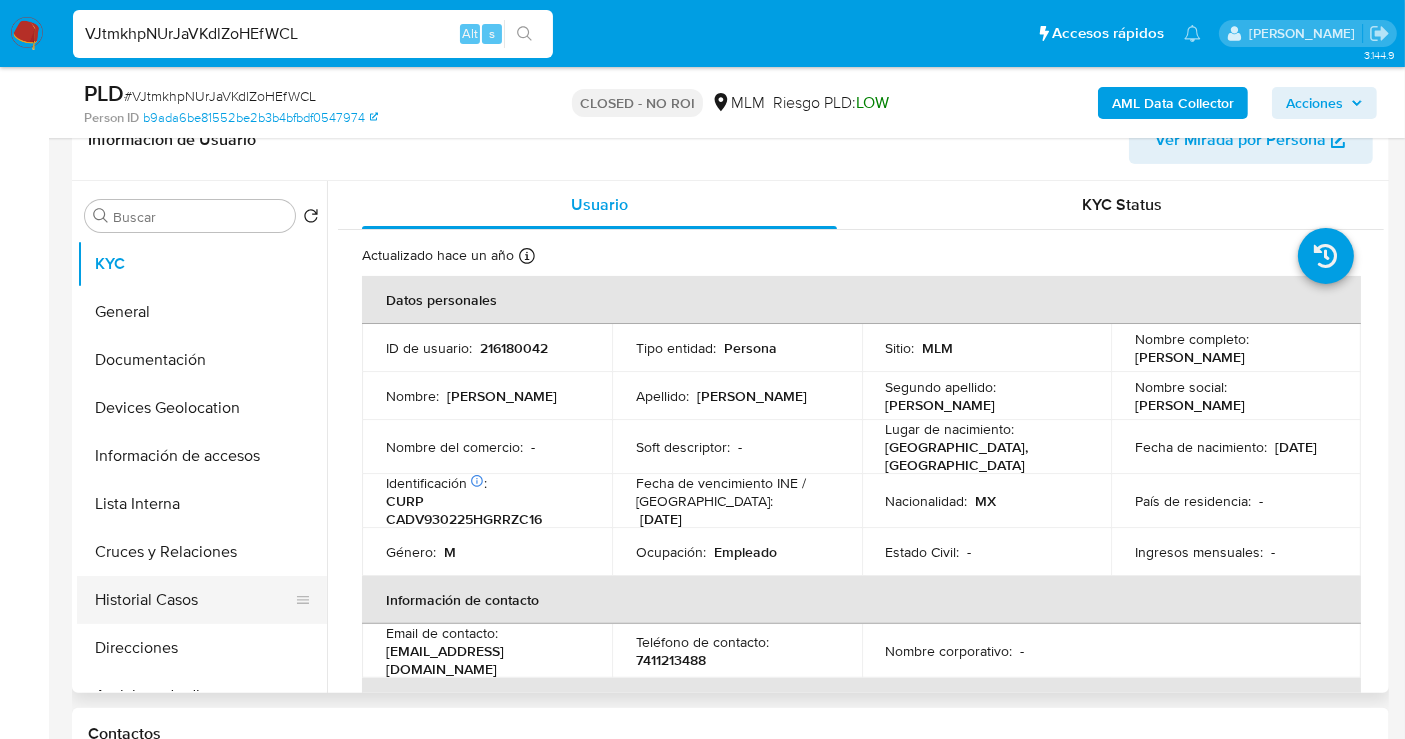 select on "10" 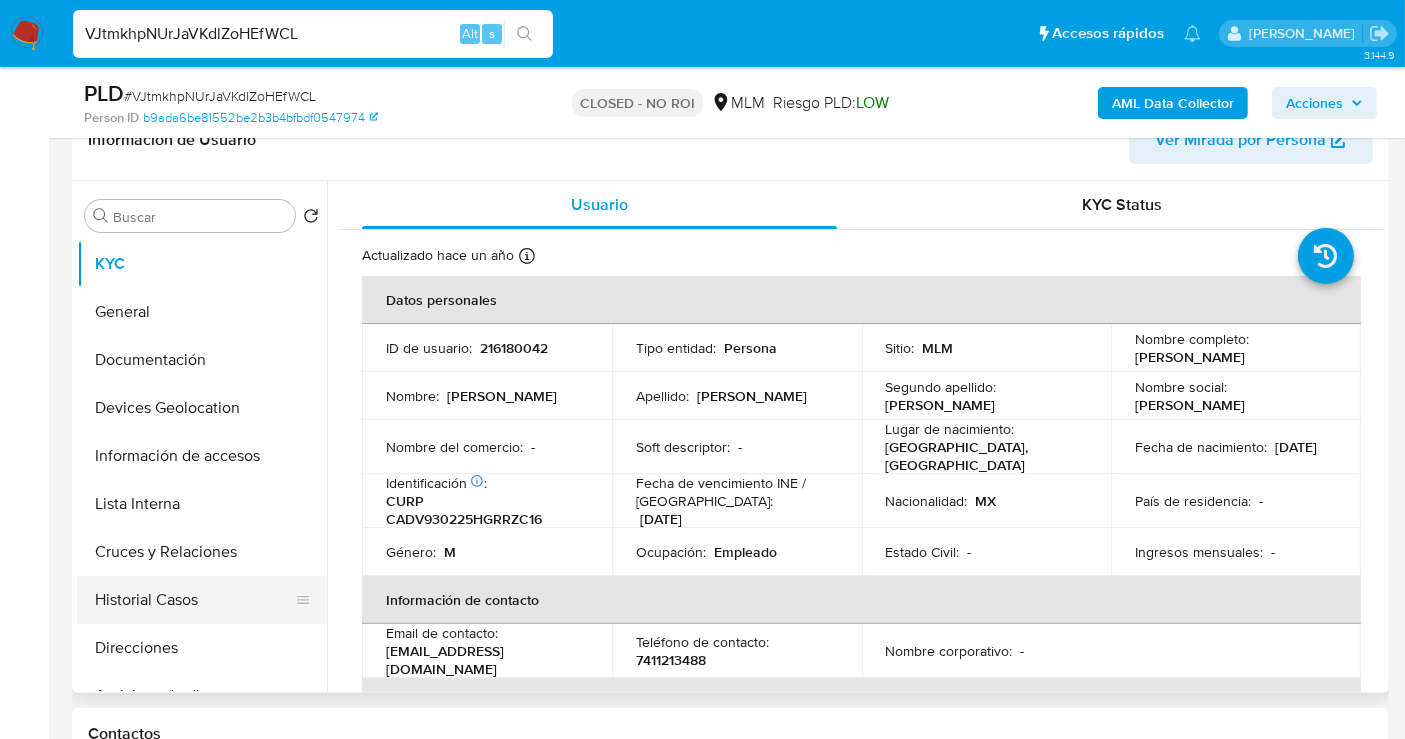 scroll, scrollTop: 222, scrollLeft: 0, axis: vertical 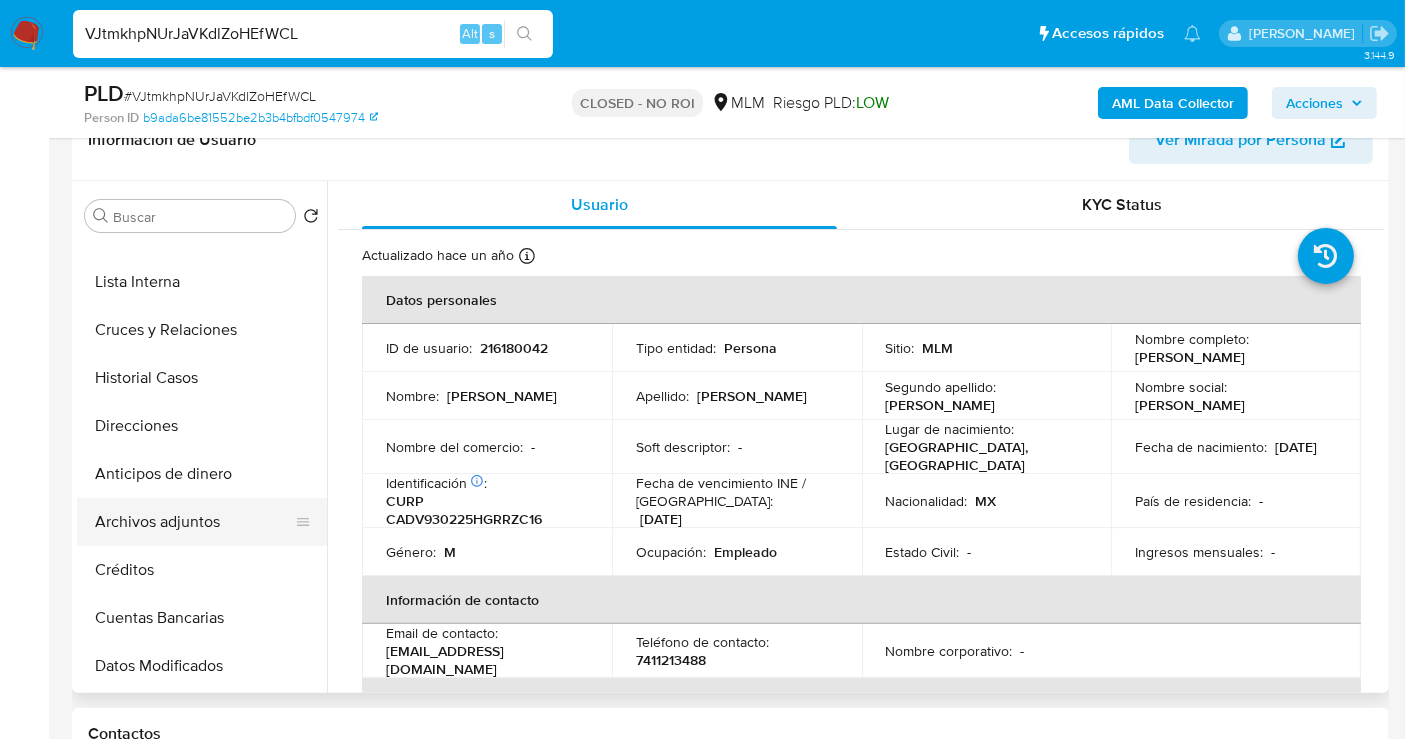 click on "Archivos adjuntos" at bounding box center (194, 522) 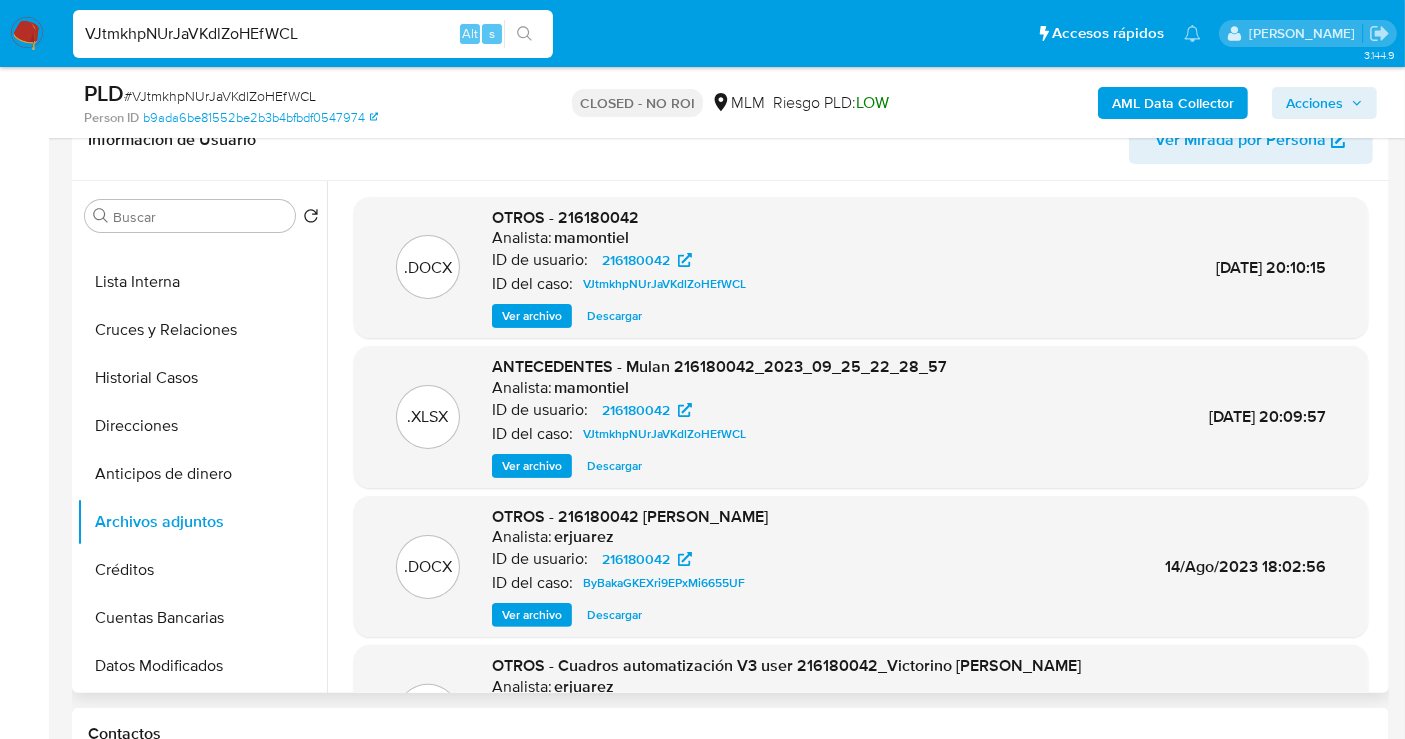 type 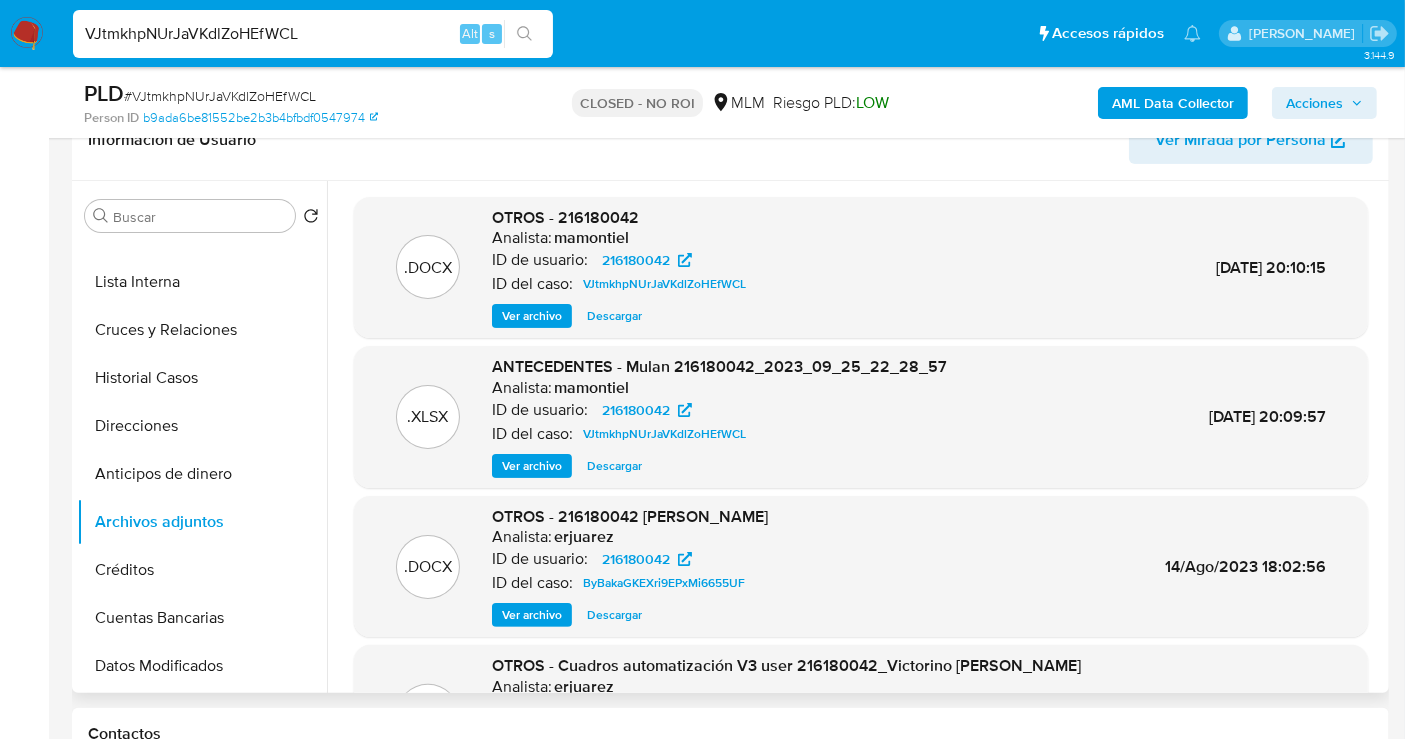 click on "Descargar" at bounding box center [614, 316] 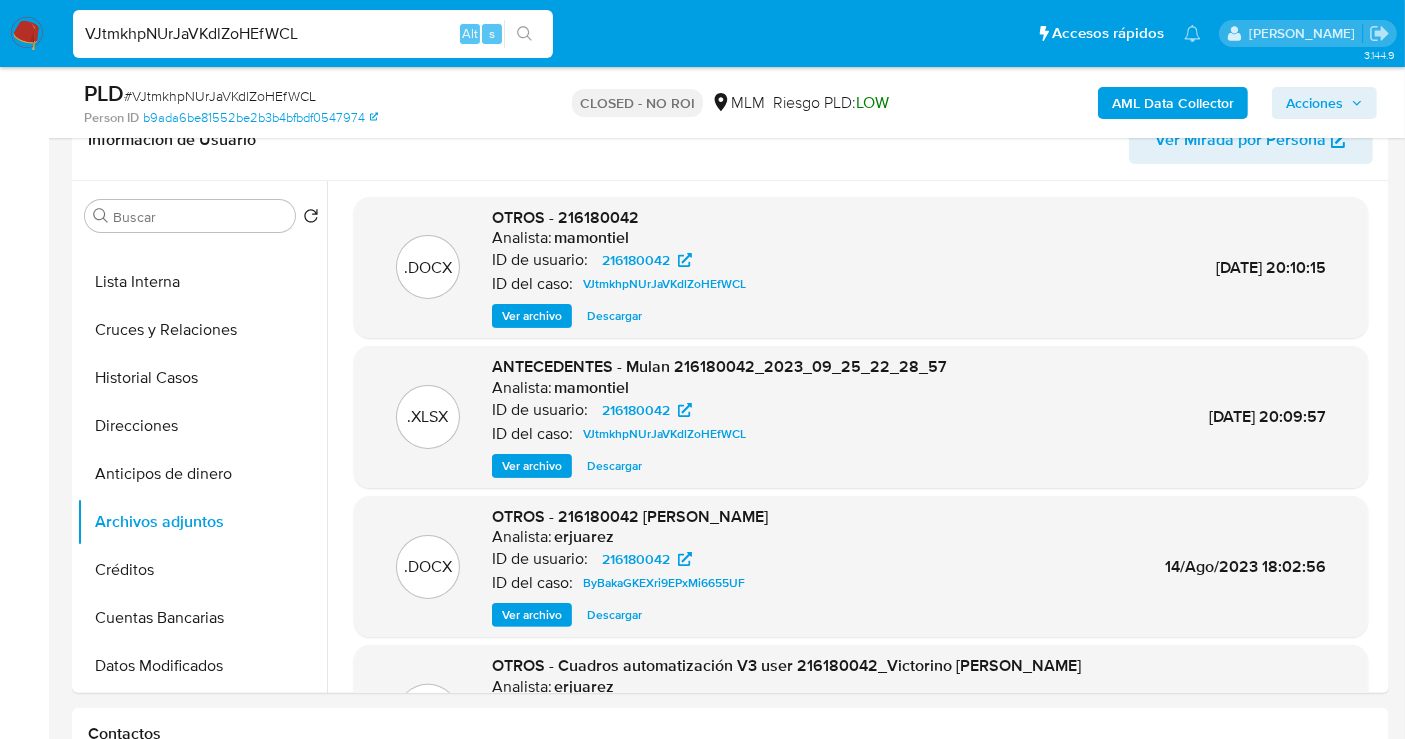 click on "VJtmkhpNUrJaVKdlZoHEfWCL" at bounding box center [313, 34] 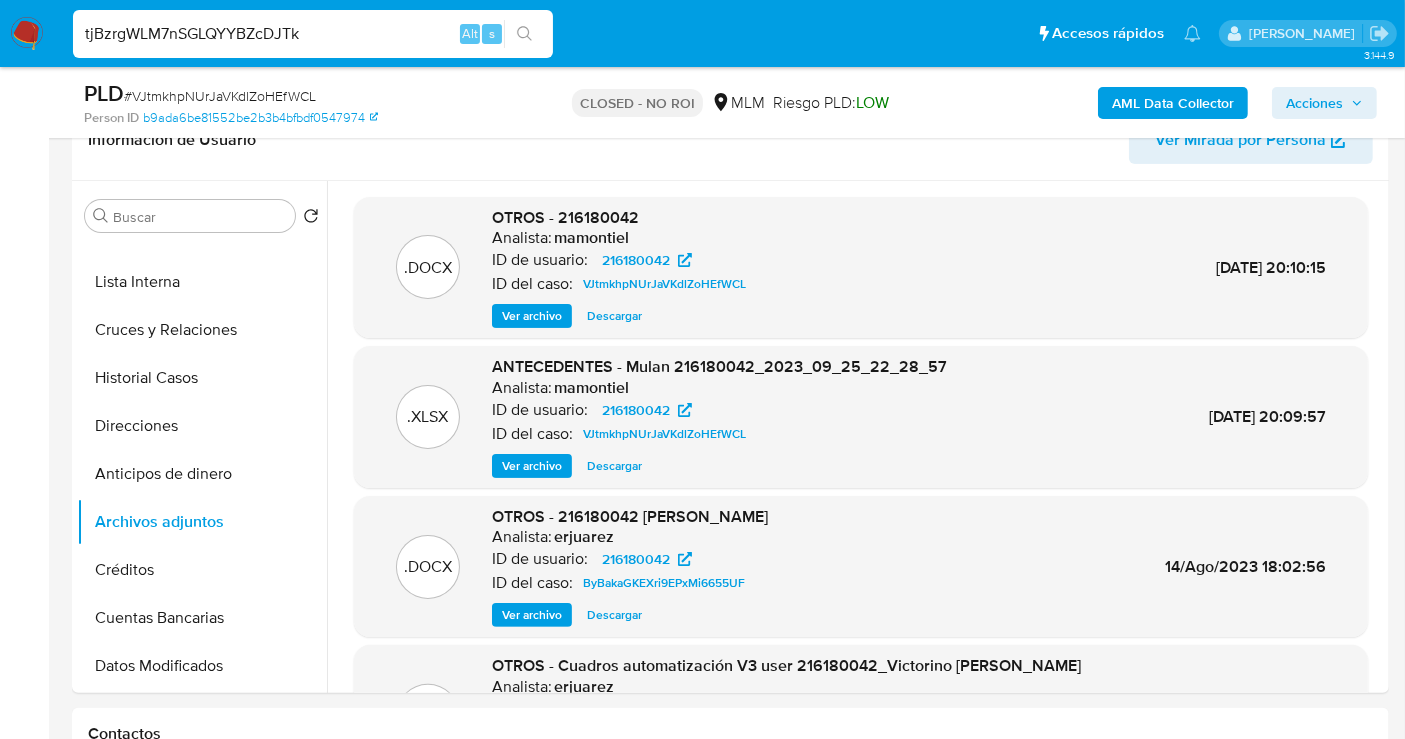type on "tjBzrgWLM7nSGLQYYBZcDJTk" 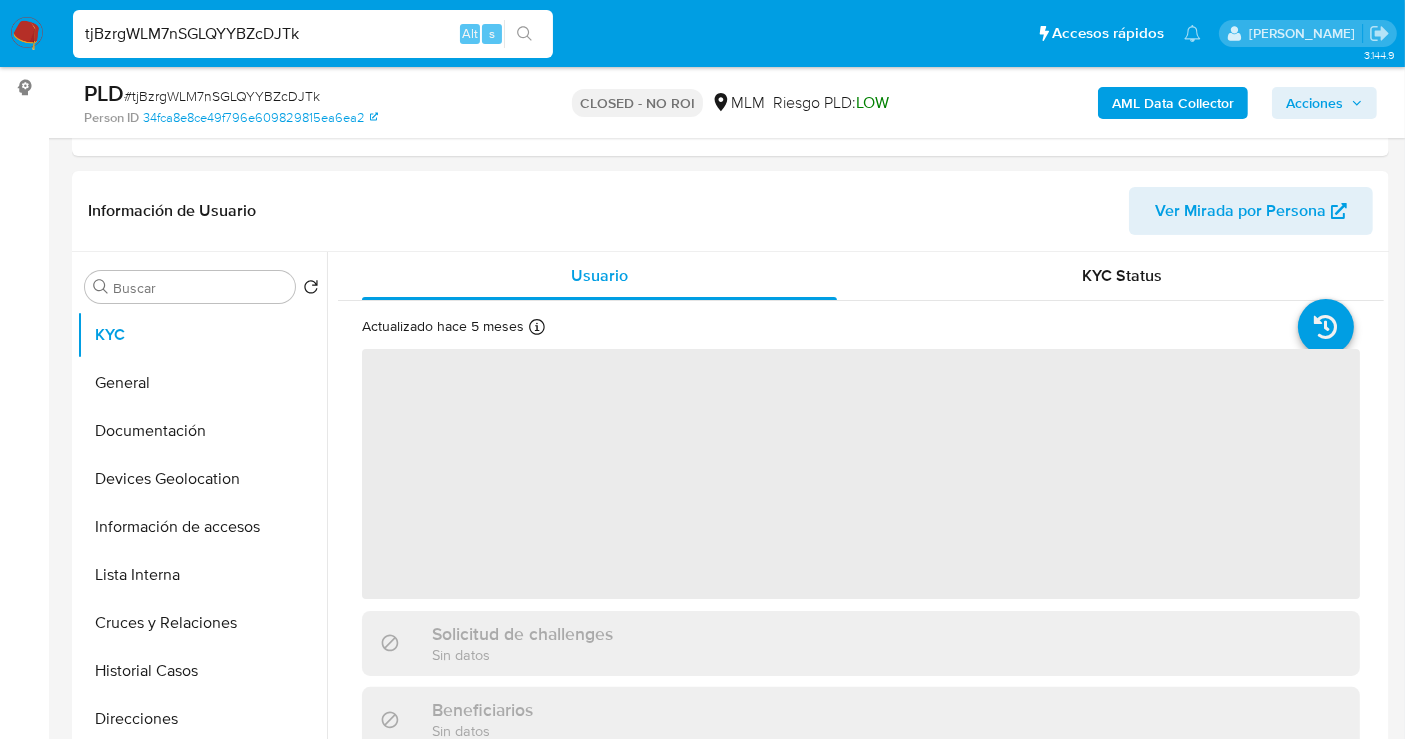 scroll, scrollTop: 555, scrollLeft: 0, axis: vertical 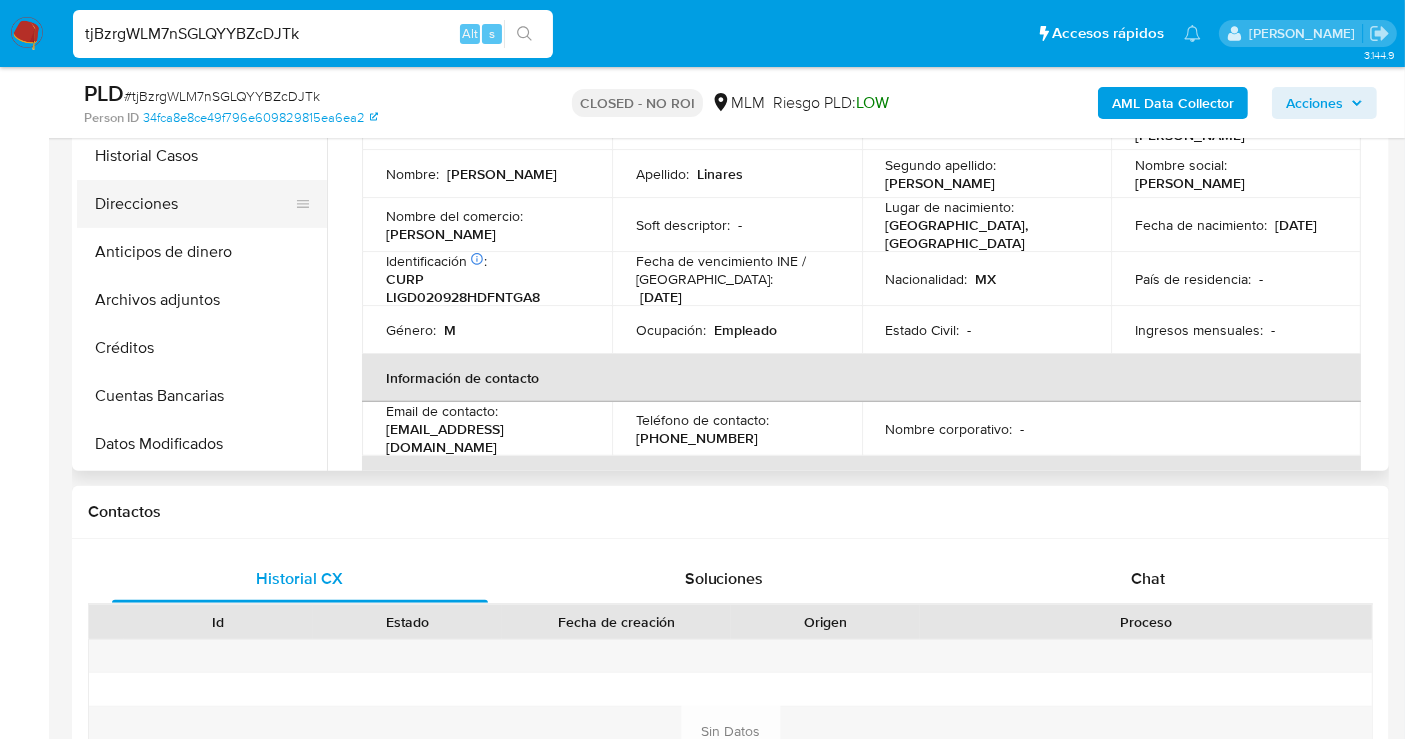 select on "10" 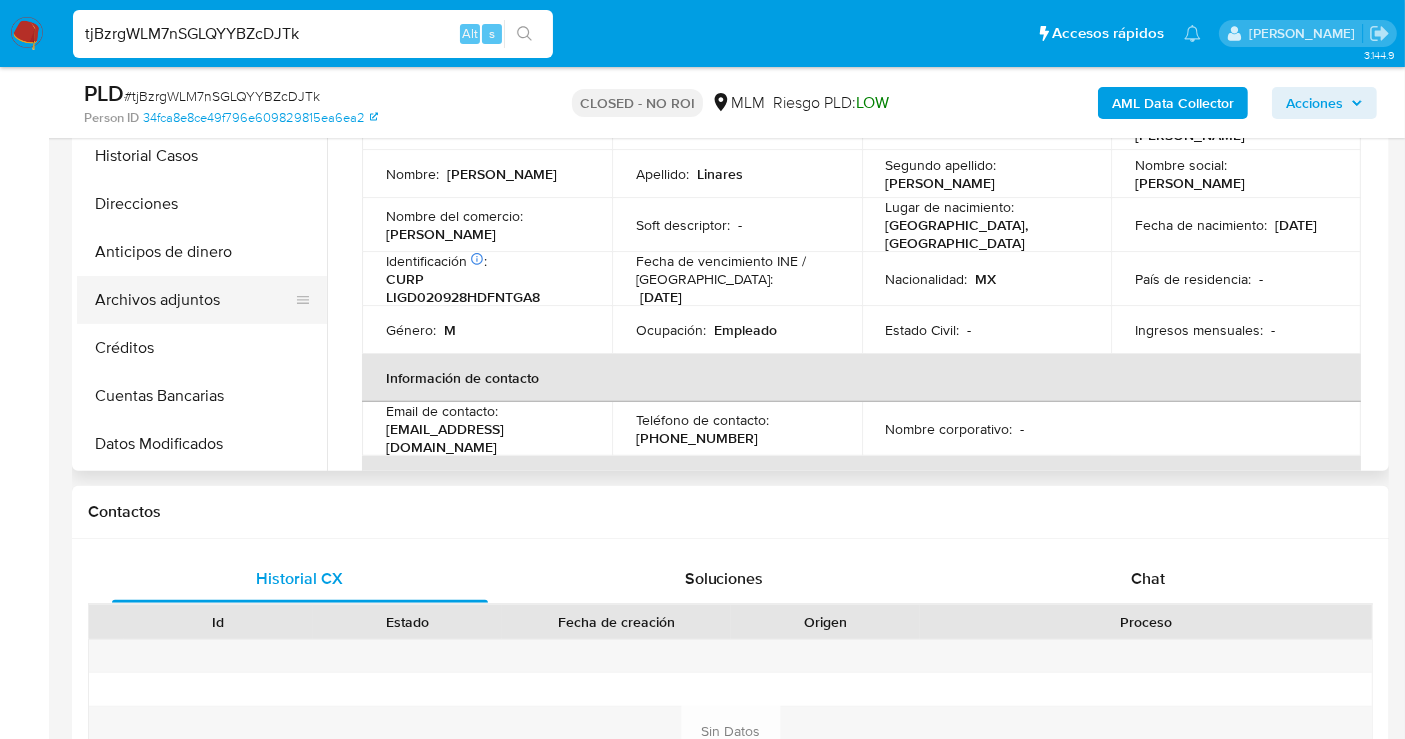 click on "Archivos adjuntos" at bounding box center (194, 300) 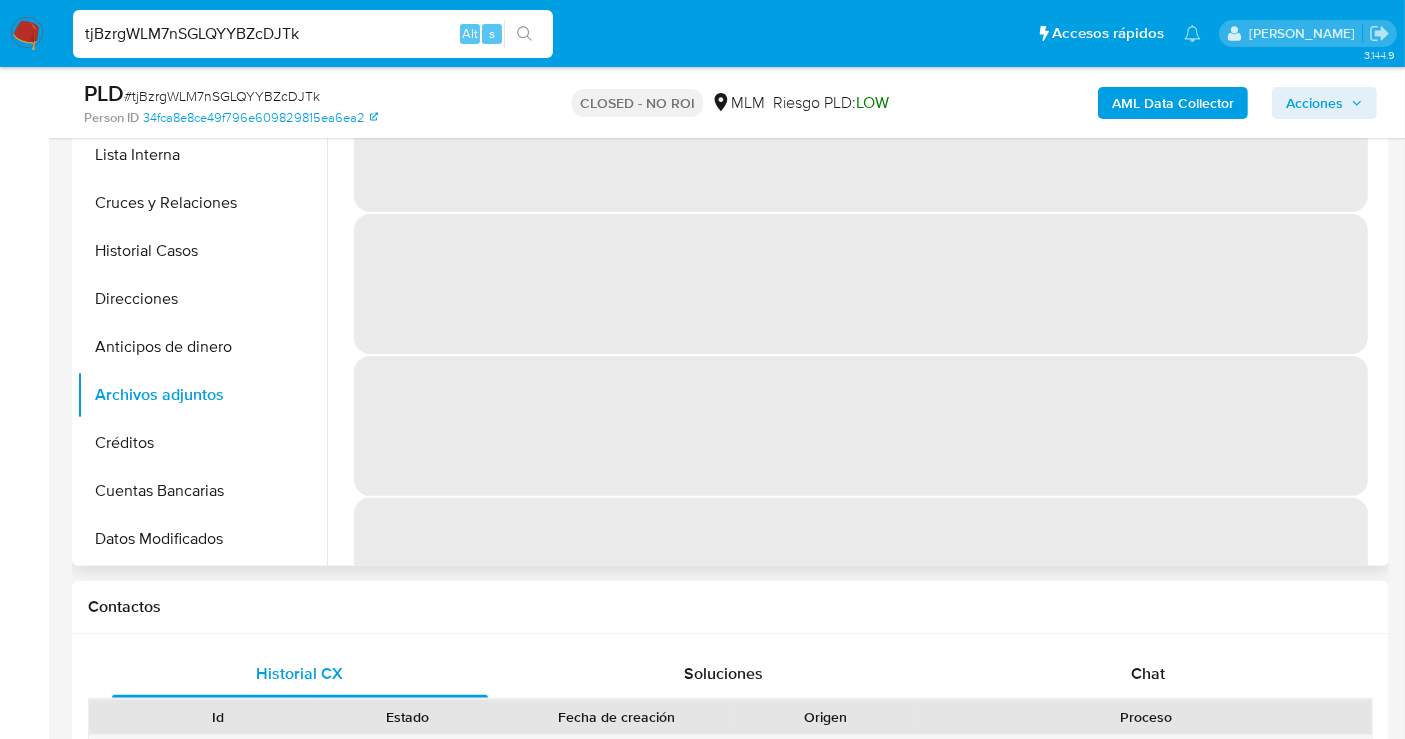 scroll, scrollTop: 333, scrollLeft: 0, axis: vertical 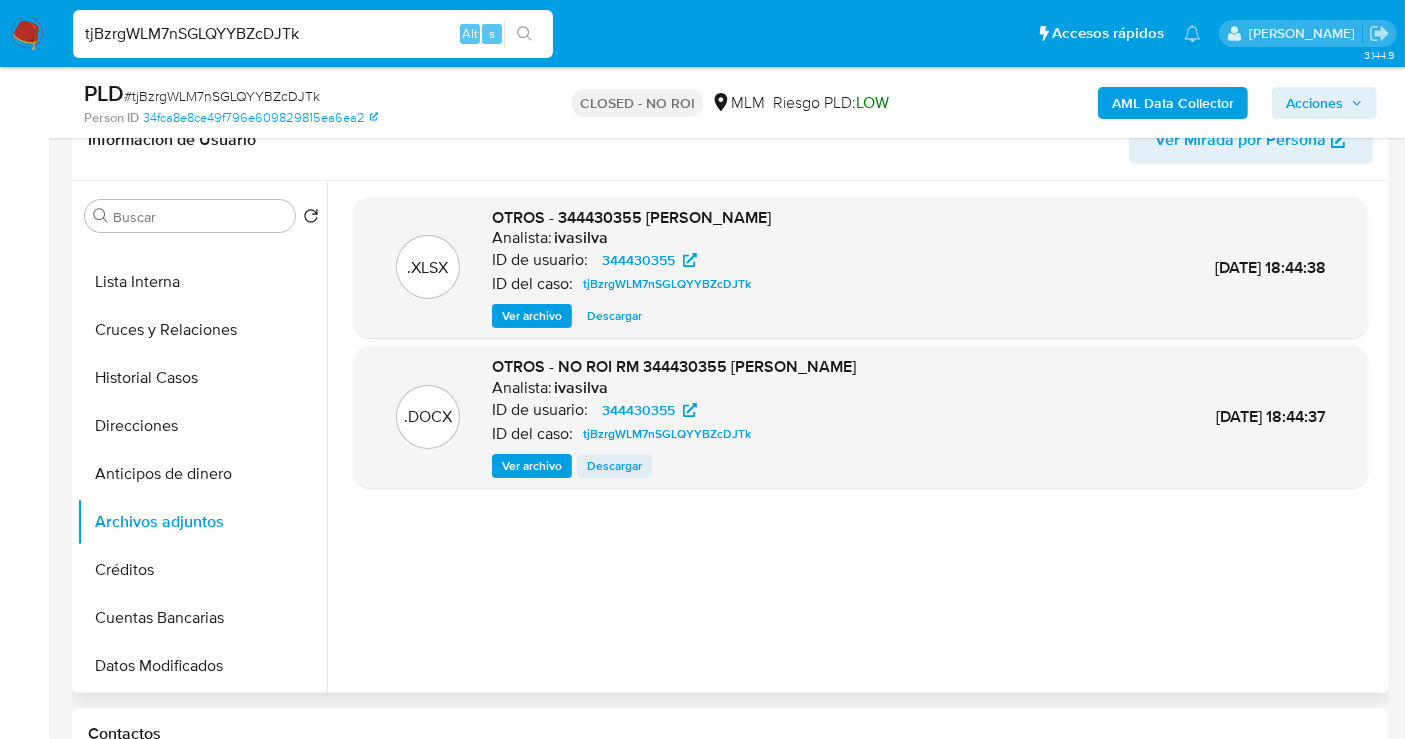 type 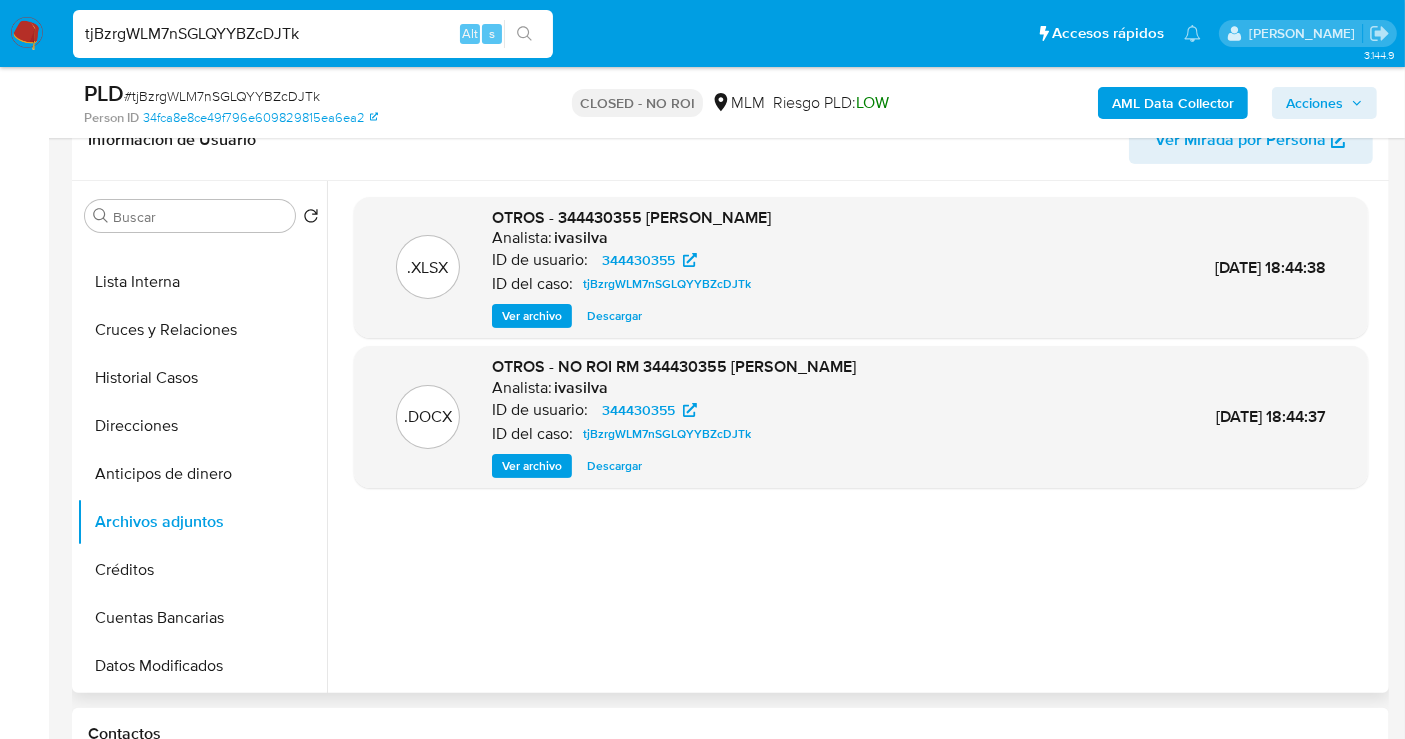 click on "Descargar" at bounding box center (614, 466) 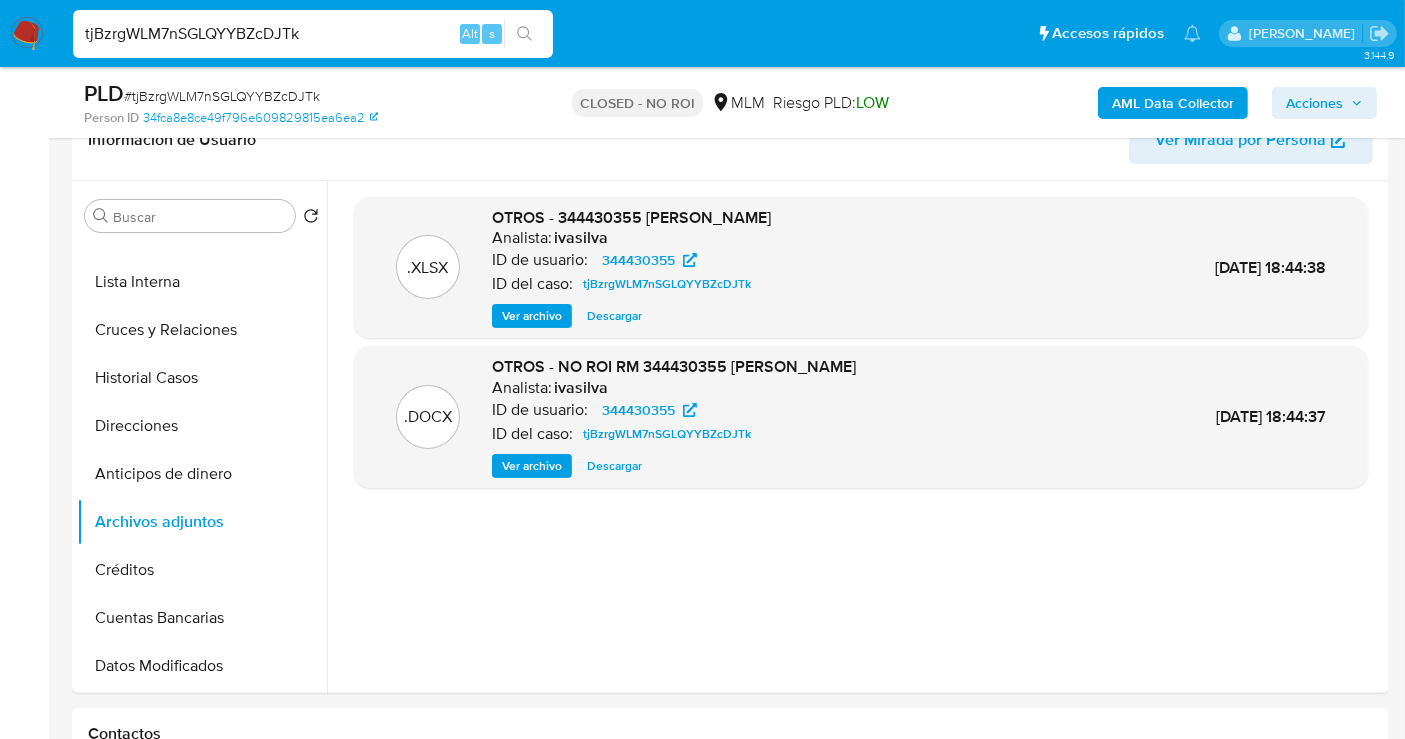 click on "tjBzrgWLM7nSGLQYYBZcDJTk" at bounding box center [313, 34] 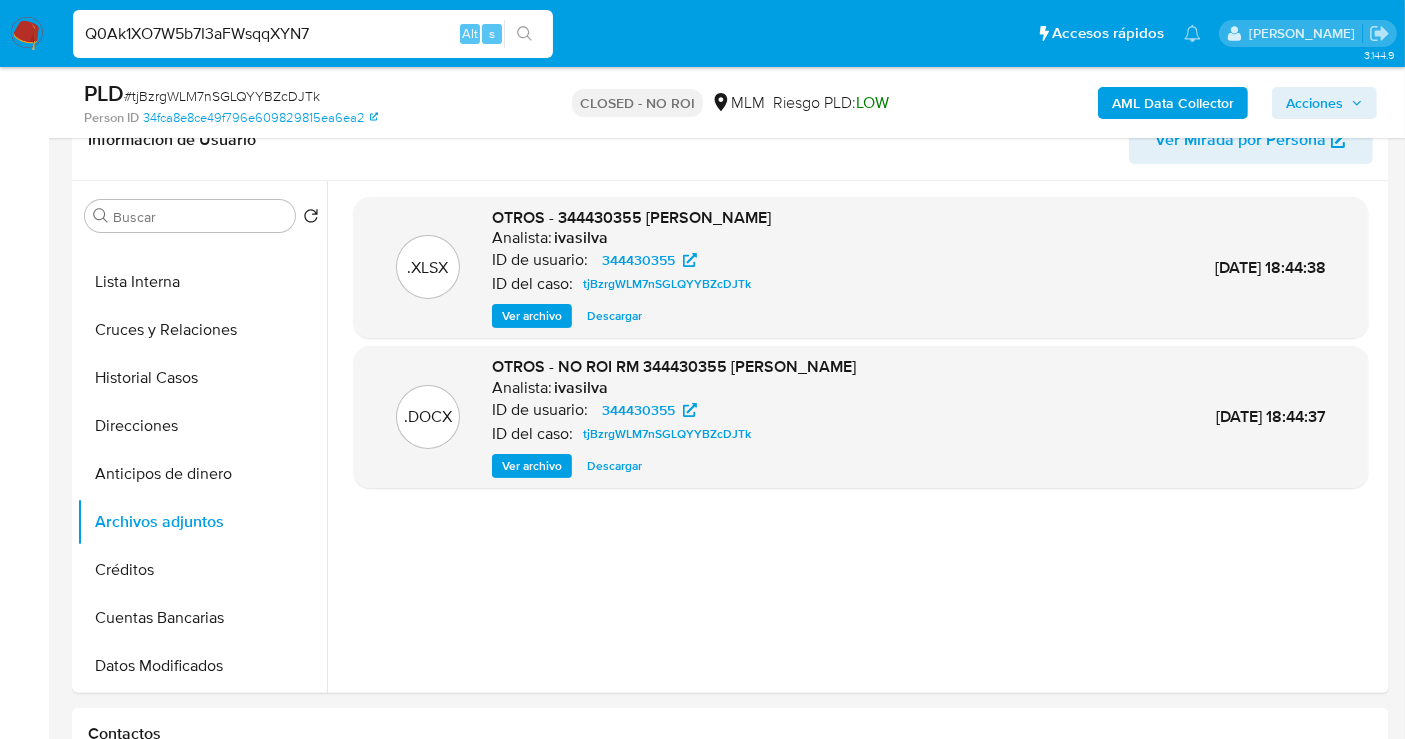 type on "Q0Ak1XO7W5b7I3aFWsqqXYN7" 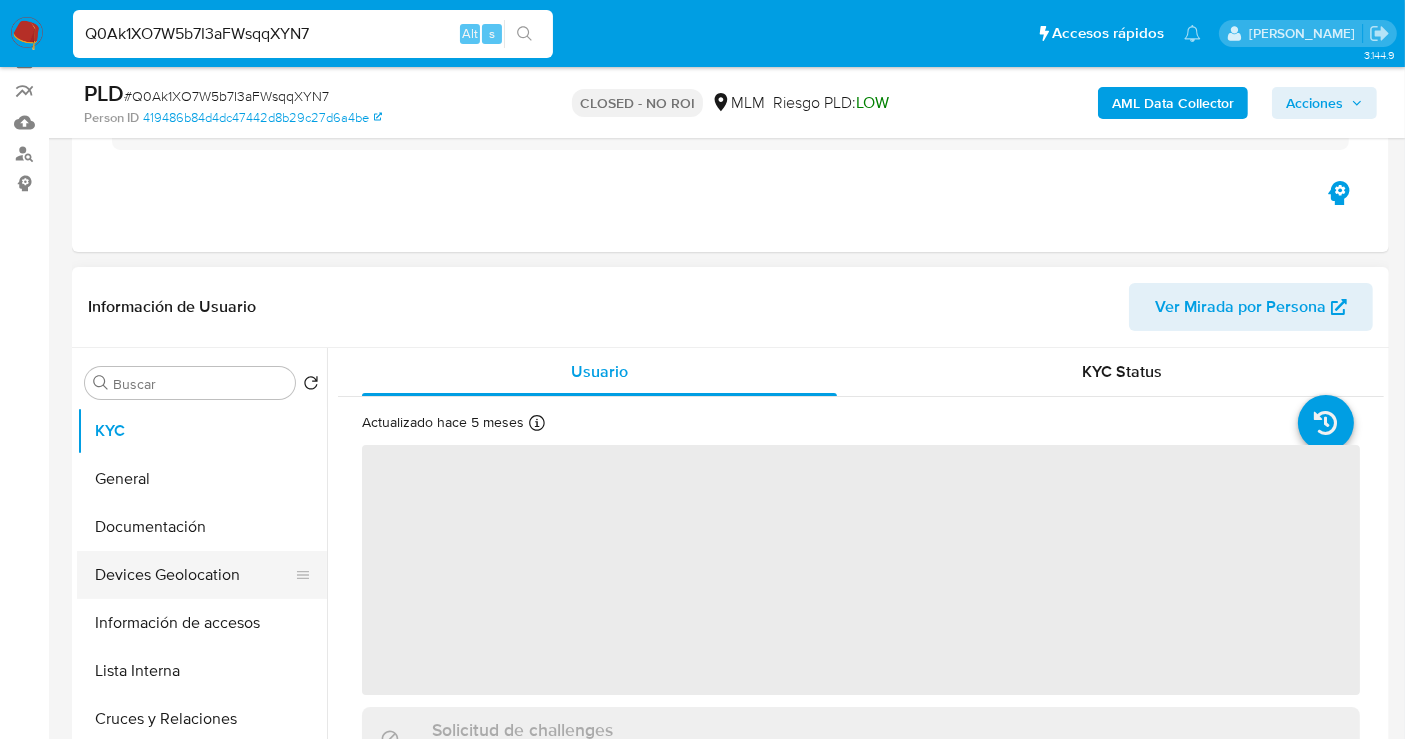 scroll, scrollTop: 333, scrollLeft: 0, axis: vertical 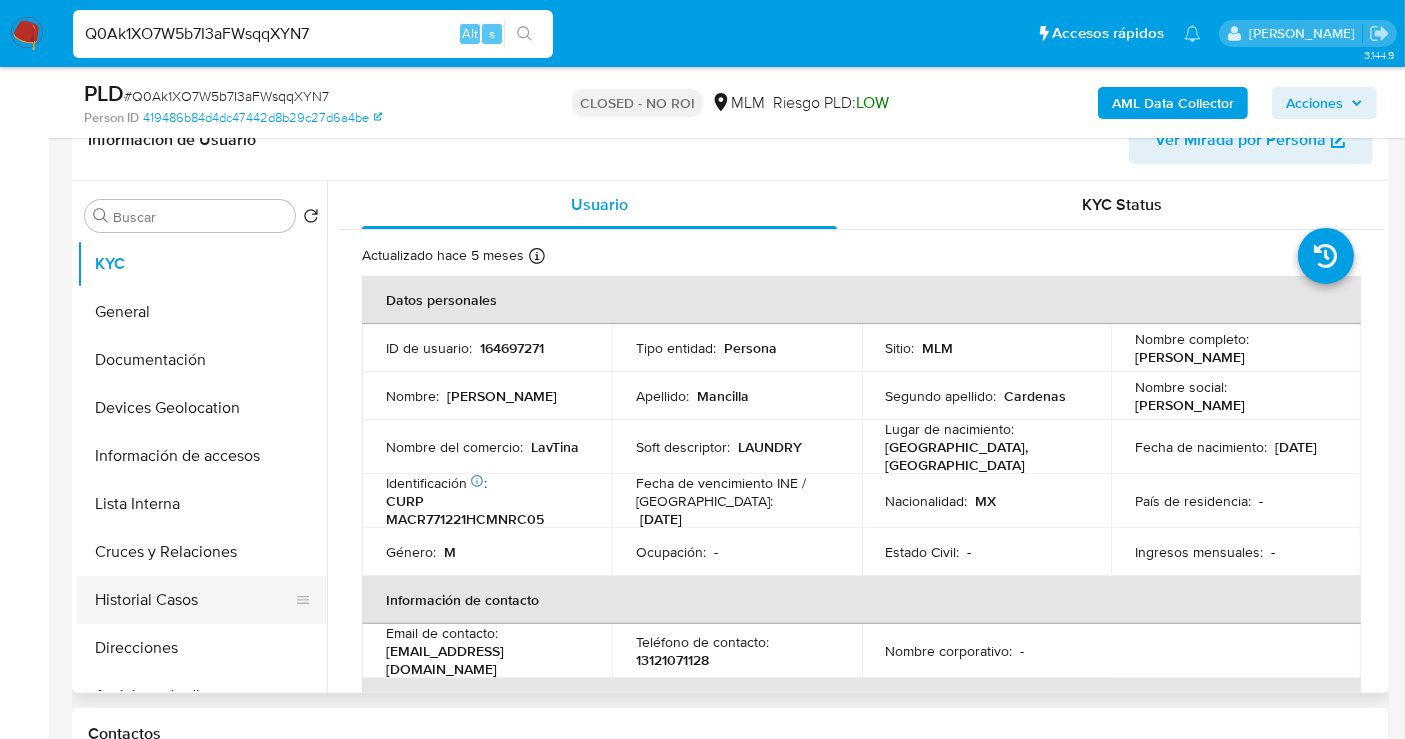 select on "10" 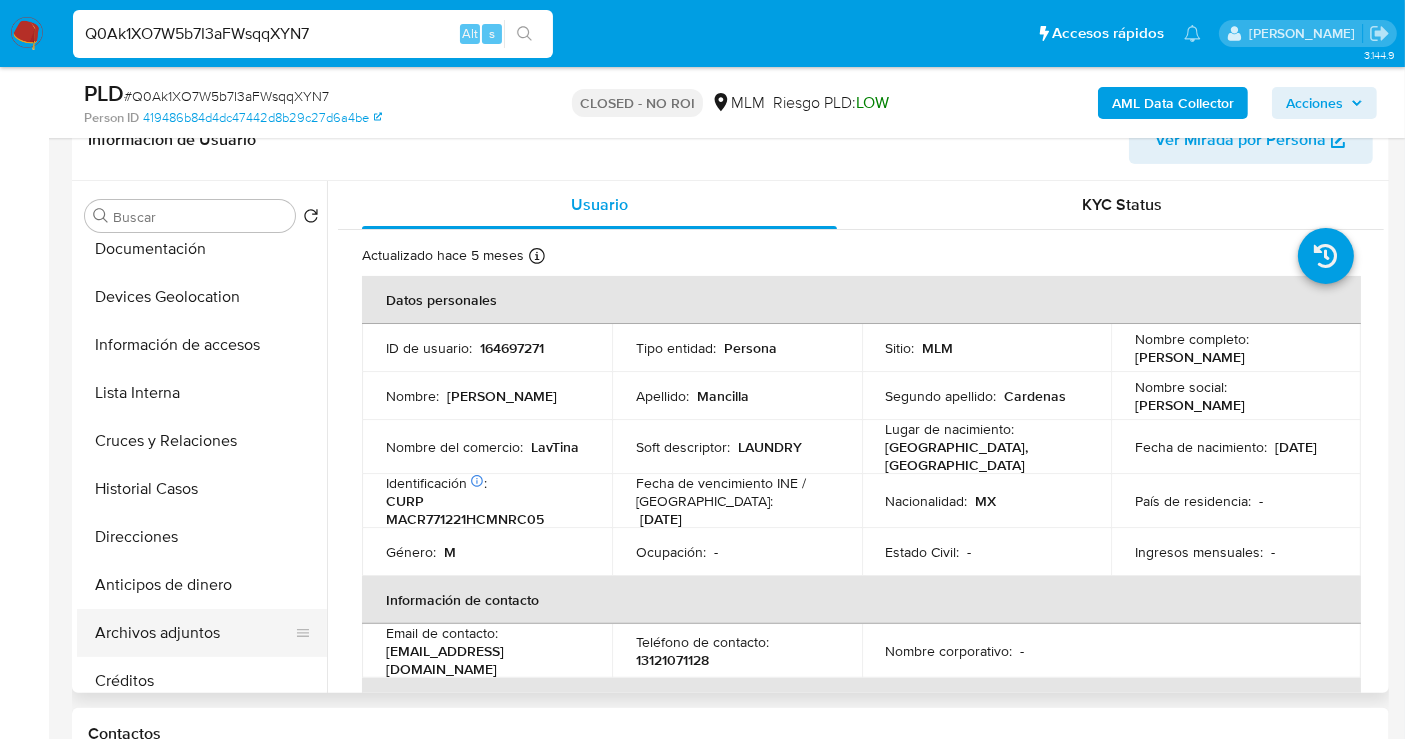 click on "Archivos adjuntos" at bounding box center (194, 633) 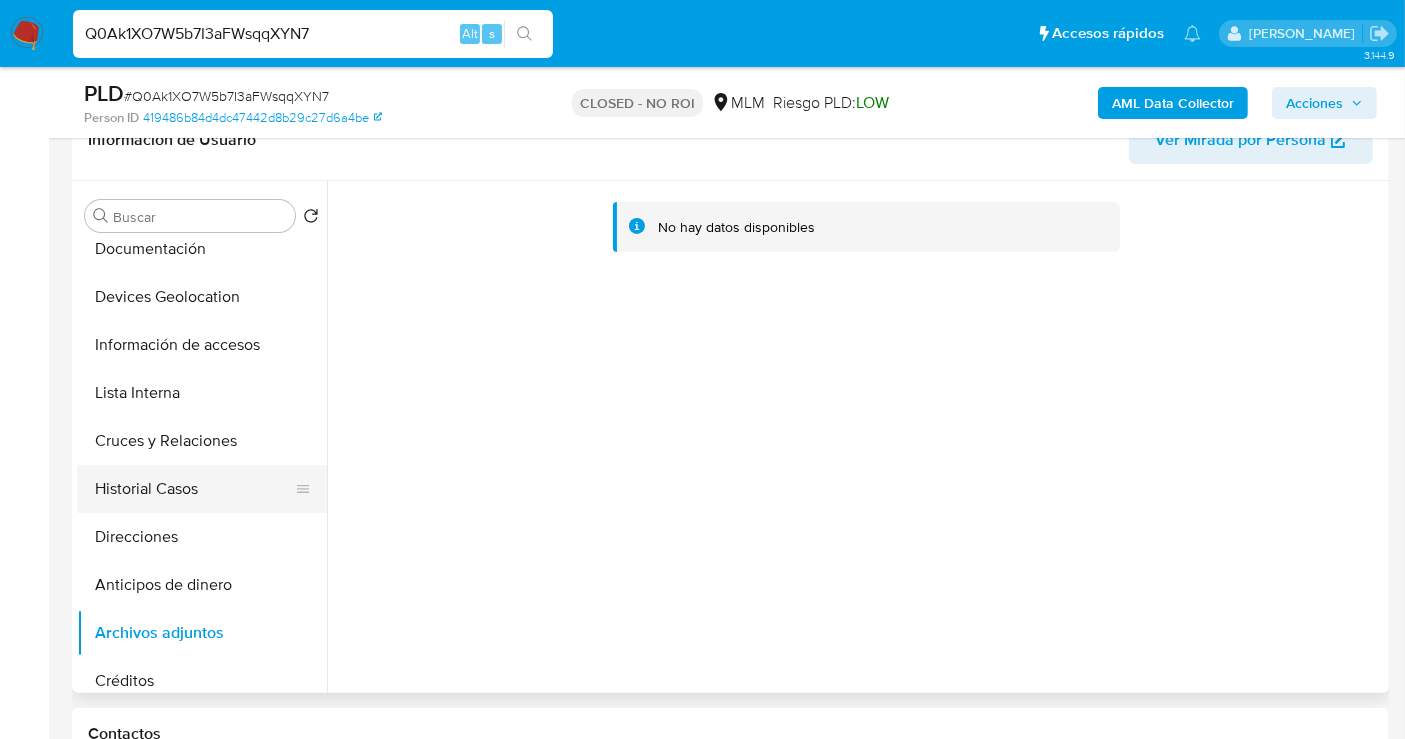 click on "Historial Casos" at bounding box center [194, 489] 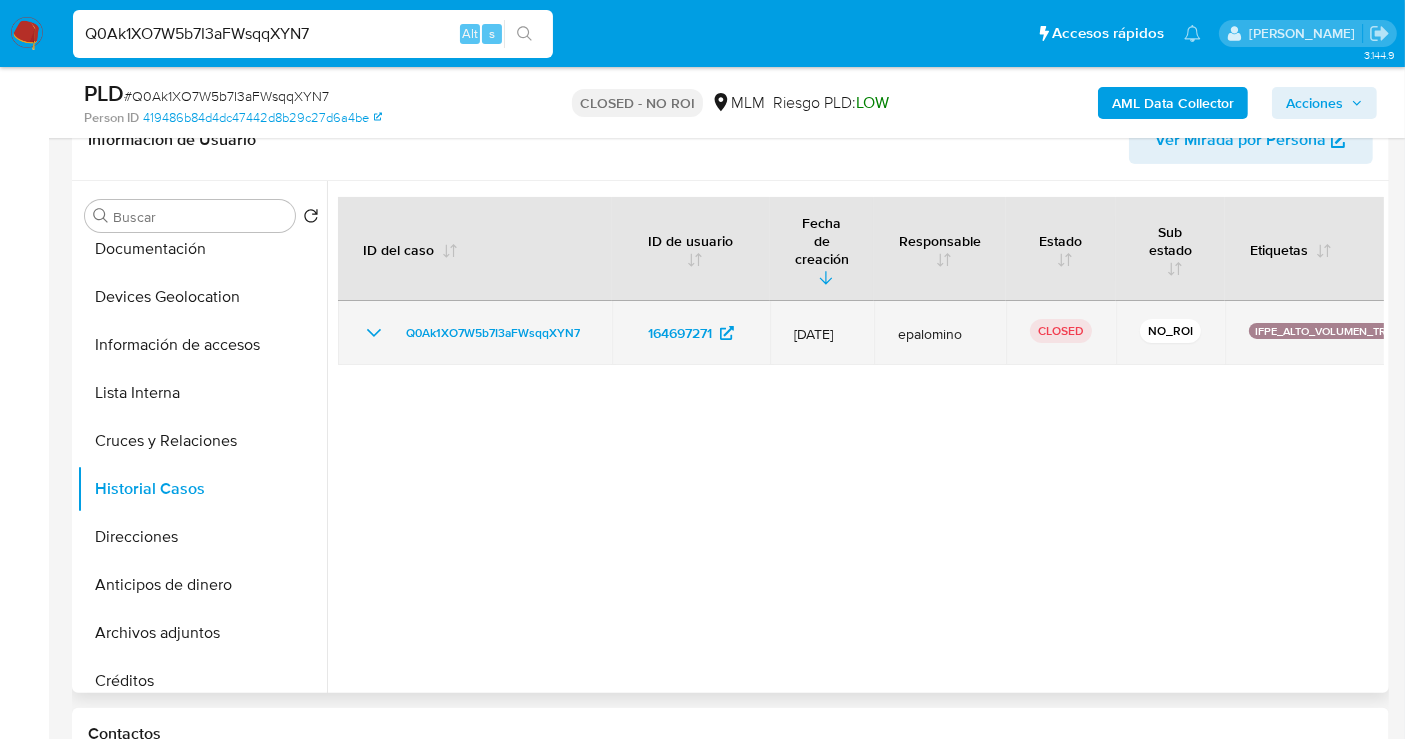 click 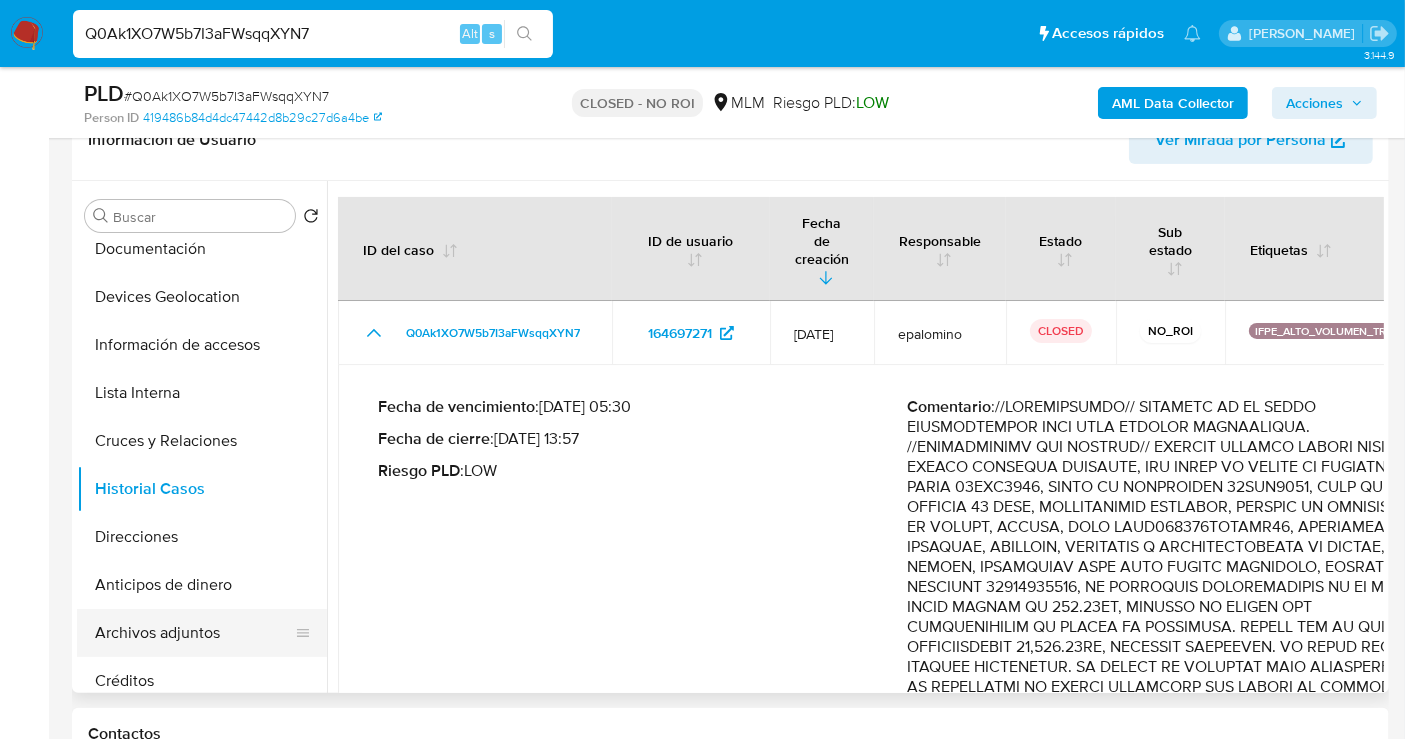 click on "Archivos adjuntos" at bounding box center [194, 633] 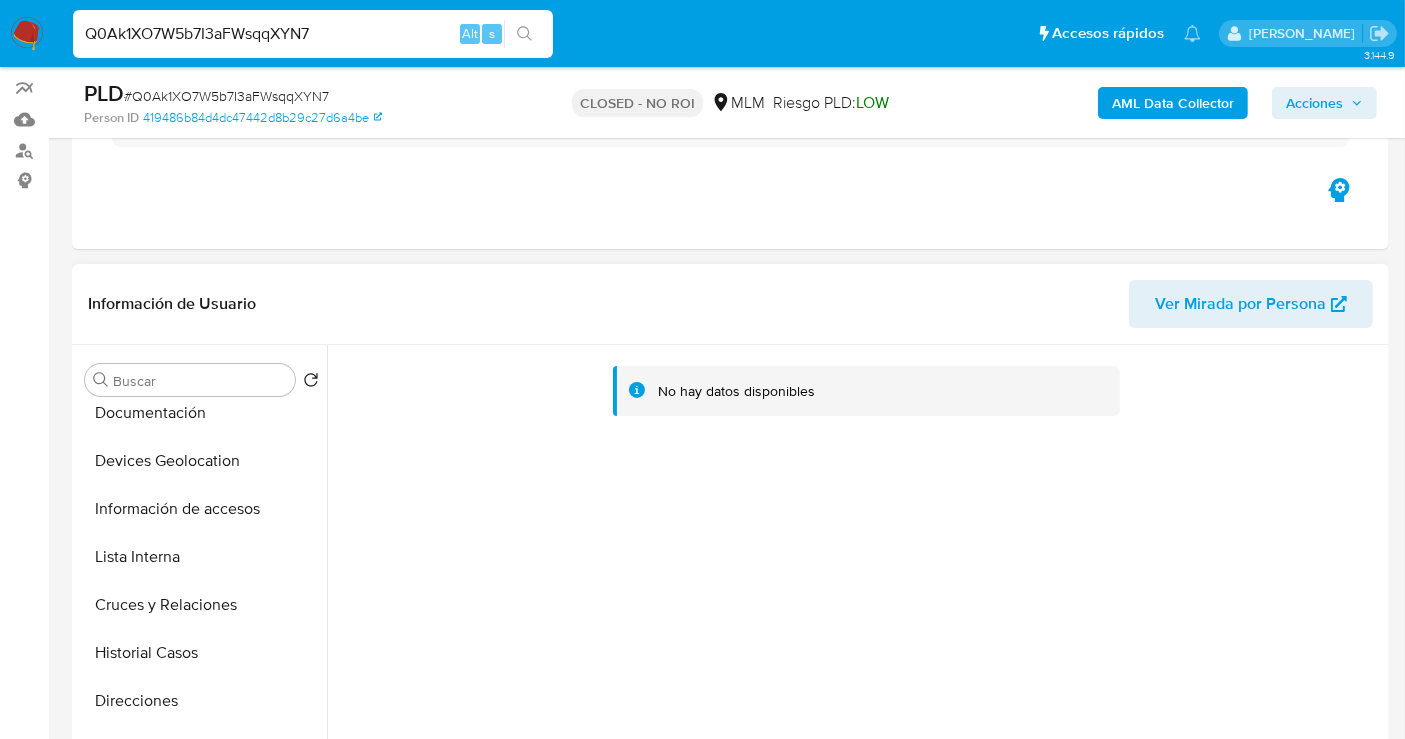 scroll, scrollTop: 111, scrollLeft: 0, axis: vertical 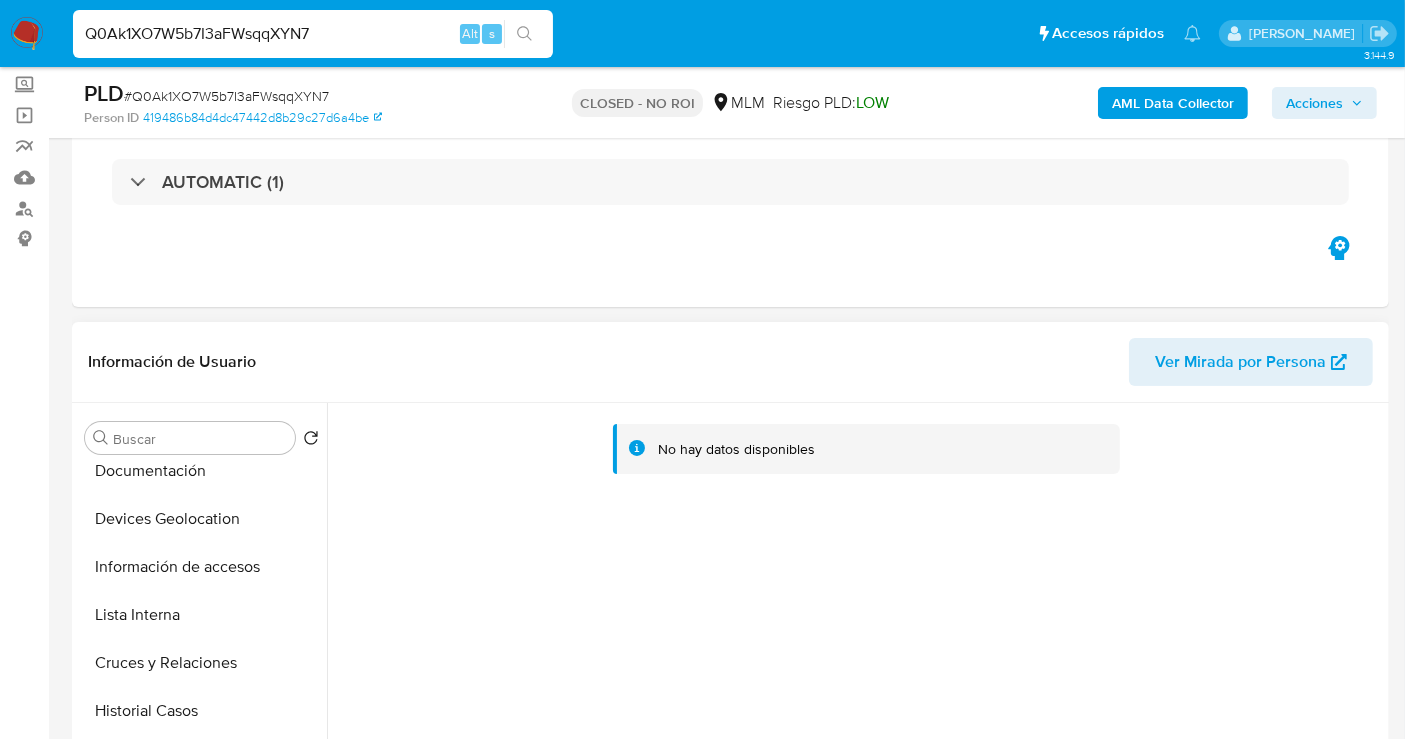 type 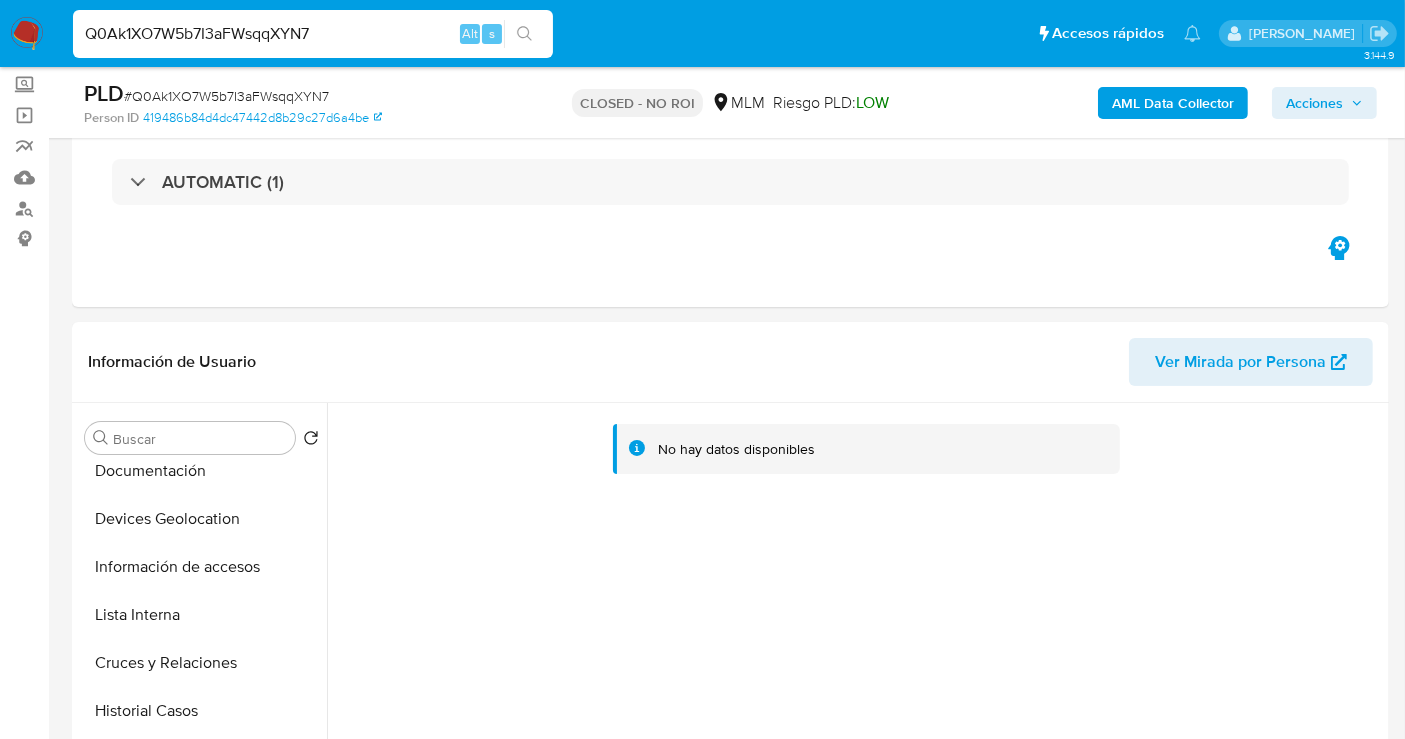 click on "Q0Ak1XO7W5b7I3aFWsqqXYN7" at bounding box center [313, 34] 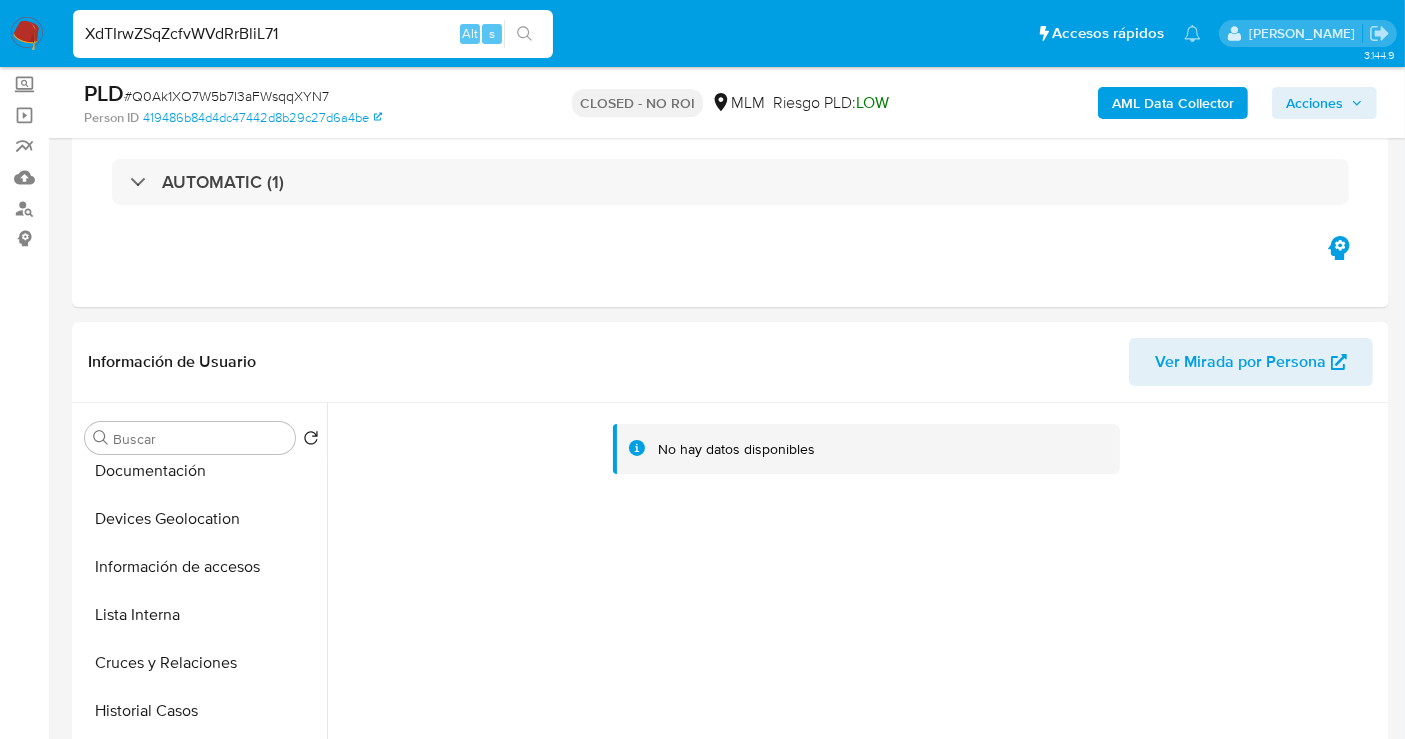 type on "XdTIrwZSqZcfvWVdRrBliL71" 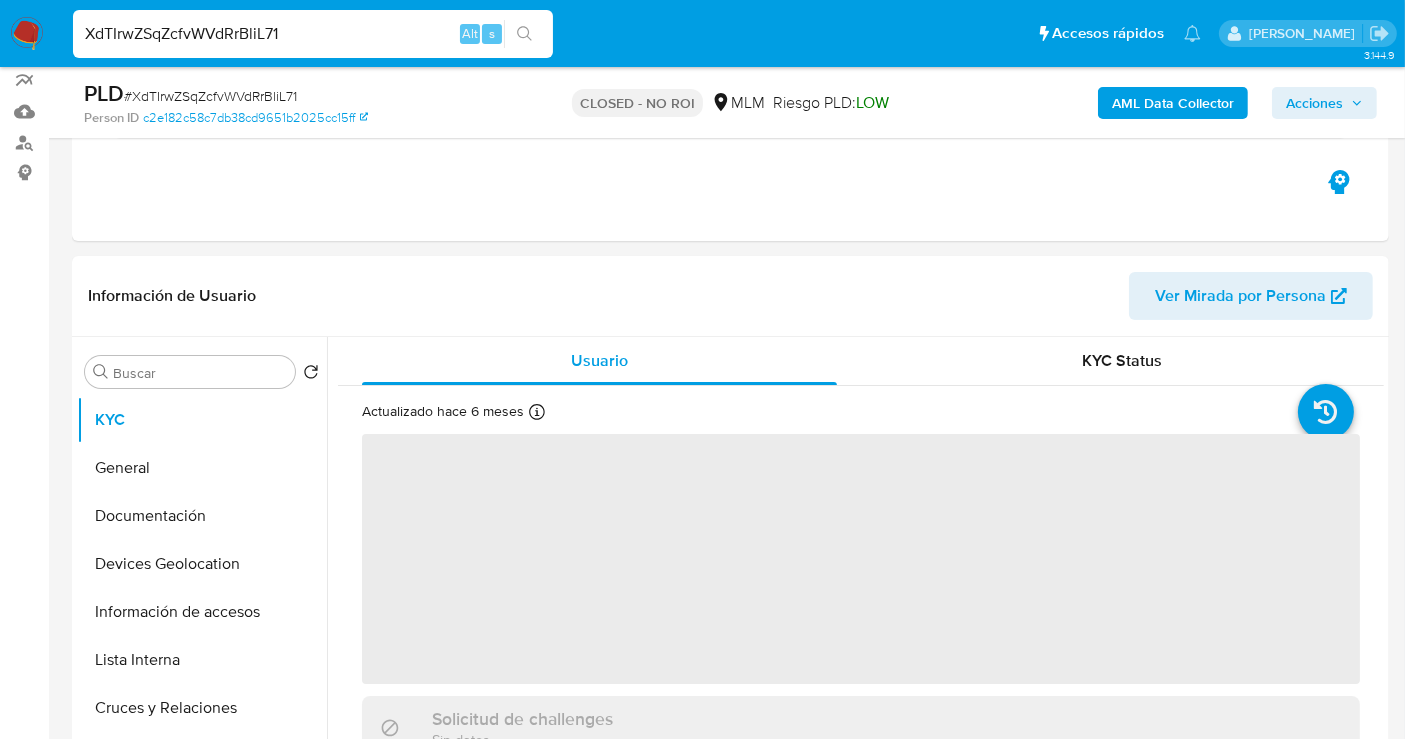 scroll, scrollTop: 333, scrollLeft: 0, axis: vertical 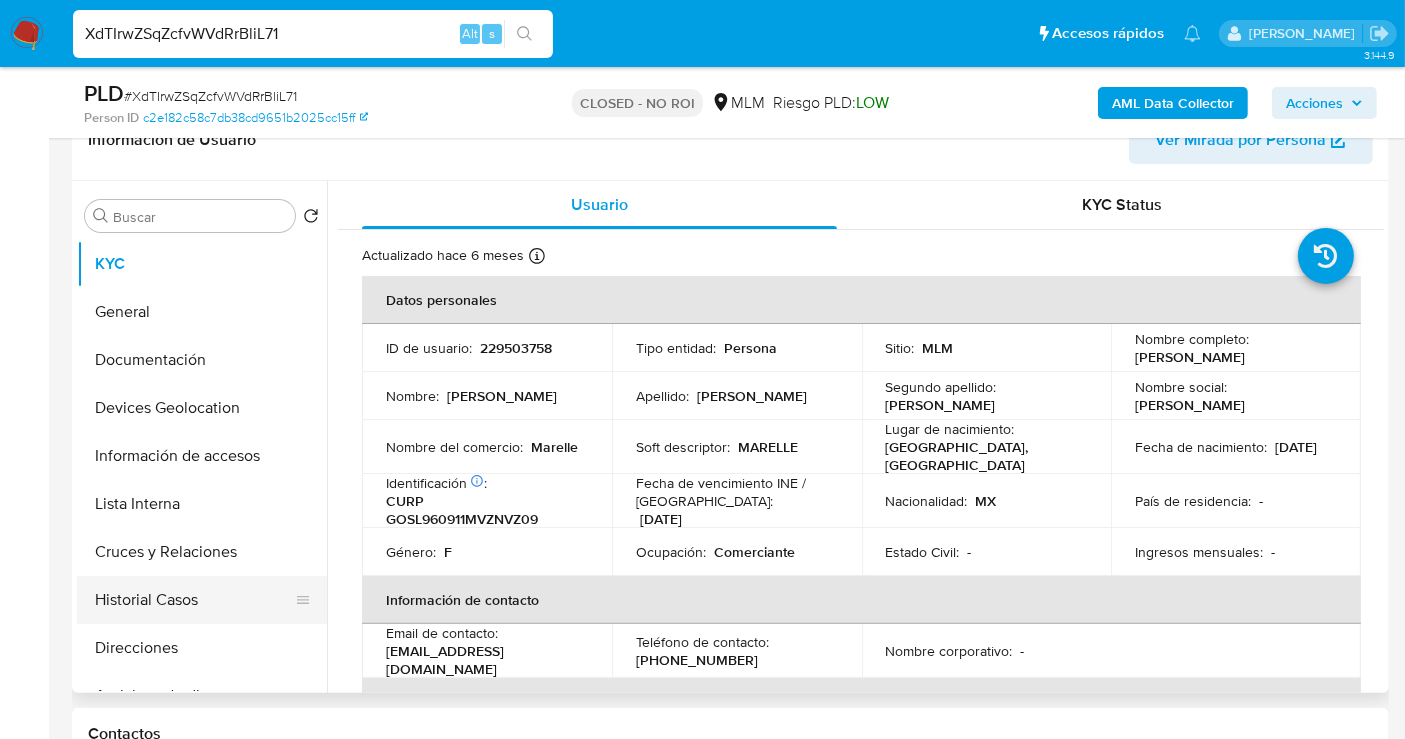select on "10" 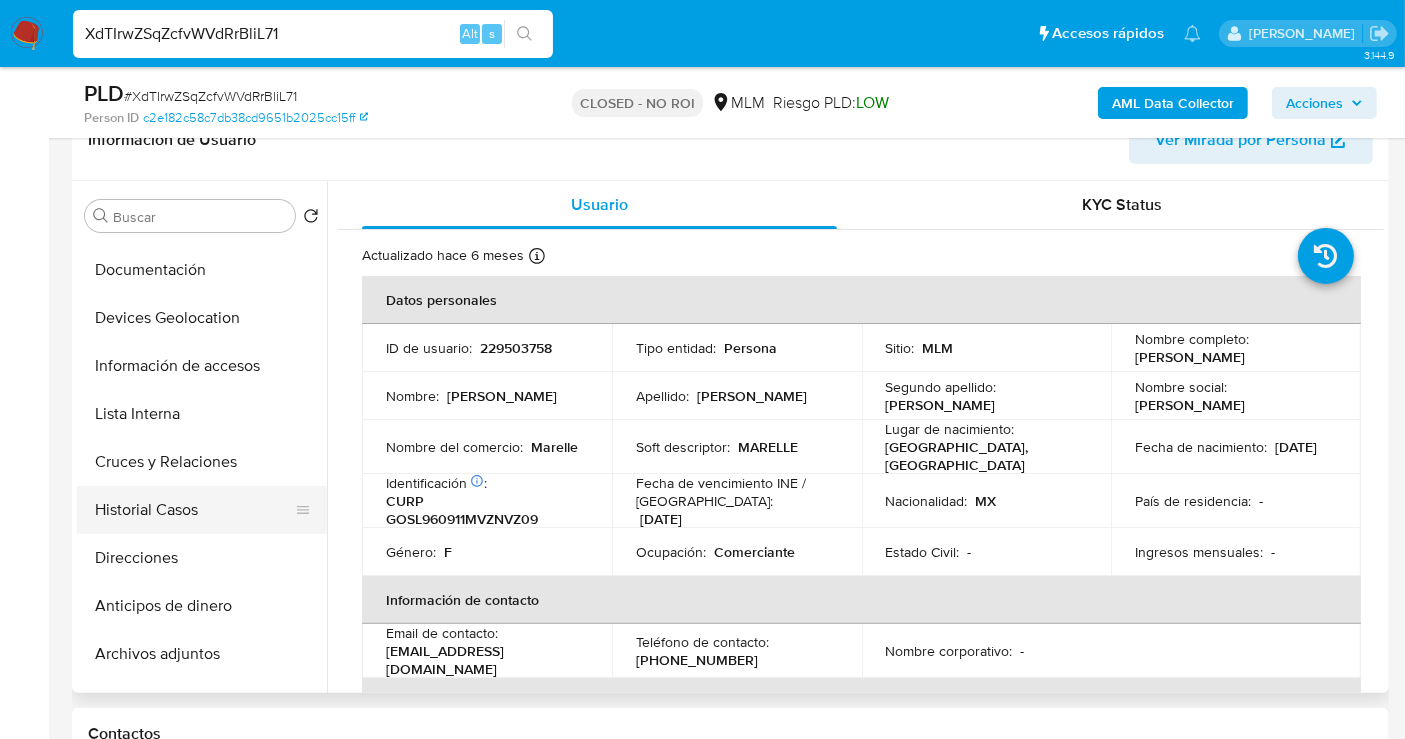 scroll, scrollTop: 222, scrollLeft: 0, axis: vertical 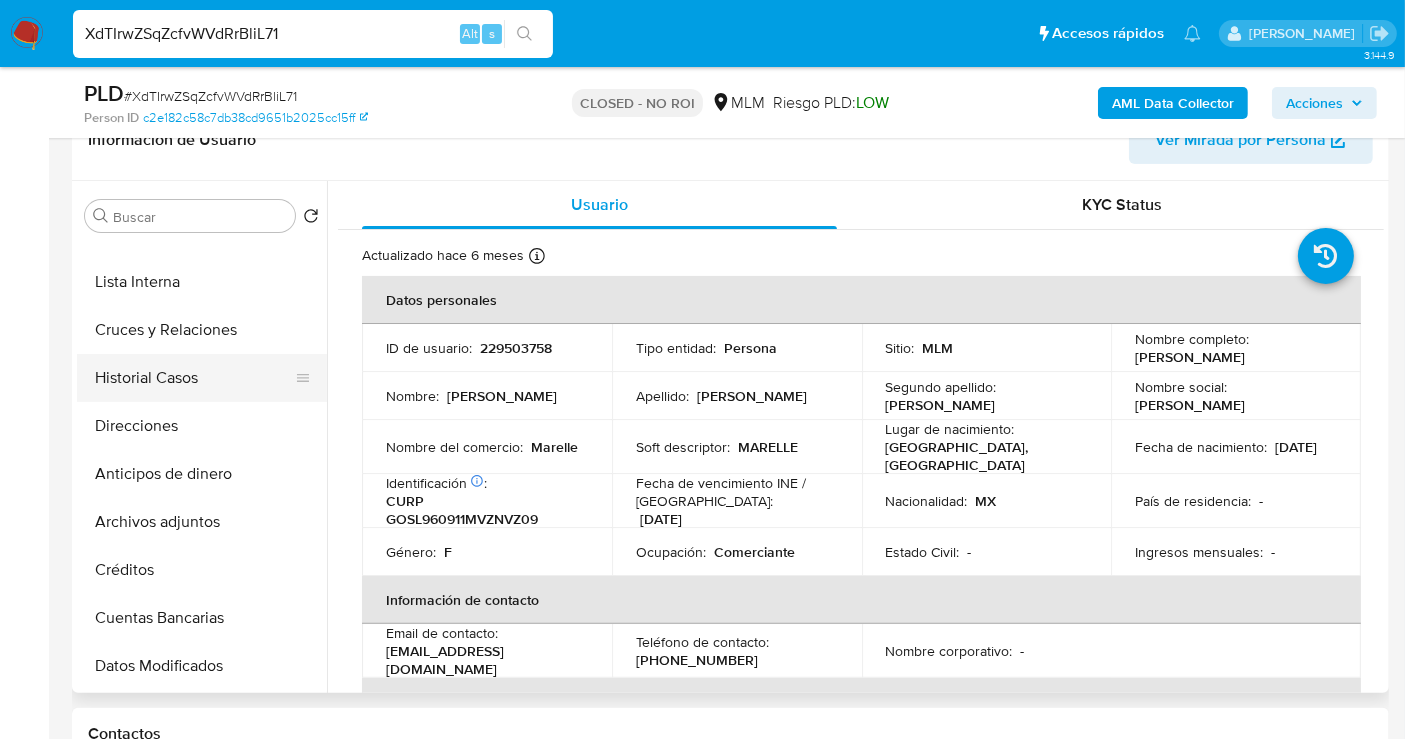 click on "Archivos adjuntos" at bounding box center (202, 522) 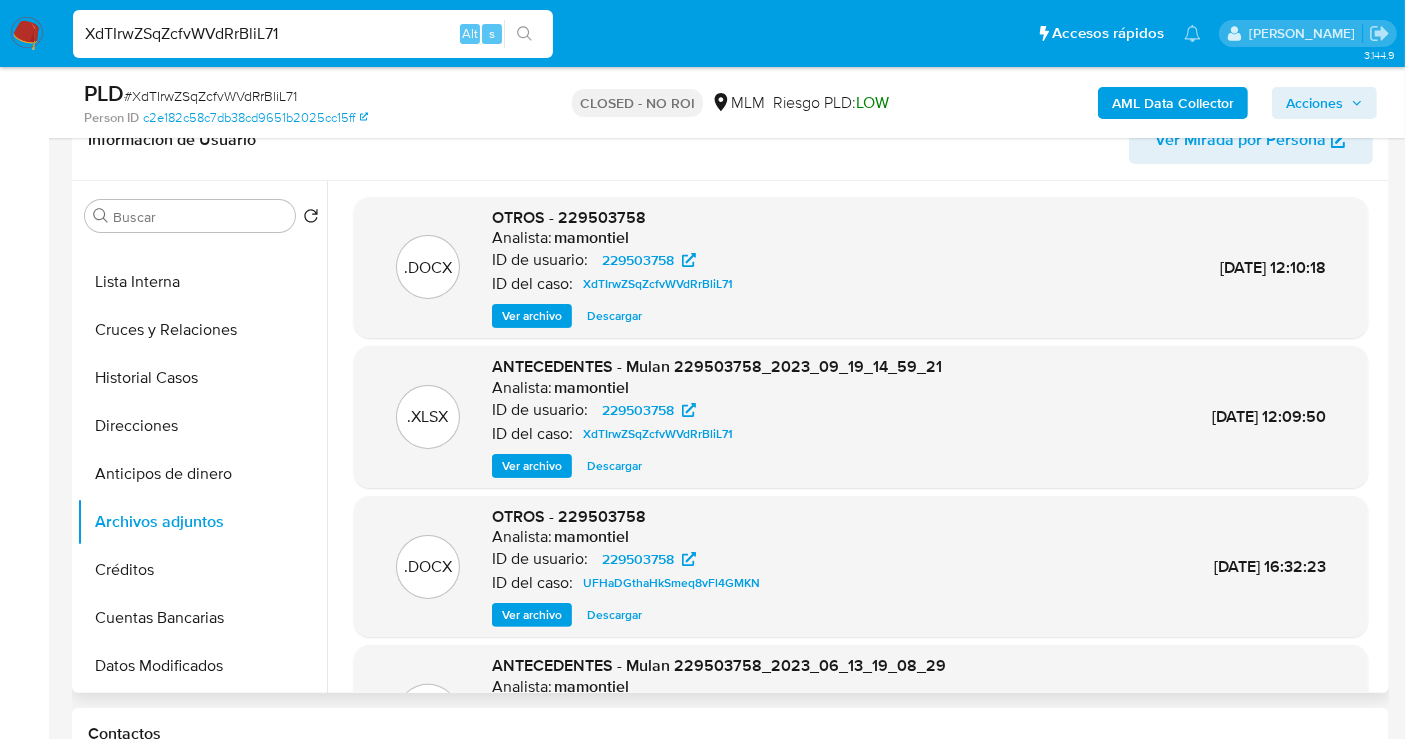 click on "Descargar" at bounding box center [614, 316] 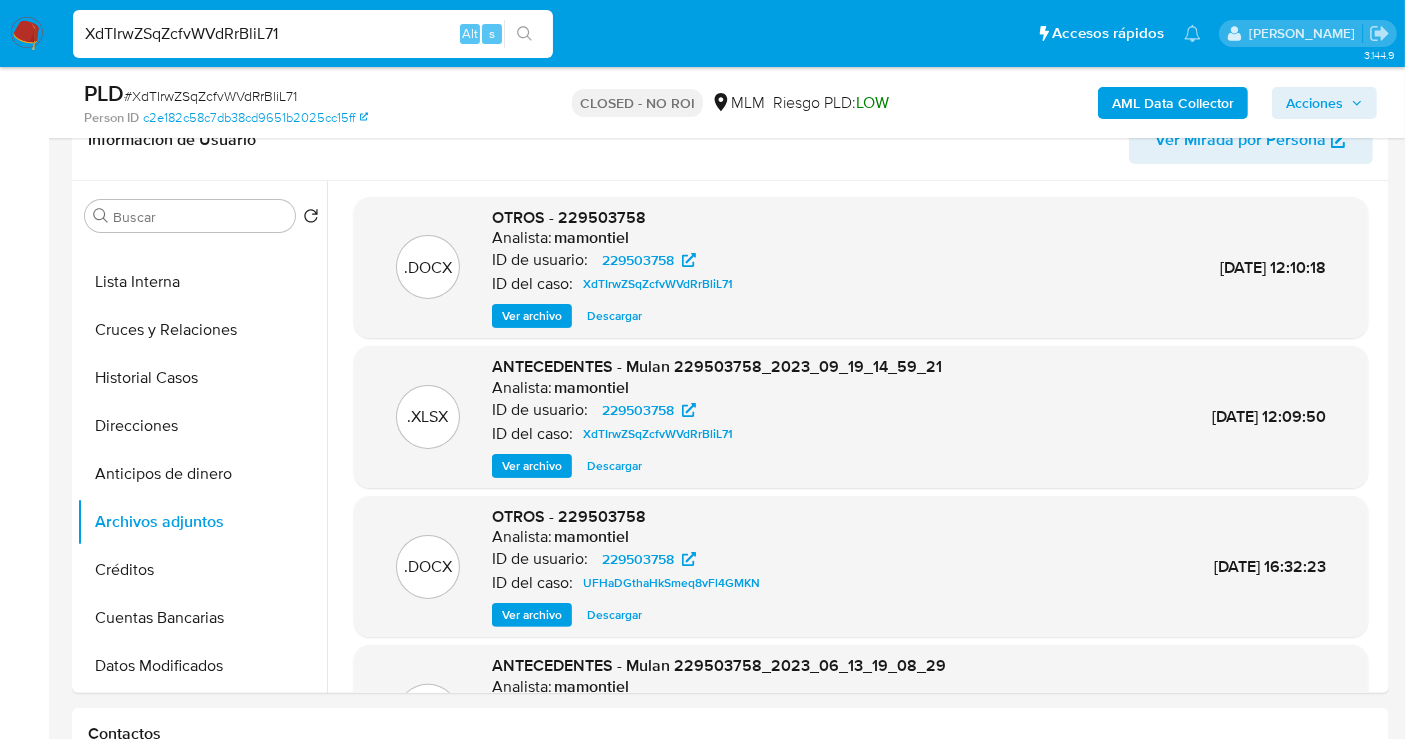 click on "XdTIrwZSqZcfvWVdRrBliL71" at bounding box center (313, 34) 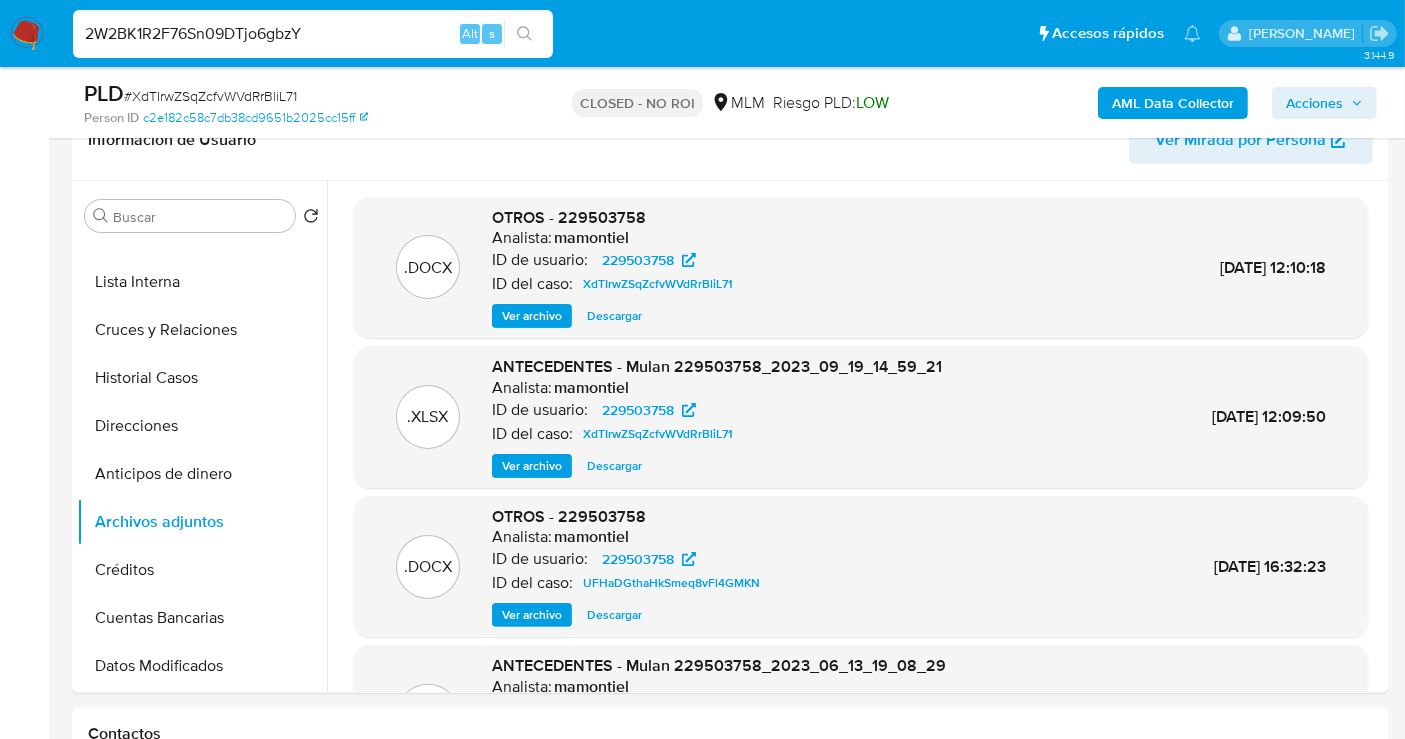 type on "2W2BK1R2F76Sn09DTjo6gbzY" 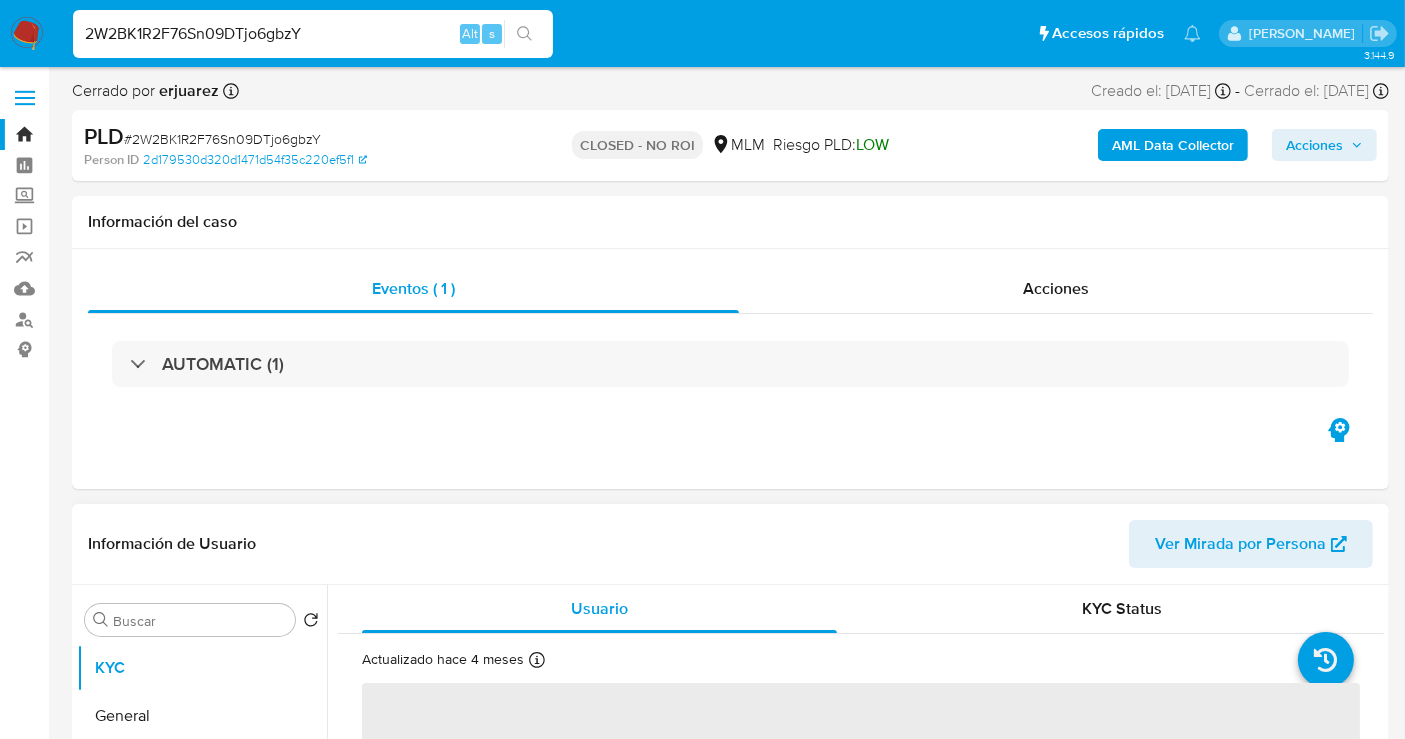 scroll, scrollTop: 444, scrollLeft: 0, axis: vertical 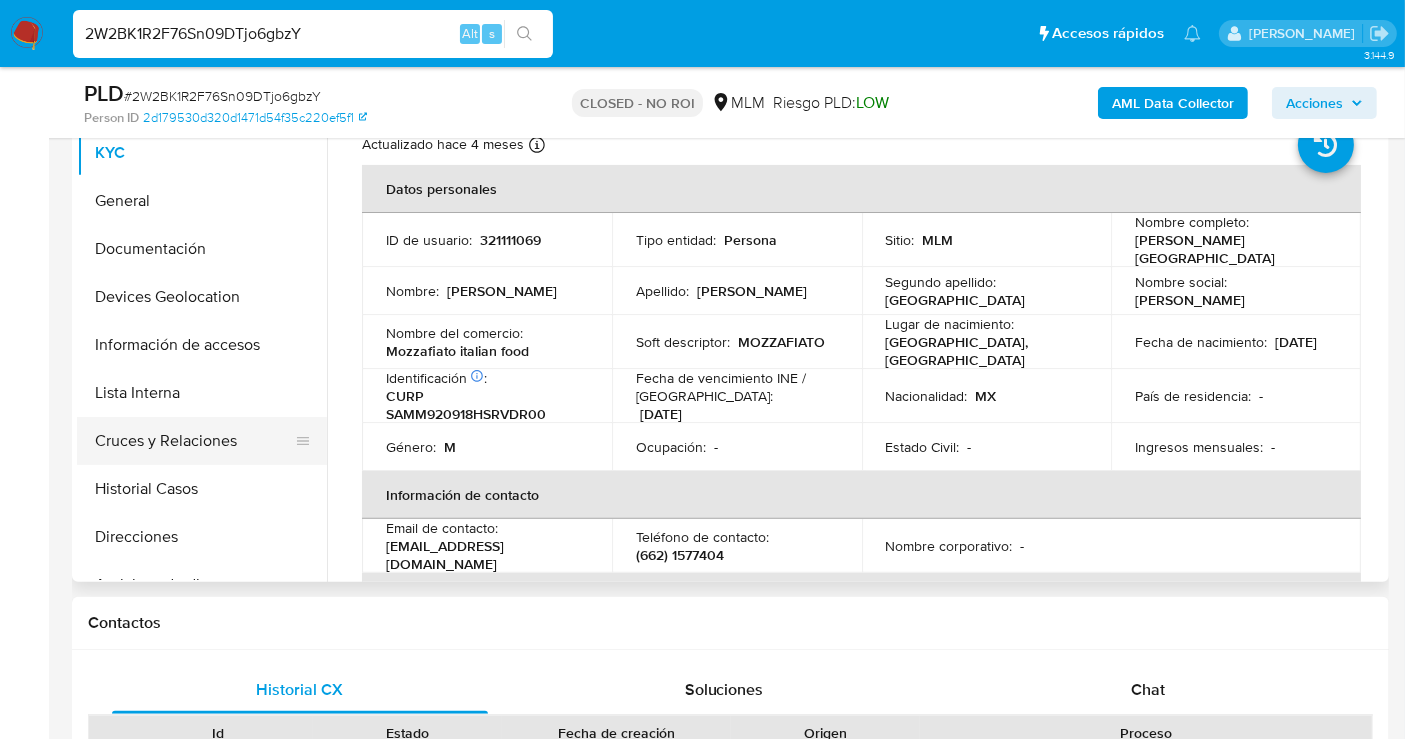 select on "10" 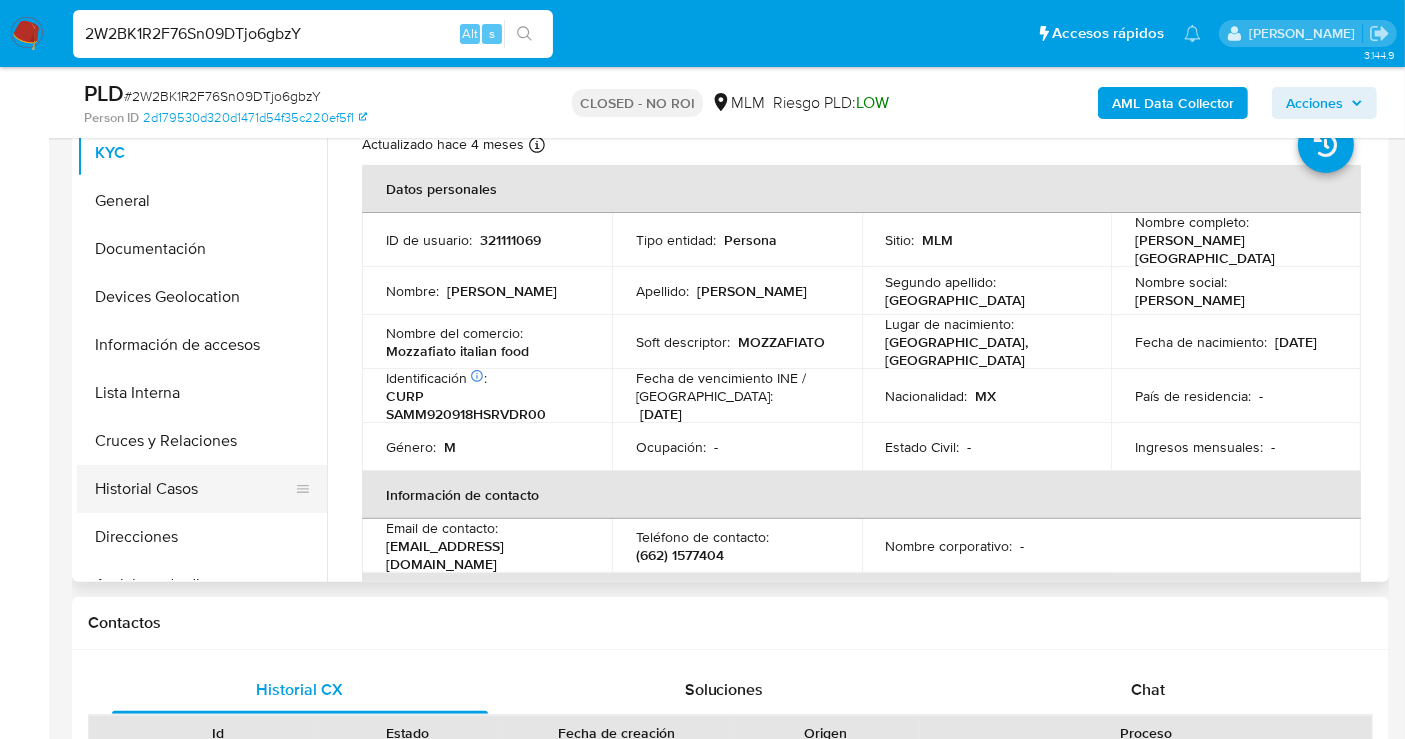 scroll, scrollTop: 111, scrollLeft: 0, axis: vertical 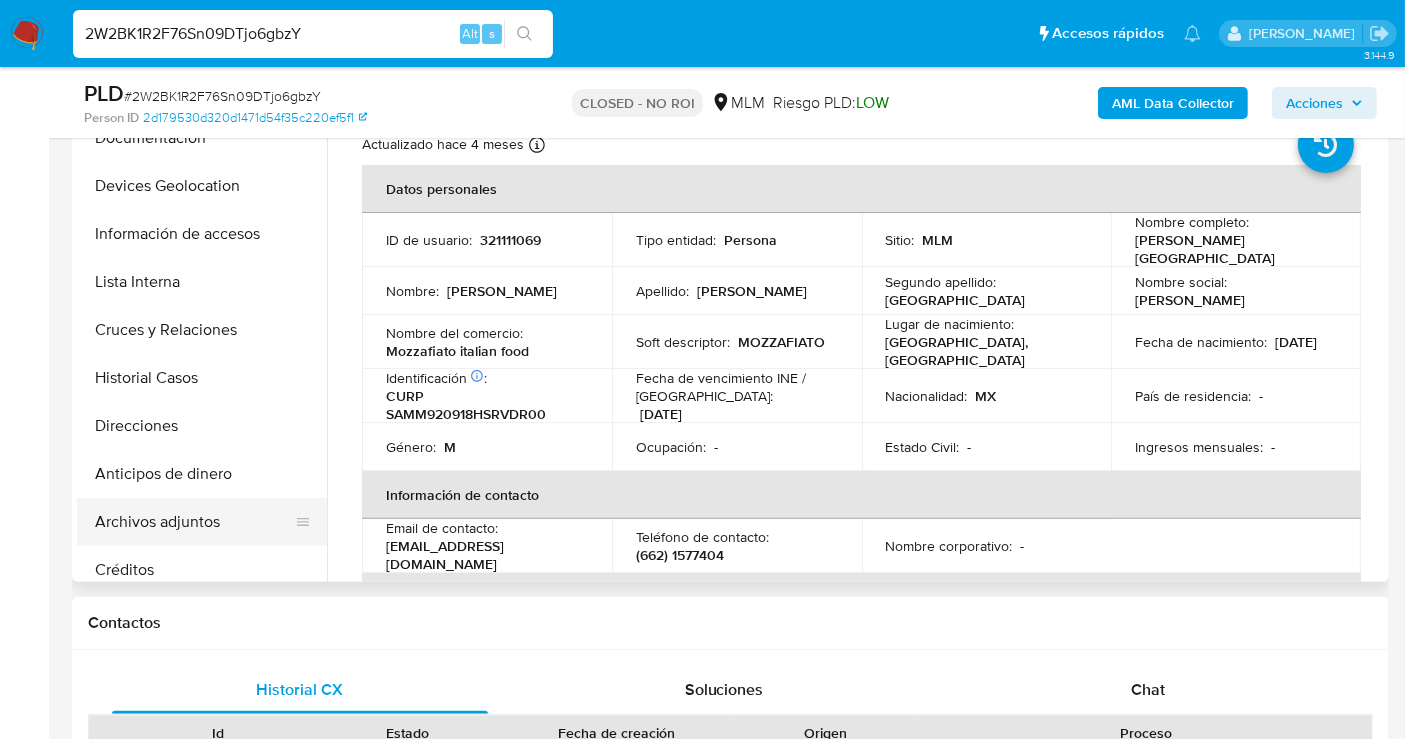 click on "Archivos adjuntos" at bounding box center (194, 522) 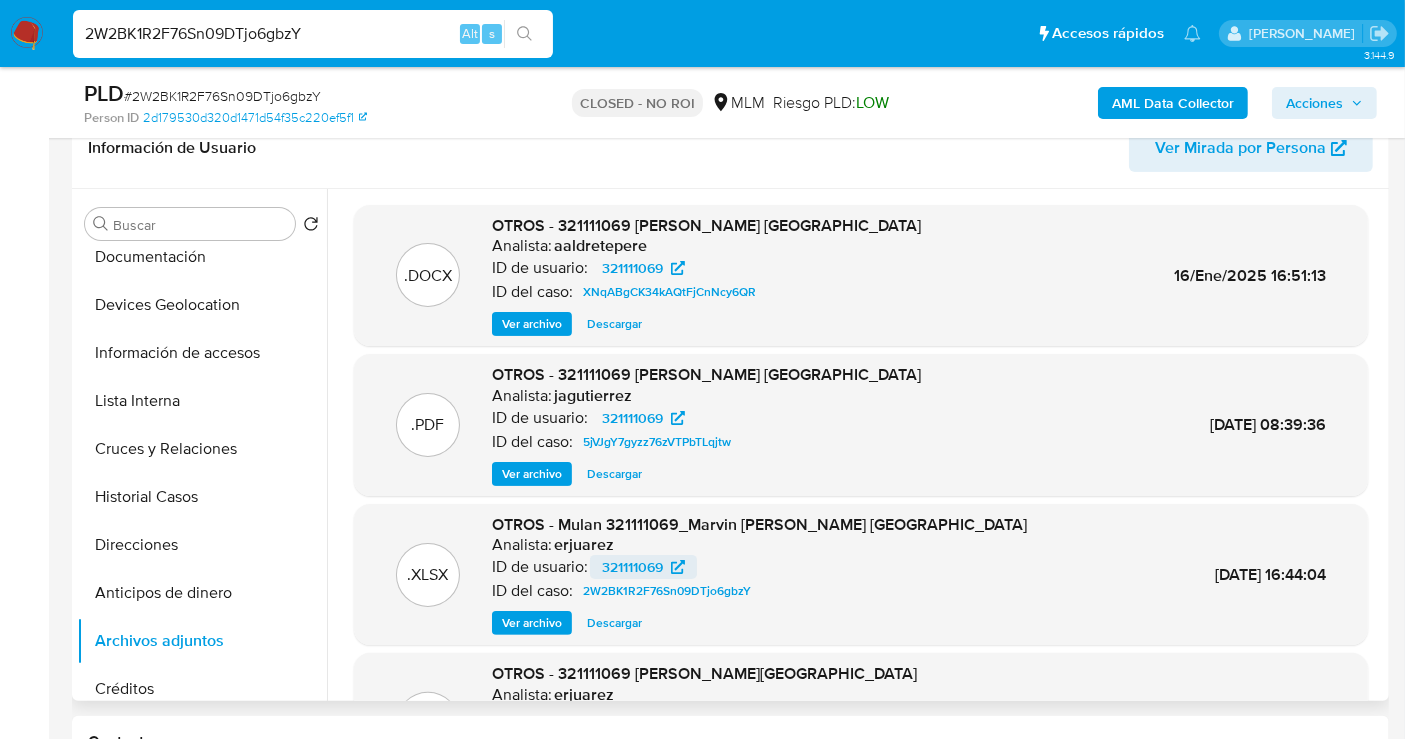 scroll, scrollTop: 222, scrollLeft: 0, axis: vertical 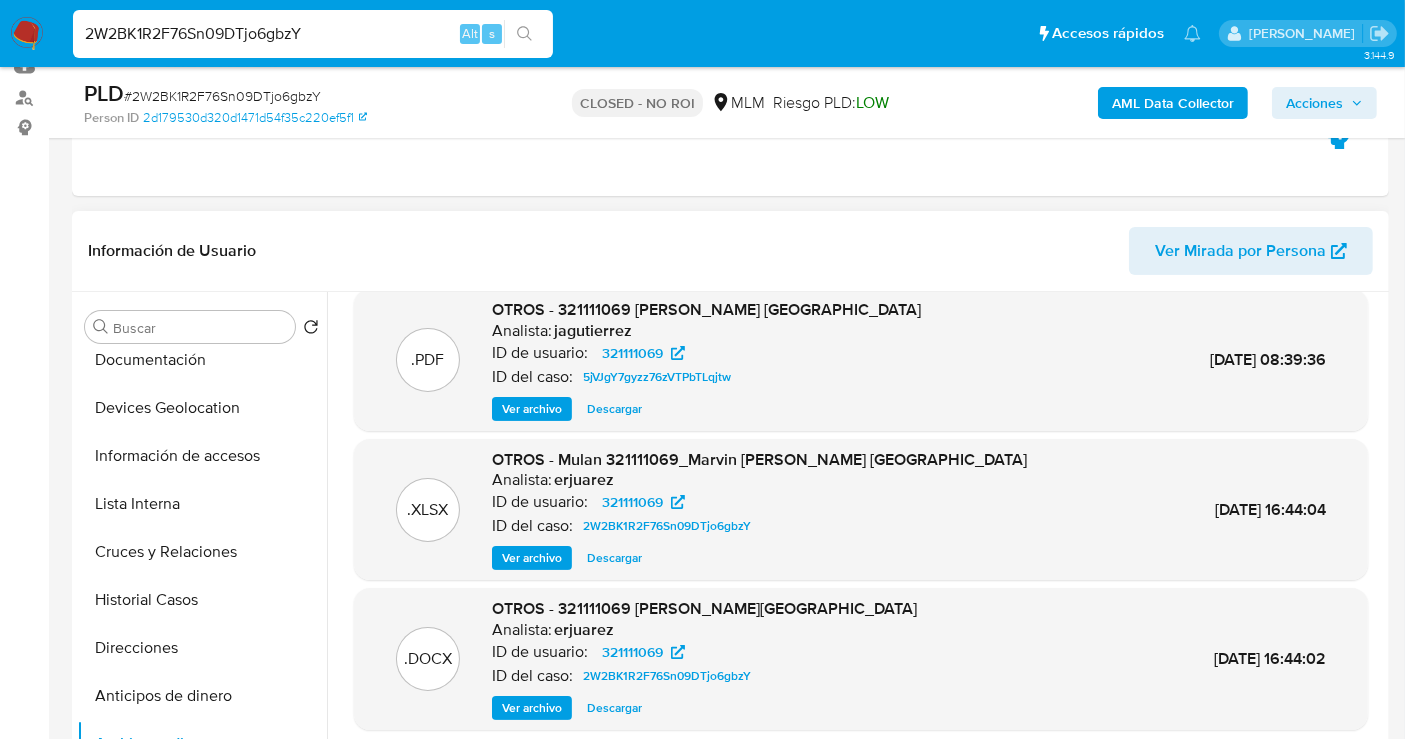 click on "Descargar" at bounding box center [614, 708] 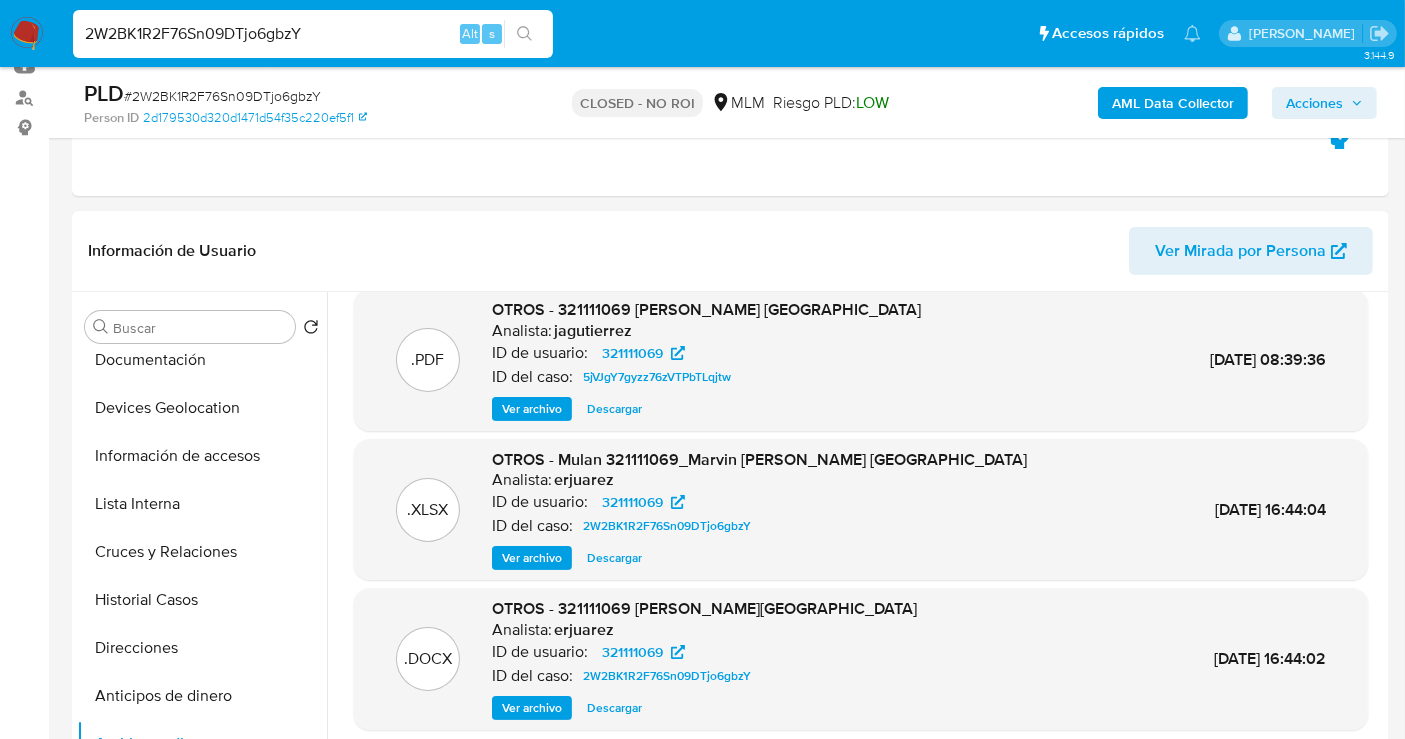 click on "2W2BK1R2F76Sn09DTjo6gbzY" at bounding box center [313, 34] 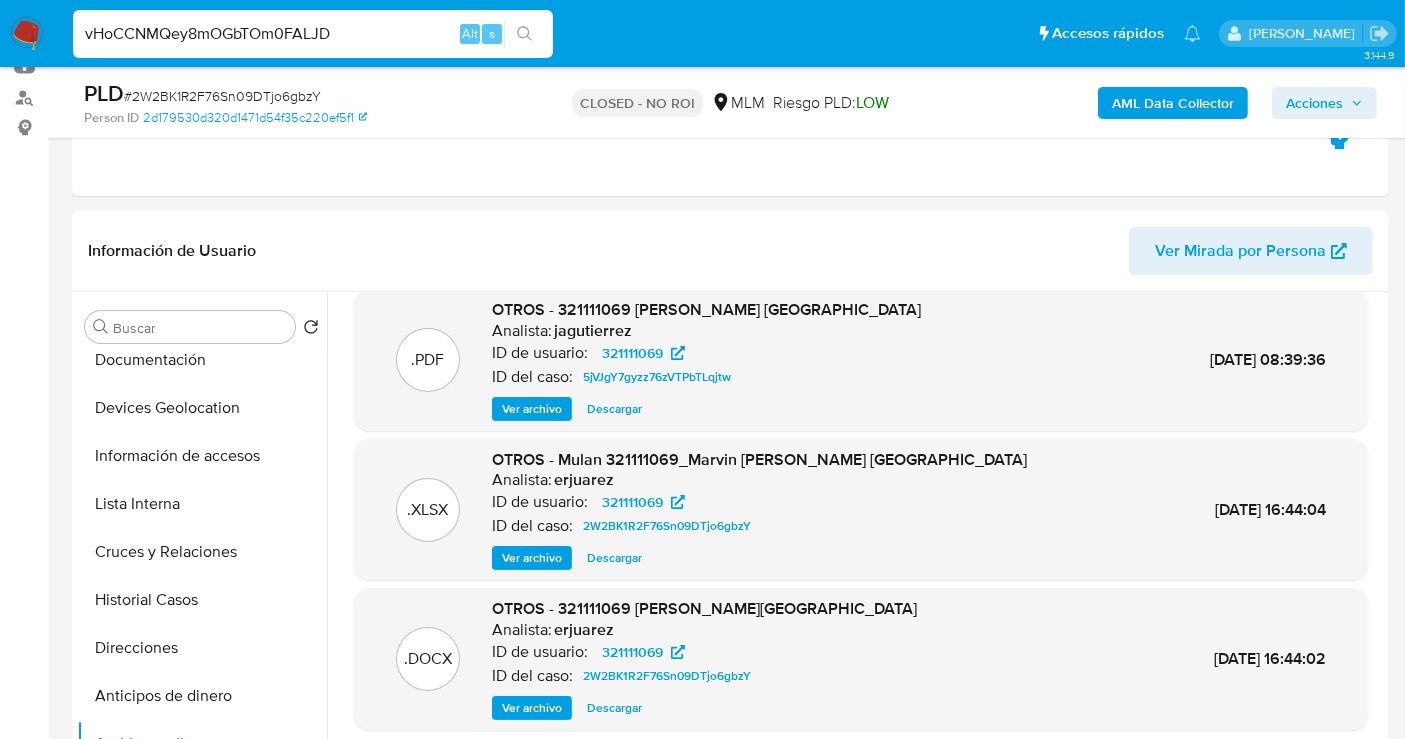 type on "vHoCCNMQey8mOGbTOm0FALJD" 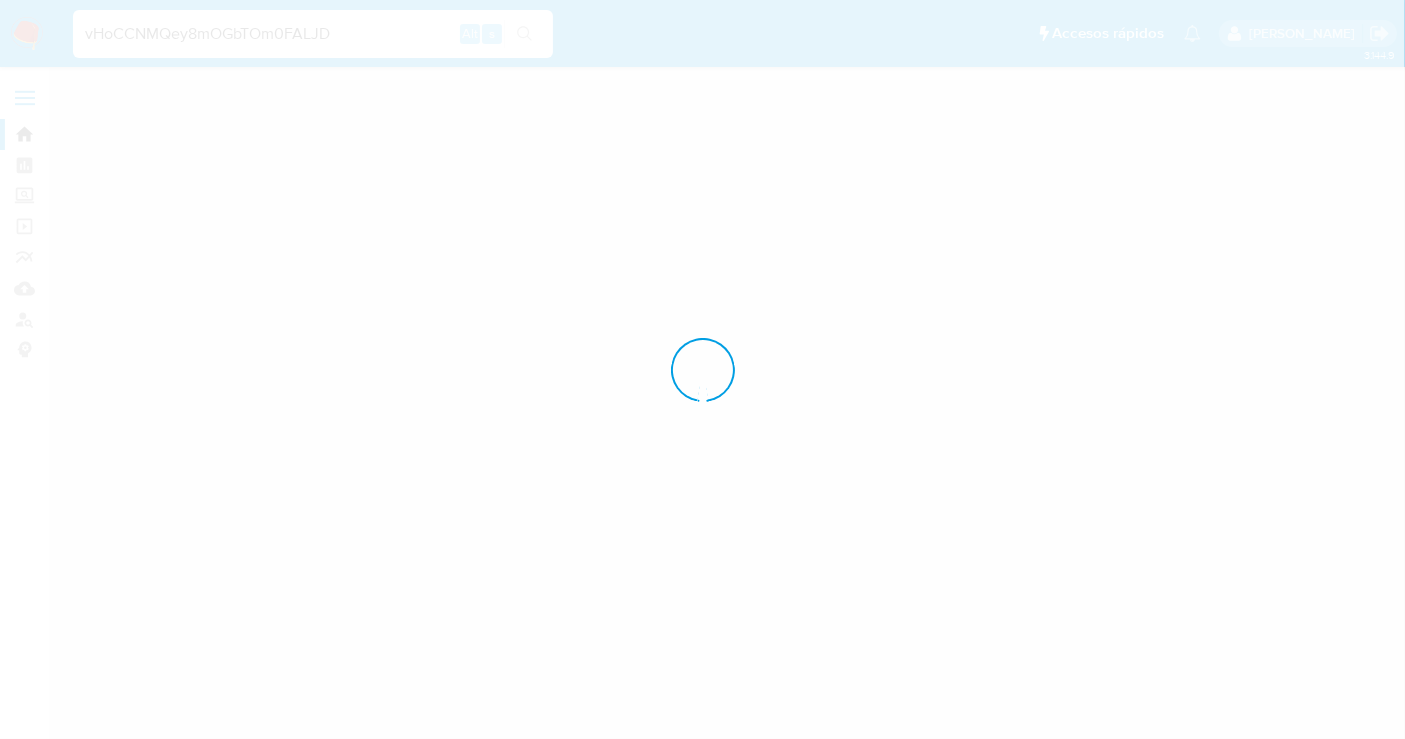scroll, scrollTop: 0, scrollLeft: 0, axis: both 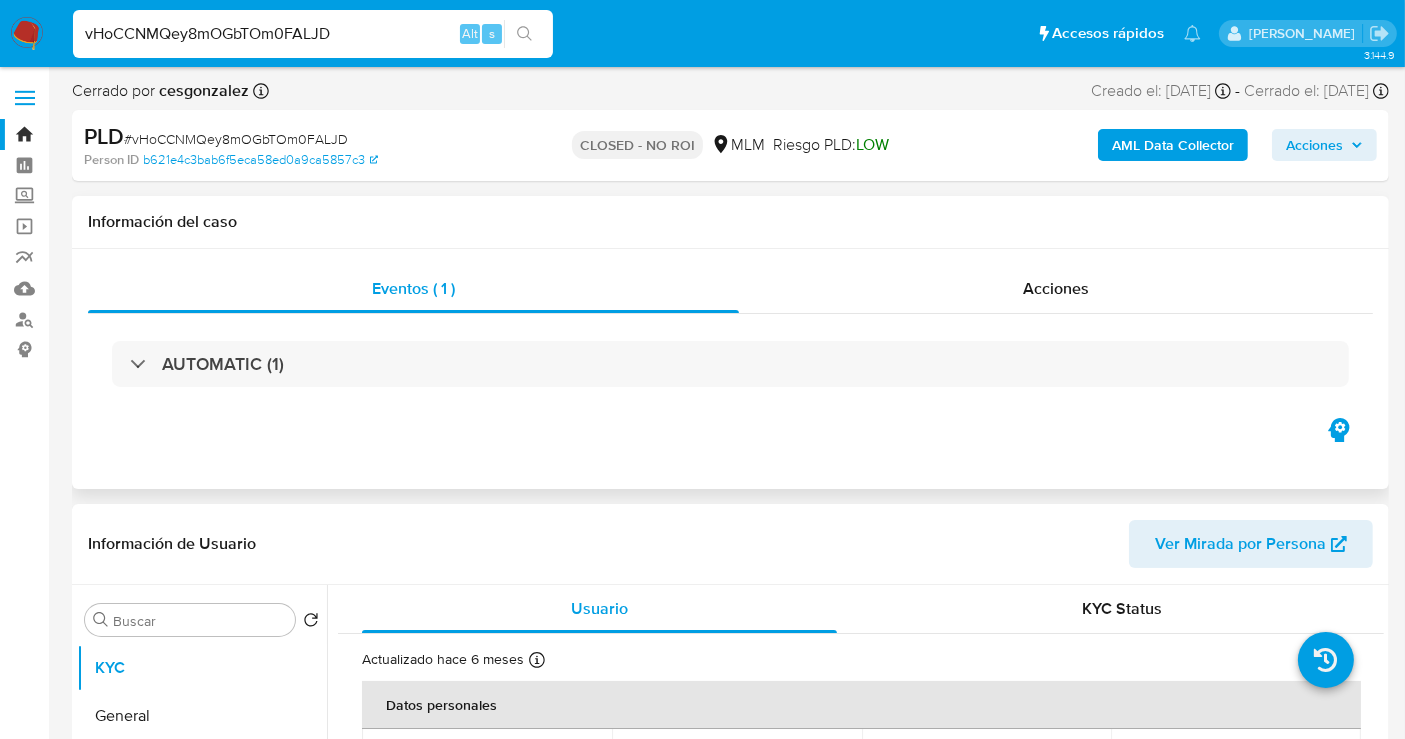 select on "10" 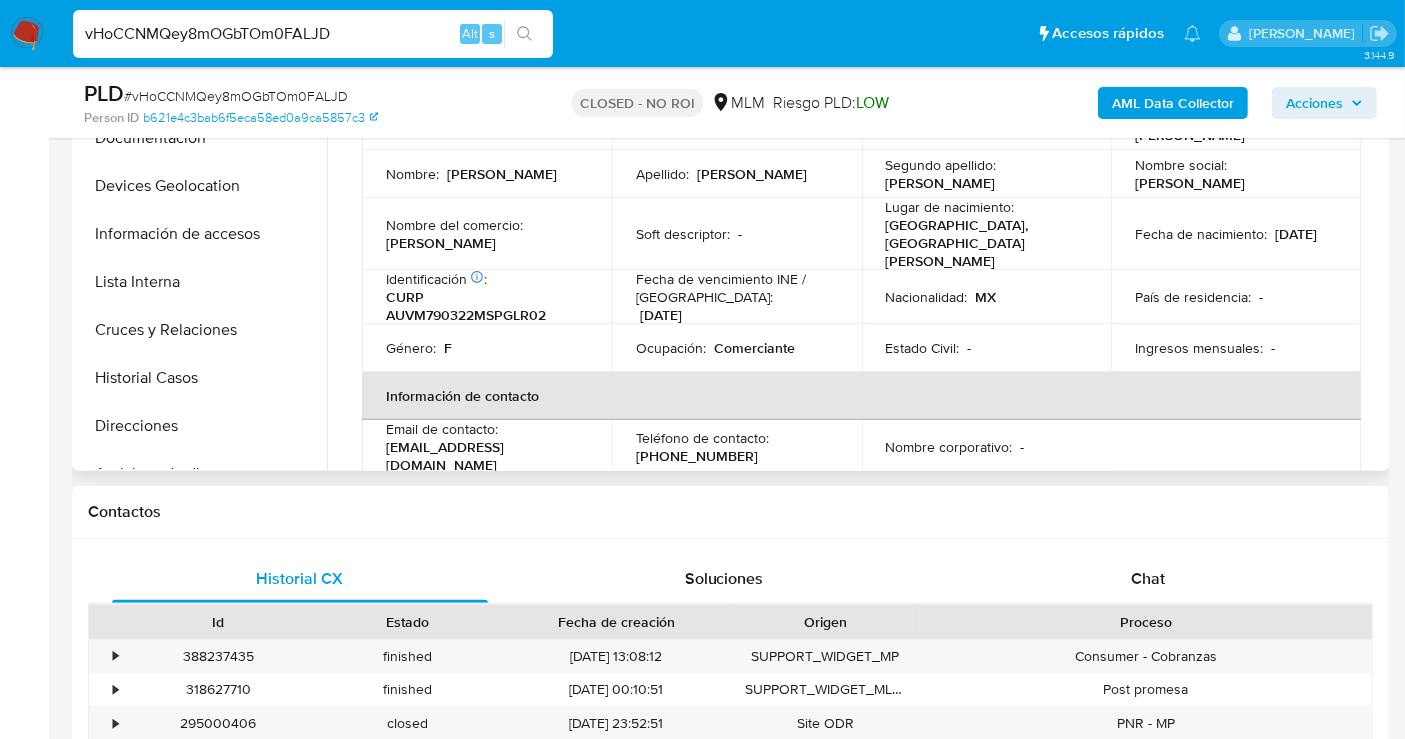 scroll, scrollTop: 444, scrollLeft: 0, axis: vertical 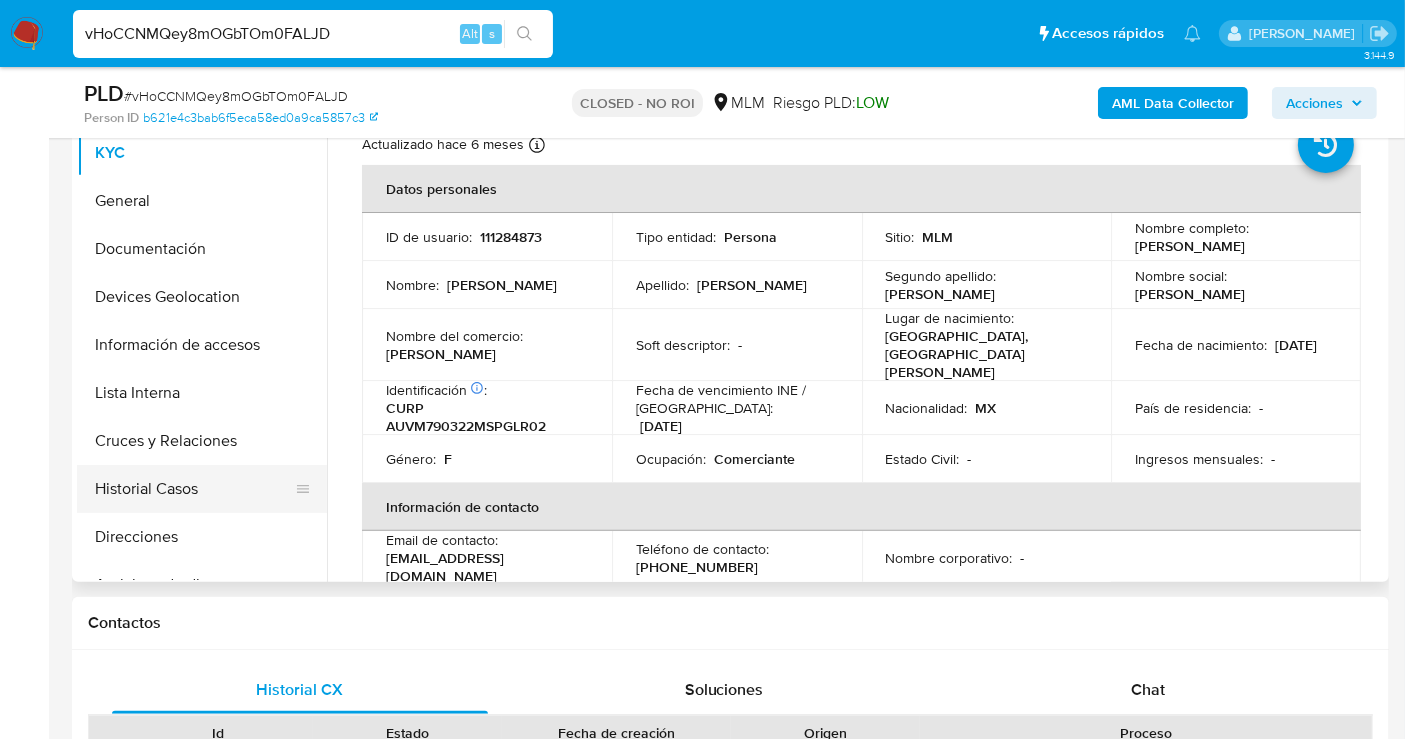 click on "Historial Casos" at bounding box center [194, 489] 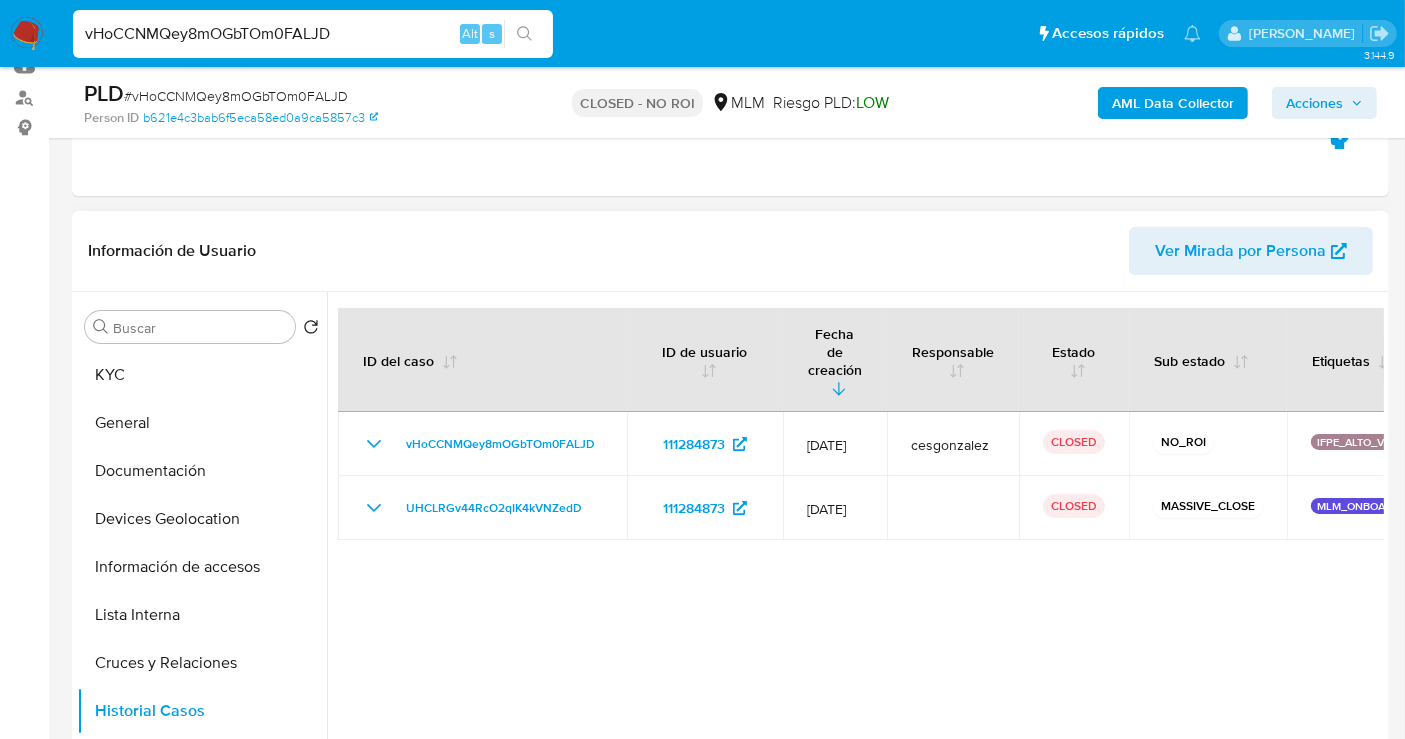 scroll, scrollTop: 222, scrollLeft: 0, axis: vertical 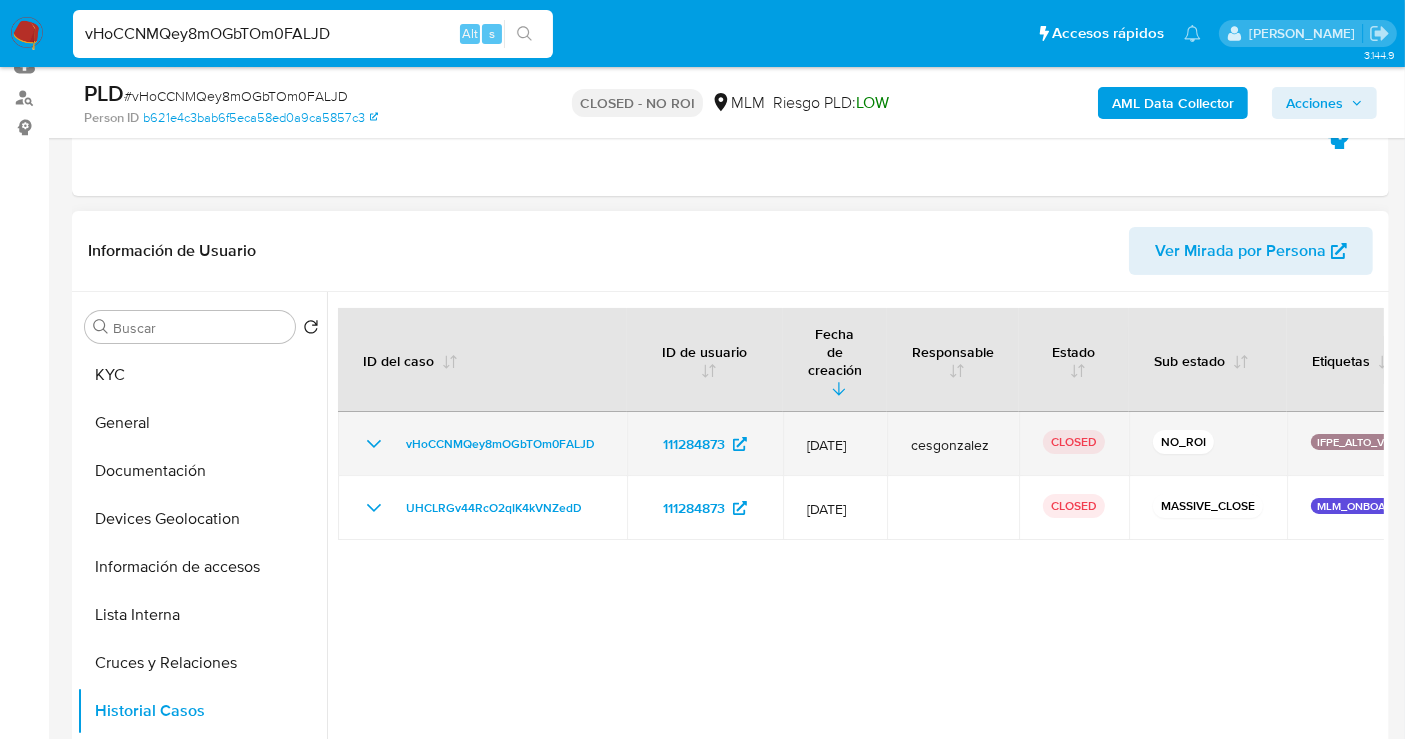 click 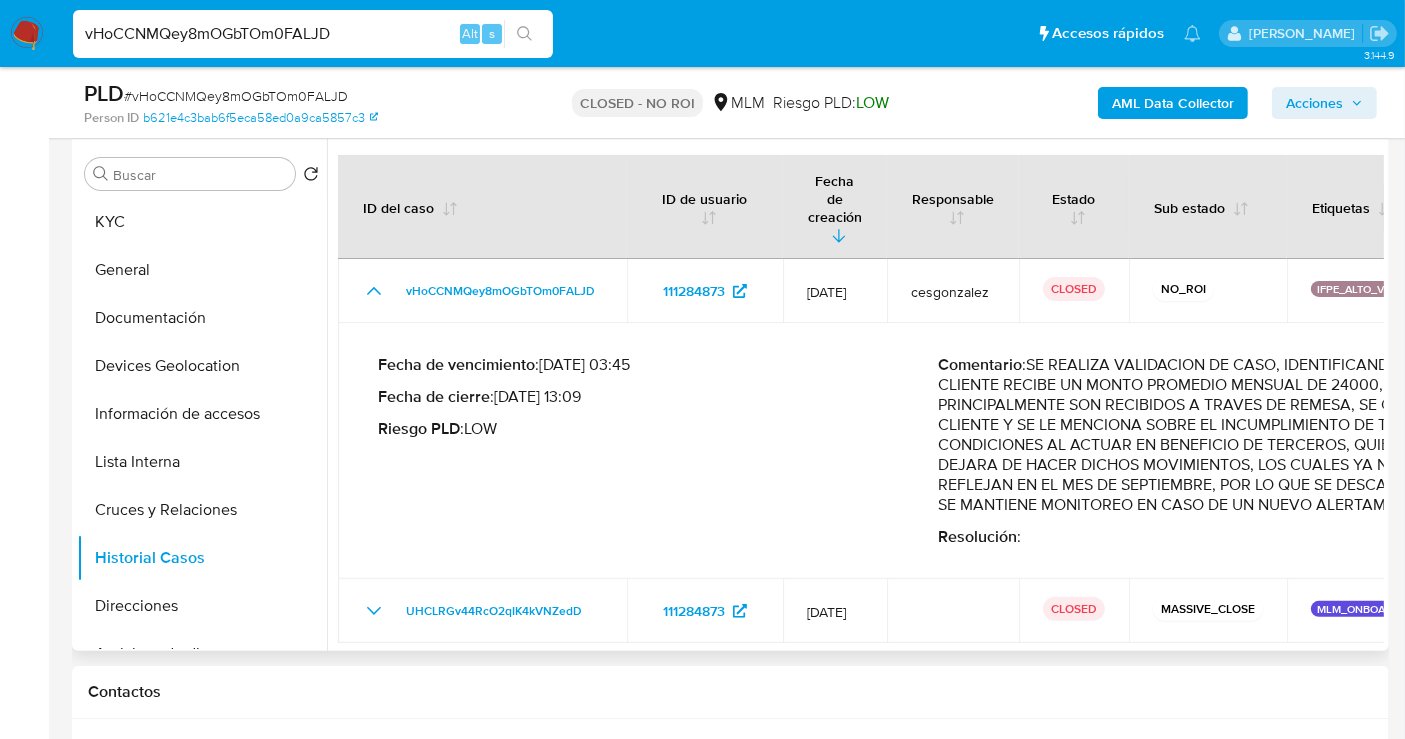 scroll, scrollTop: 444, scrollLeft: 0, axis: vertical 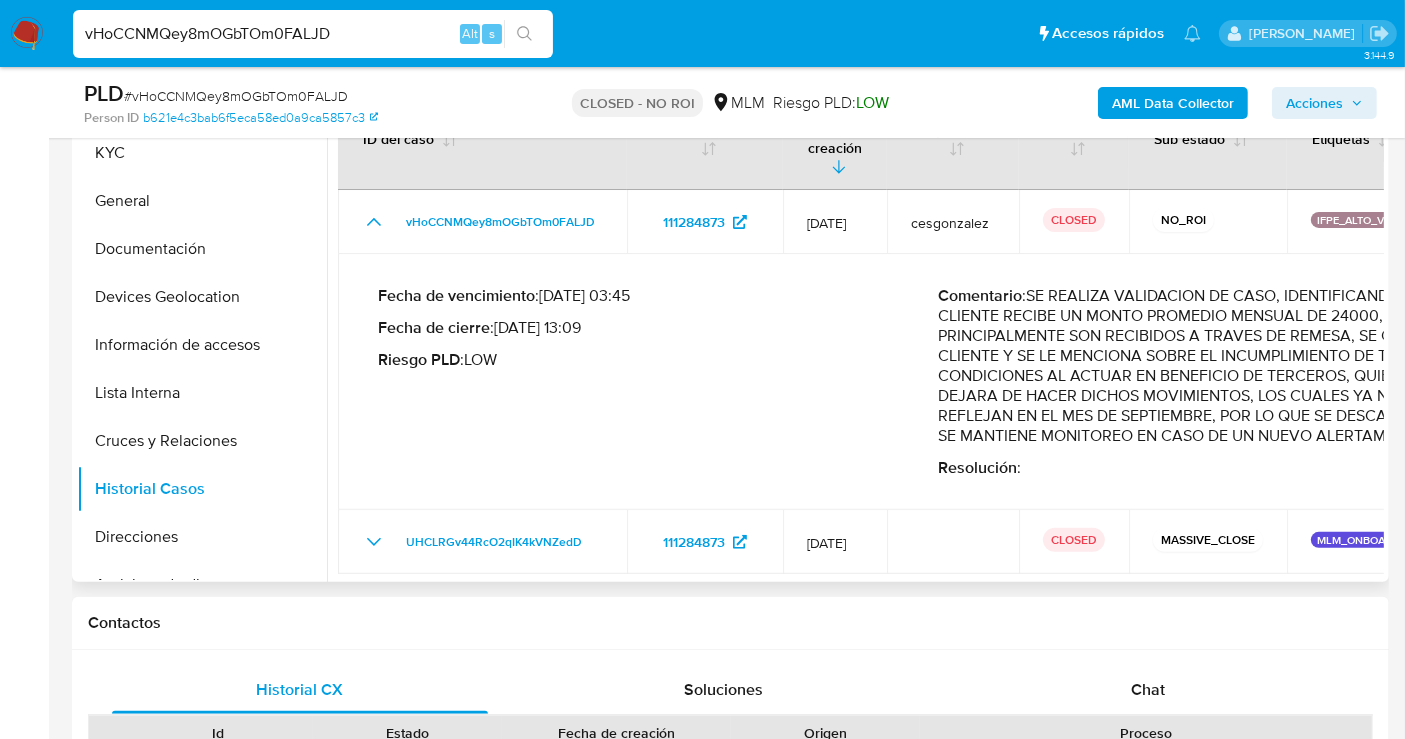 click on "Comentario  :  SE REALIZA VALIDACION DE CASO, IDENTIFICANDO QUE EL CLIENTE RECIBE UN MONTO PROMEDIO MENSUAL DE 24000, DONDE PRINCIPALMENTE SON RECIBIDOS A TRAVES DE REMESA, SE CONTACTA AL CLIENTE Y SE LE MENCIONA SOBRE EL INCUMPLIMIENTO DE TERMINOS Y CONDICIONES AL ACTUAR EN BENEFICIO DE TERCEROS, QUIEN RESPONDE DEJARA DE HACER DICHOS MOVIMIENTOS, LOS CUALES YA NO SE REFLEJAN EN EL MES DE SEPTIEMBRE, POR LO QUE SE DESCARTA CASO Y SE MANTIENE MONITOREO EN CASO DE UN NUEVO ALERTAMIENTO." at bounding box center (1219, 366) 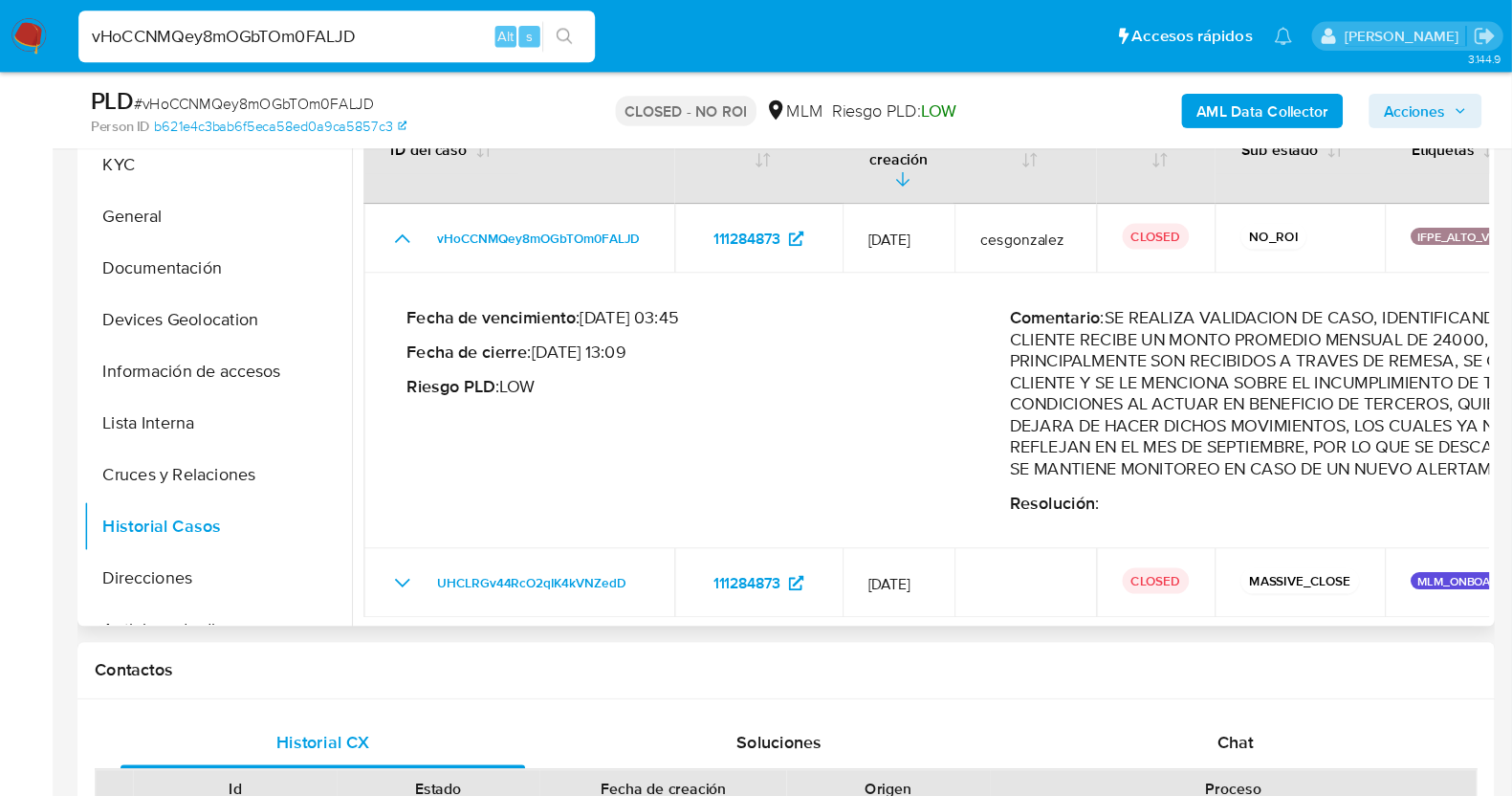 scroll, scrollTop: 425, scrollLeft: 0, axis: vertical 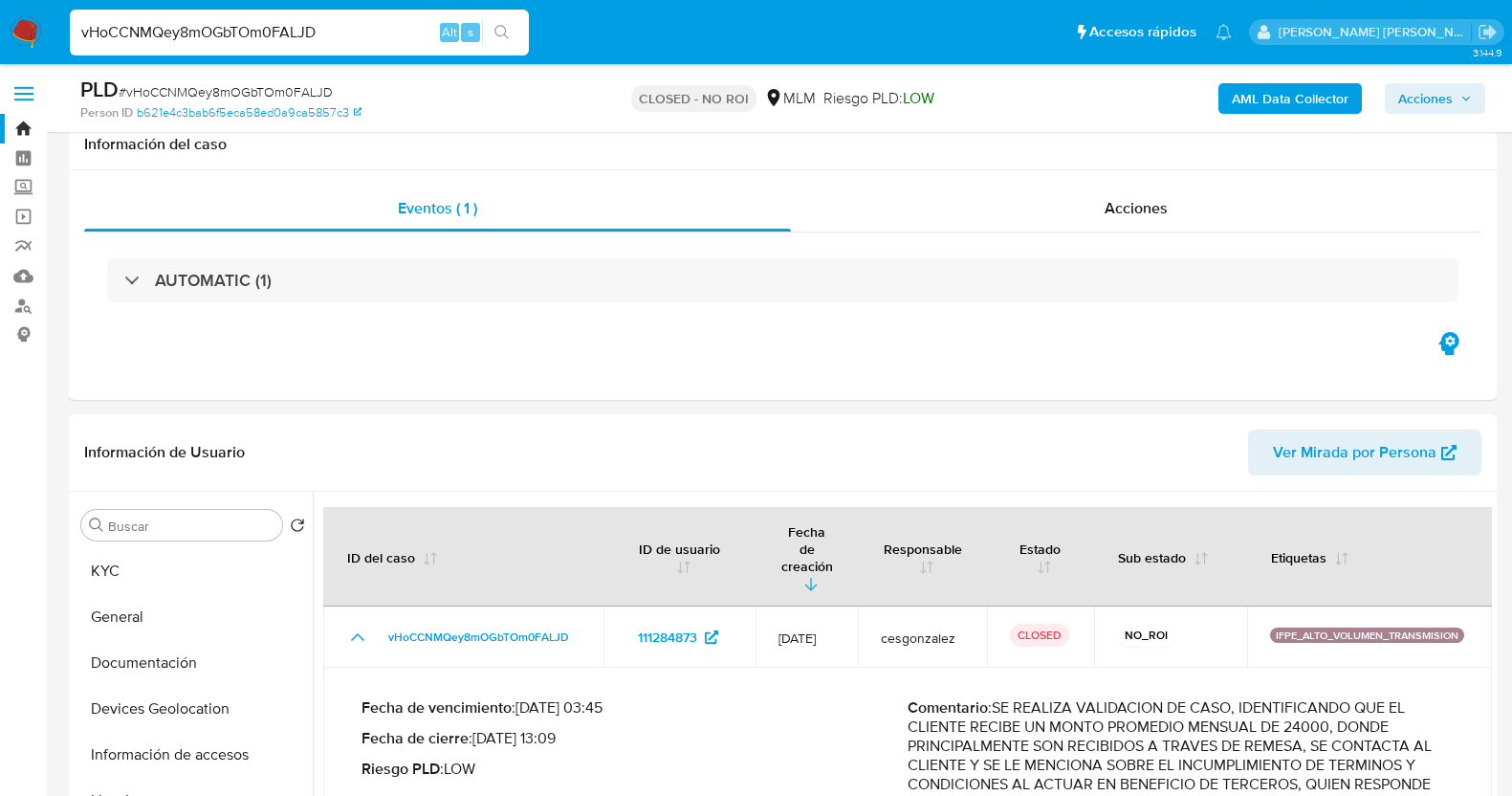 select on "10" 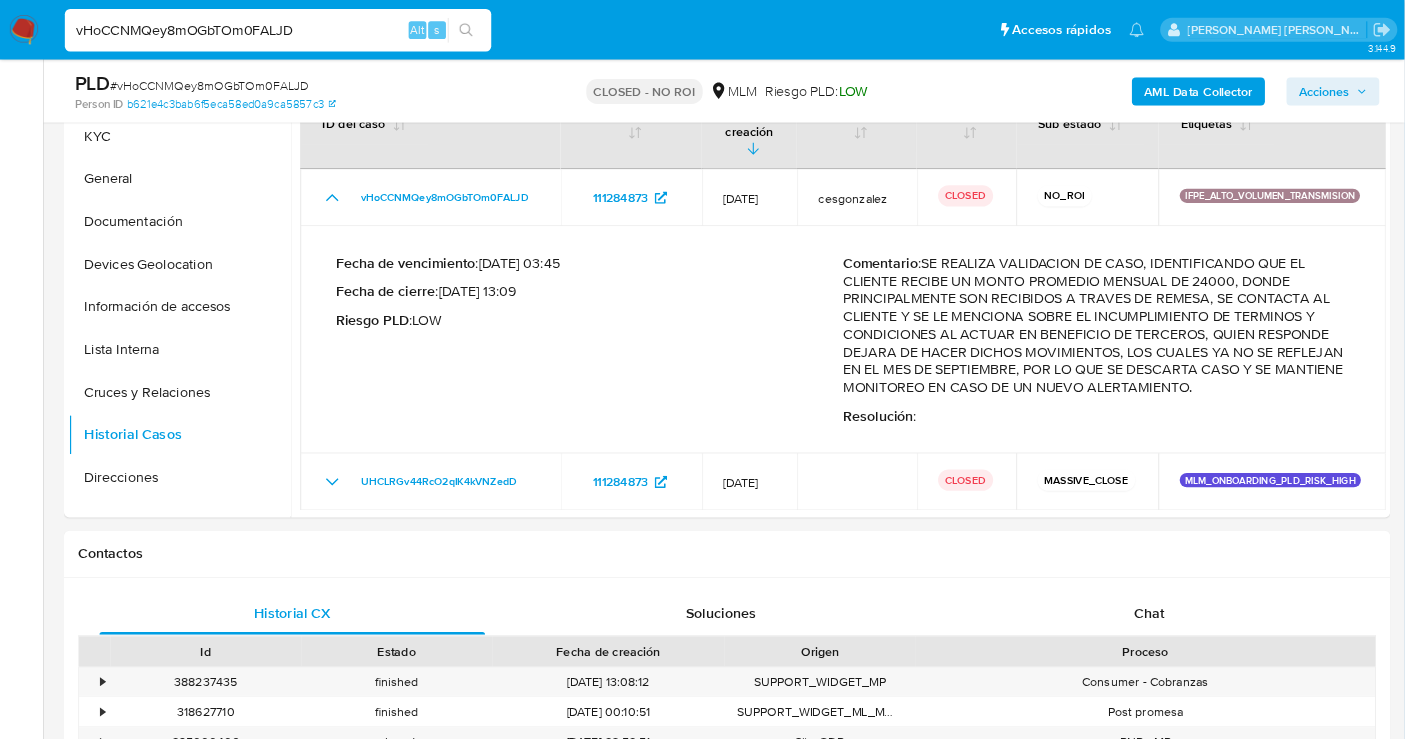 scroll, scrollTop: 444, scrollLeft: 0, axis: vertical 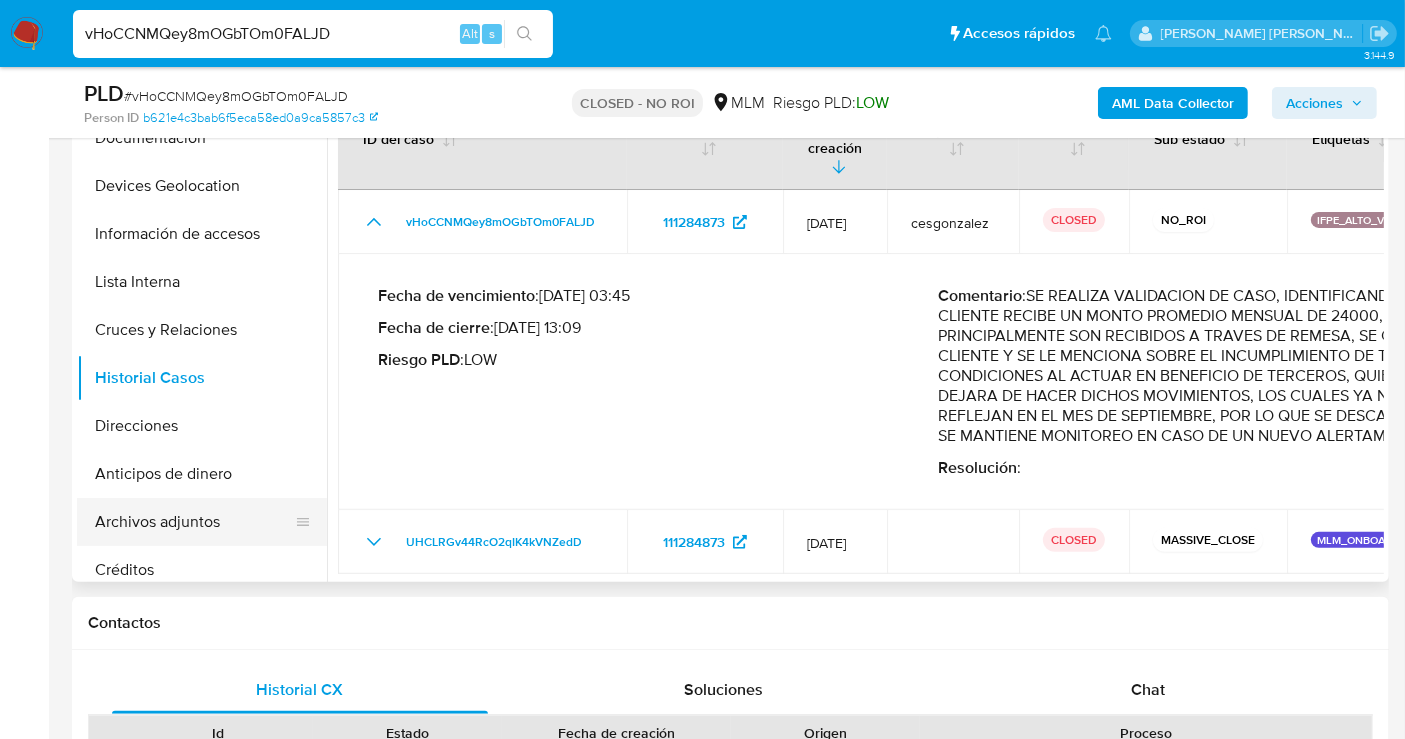 click on "Archivos adjuntos" at bounding box center (194, 522) 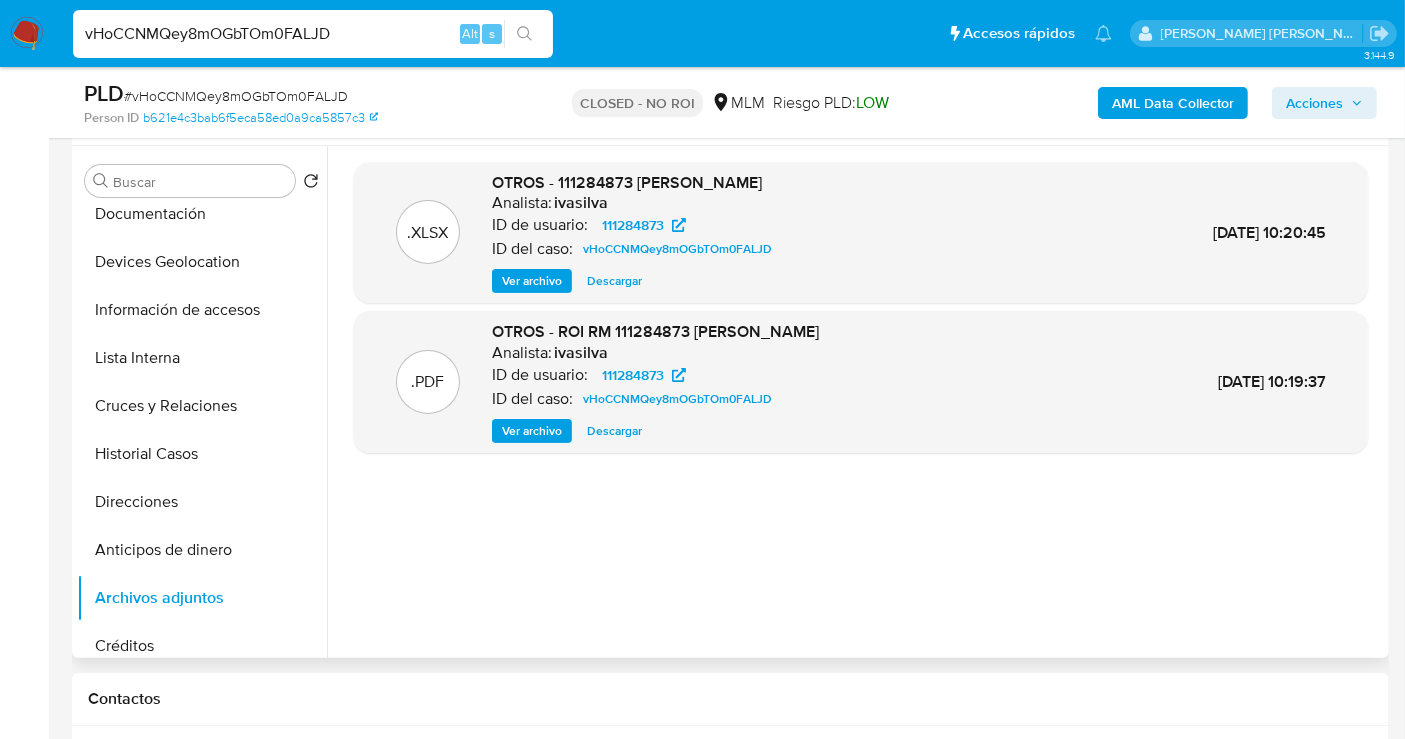 scroll, scrollTop: 333, scrollLeft: 0, axis: vertical 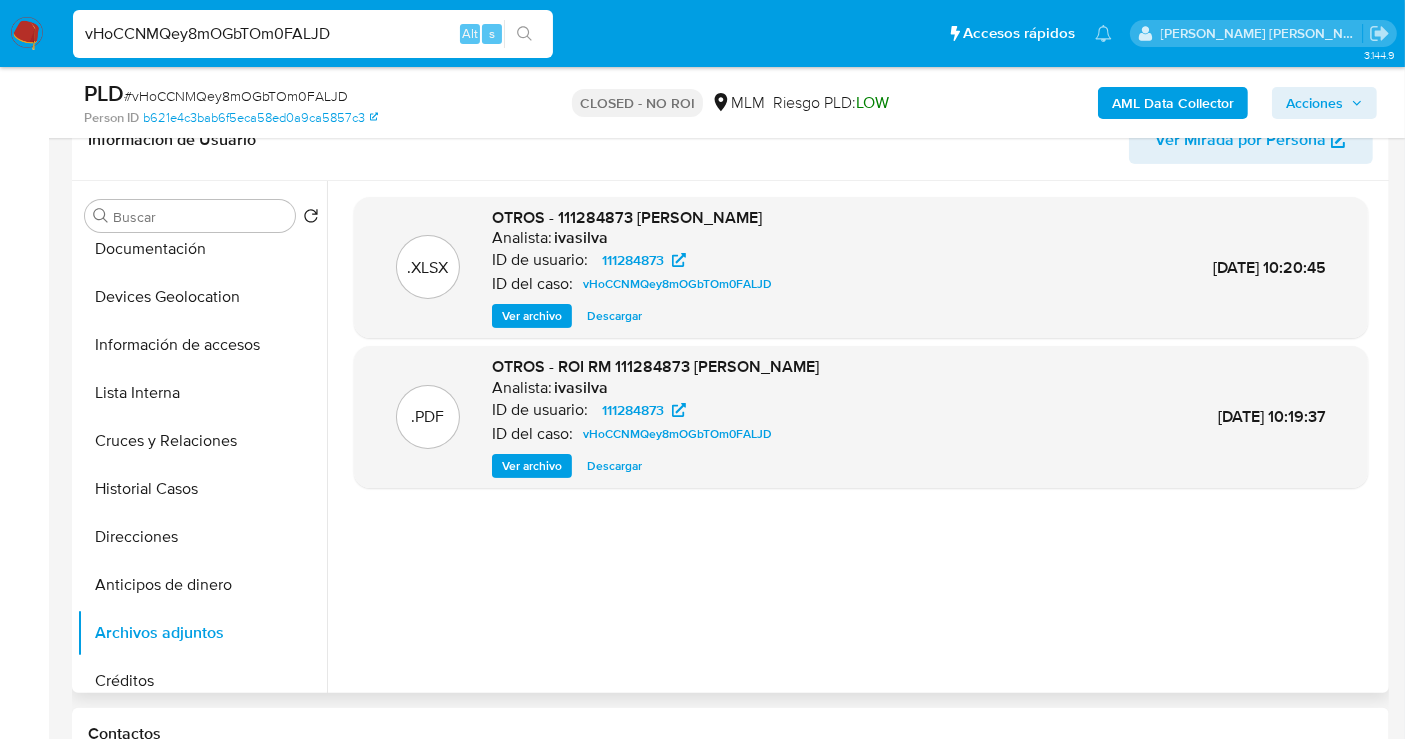 type 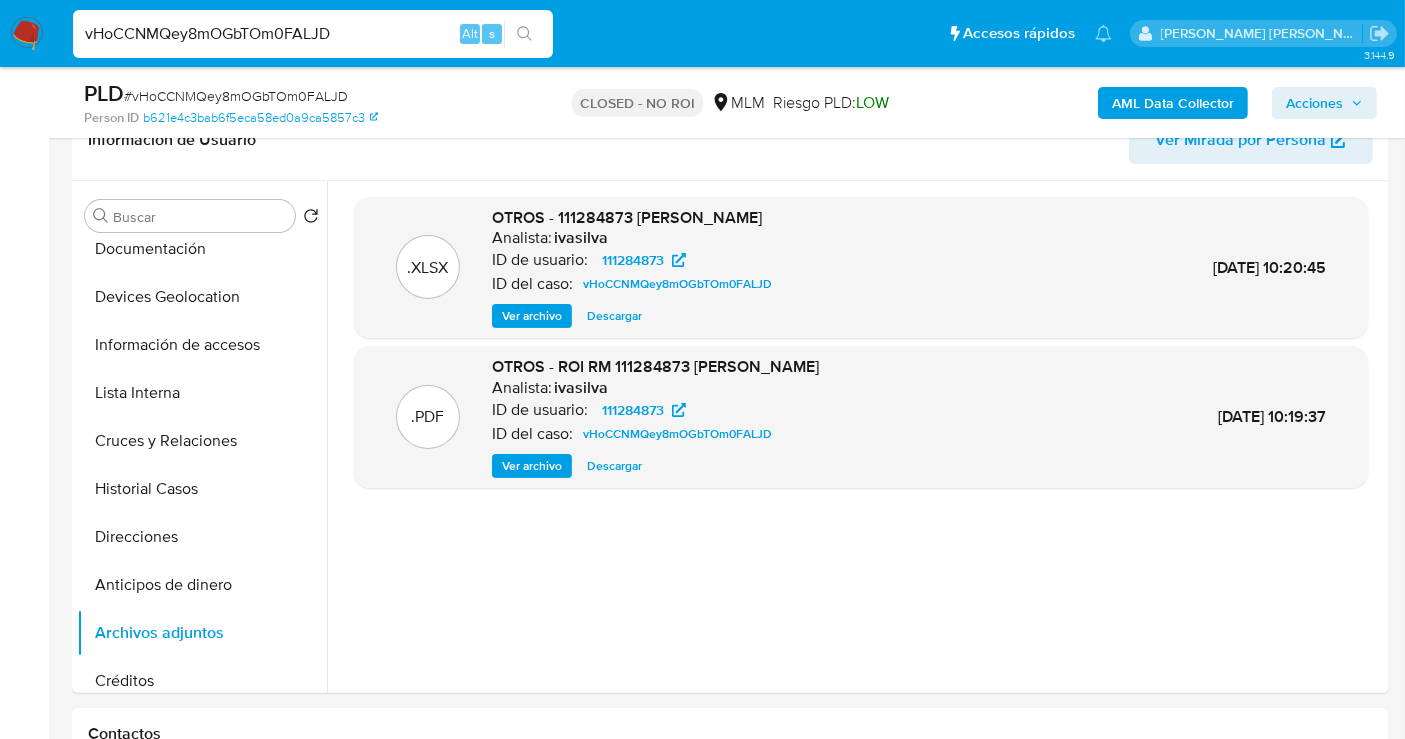 click on "vHoCCNMQey8mOGbTOm0FALJD" at bounding box center [313, 34] 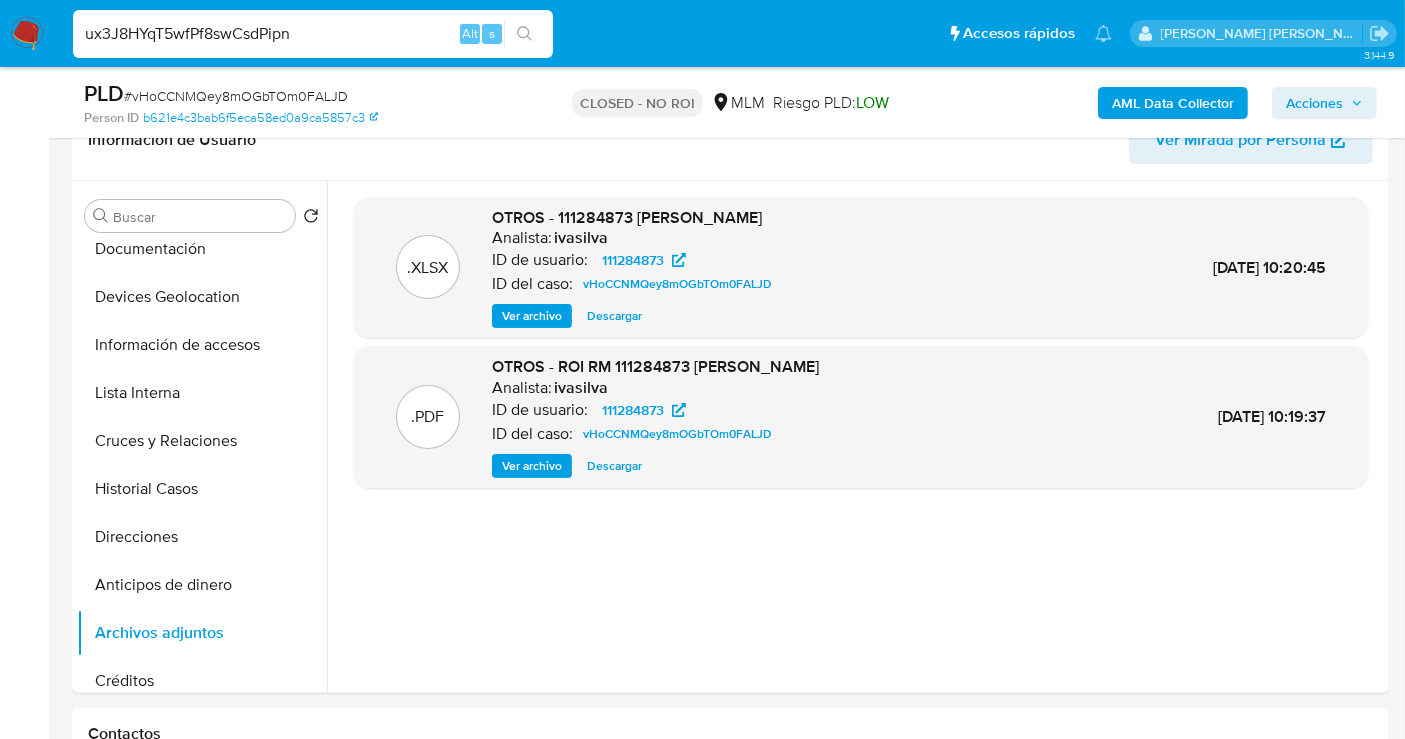 type on "ux3J8HYqT5wfPf8swCsdPipn" 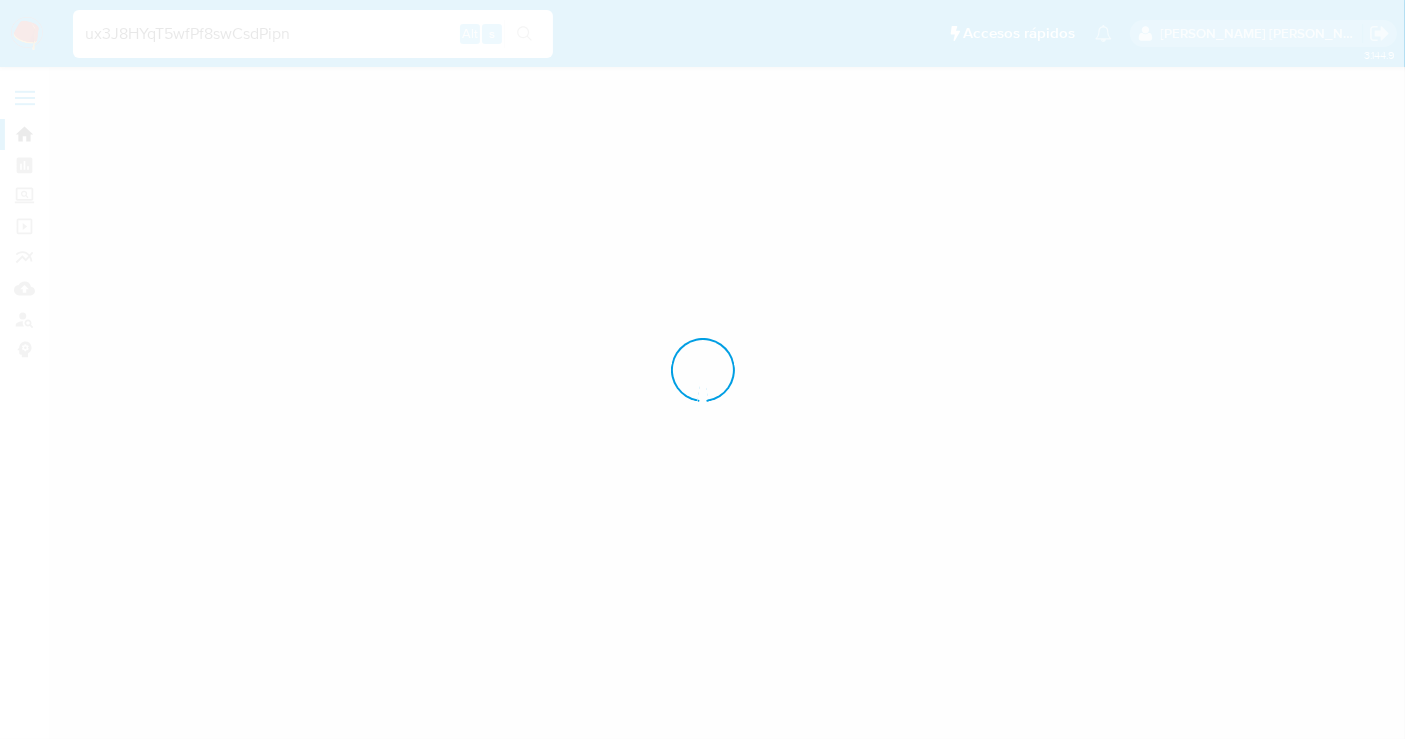scroll, scrollTop: 0, scrollLeft: 0, axis: both 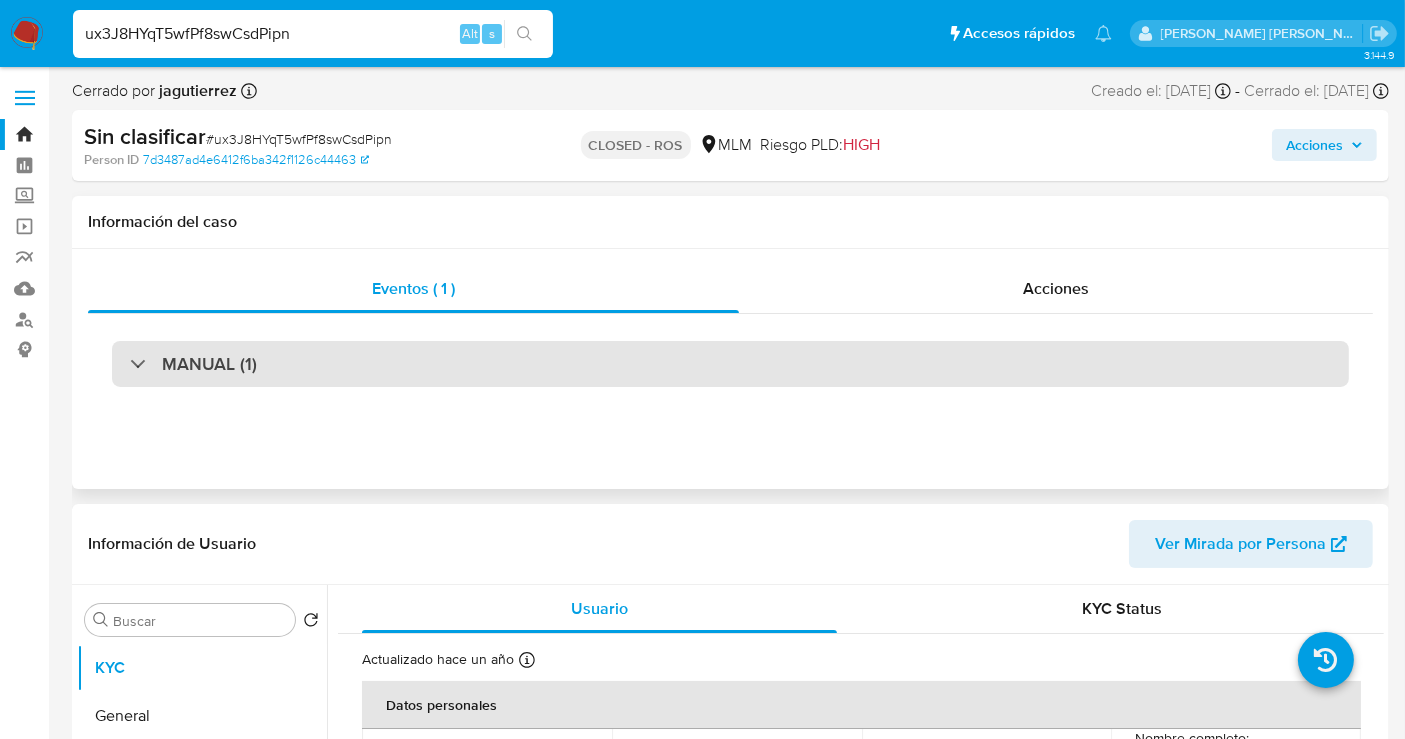 select on "10" 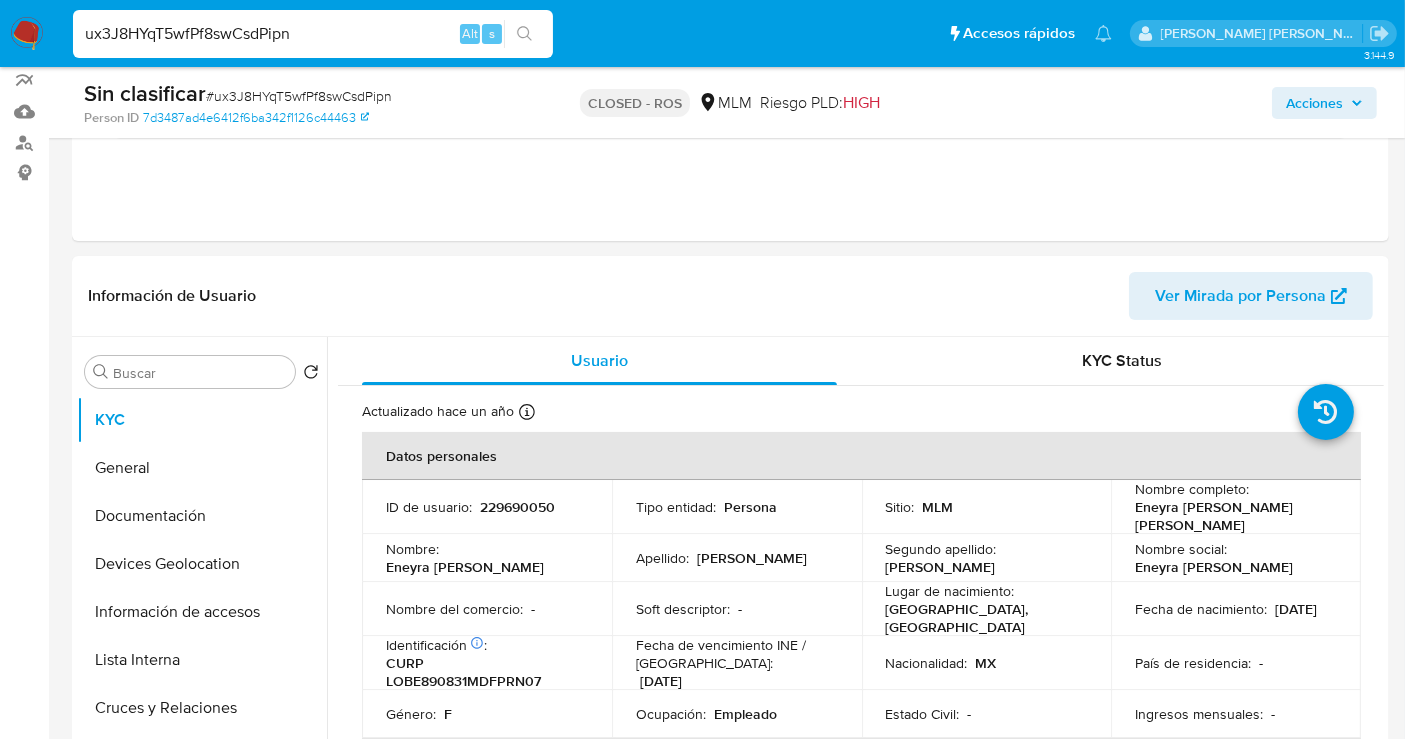 scroll, scrollTop: 222, scrollLeft: 0, axis: vertical 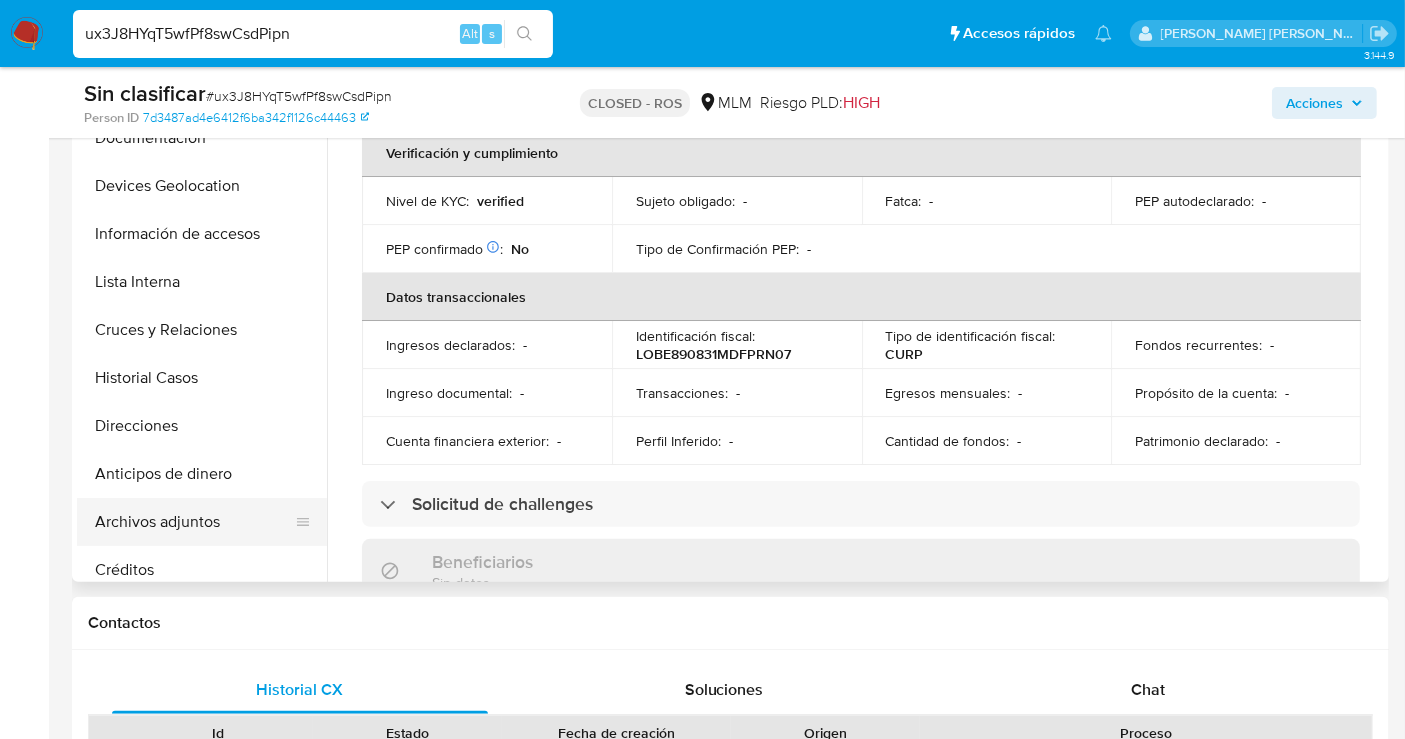 click on "Archivos adjuntos" at bounding box center [194, 522] 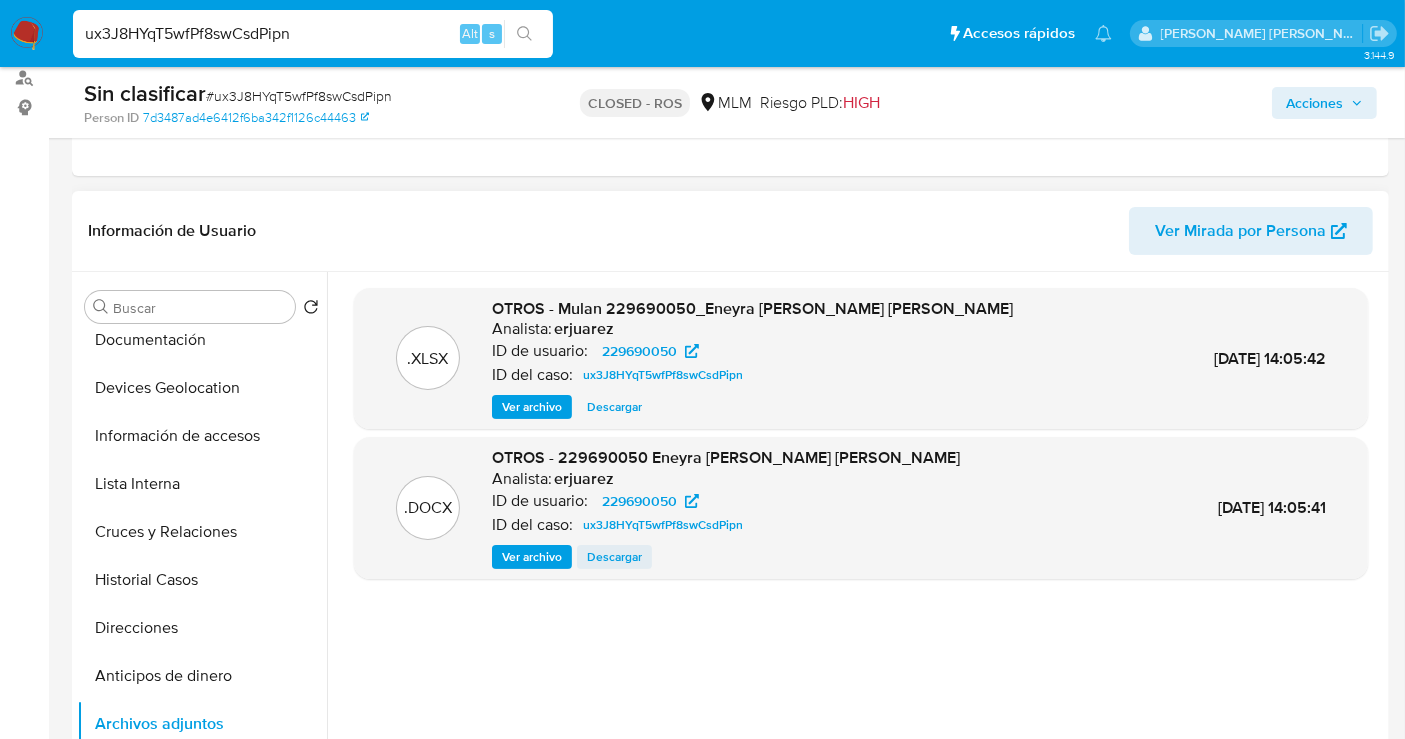 scroll, scrollTop: 222, scrollLeft: 0, axis: vertical 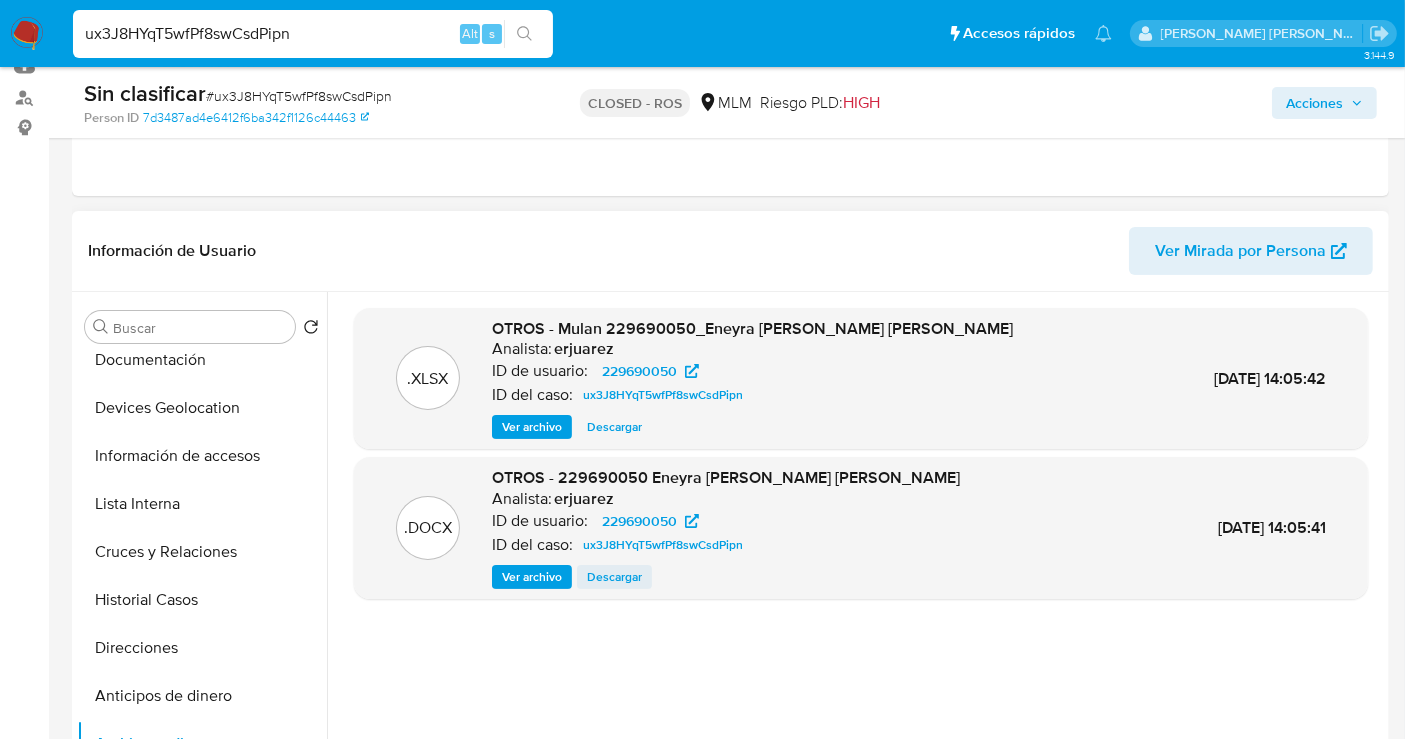 type 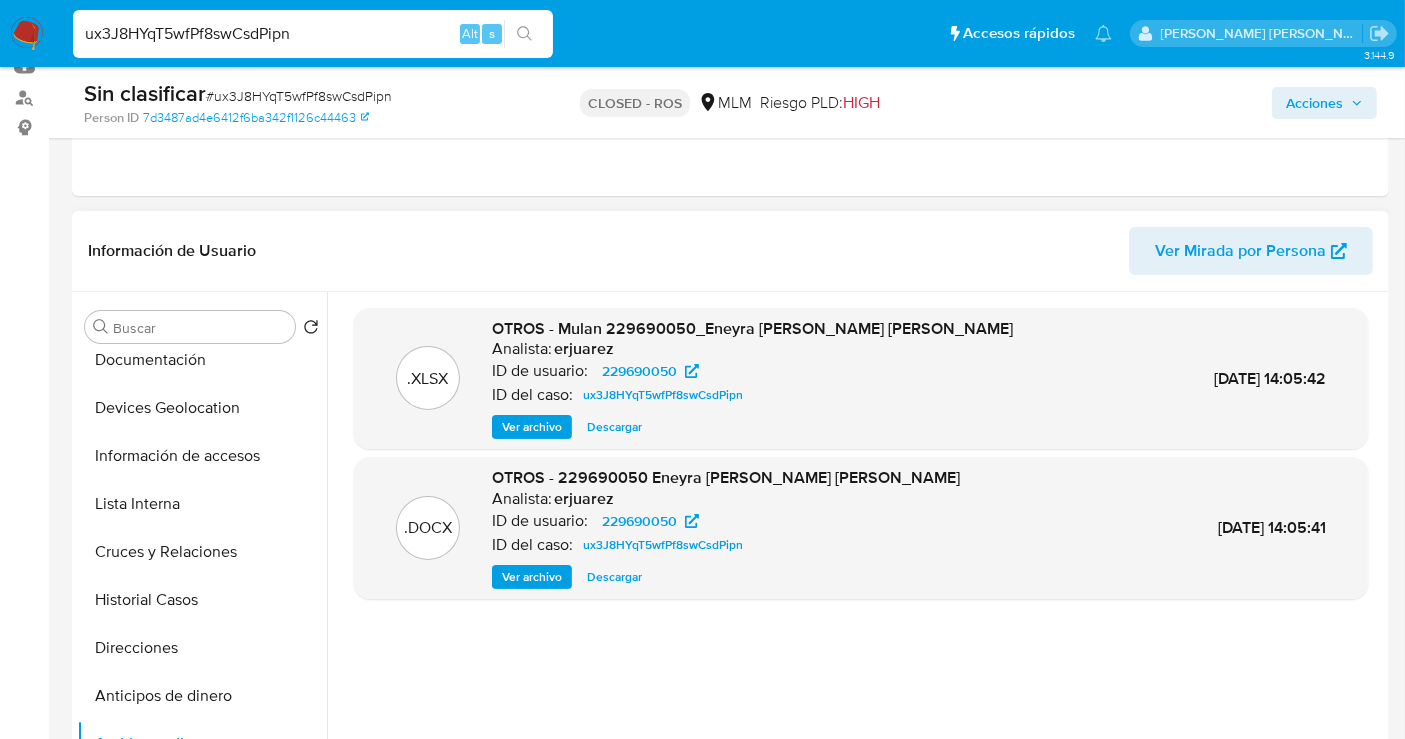 click on "Descargar" at bounding box center (614, 577) 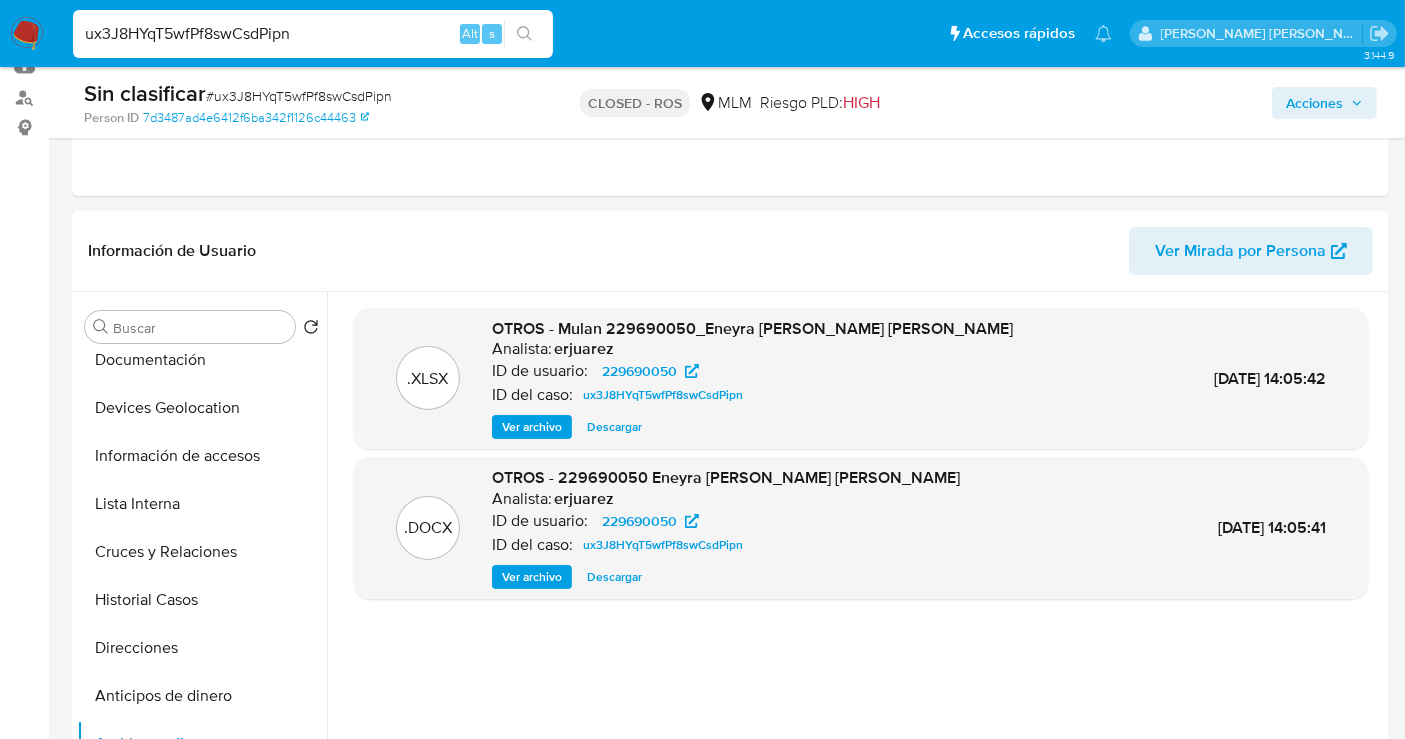 click on "ux3J8HYqT5wfPf8swCsdPipn" at bounding box center [313, 34] 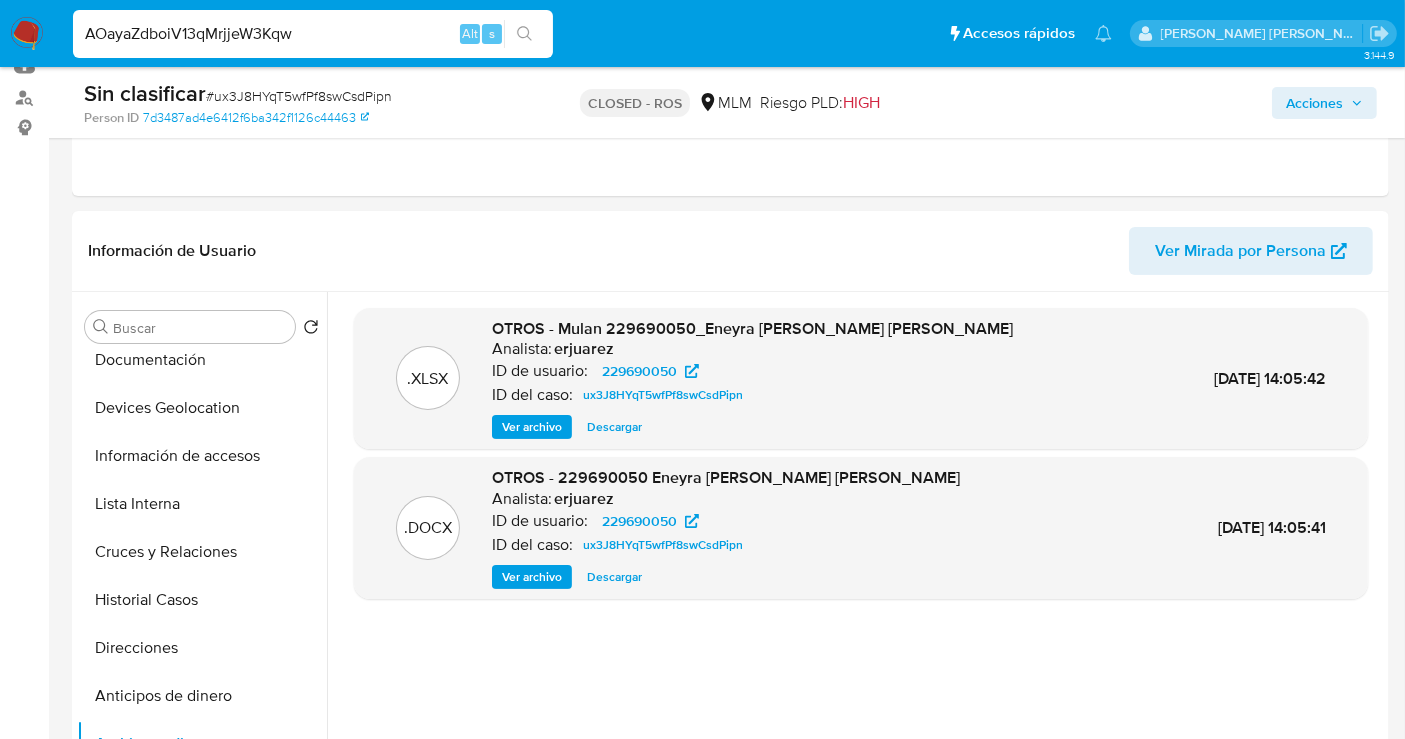 type on "AOayaZdboiV13qMrjjeW3Kqw" 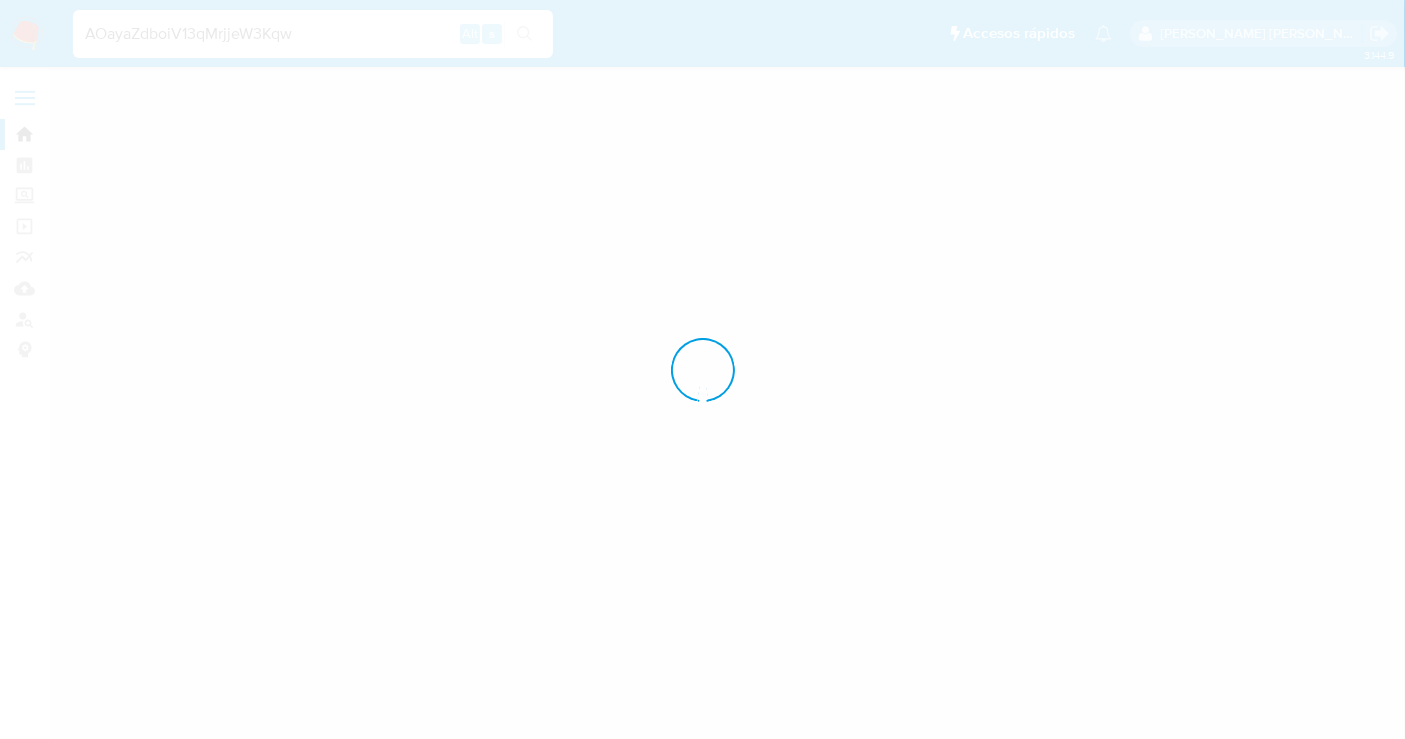 scroll, scrollTop: 0, scrollLeft: 0, axis: both 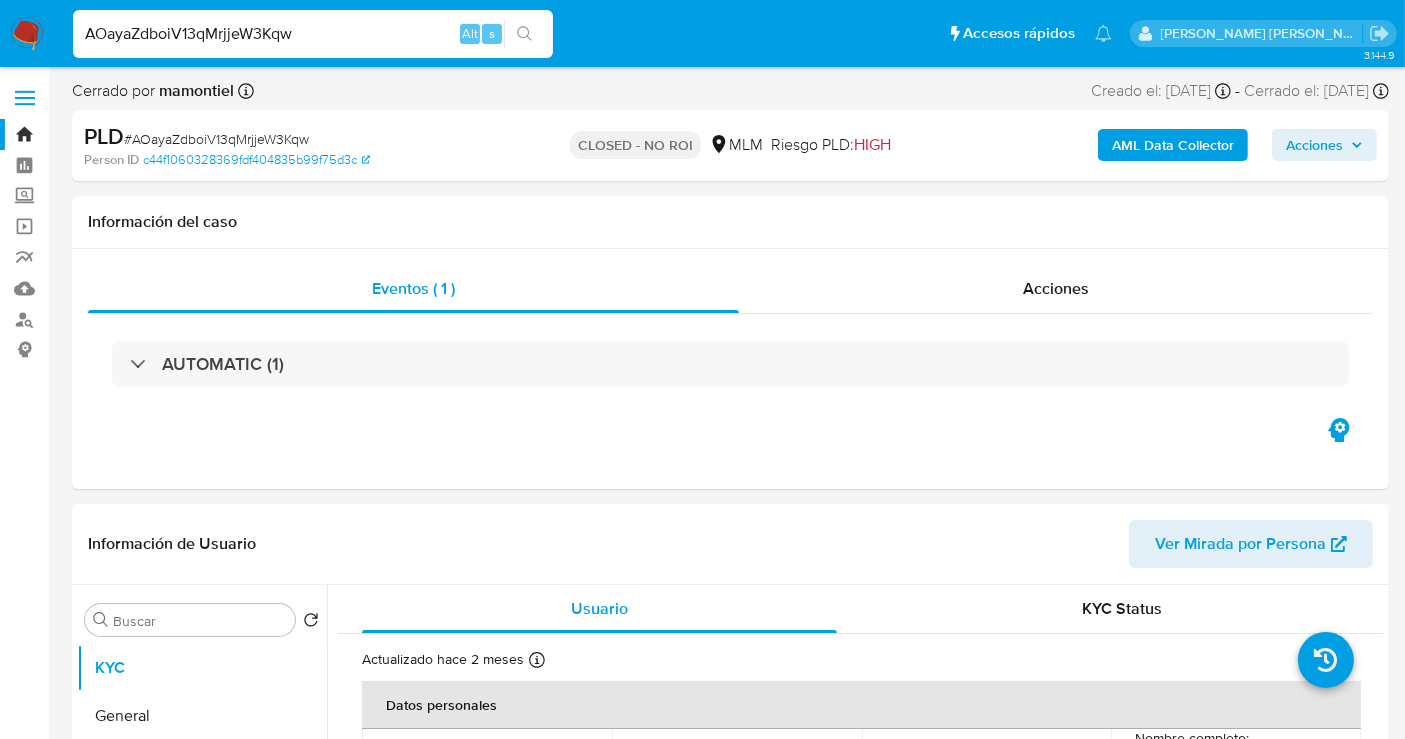 select on "10" 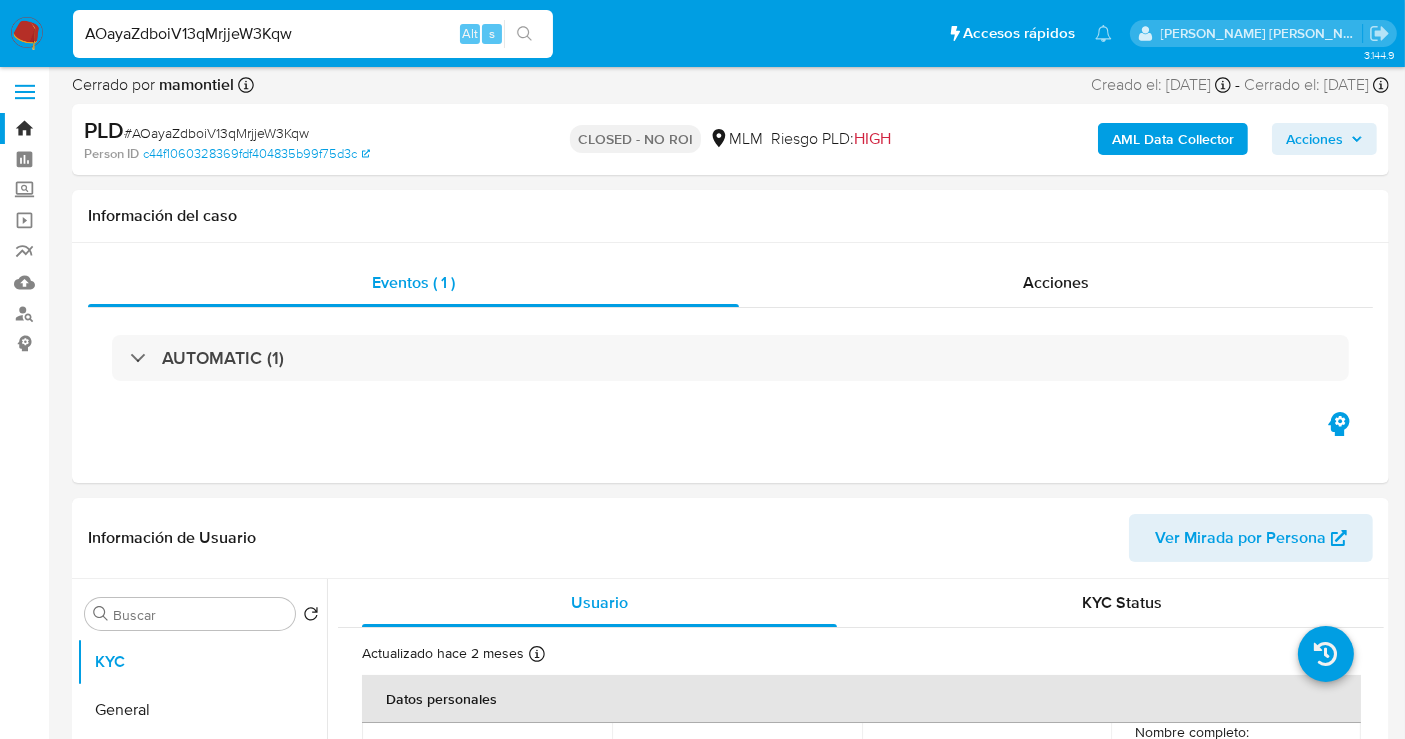 scroll, scrollTop: 333, scrollLeft: 0, axis: vertical 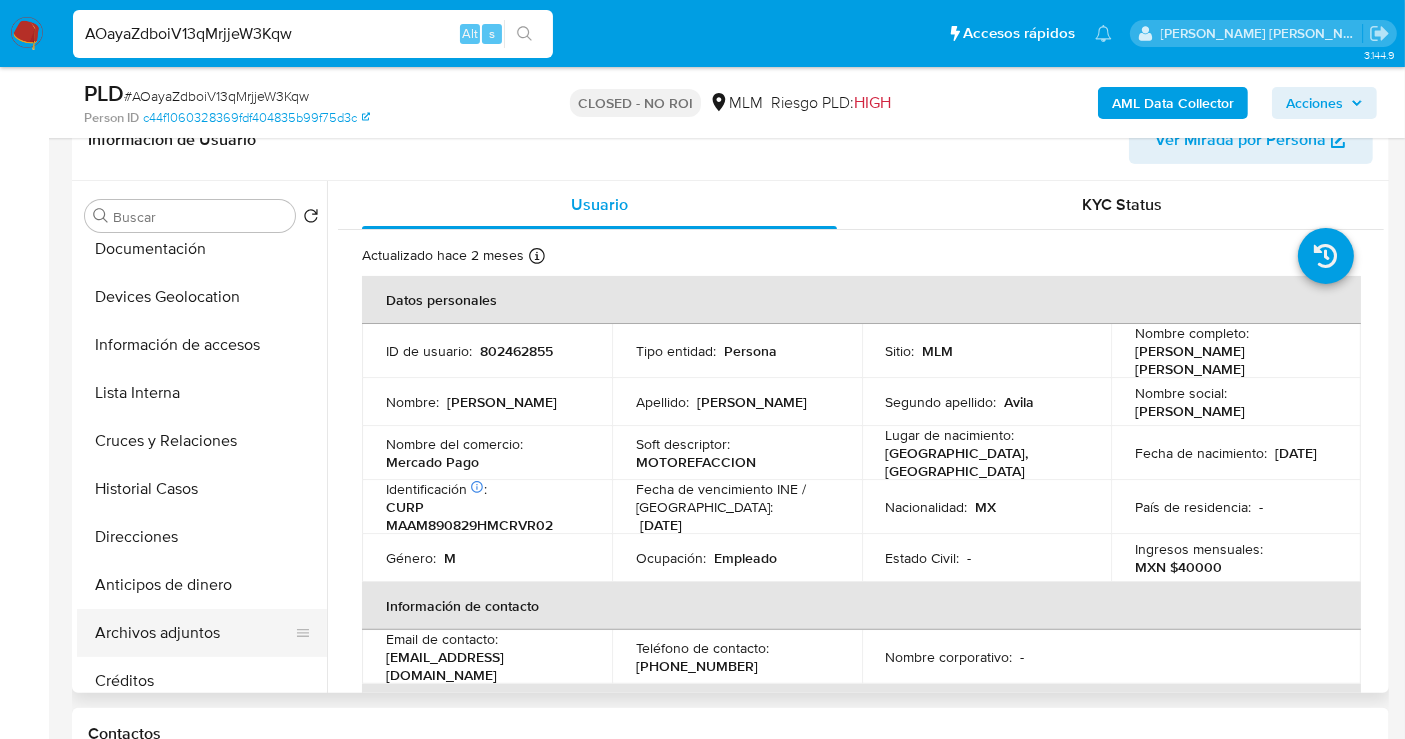 click on "Archivos adjuntos" at bounding box center (194, 633) 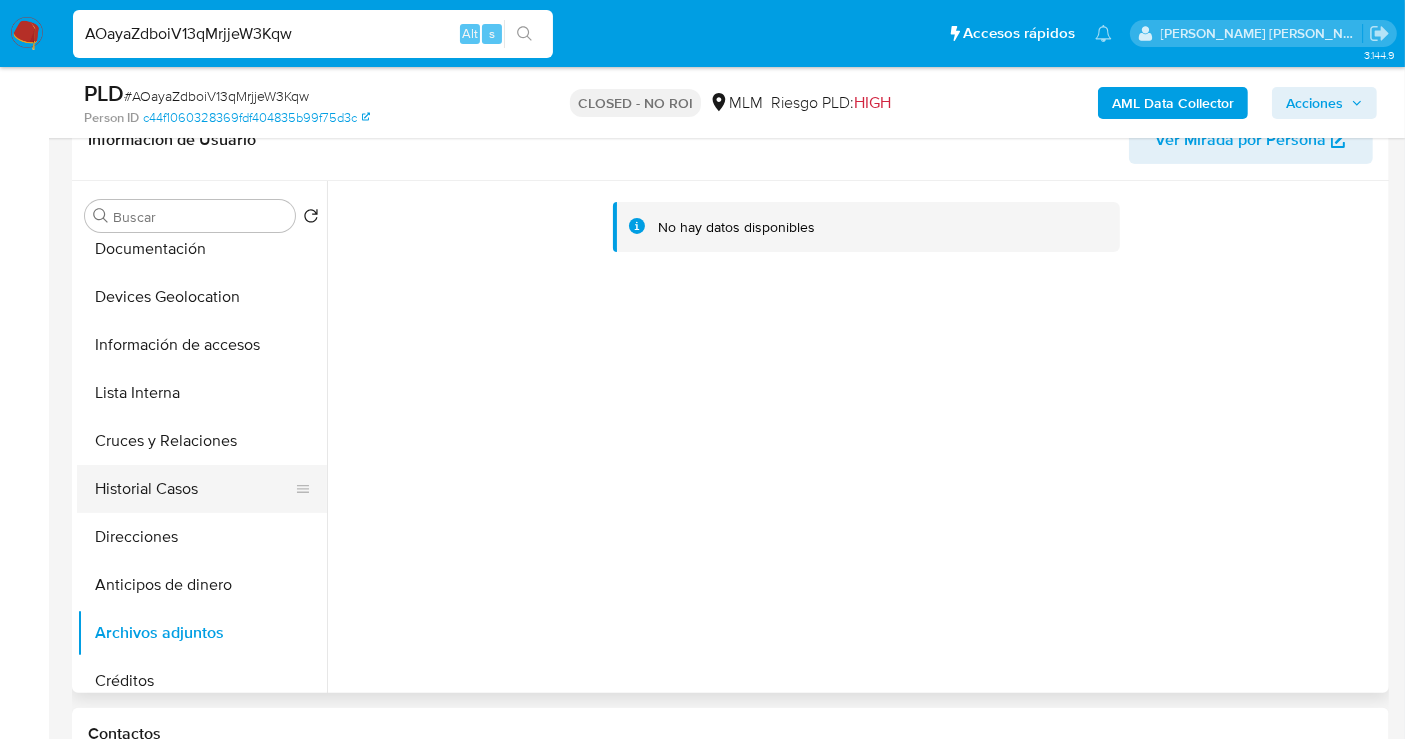 click on "Historial Casos" at bounding box center (194, 489) 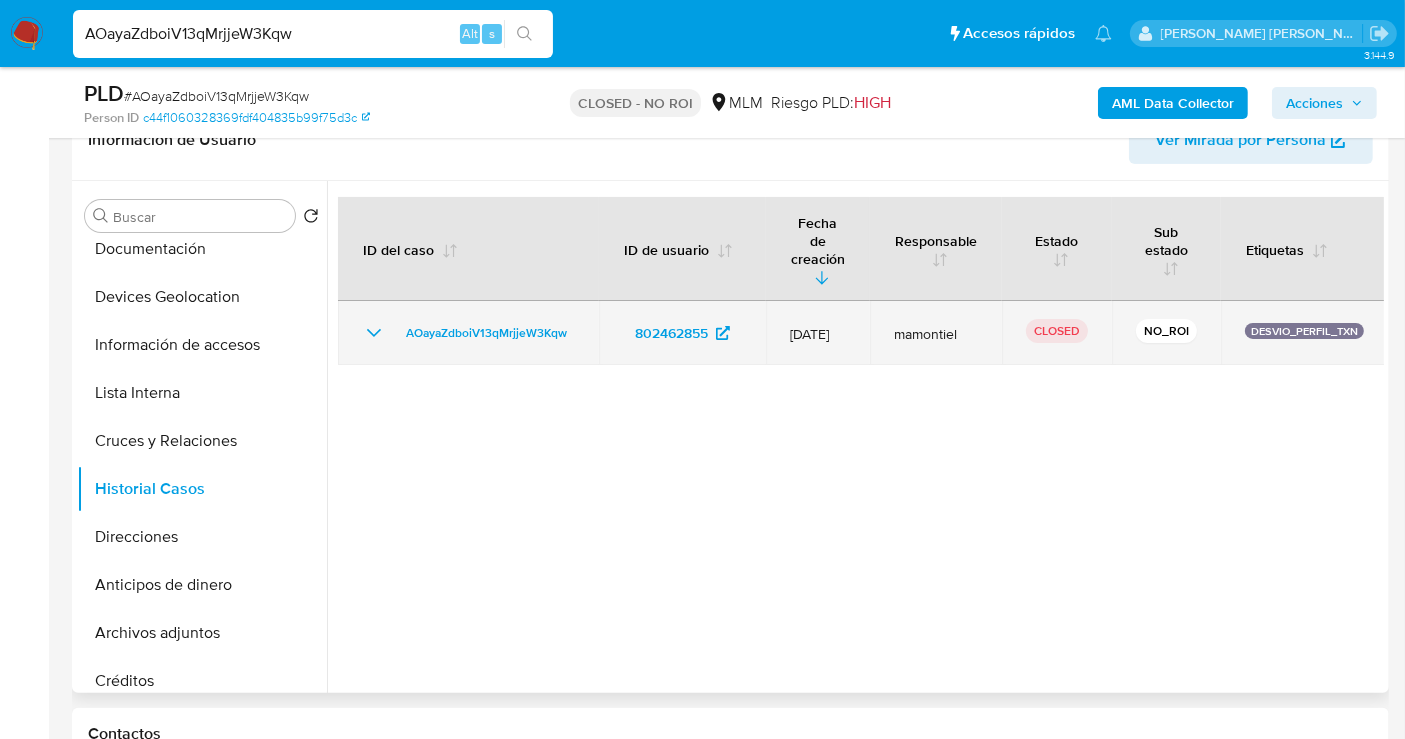 click 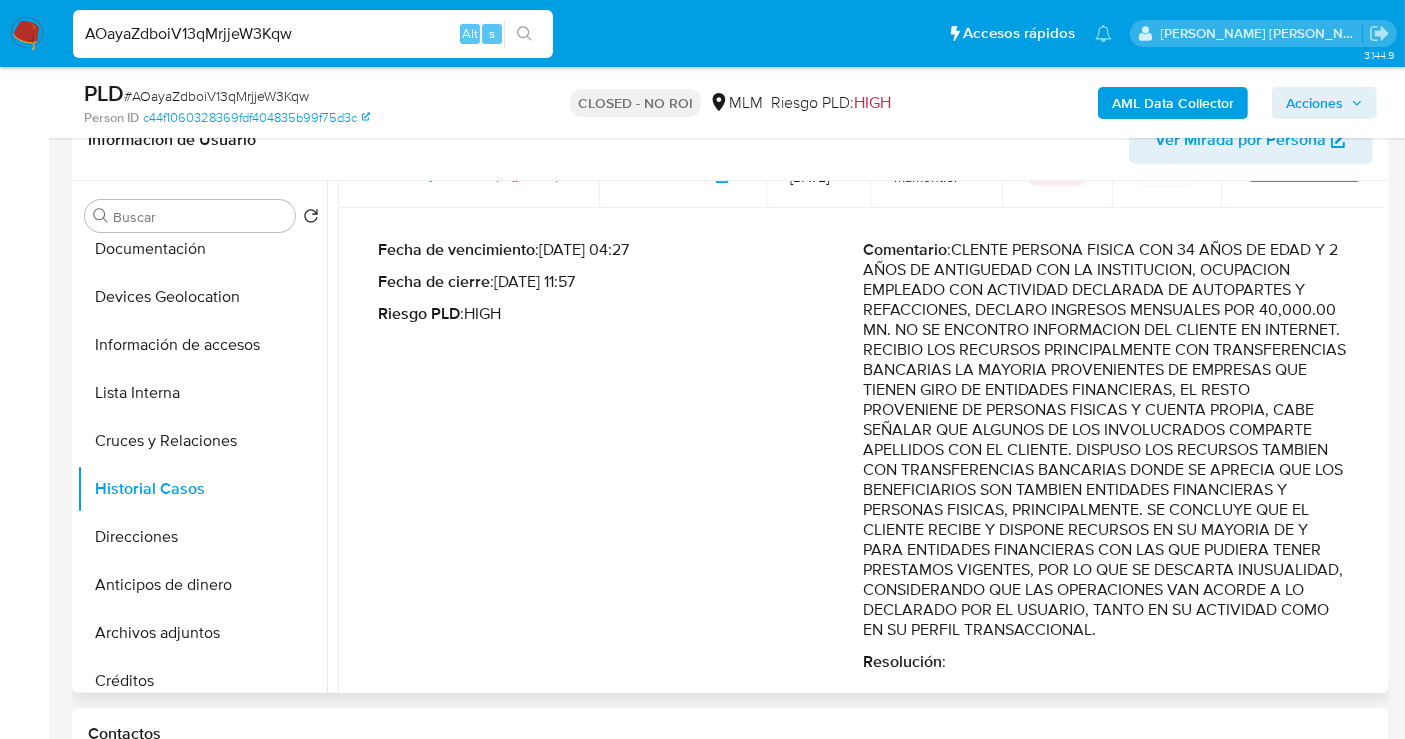 scroll, scrollTop: 160, scrollLeft: 0, axis: vertical 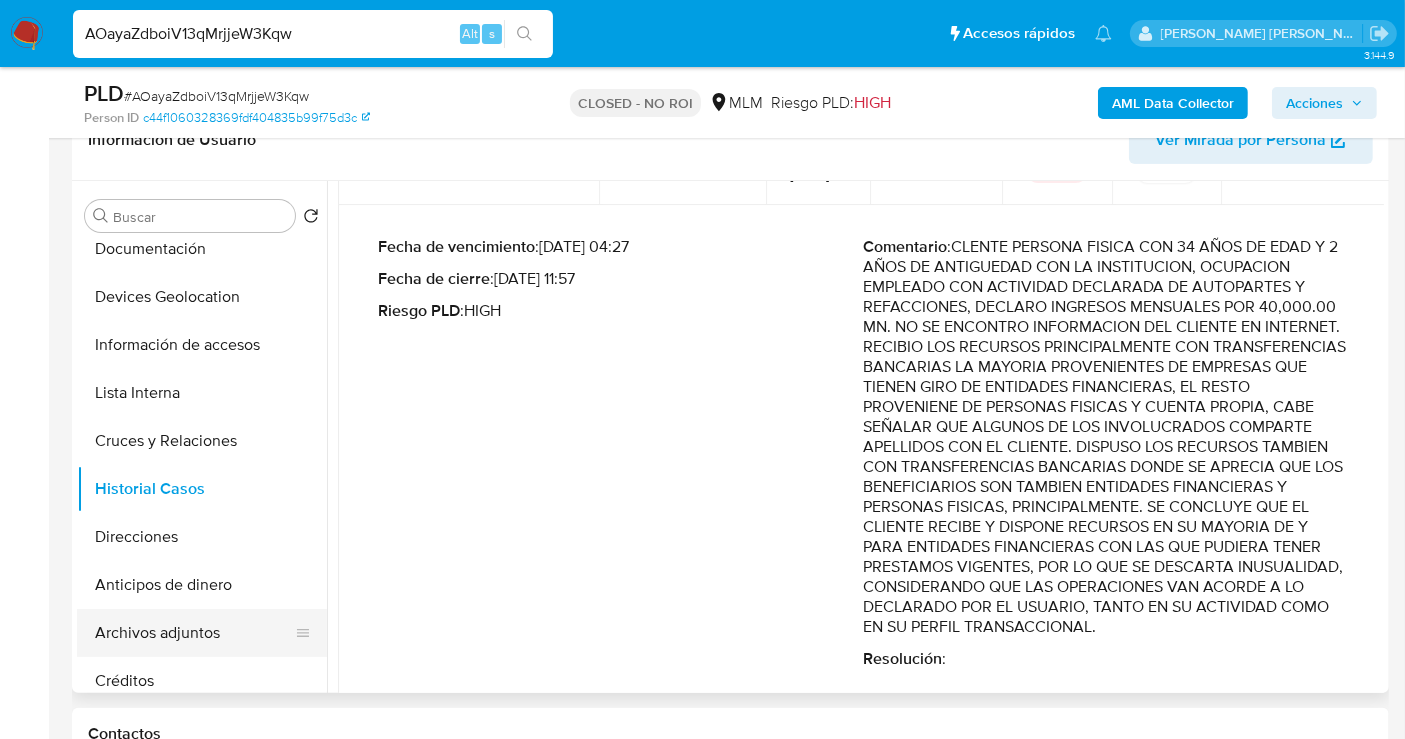 click on "Archivos adjuntos" at bounding box center [194, 633] 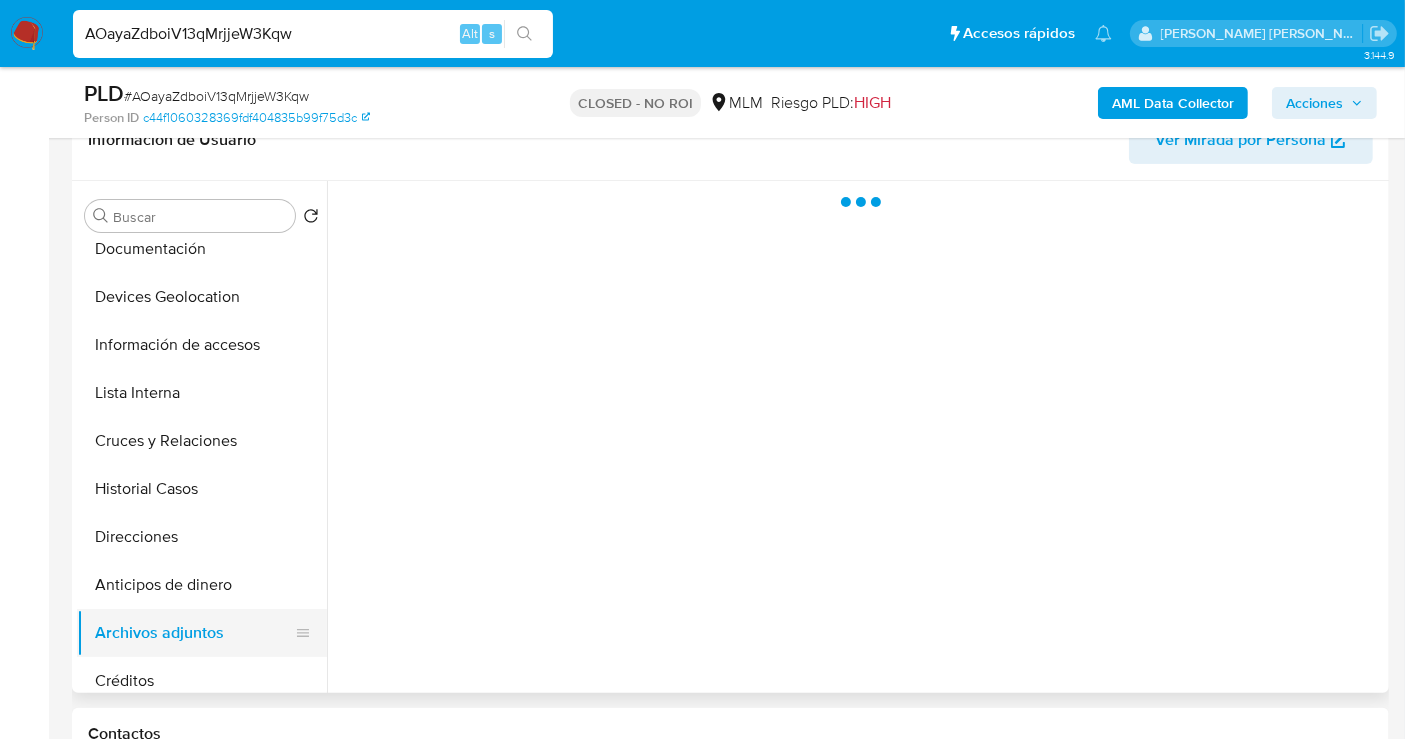scroll, scrollTop: 0, scrollLeft: 0, axis: both 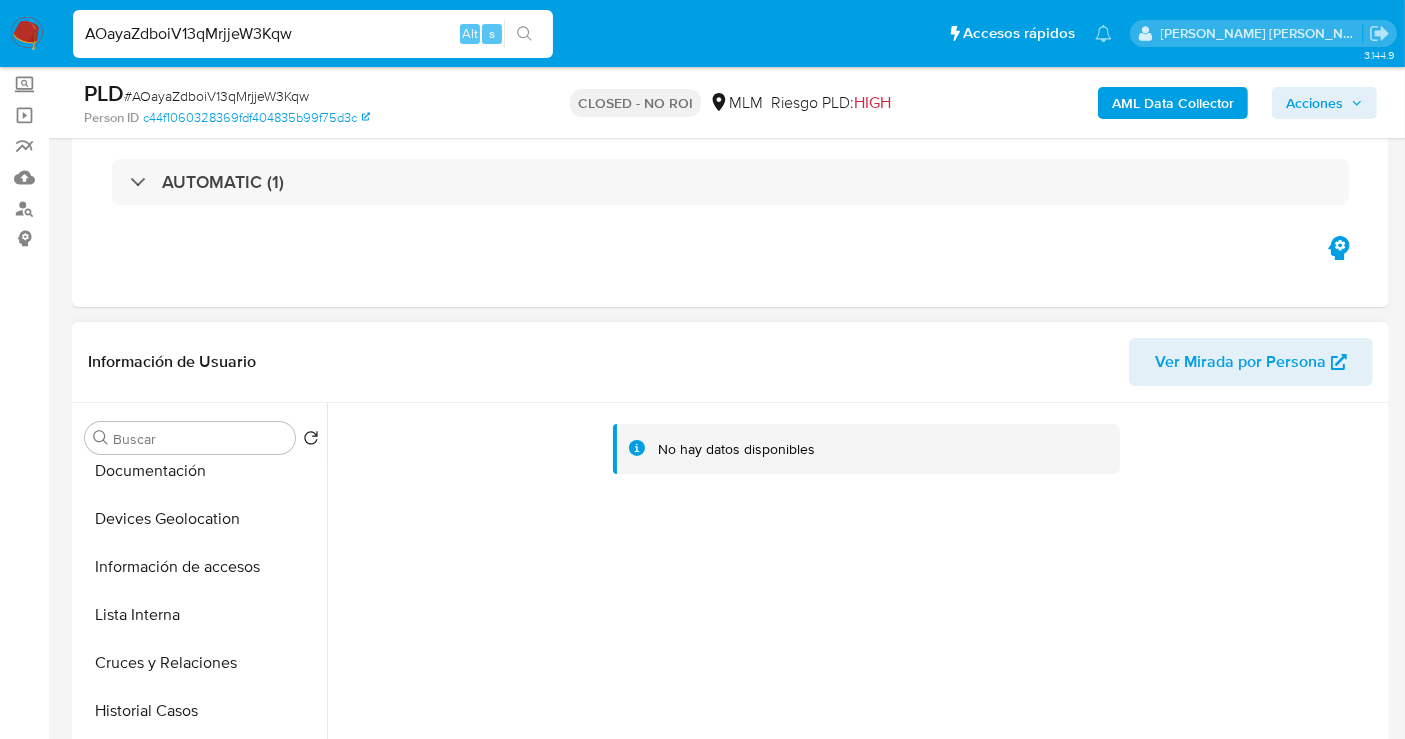 type 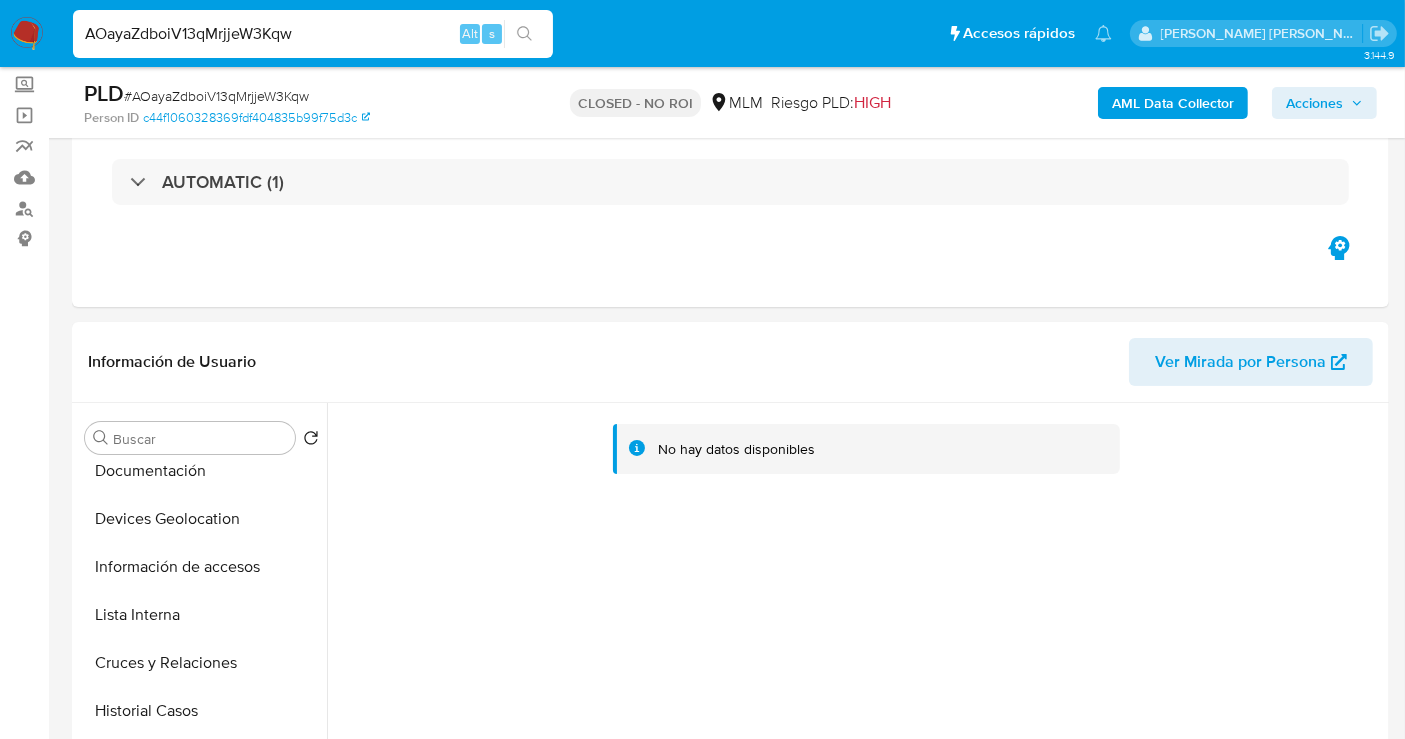 click on "AOayaZdboiV13qMrjjeW3Kqw" at bounding box center [313, 34] 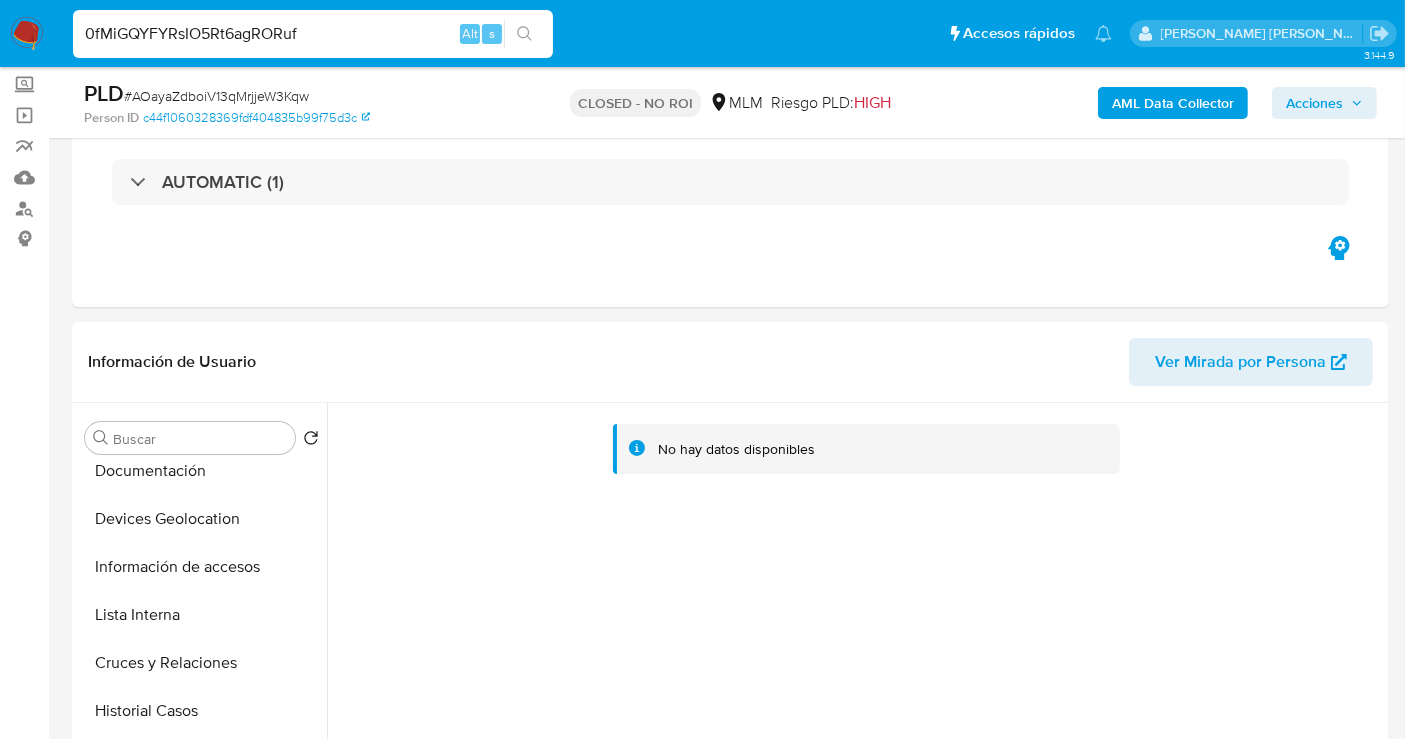 type on "0fMiGQYFYRsIO5Rt6agRORuf" 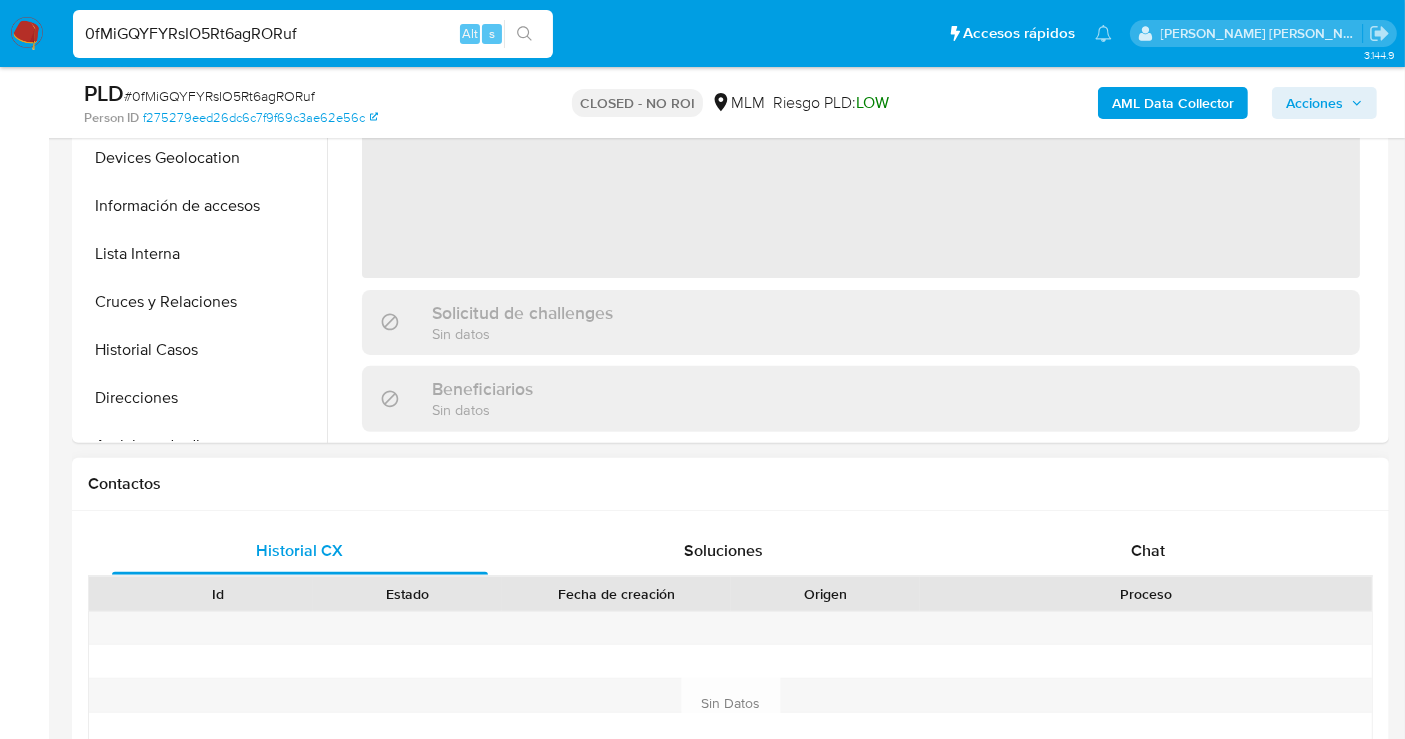 scroll, scrollTop: 666, scrollLeft: 0, axis: vertical 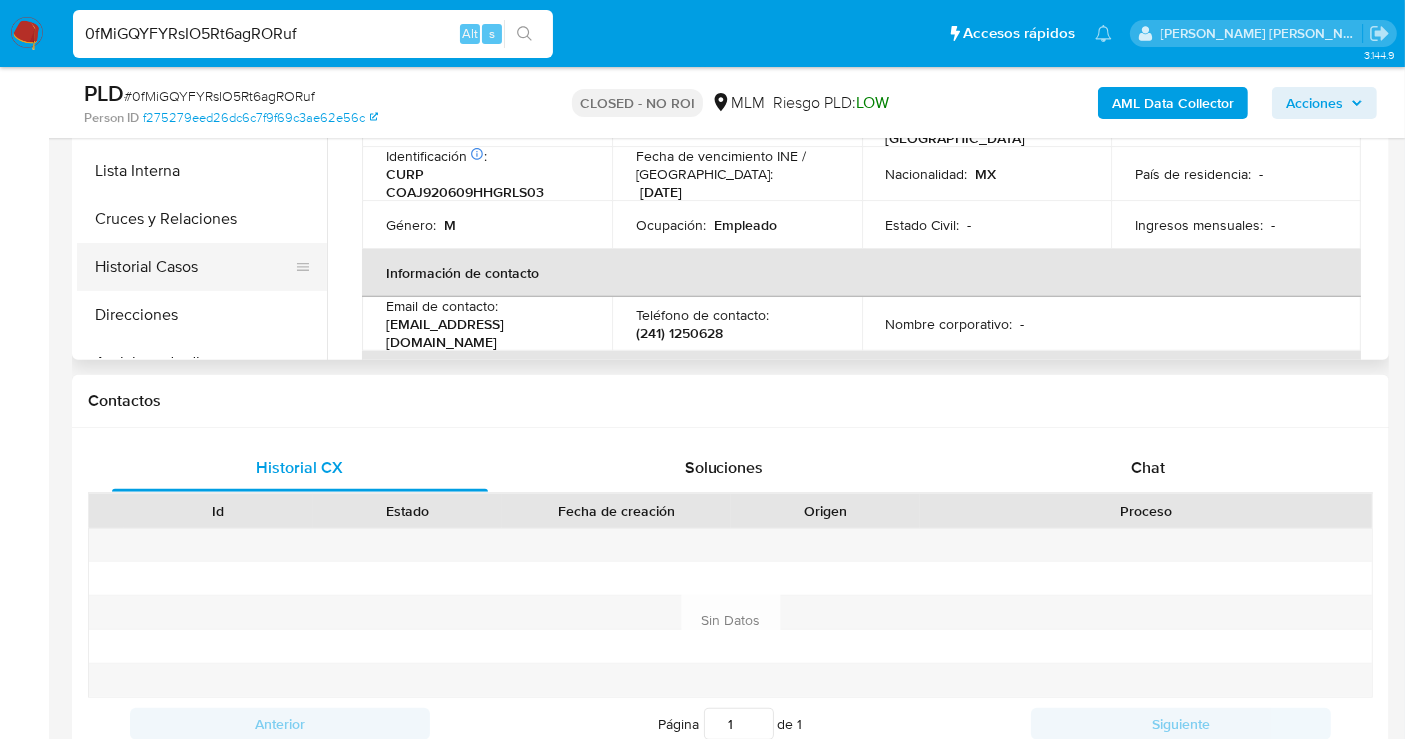 select on "10" 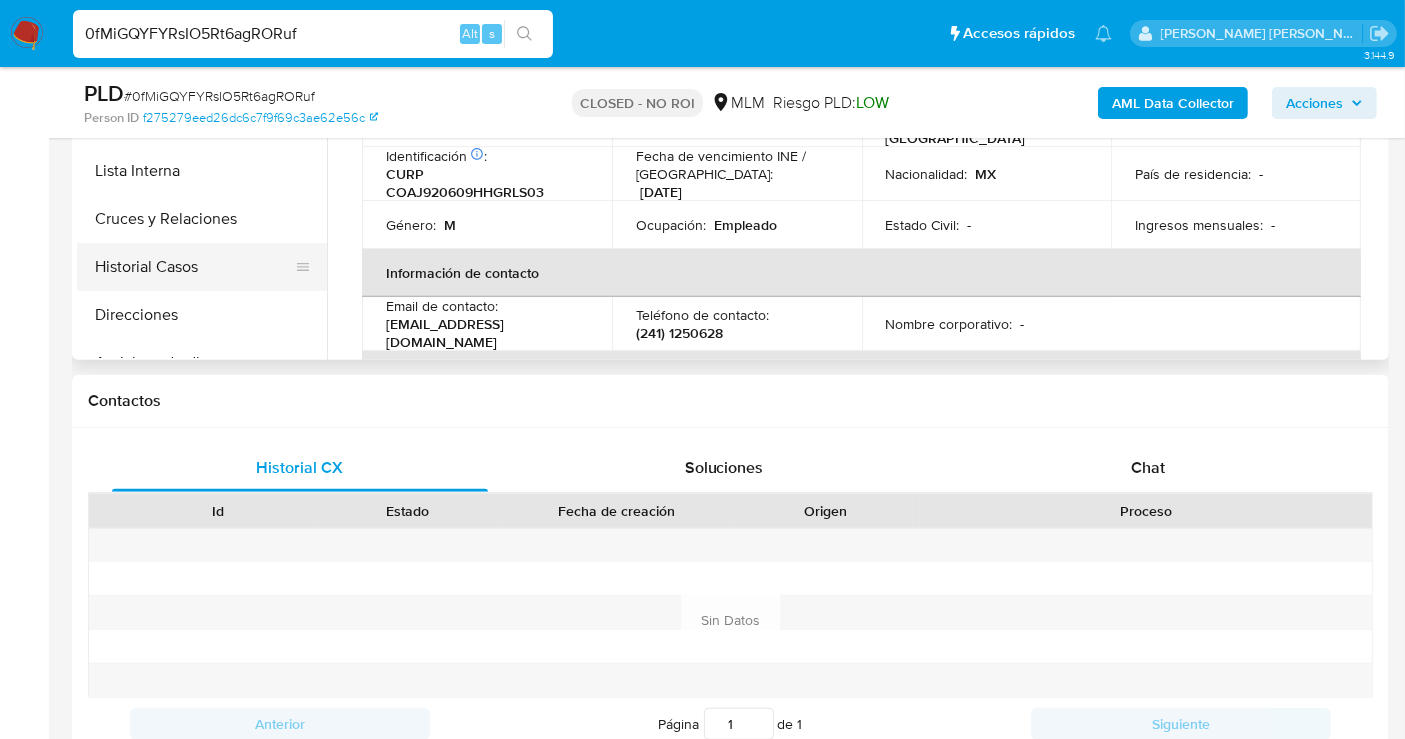scroll, scrollTop: 222, scrollLeft: 0, axis: vertical 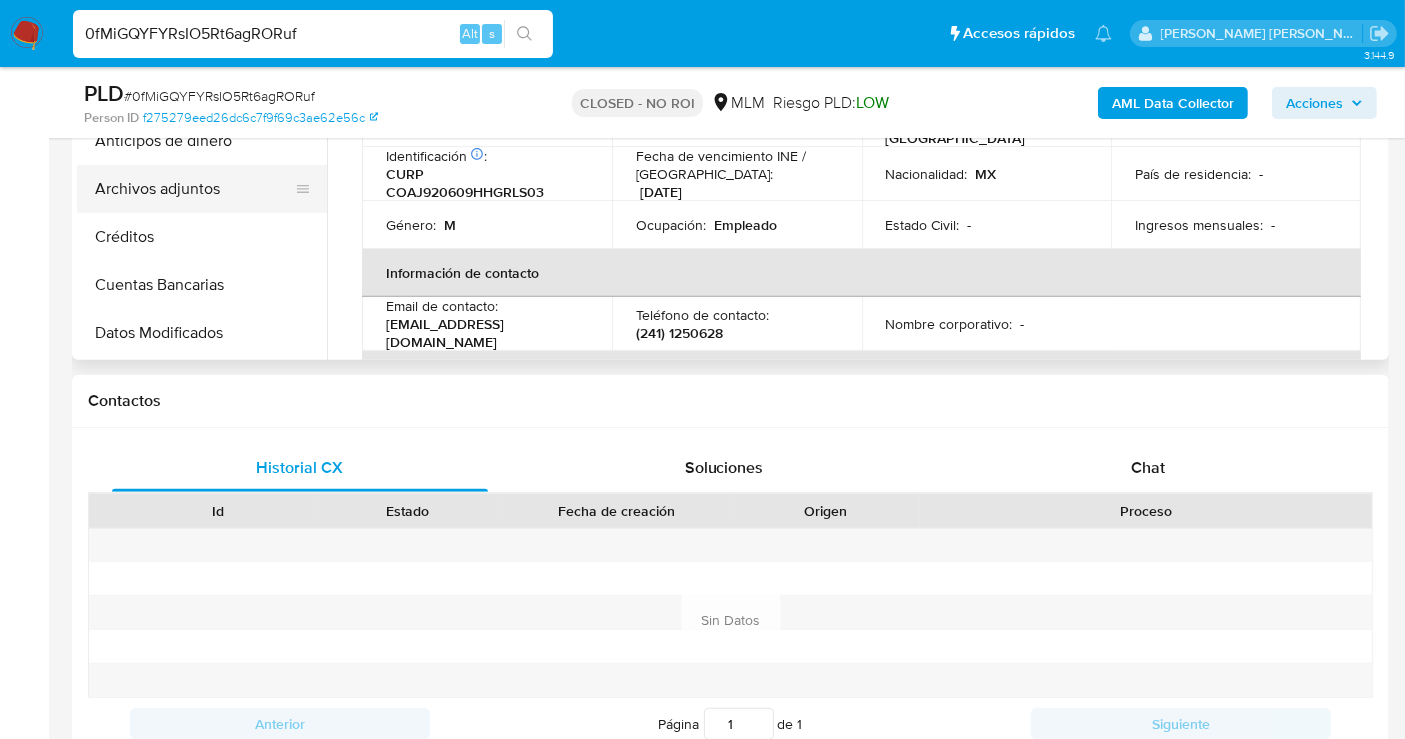 click on "Archivos adjuntos" at bounding box center [194, 189] 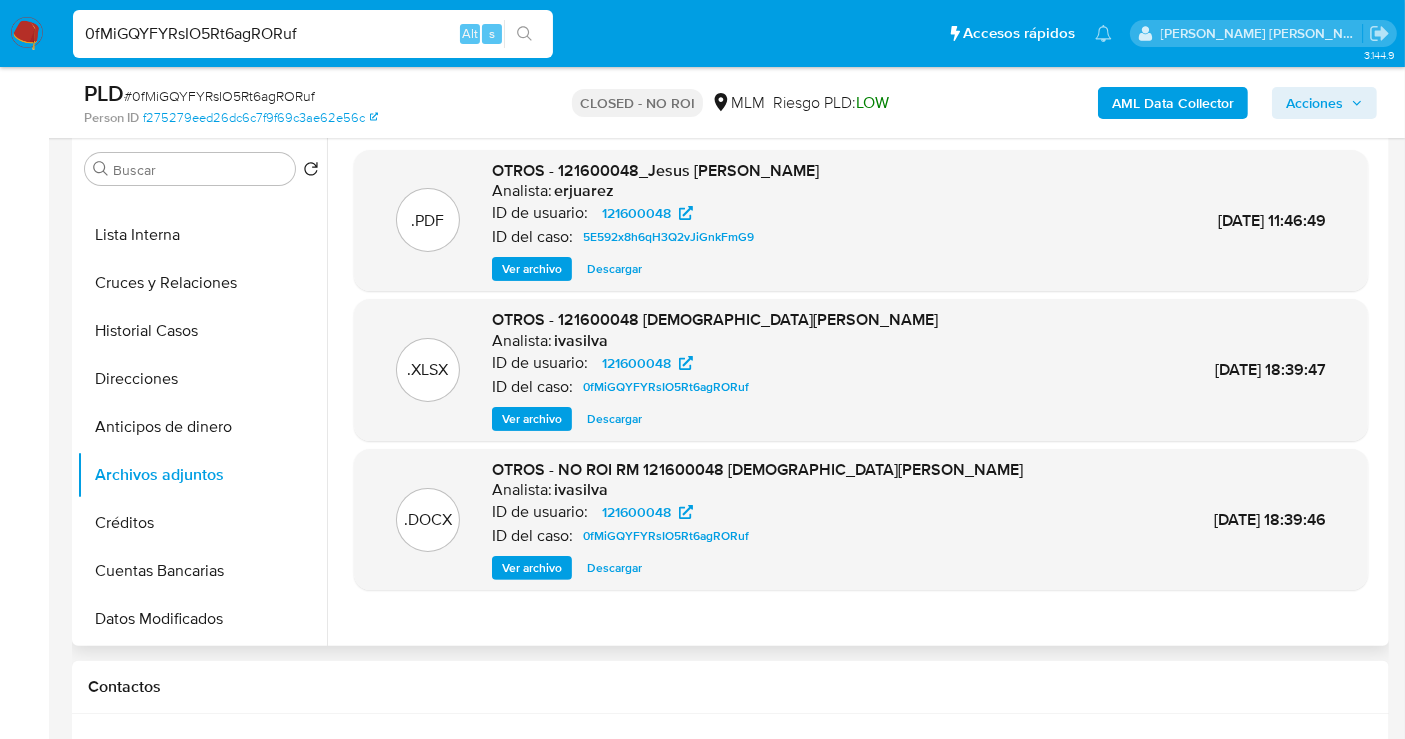 scroll, scrollTop: 333, scrollLeft: 0, axis: vertical 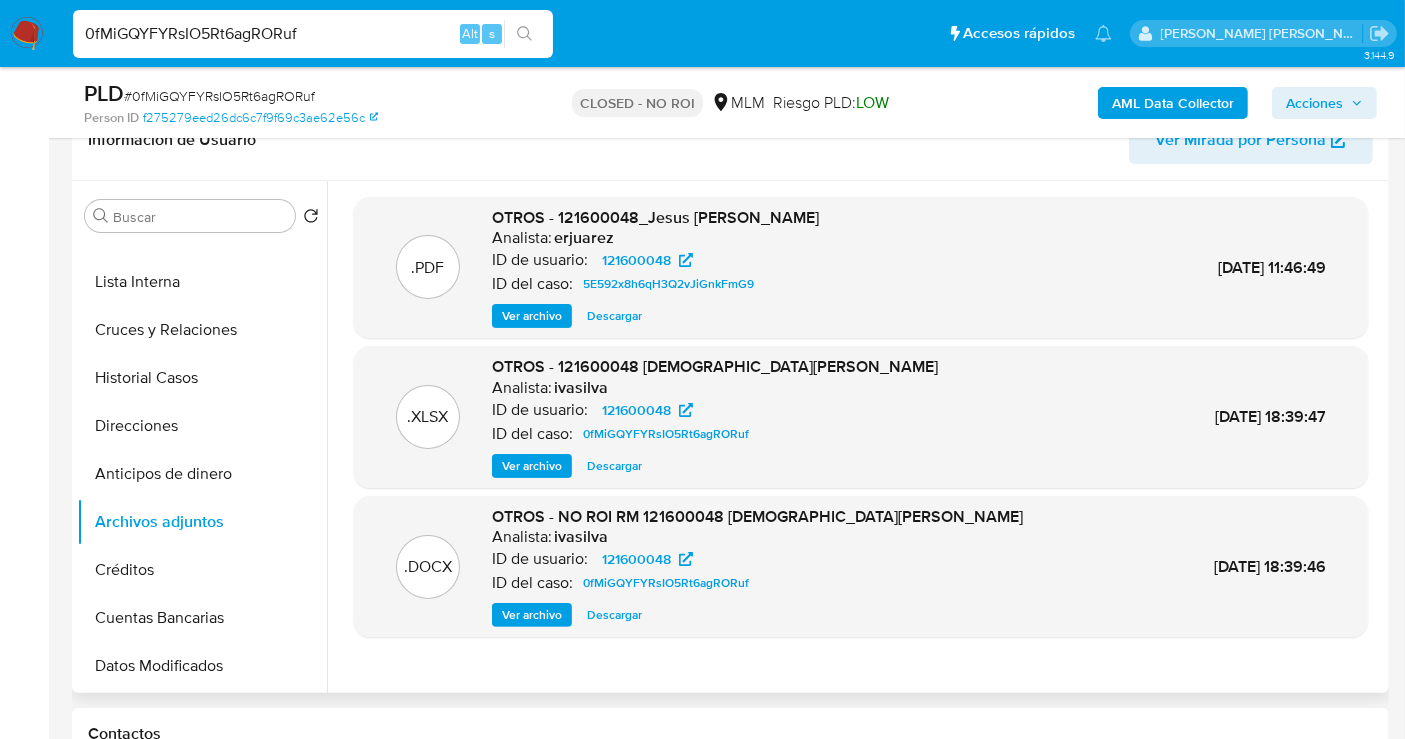 click on "Descargar" at bounding box center (614, 615) 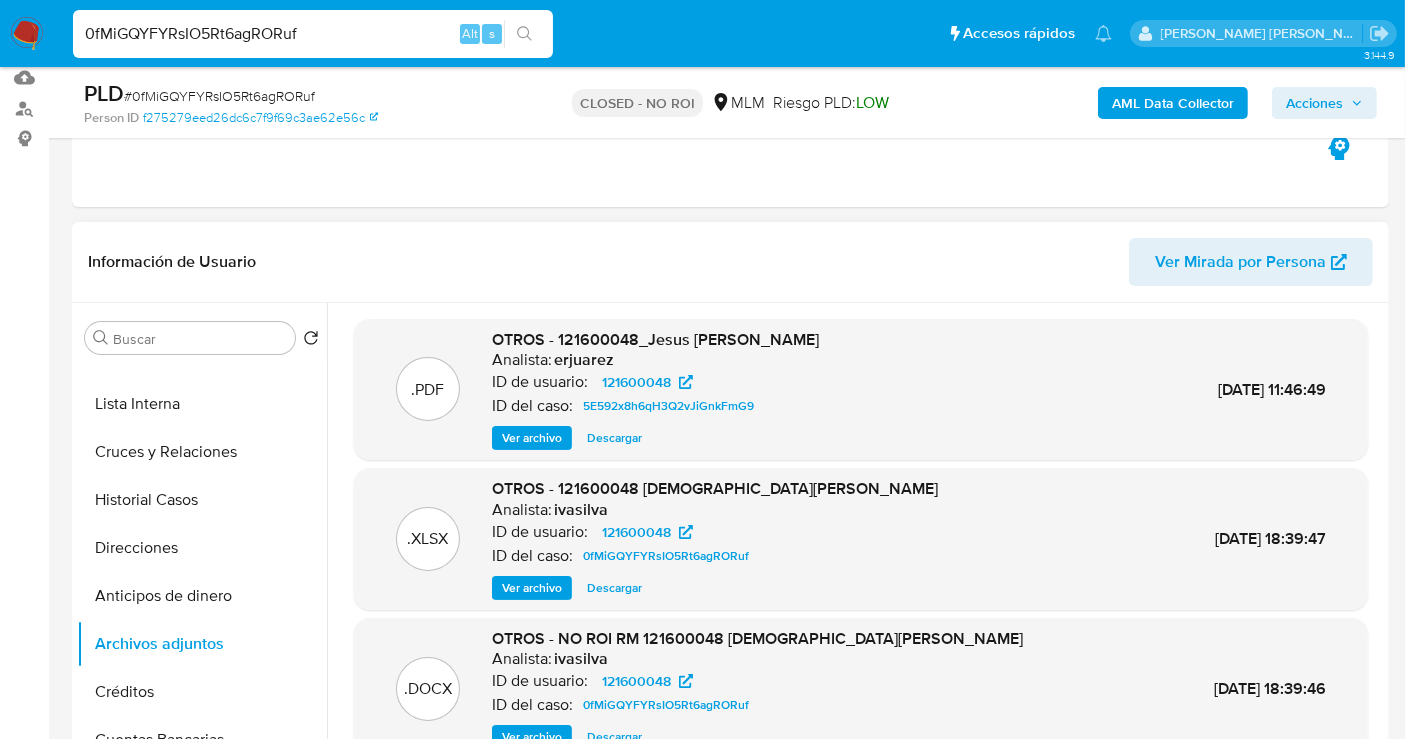 scroll, scrollTop: 333, scrollLeft: 0, axis: vertical 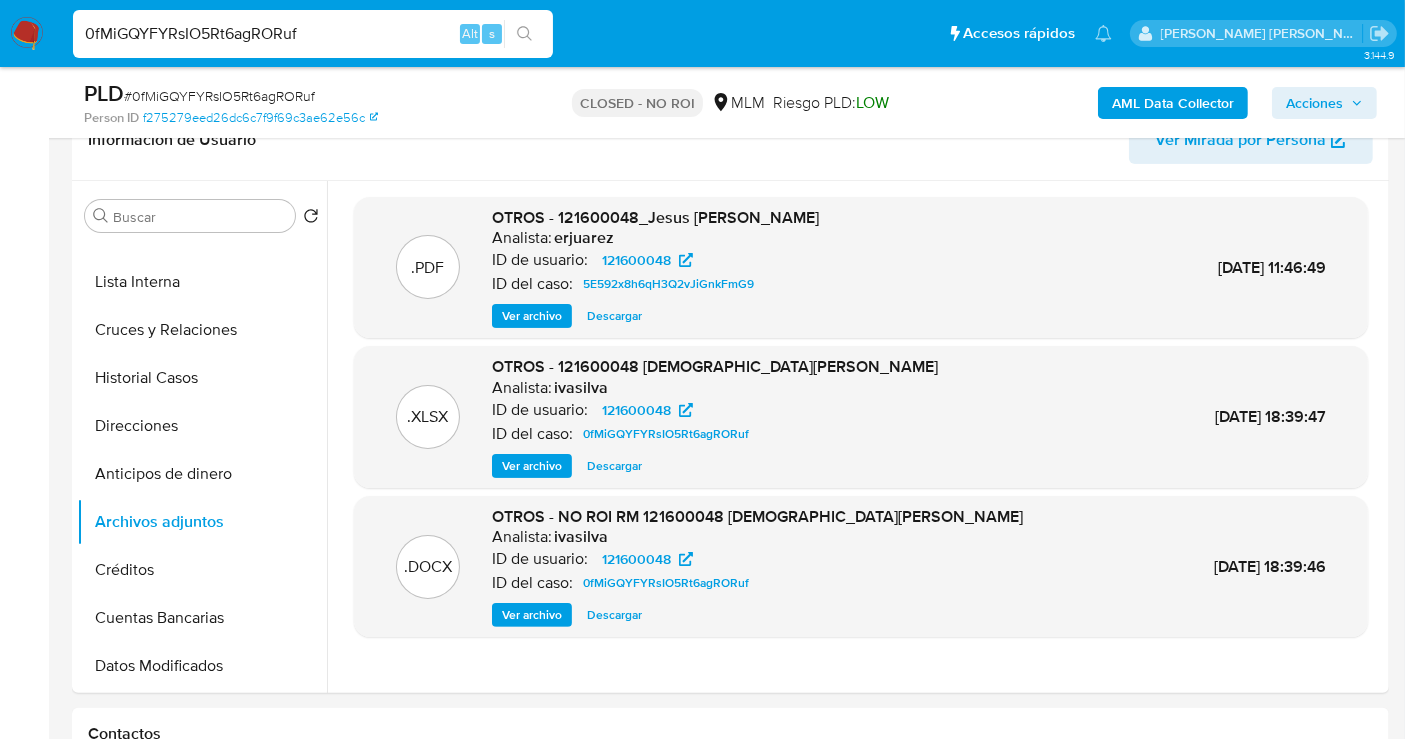 click on "0fMiGQYFYRsIO5Rt6agRORuf" at bounding box center (313, 34) 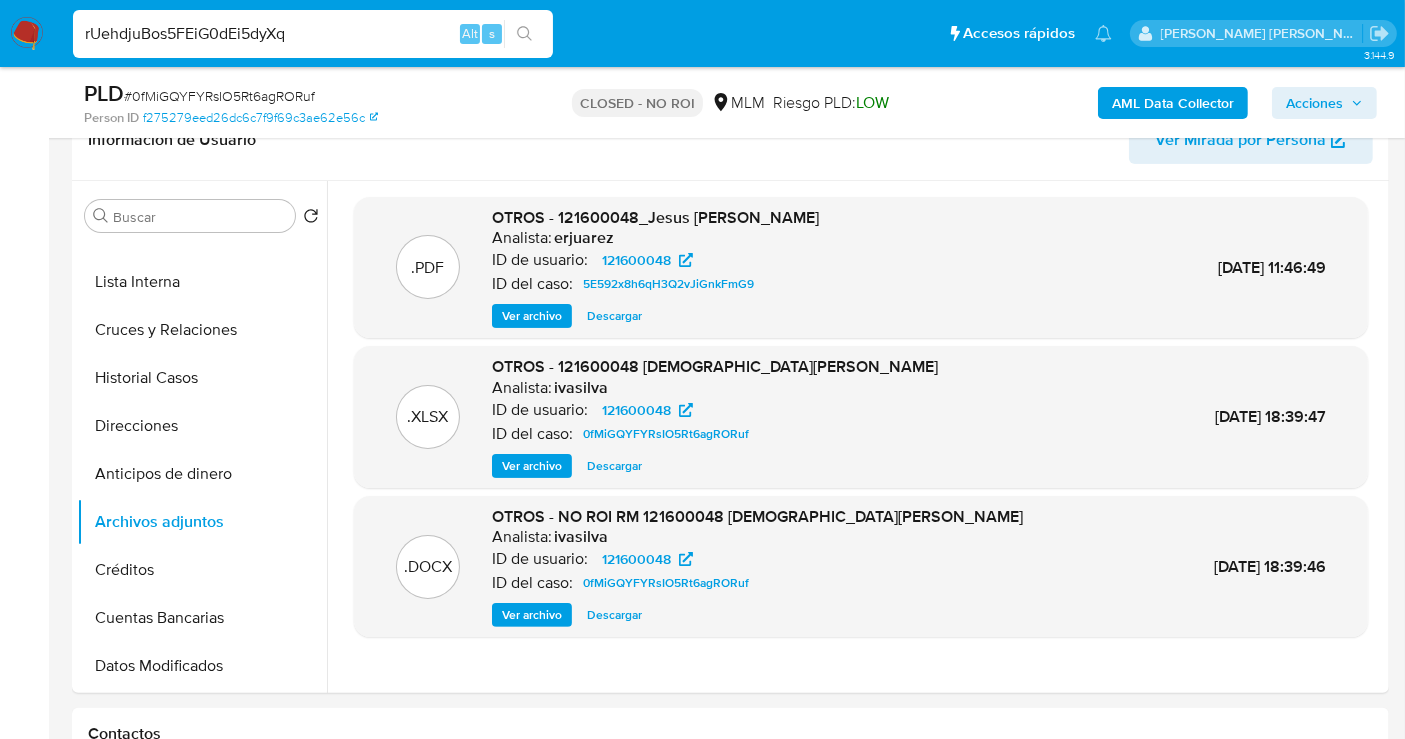 type on "rUehdjuBos5FEiG0dEi5dyXq" 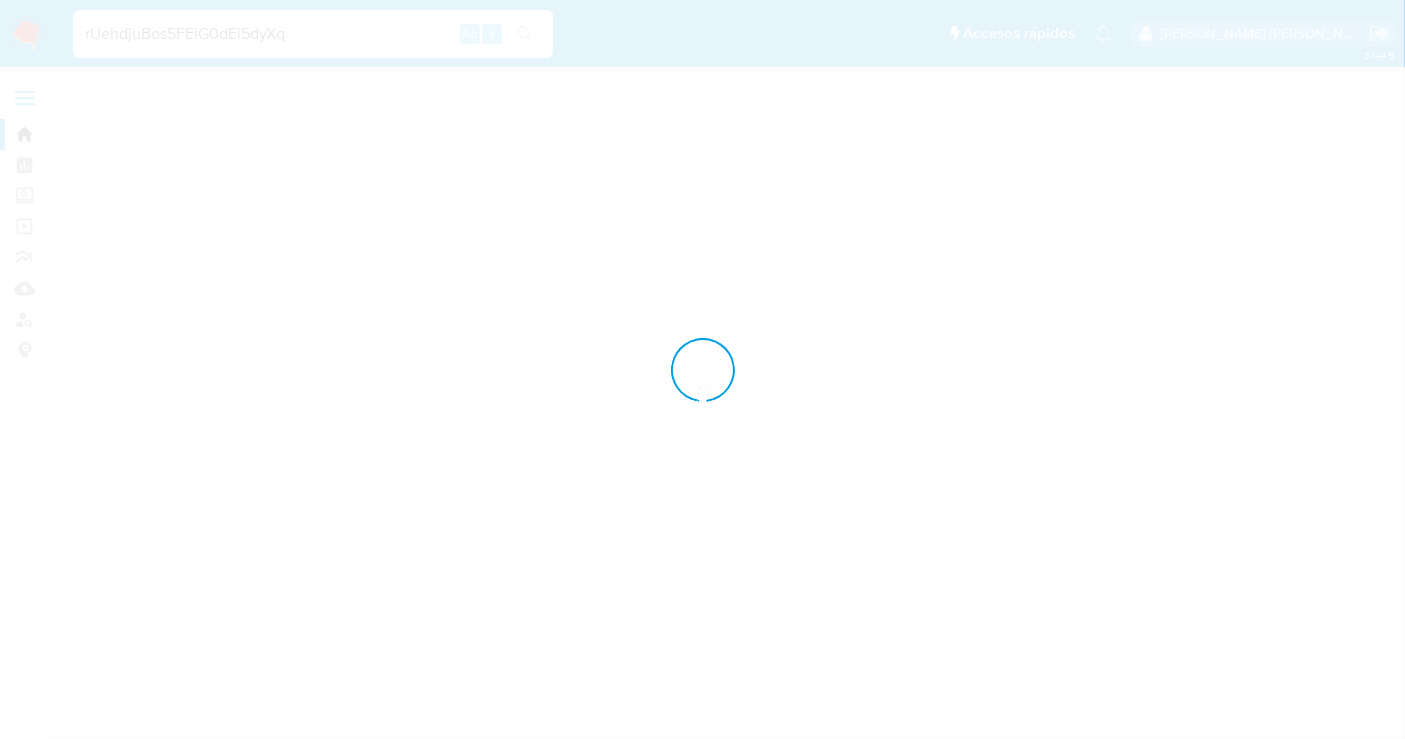 scroll, scrollTop: 0, scrollLeft: 0, axis: both 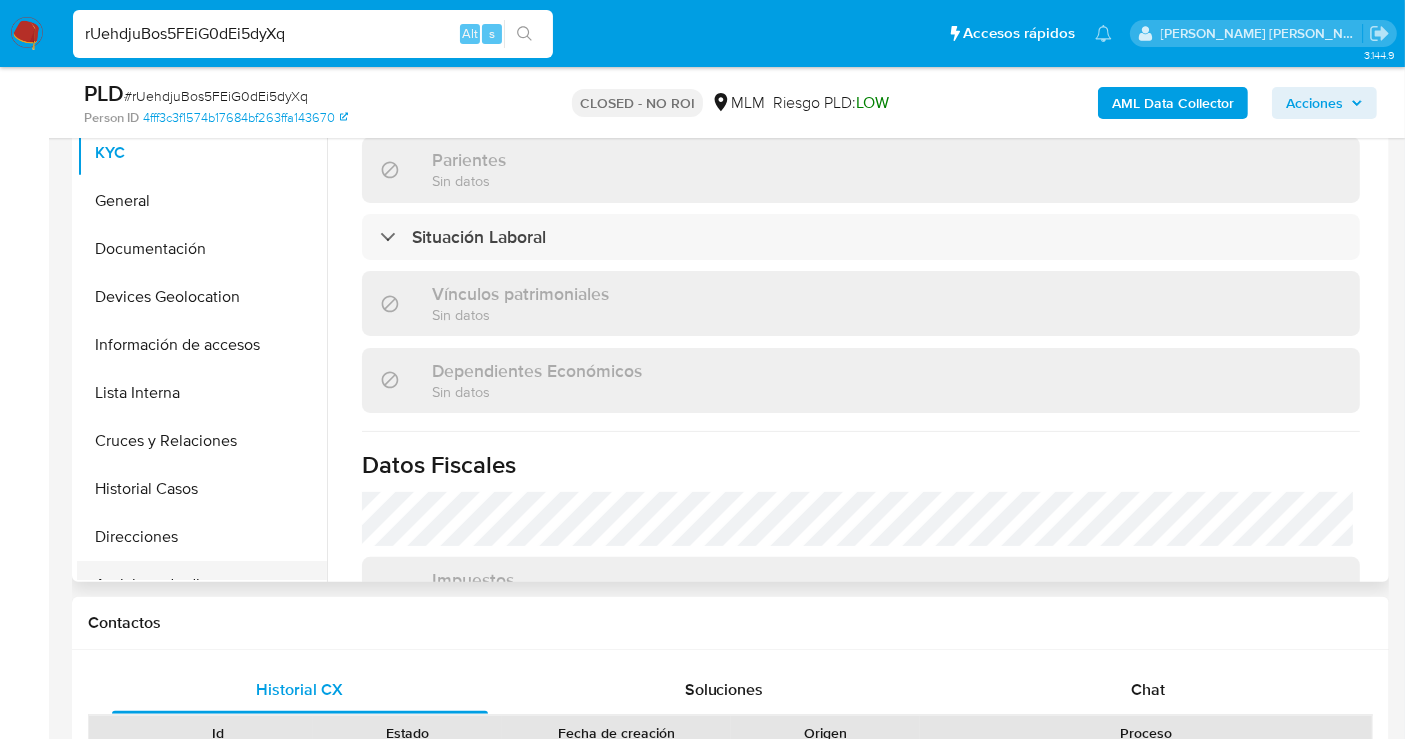 select on "10" 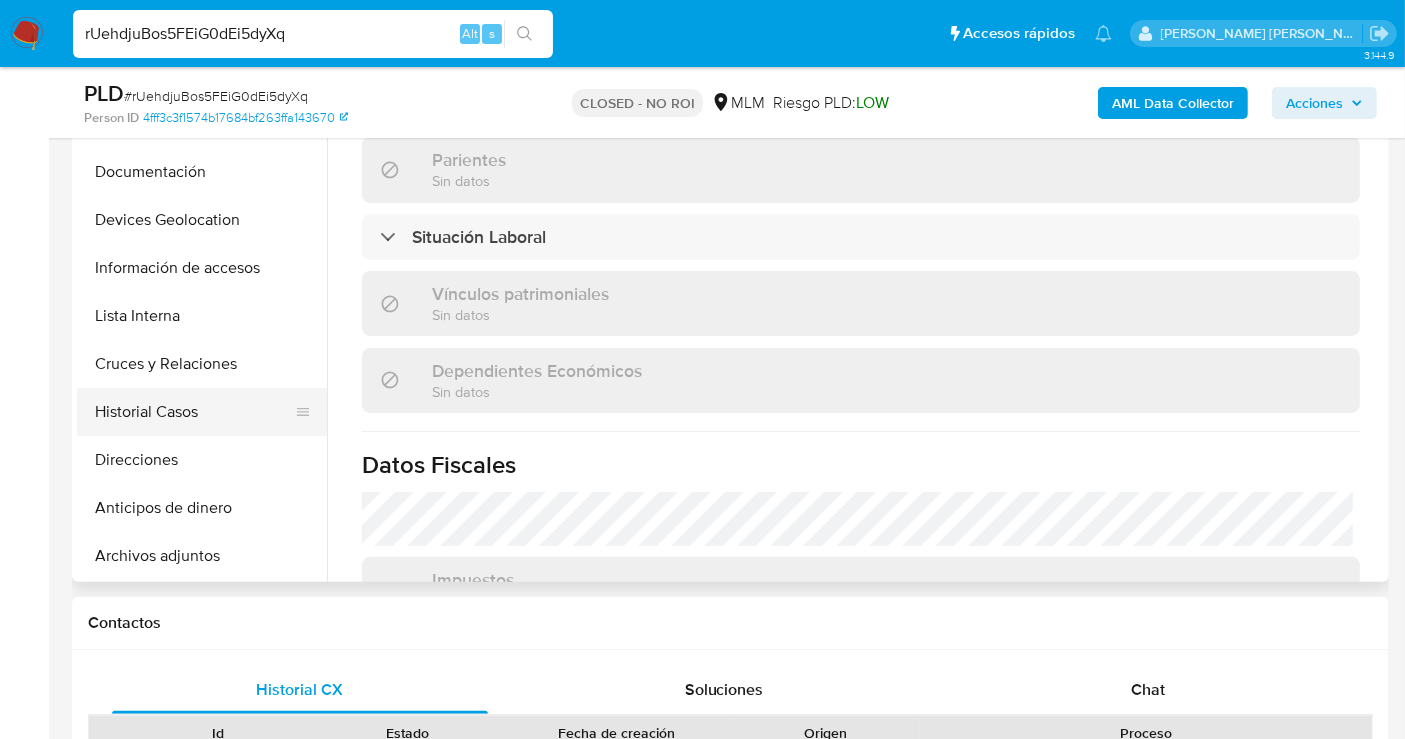 scroll, scrollTop: 111, scrollLeft: 0, axis: vertical 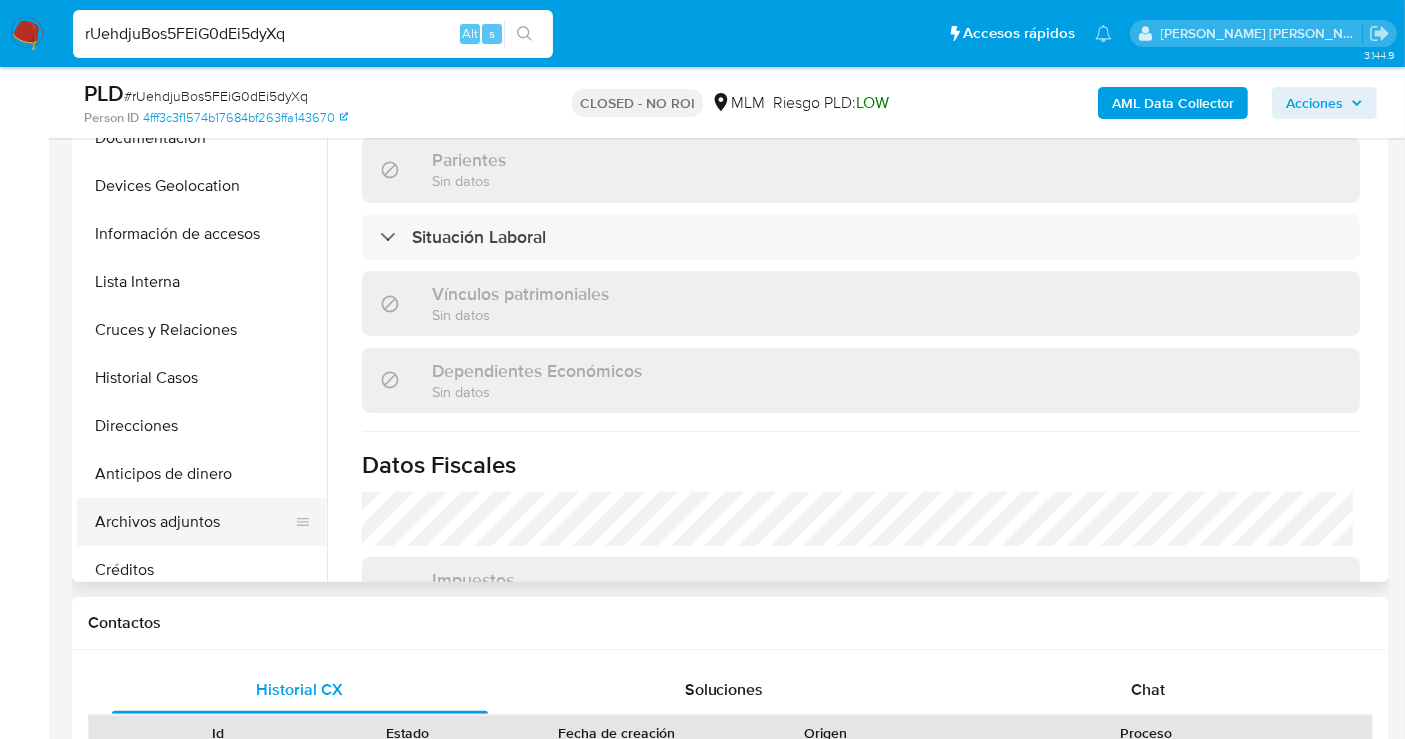 click on "Archivos adjuntos" at bounding box center [194, 522] 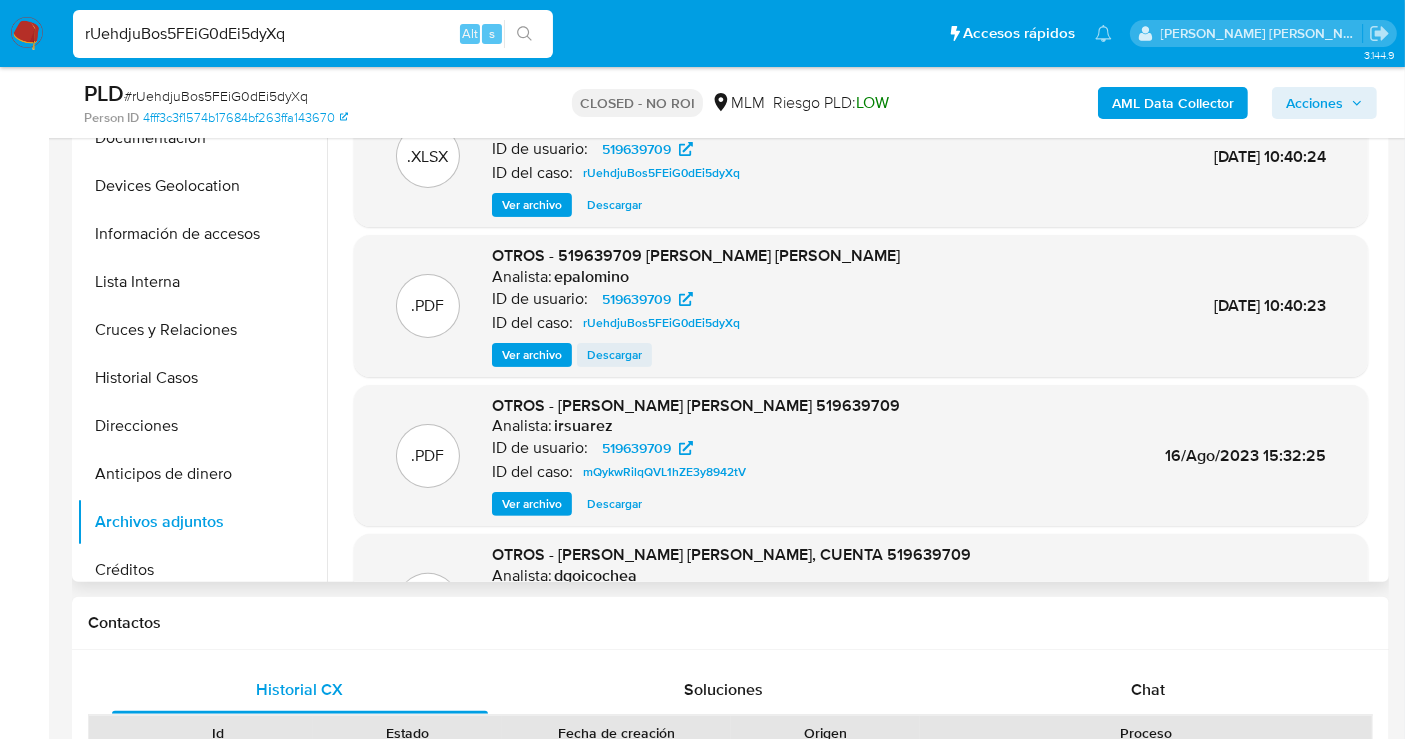 type 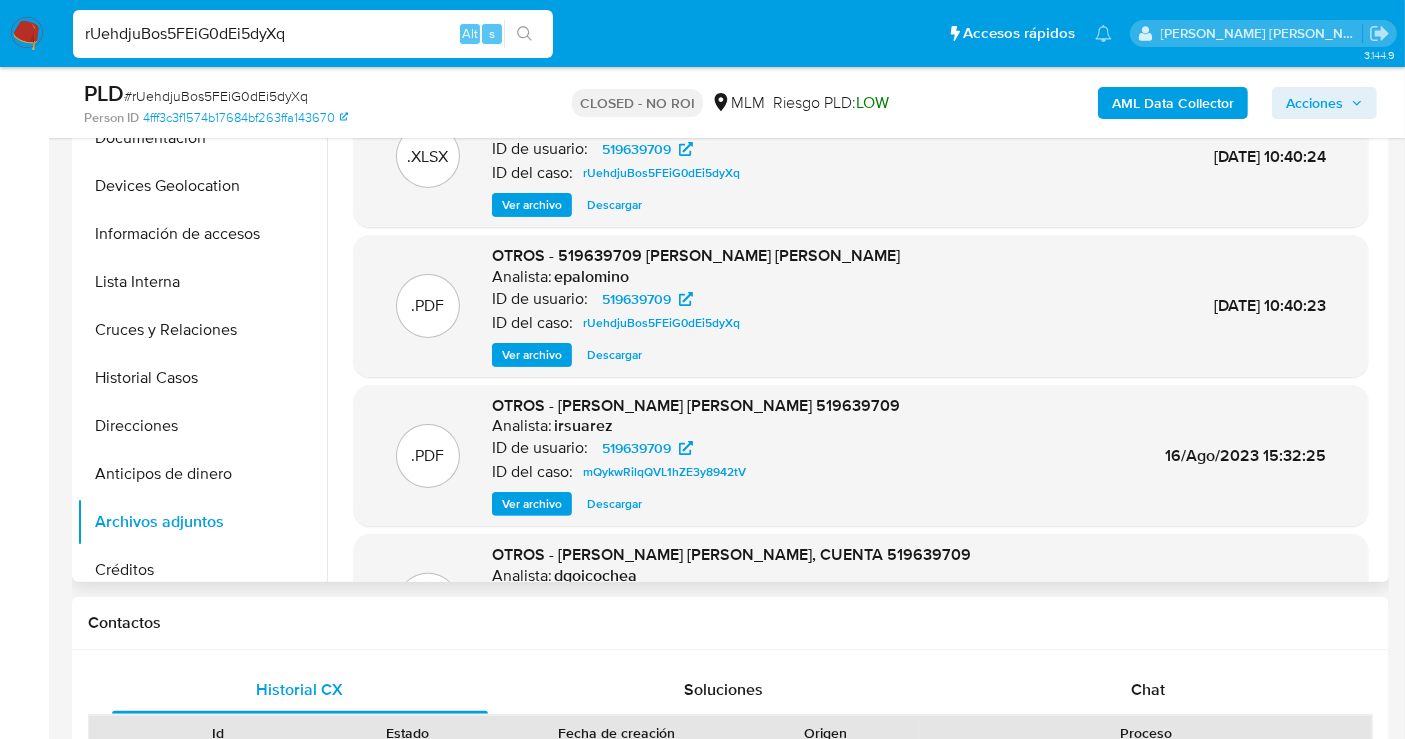 click on "Descargar" at bounding box center [614, 355] 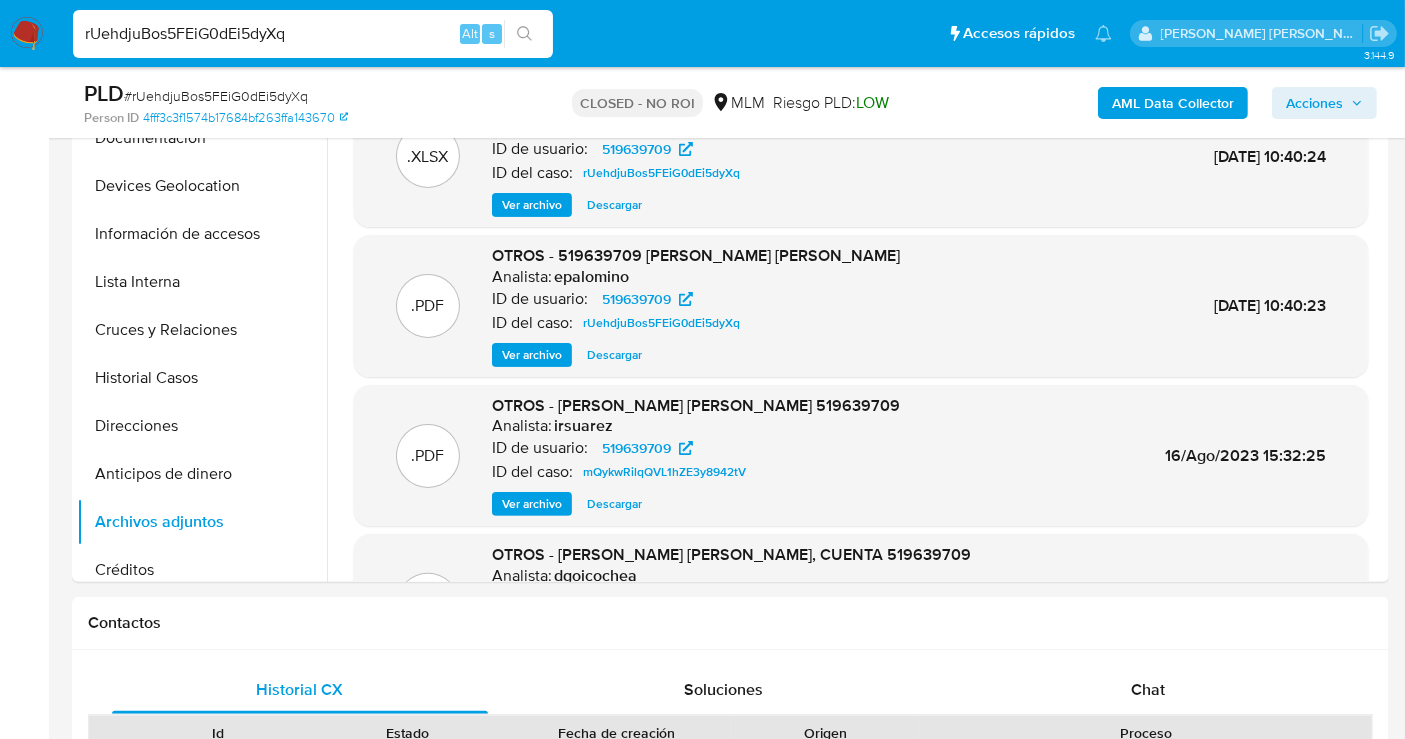 click on "rUehdjuBos5FEiG0dEi5dyXq" at bounding box center [313, 34] 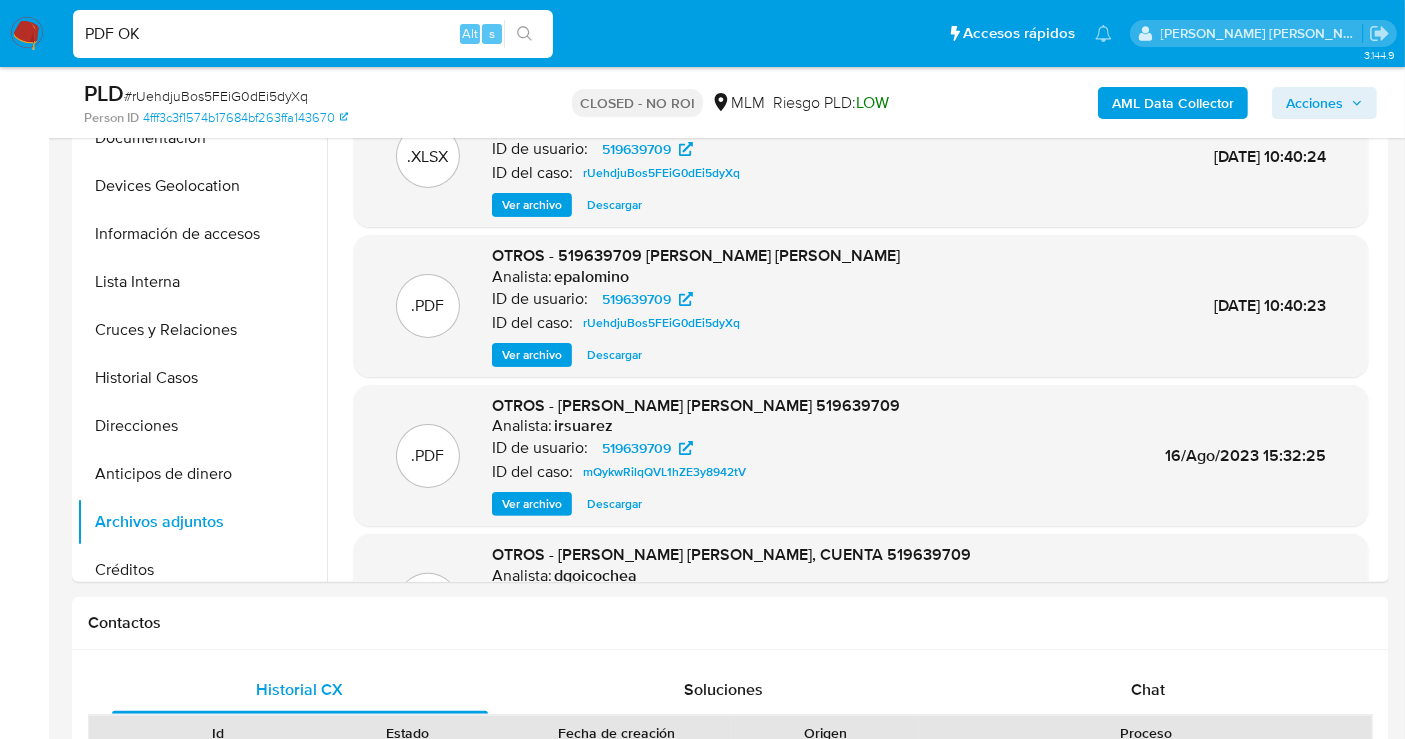 click on "PDF OK" at bounding box center [313, 34] 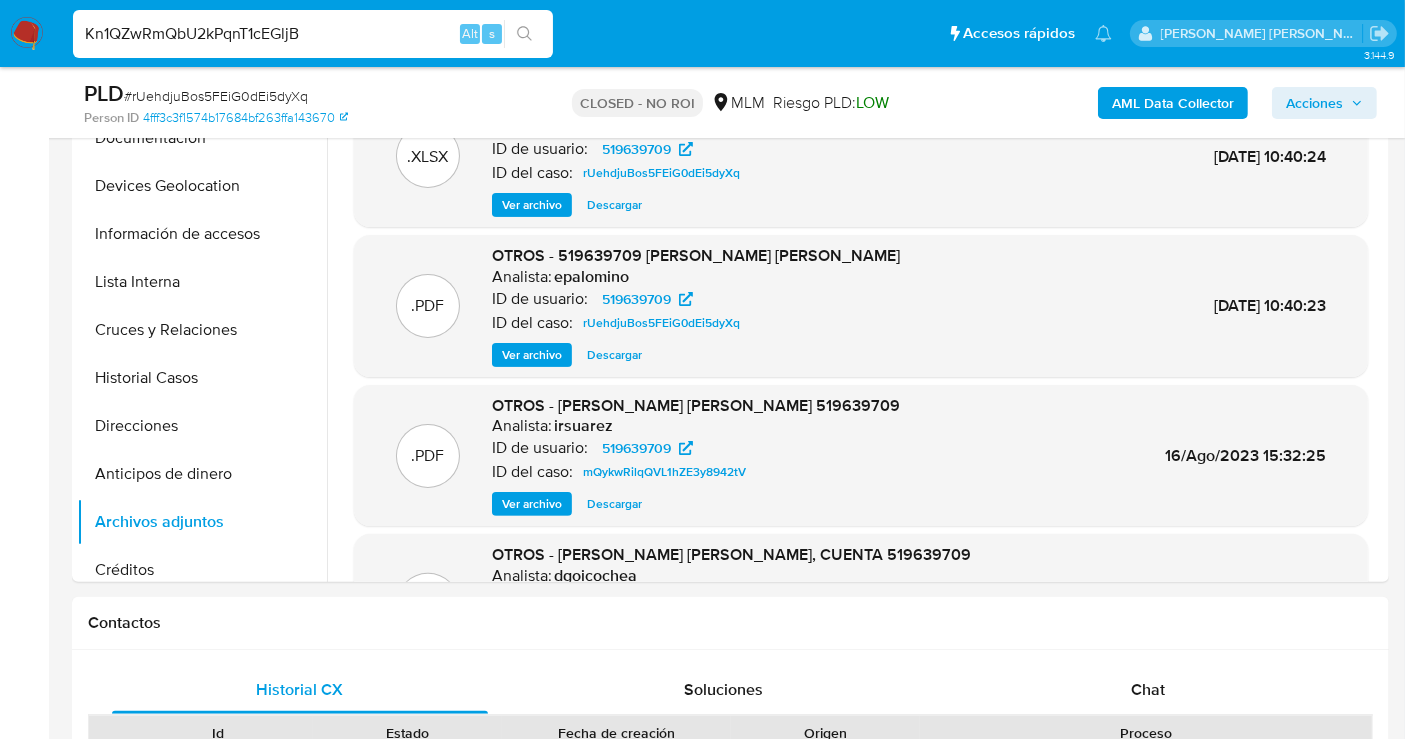 type on "Kn1QZwRmQbU2kPqnT1cEGljB" 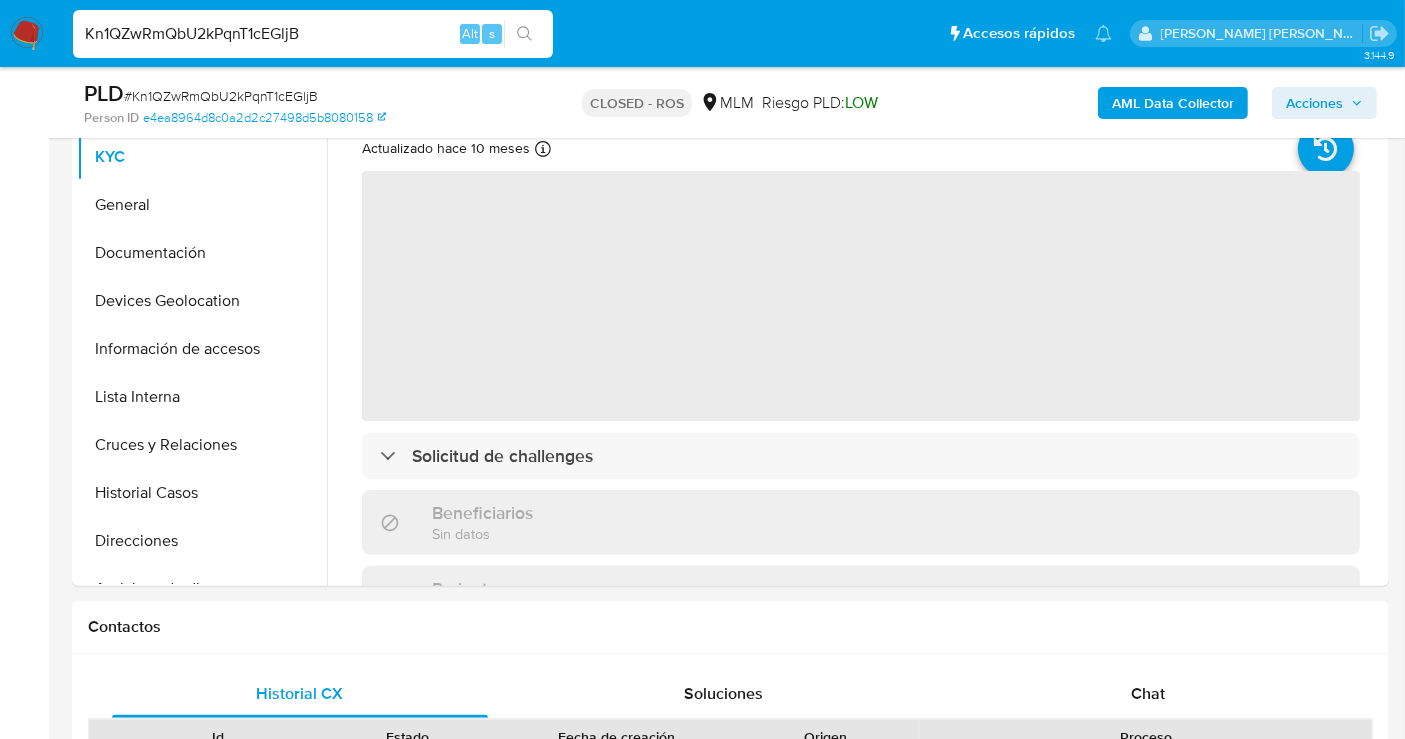 scroll, scrollTop: 444, scrollLeft: 0, axis: vertical 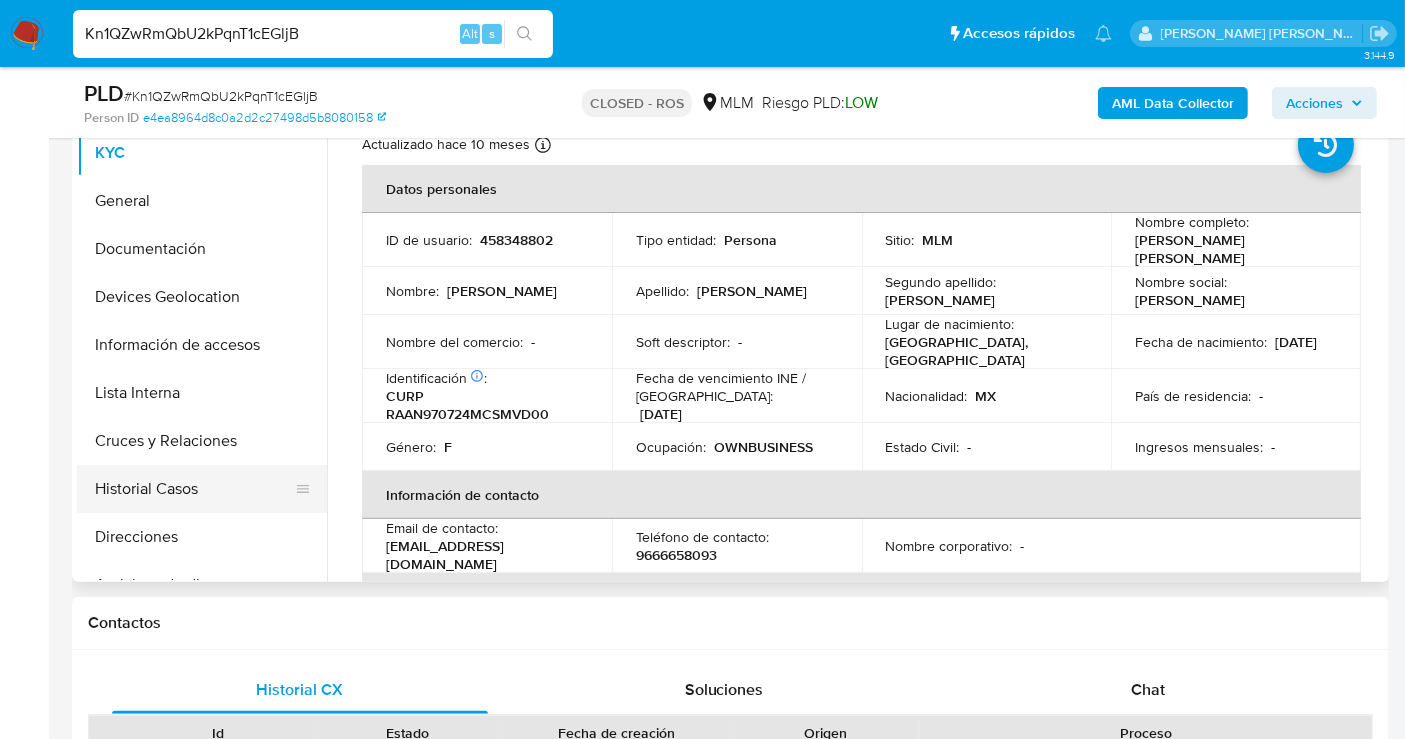 select on "10" 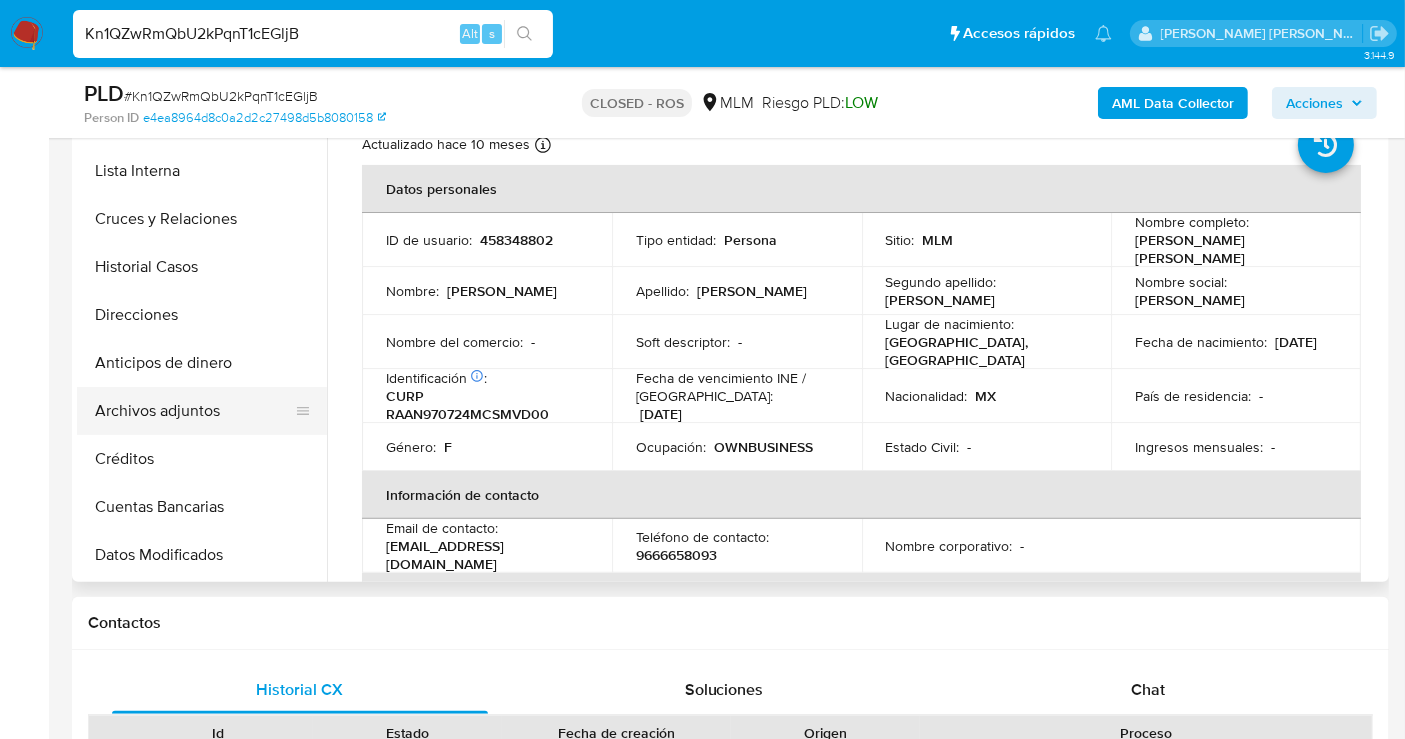 click on "Archivos adjuntos" at bounding box center (194, 411) 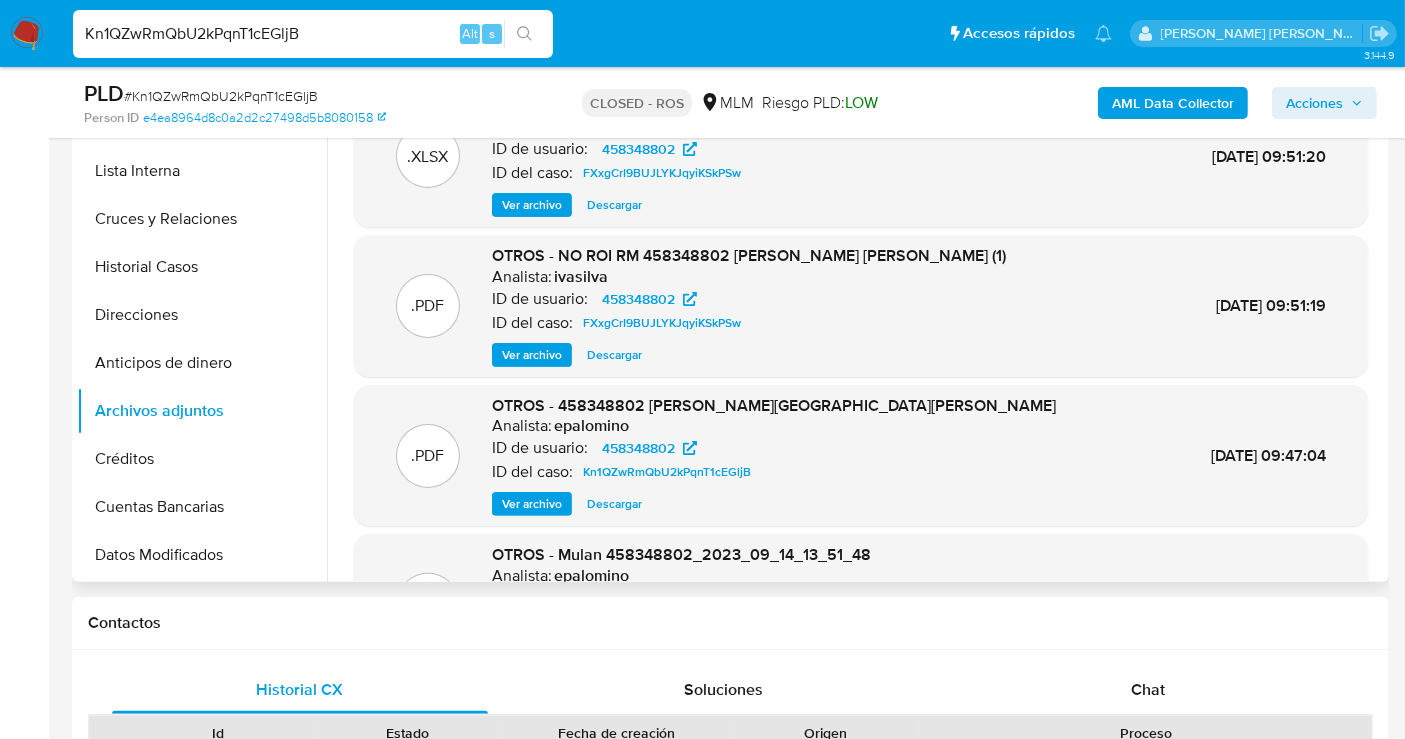 scroll, scrollTop: 111, scrollLeft: 0, axis: vertical 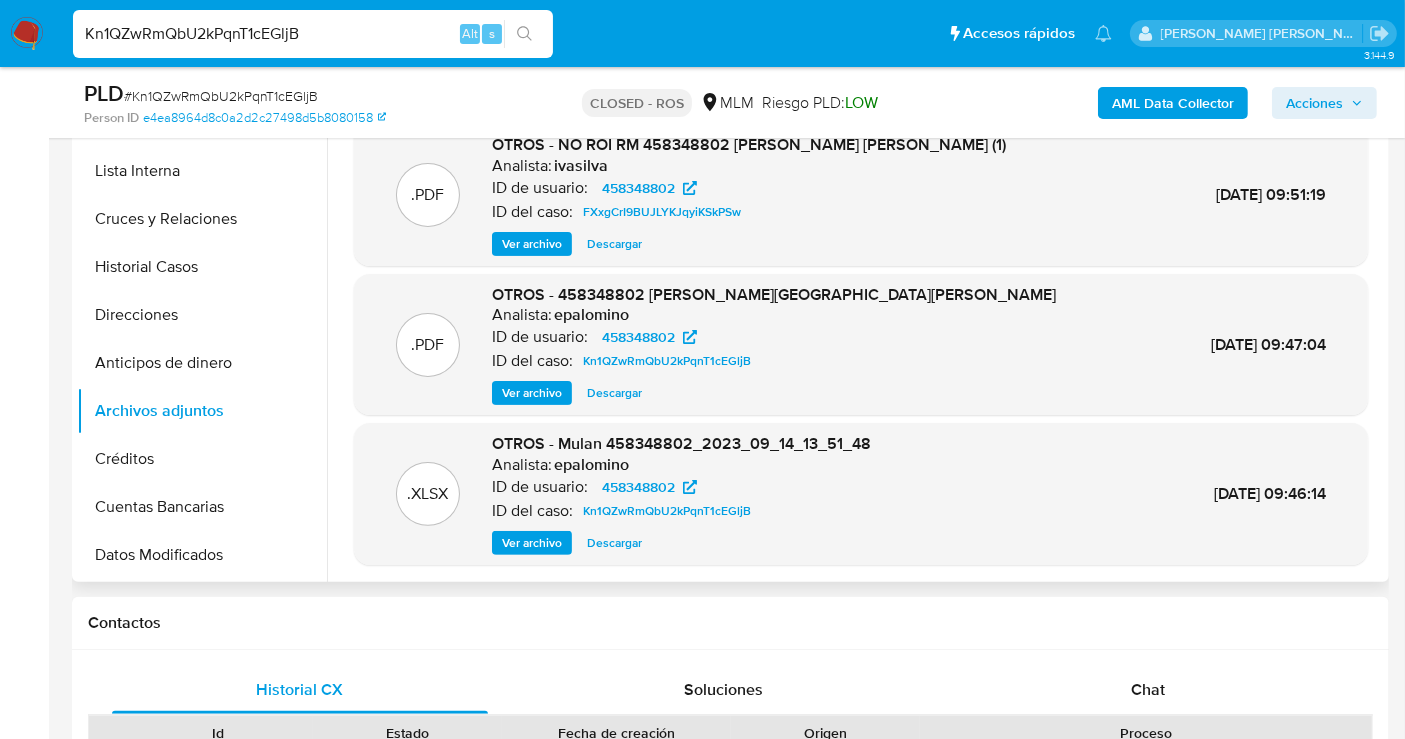 click on "Descargar" at bounding box center [614, 393] 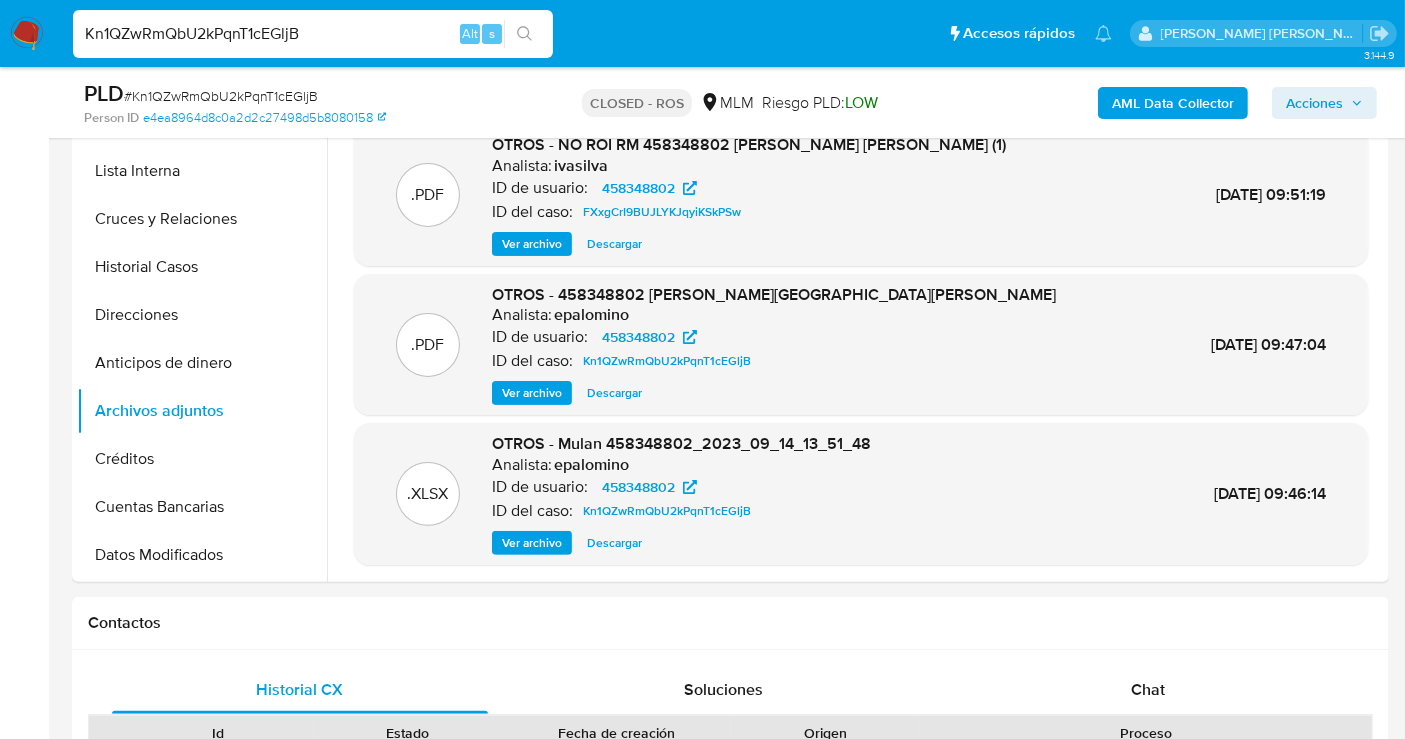 click on "Kn1QZwRmQbU2kPqnT1cEGljB" at bounding box center (313, 34) 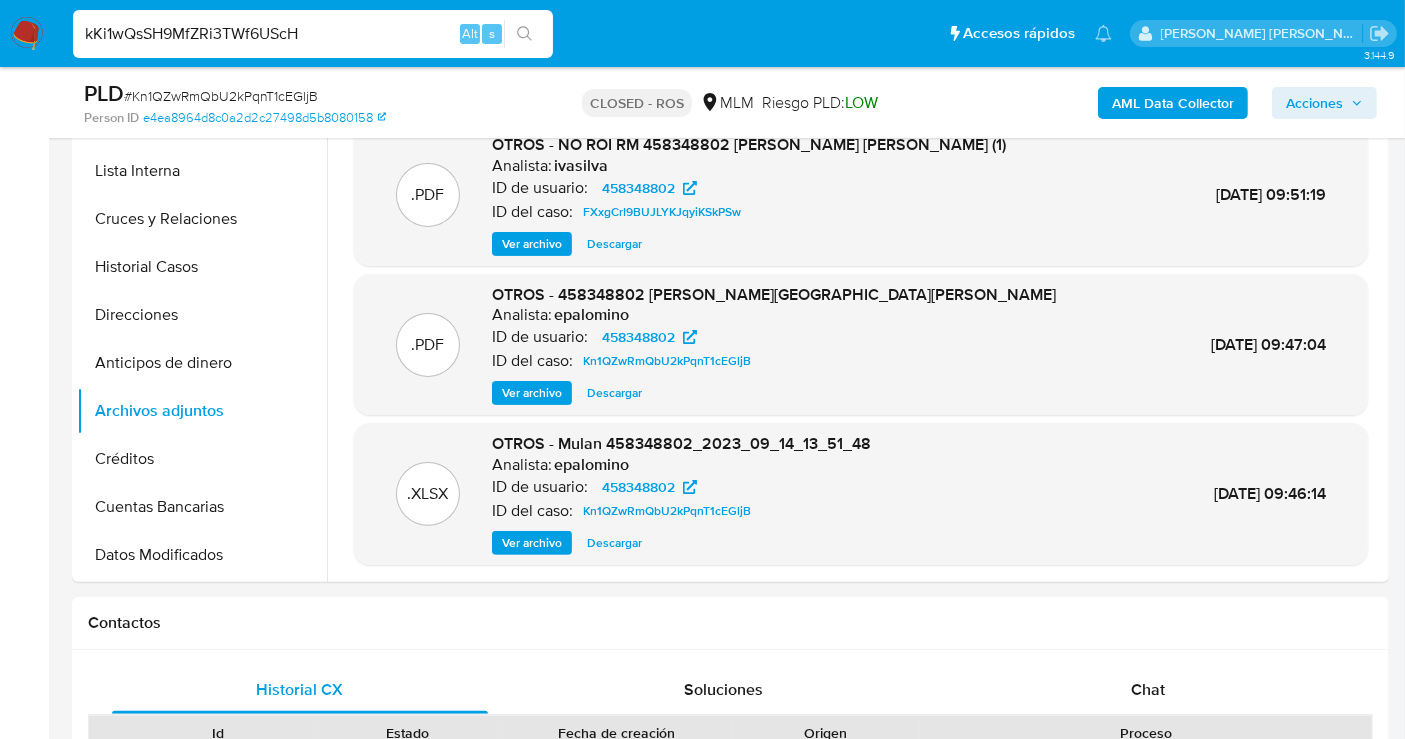 type on "kKi1wQsSH9MfZRi3TWf6UScH" 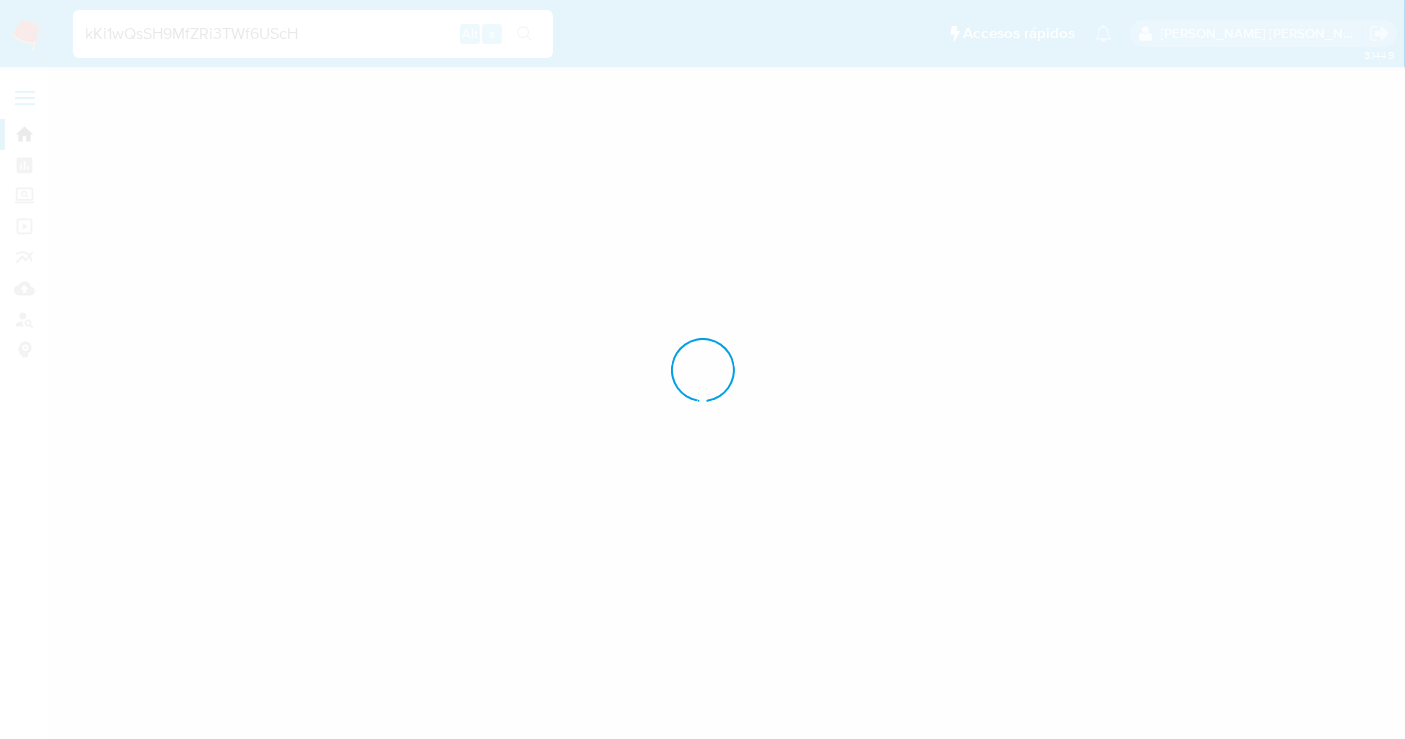 scroll, scrollTop: 0, scrollLeft: 0, axis: both 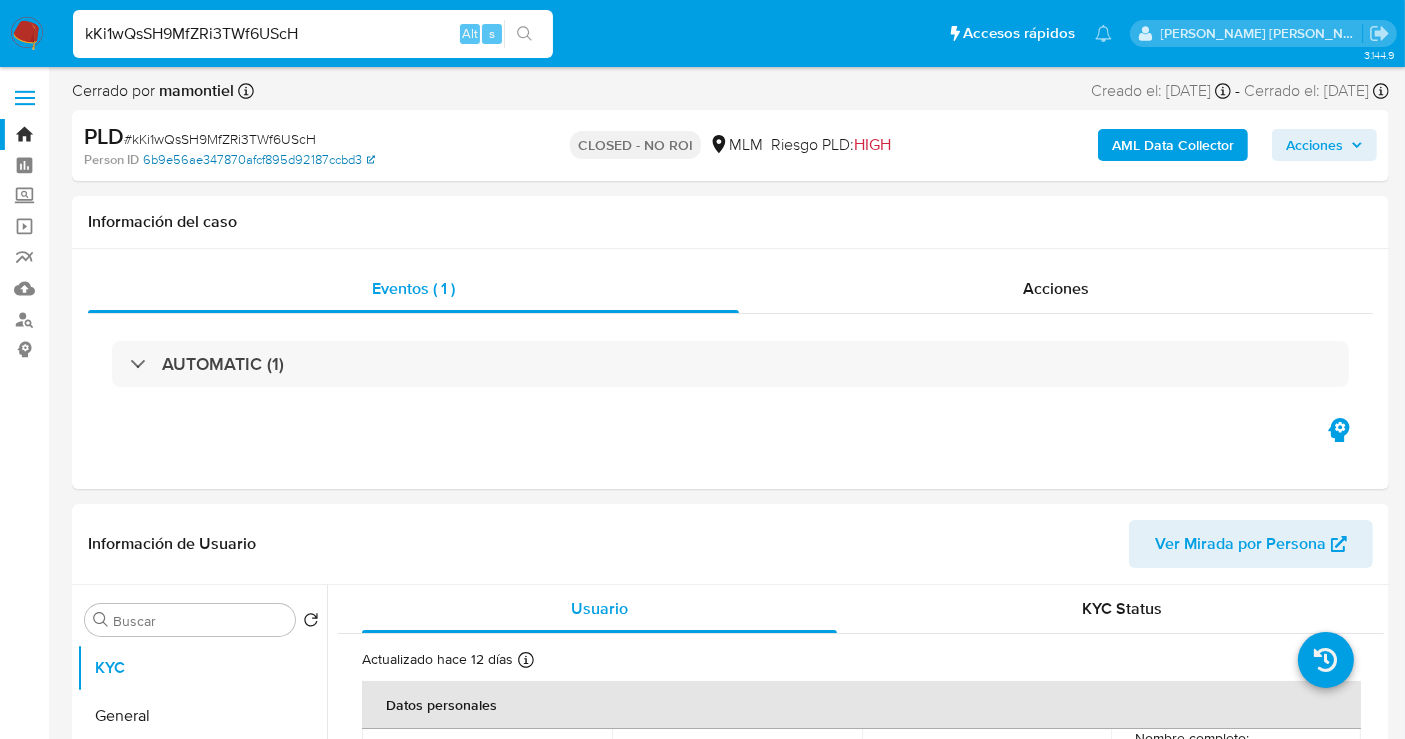 select on "10" 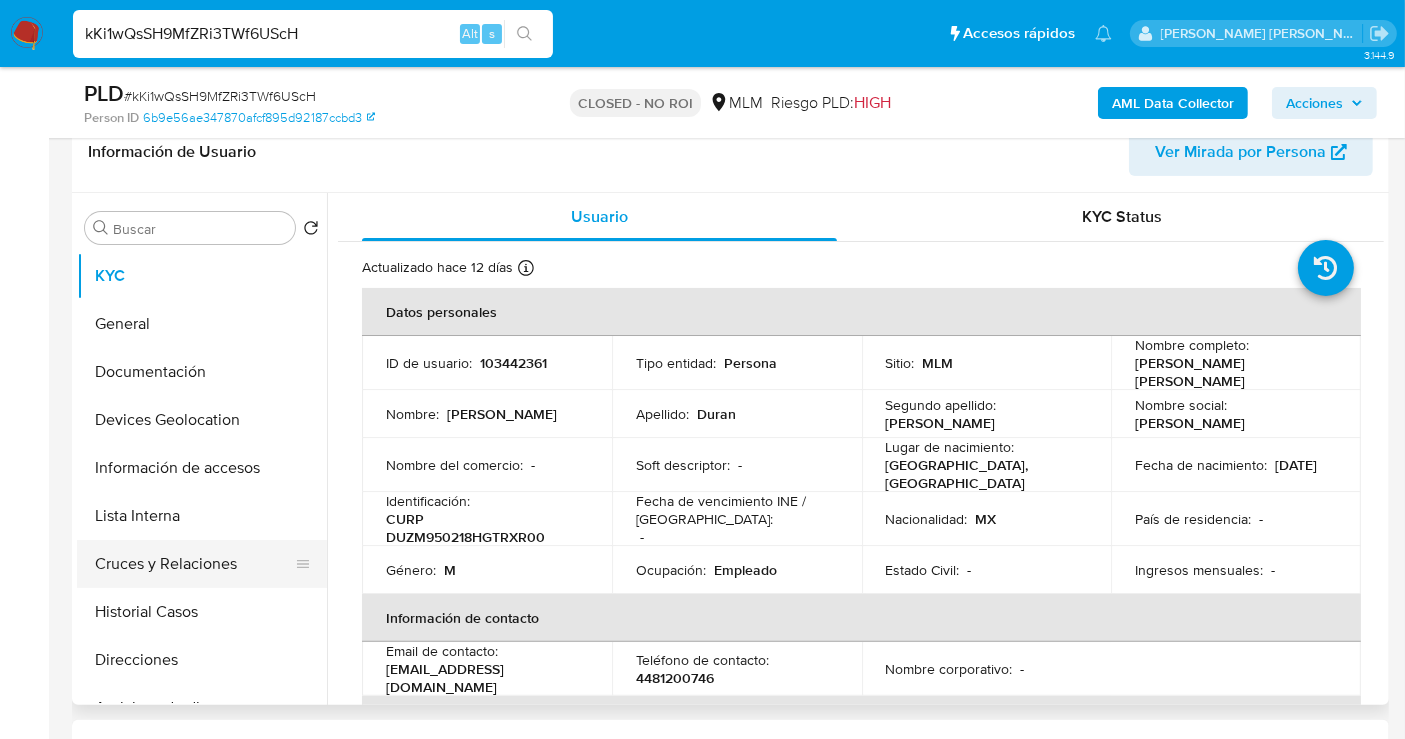 scroll, scrollTop: 444, scrollLeft: 0, axis: vertical 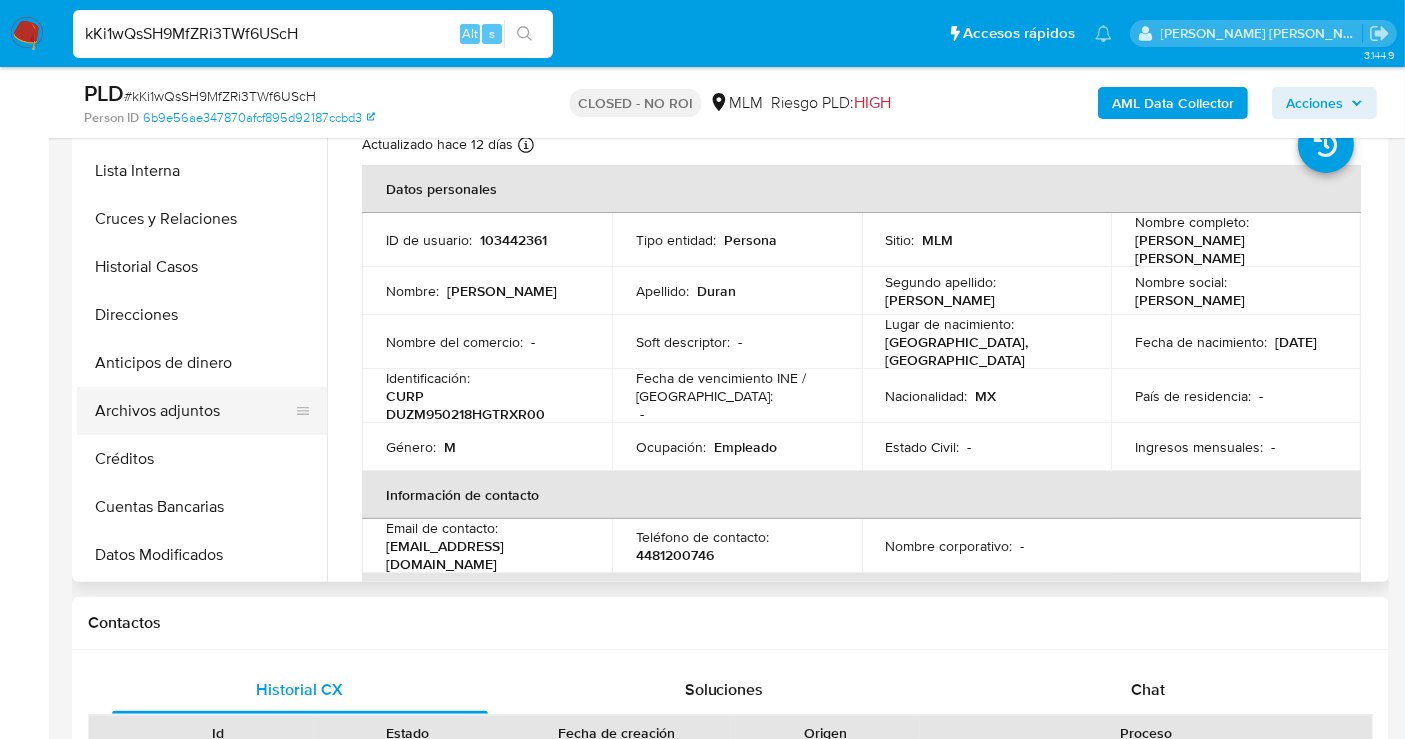 click on "Archivos adjuntos" at bounding box center (194, 411) 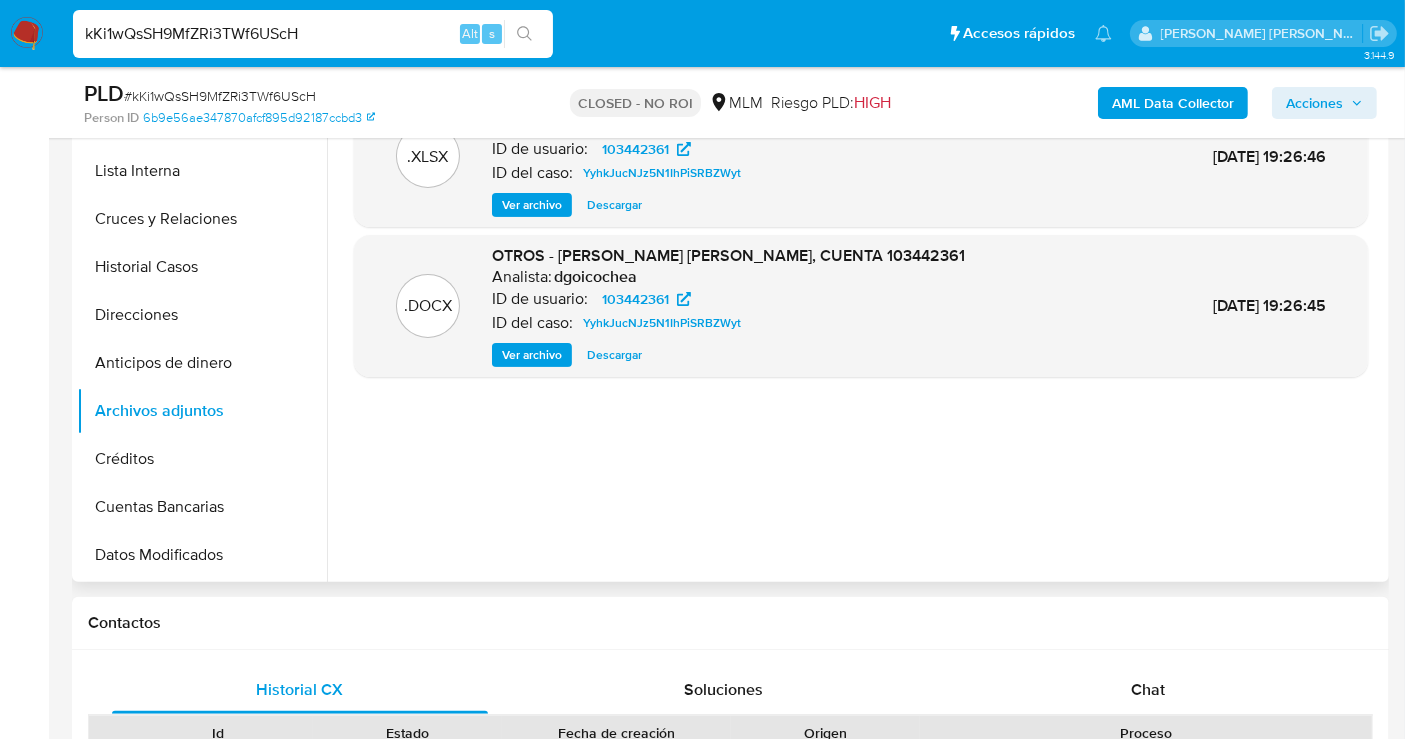 scroll, scrollTop: 333, scrollLeft: 0, axis: vertical 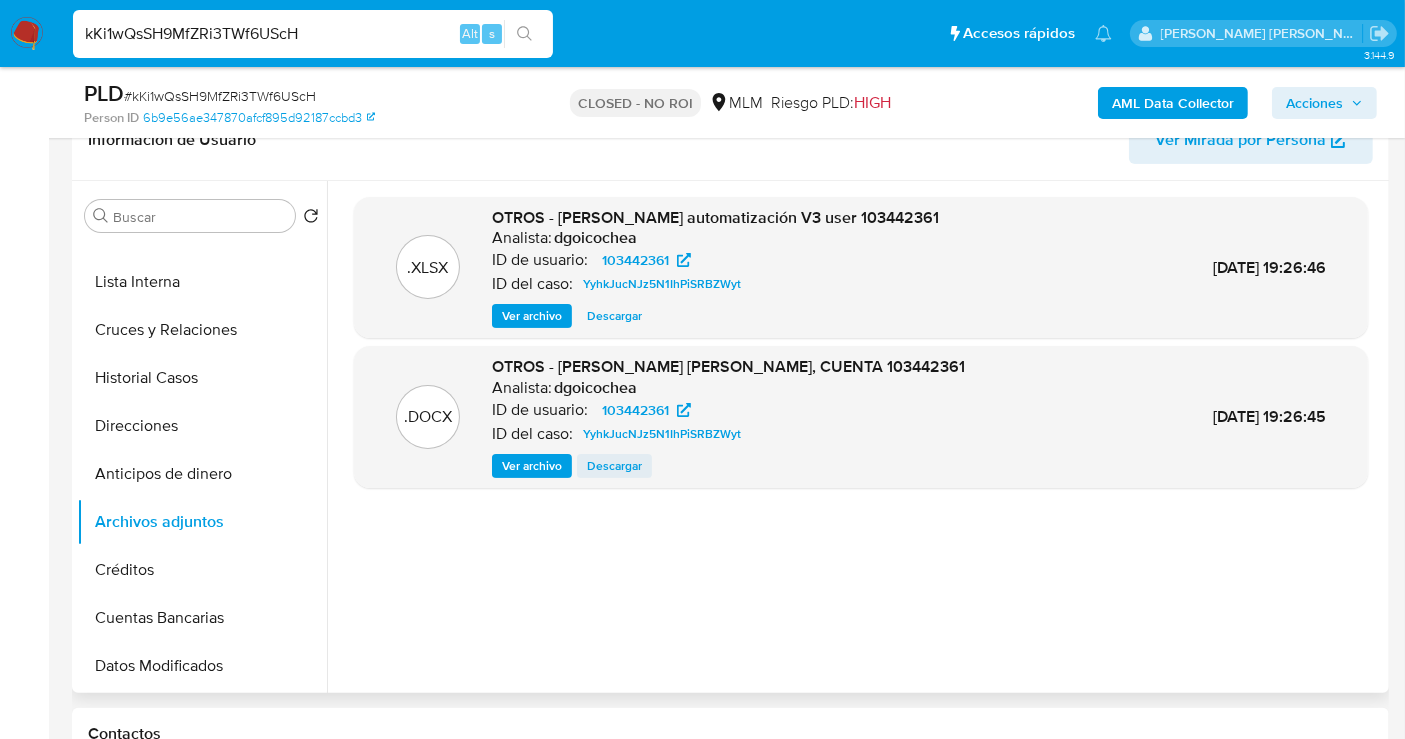 type 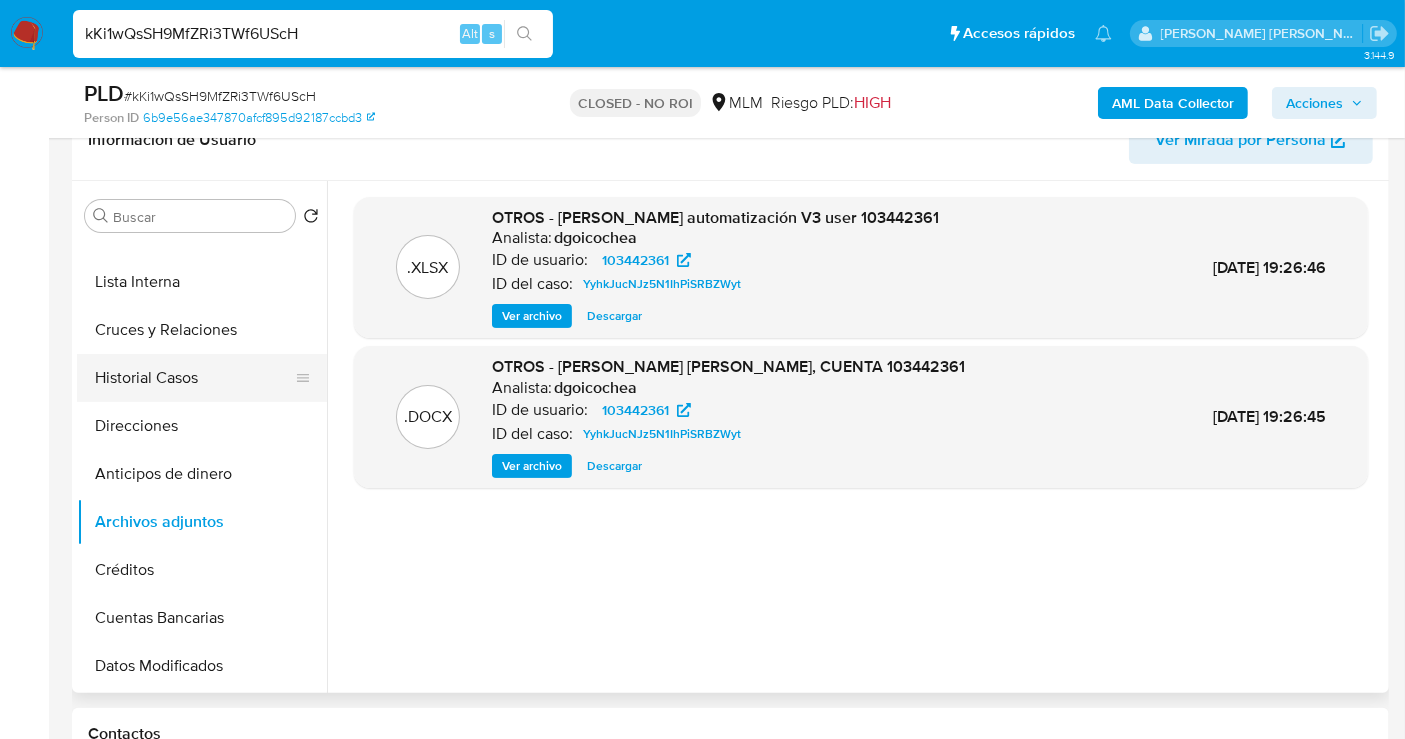 click on "Historial Casos" at bounding box center [194, 378] 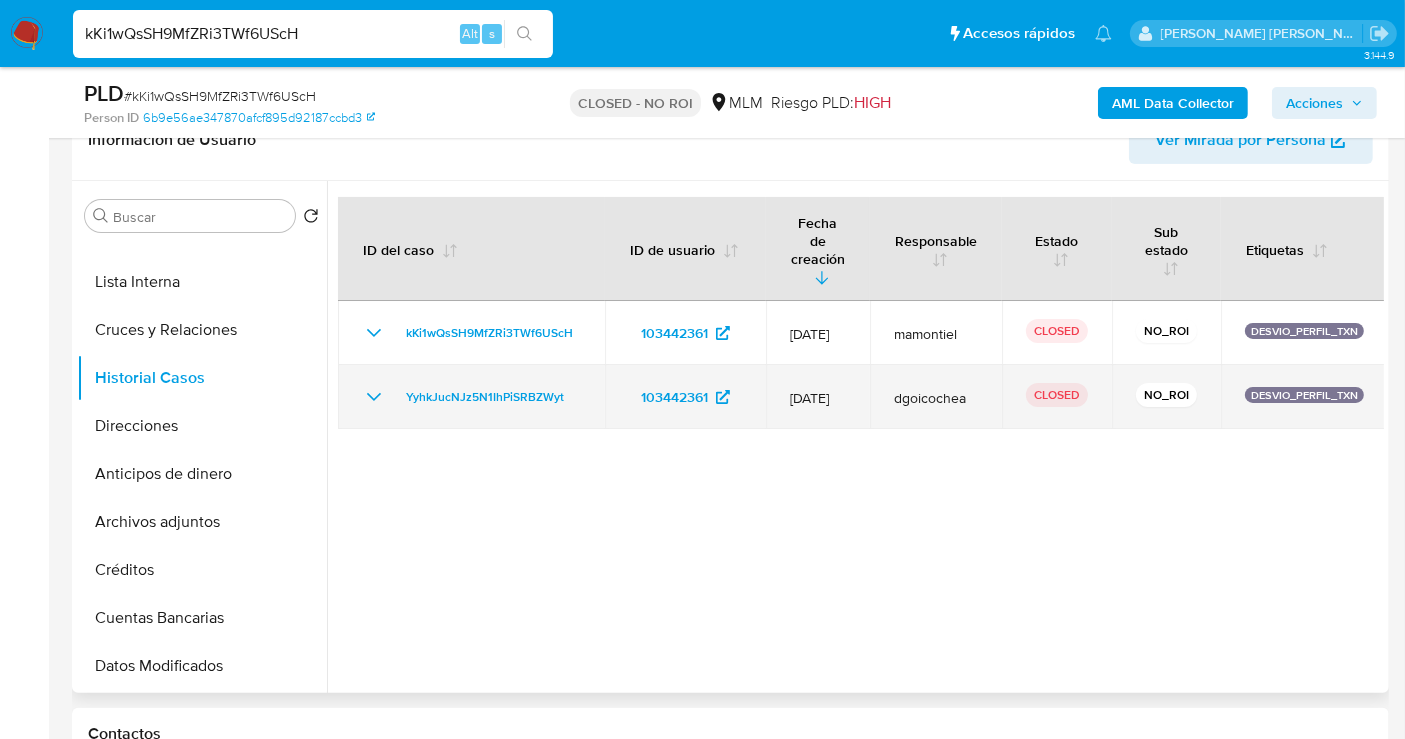 click 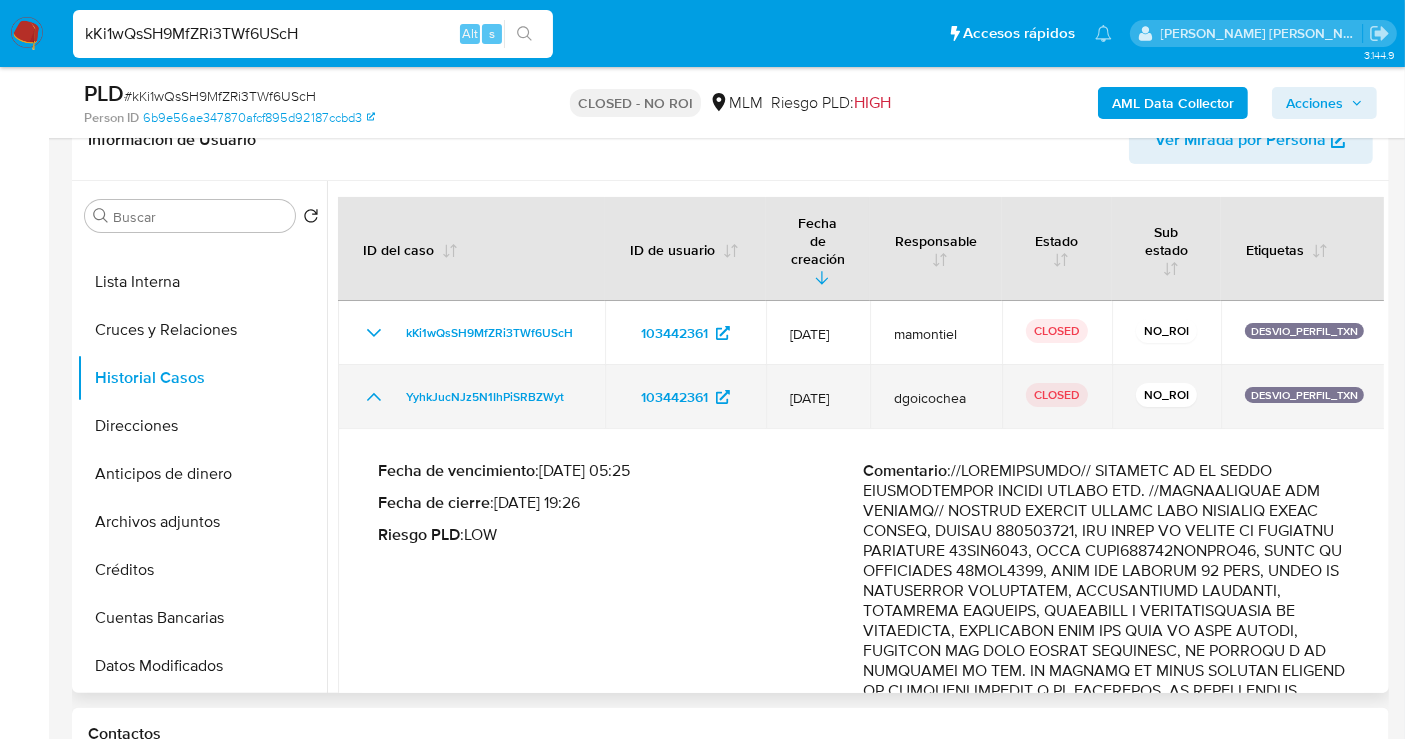 type 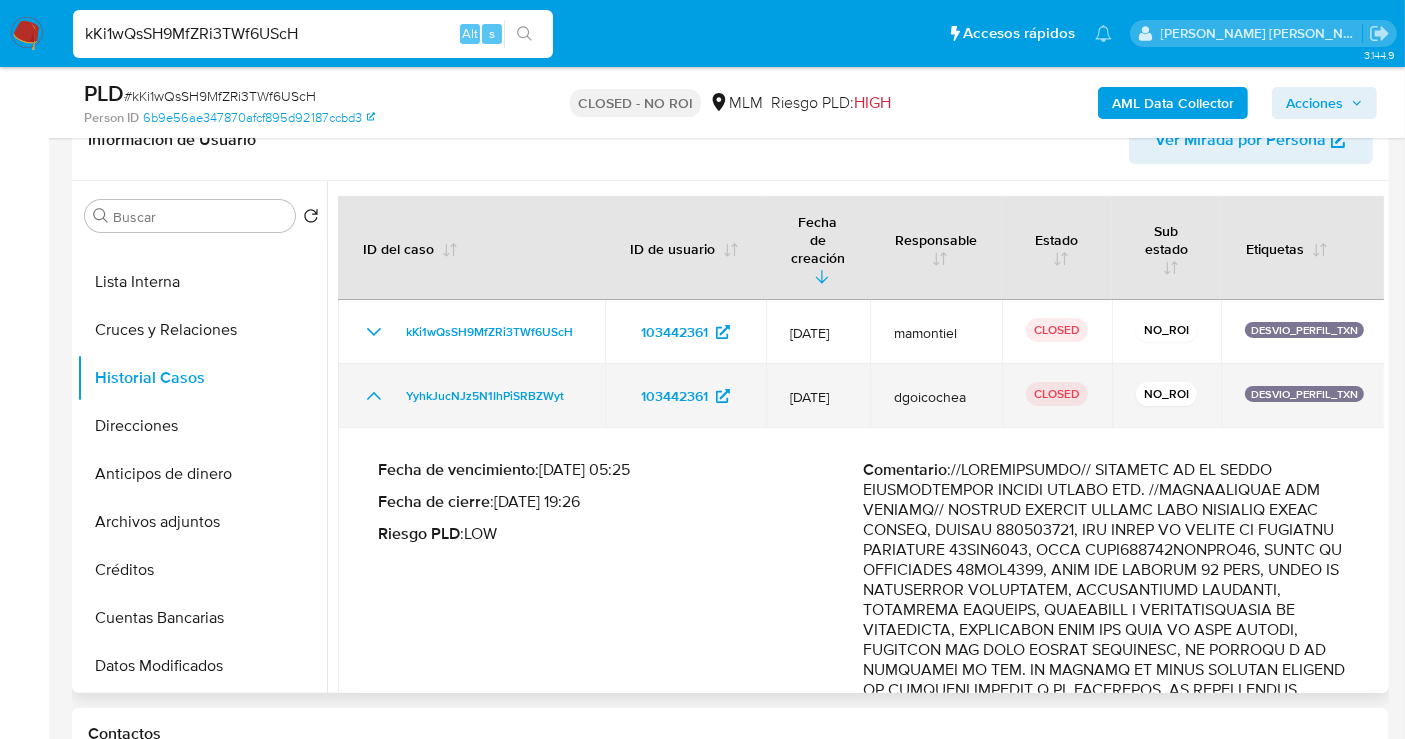 scroll, scrollTop: 0, scrollLeft: 0, axis: both 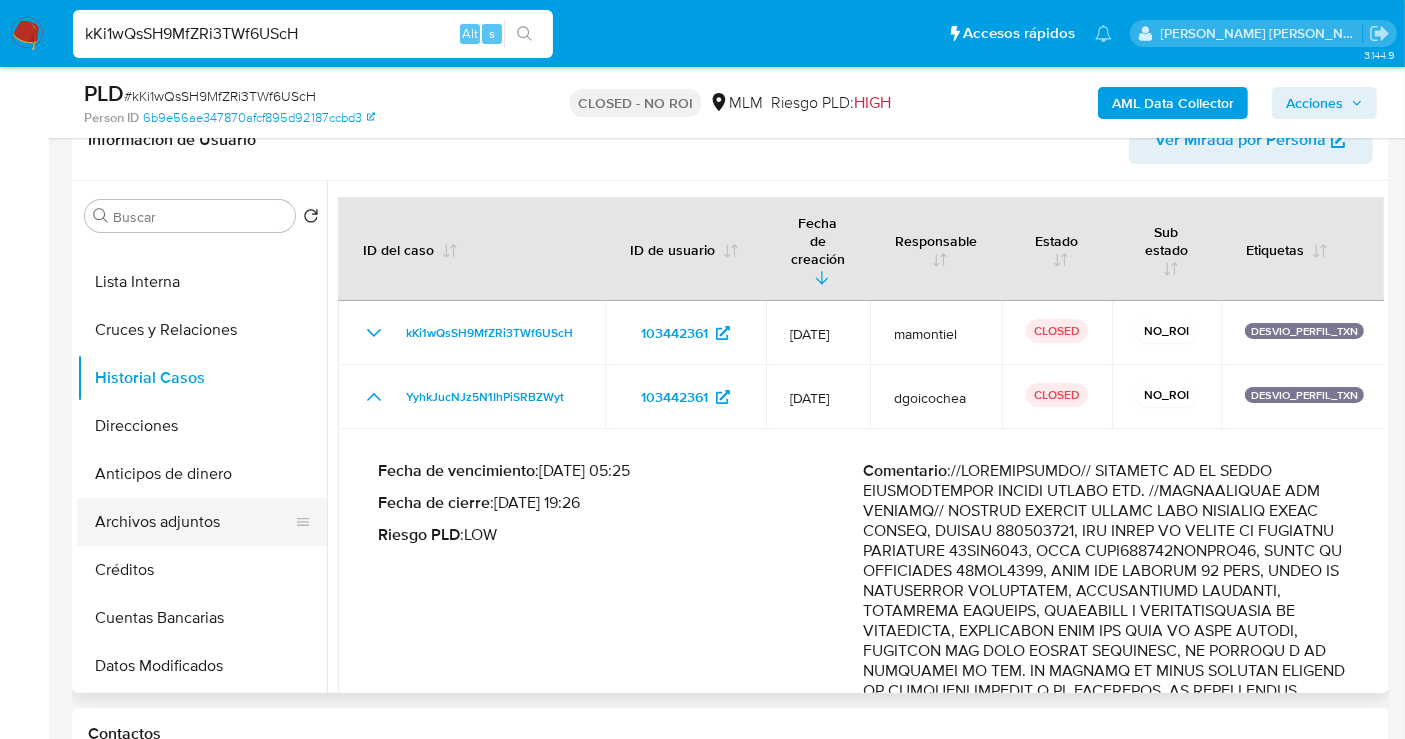 click on "Archivos adjuntos" at bounding box center [194, 522] 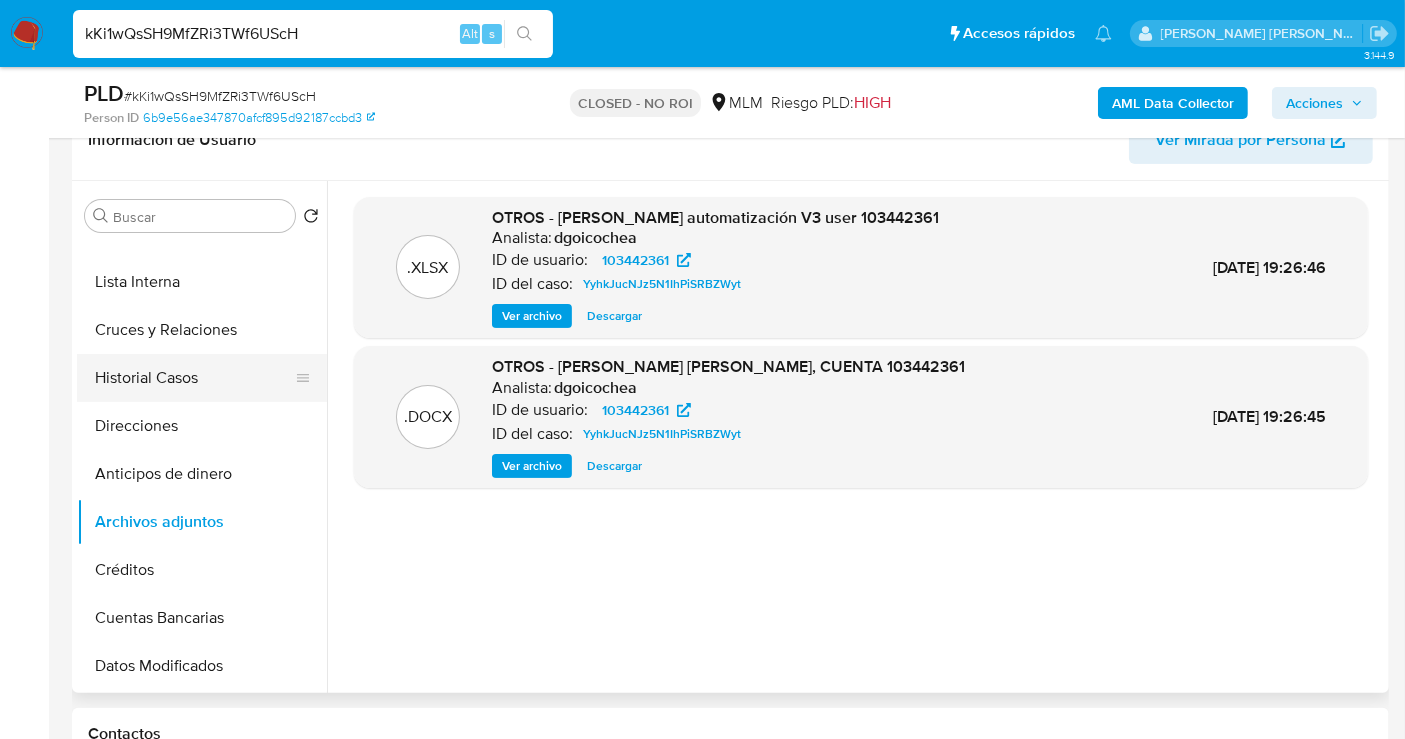 click on "Historial Casos" at bounding box center [194, 378] 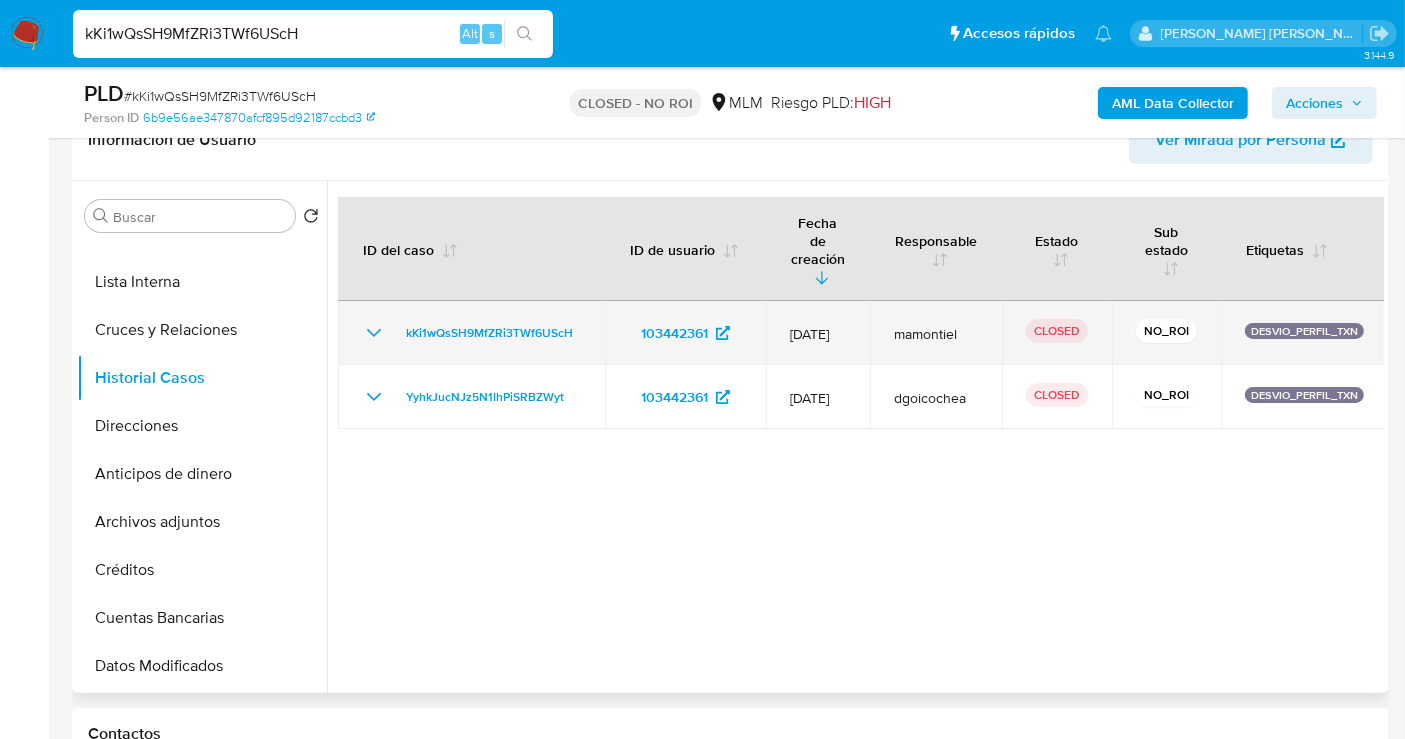 click 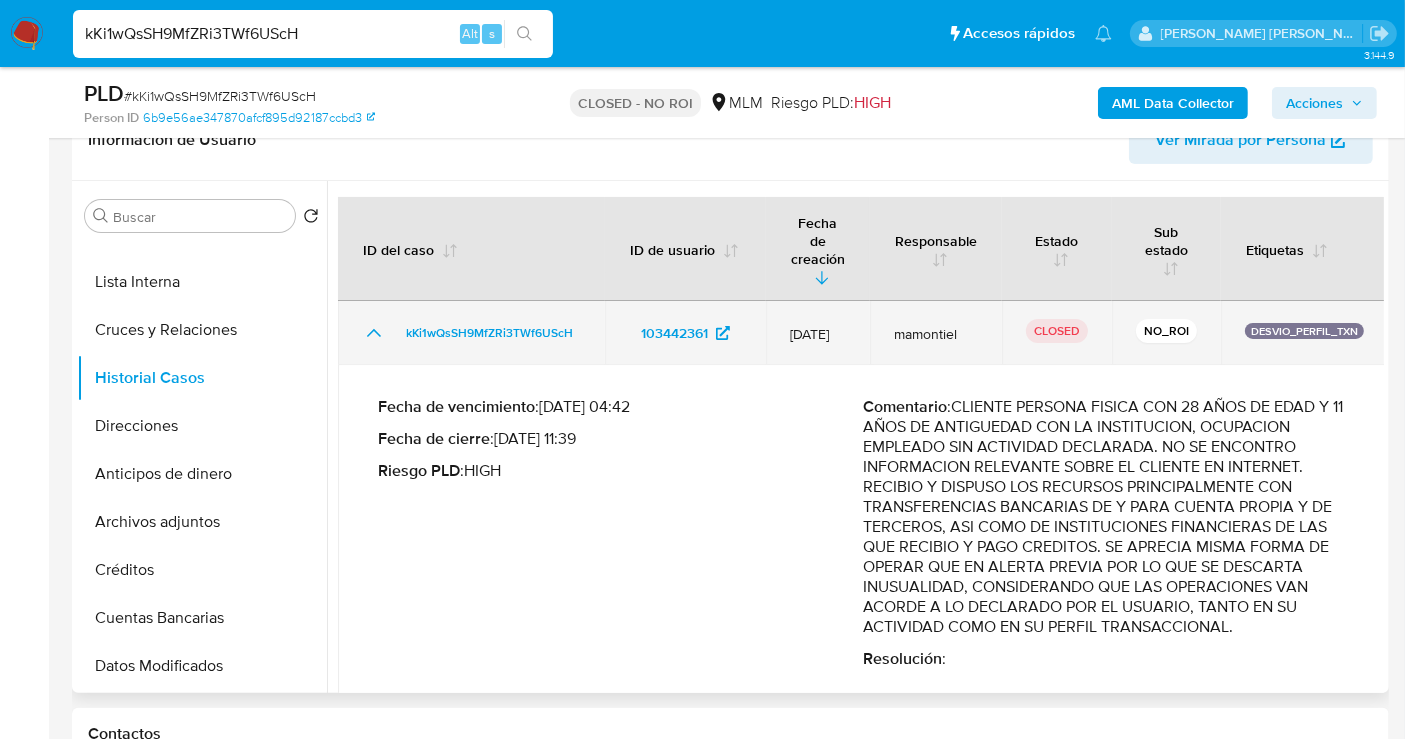 type 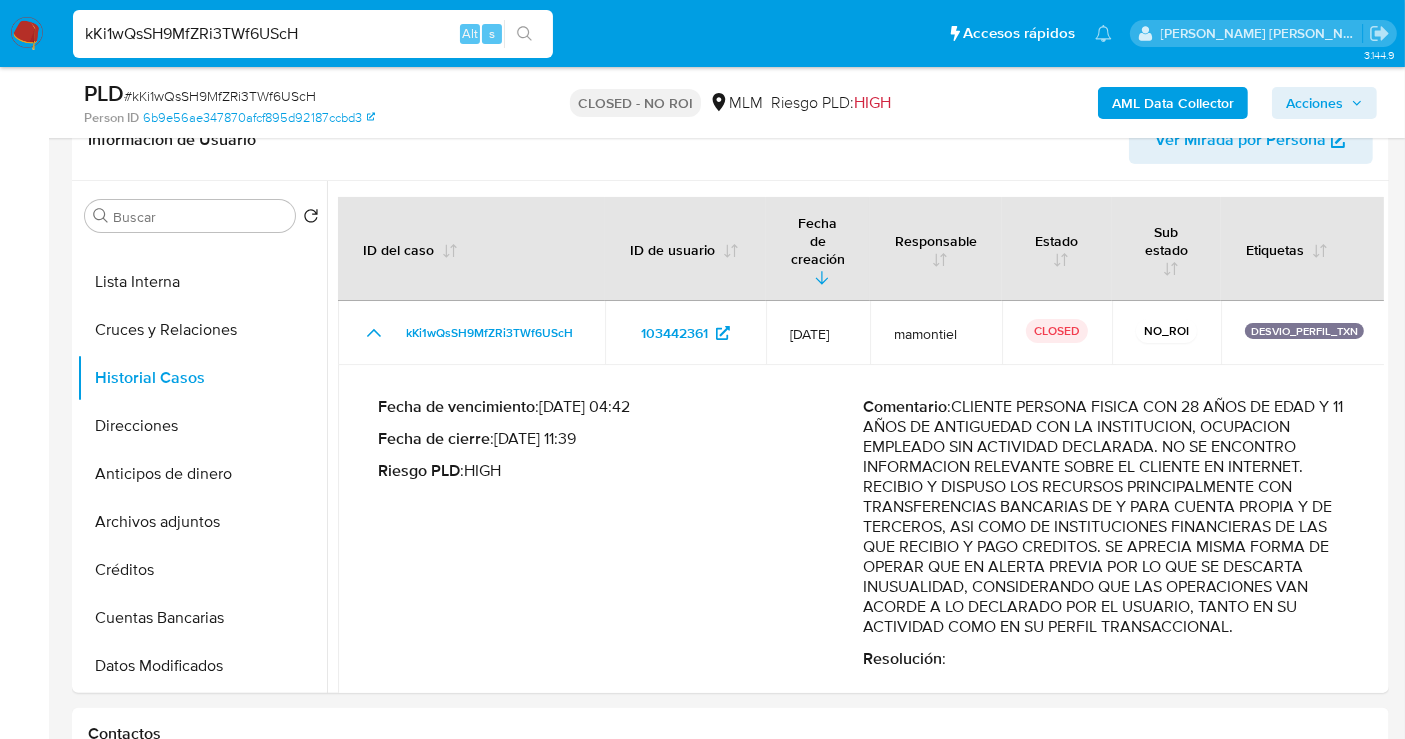 click on "kKi1wQsSH9MfZRi3TWf6UScH" at bounding box center [313, 34] 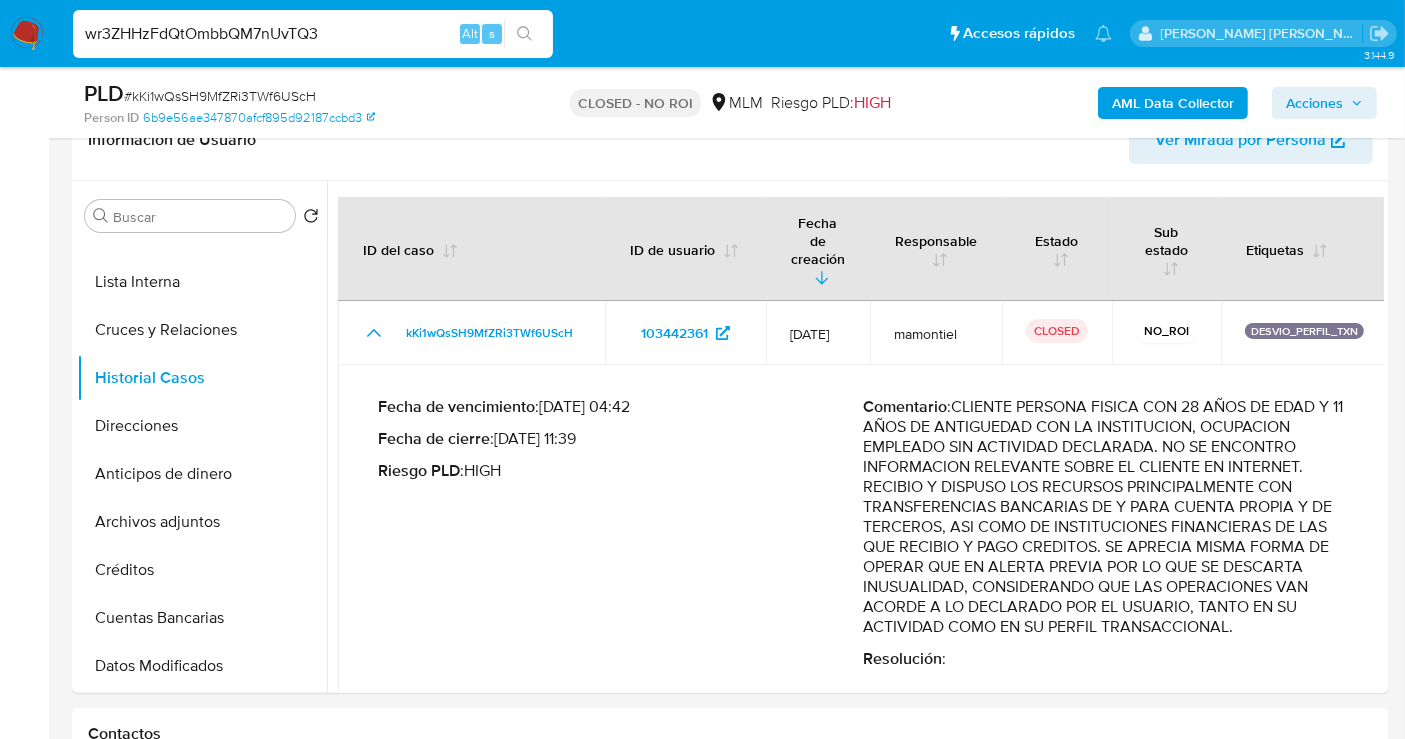 type on "wr3ZHHzFdQtOmbbQM7nUvTQ3" 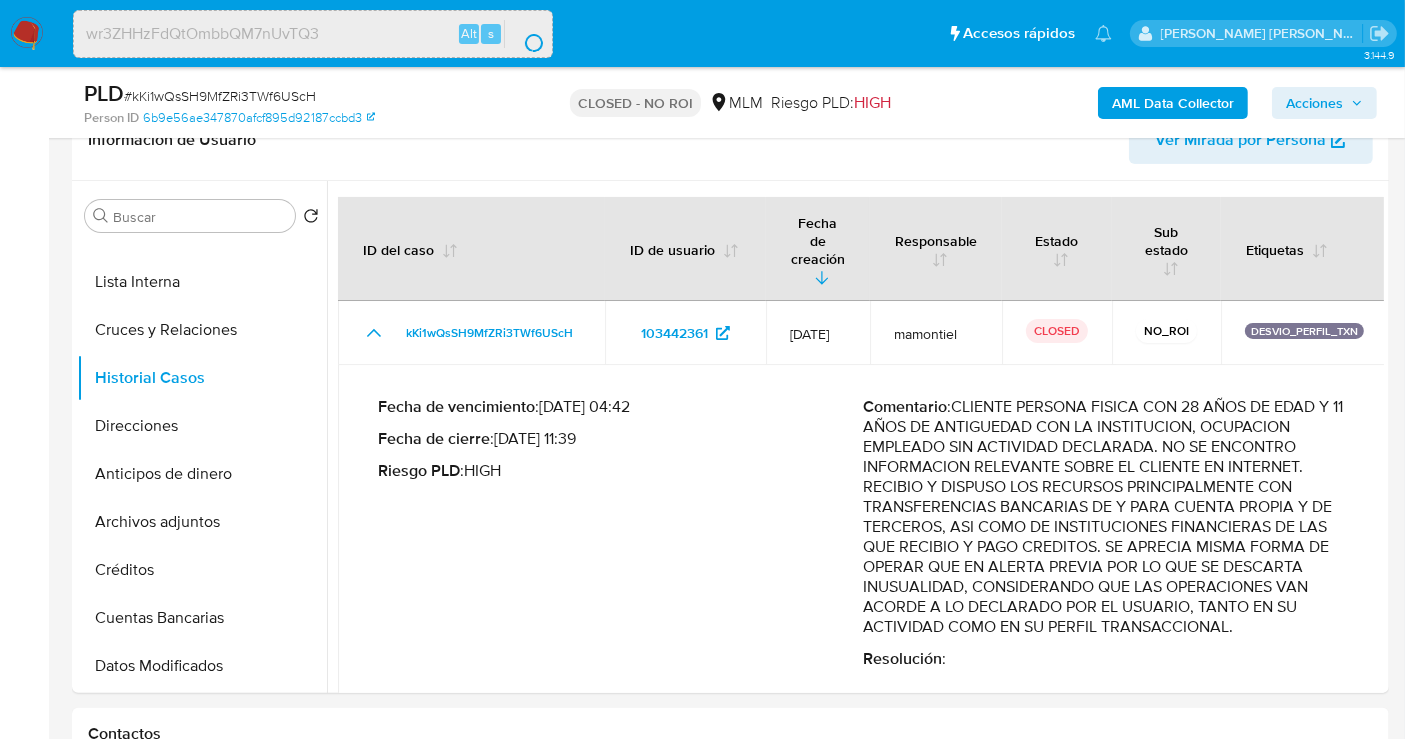 scroll, scrollTop: 0, scrollLeft: 0, axis: both 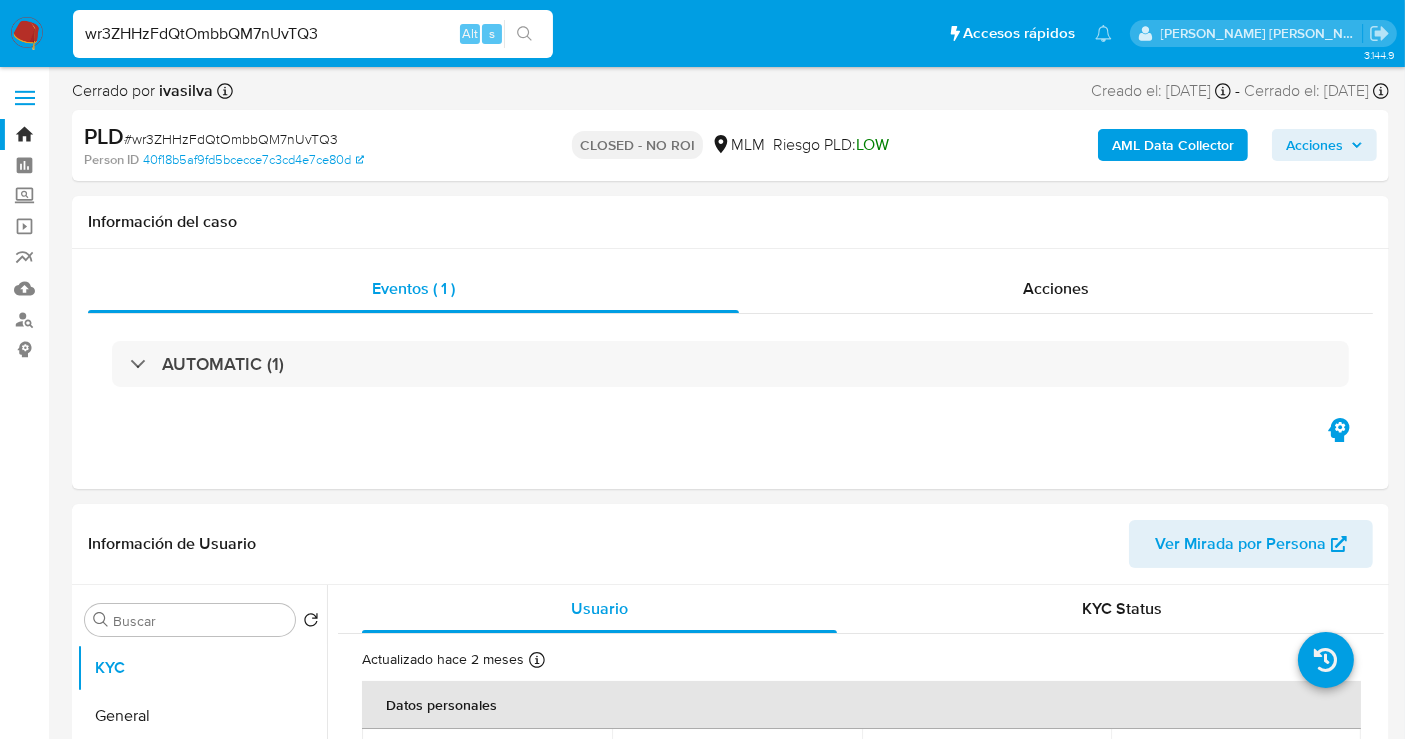 select on "10" 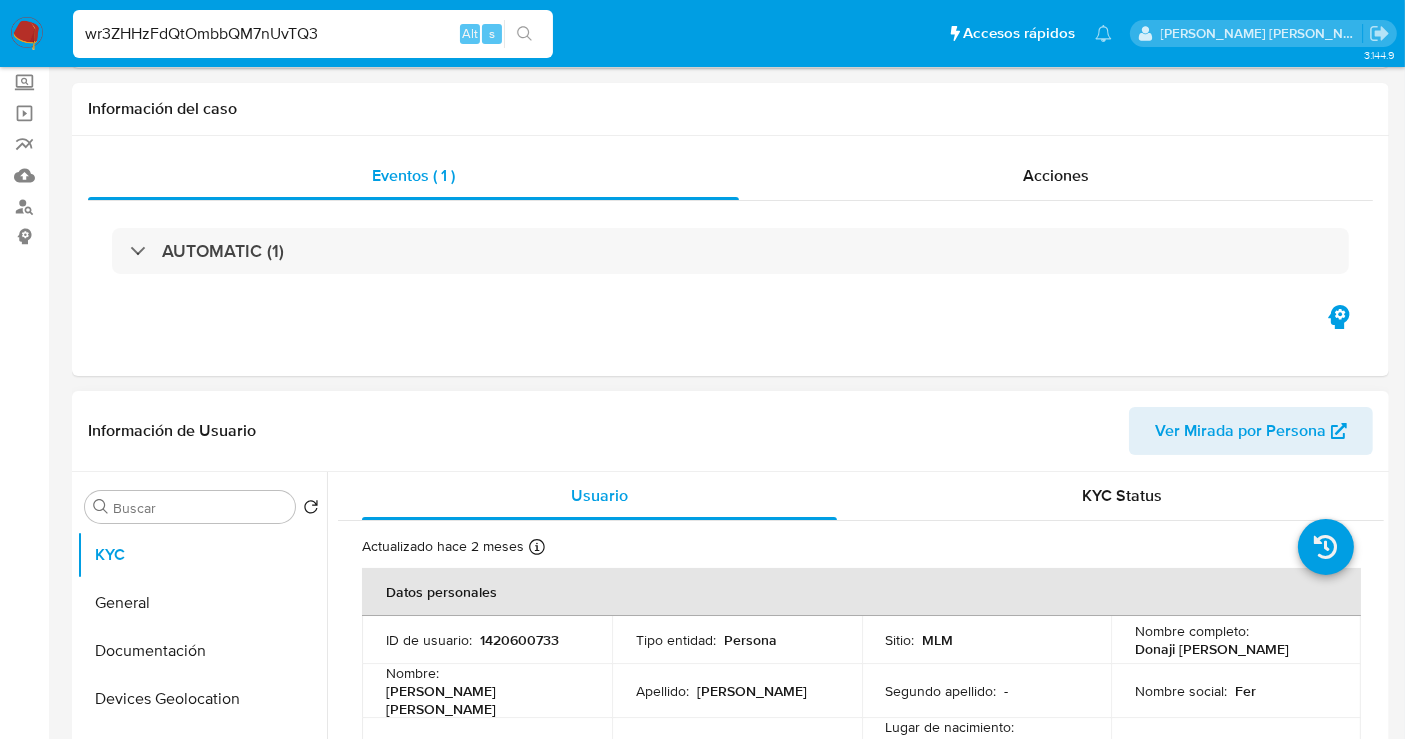 scroll, scrollTop: 222, scrollLeft: 0, axis: vertical 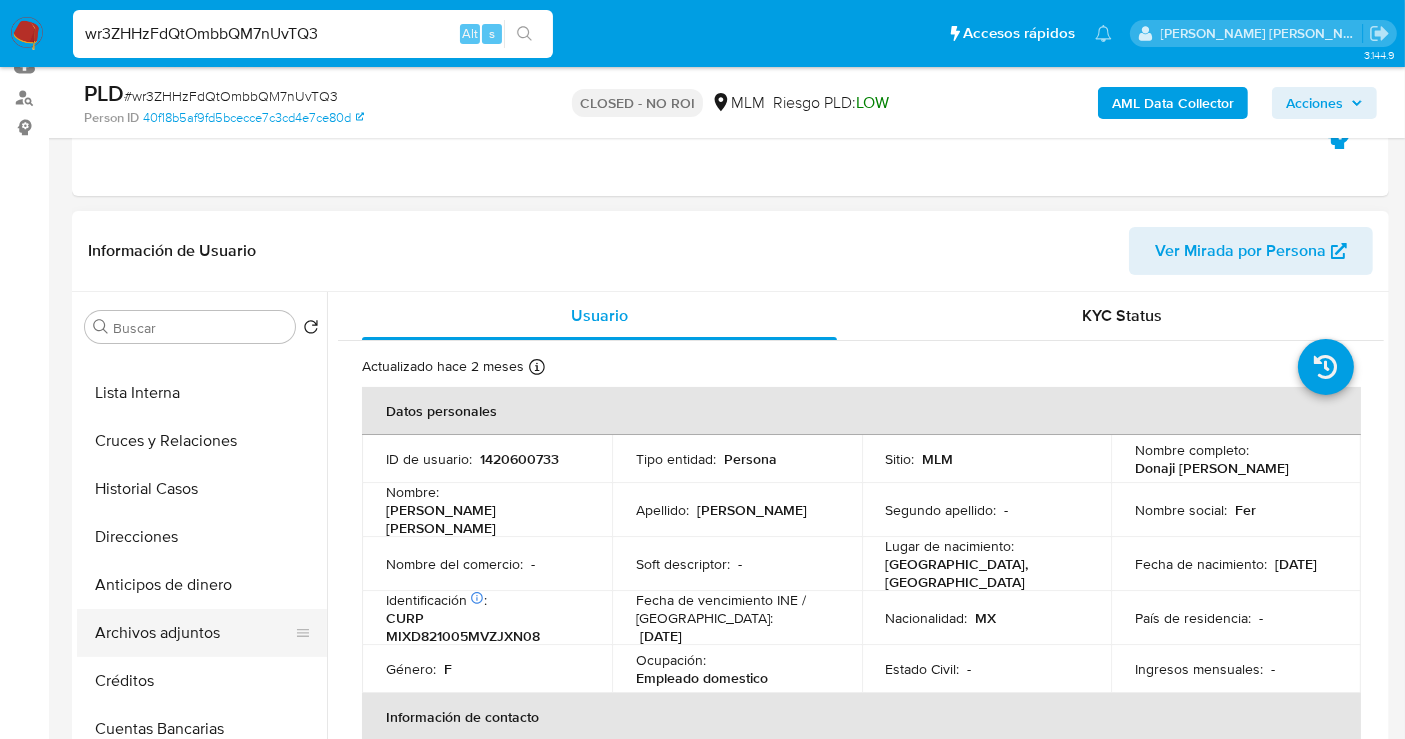 click on "Archivos adjuntos" at bounding box center [194, 633] 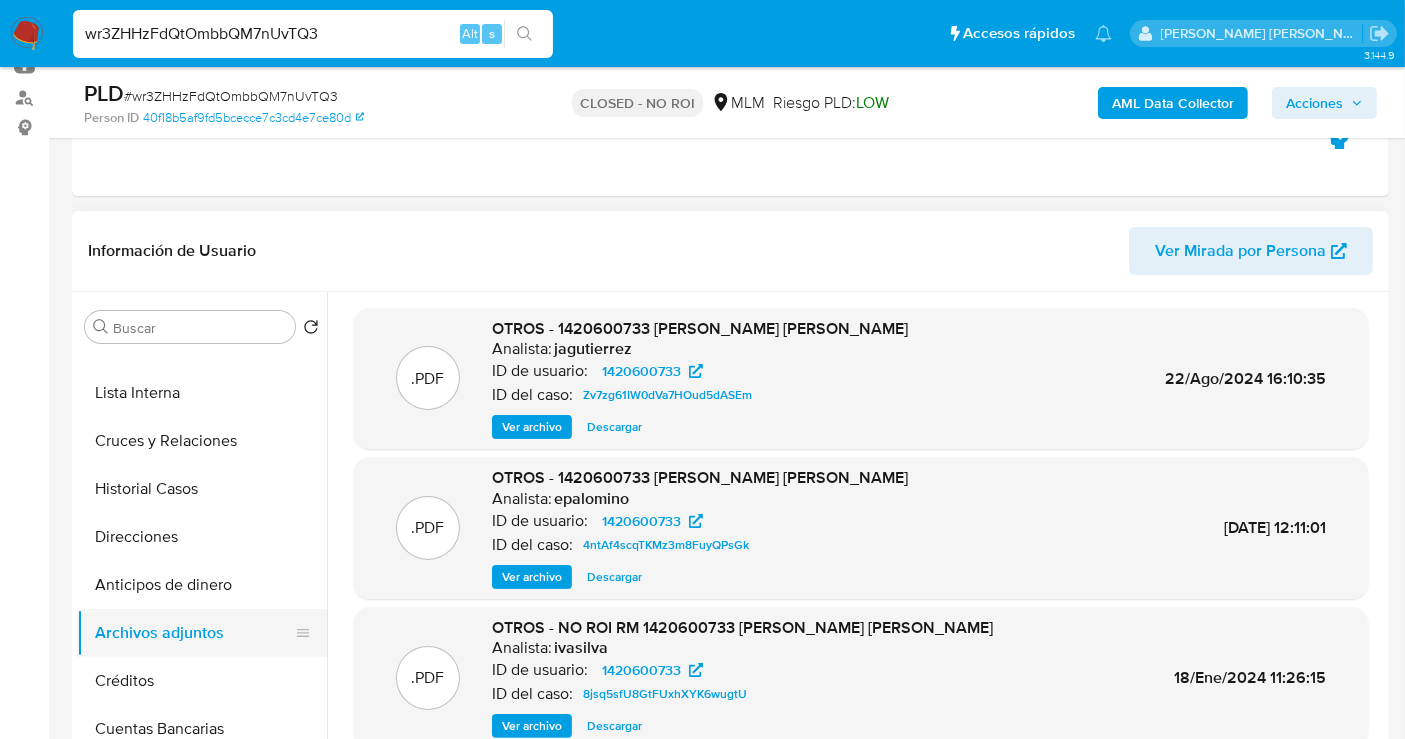 type 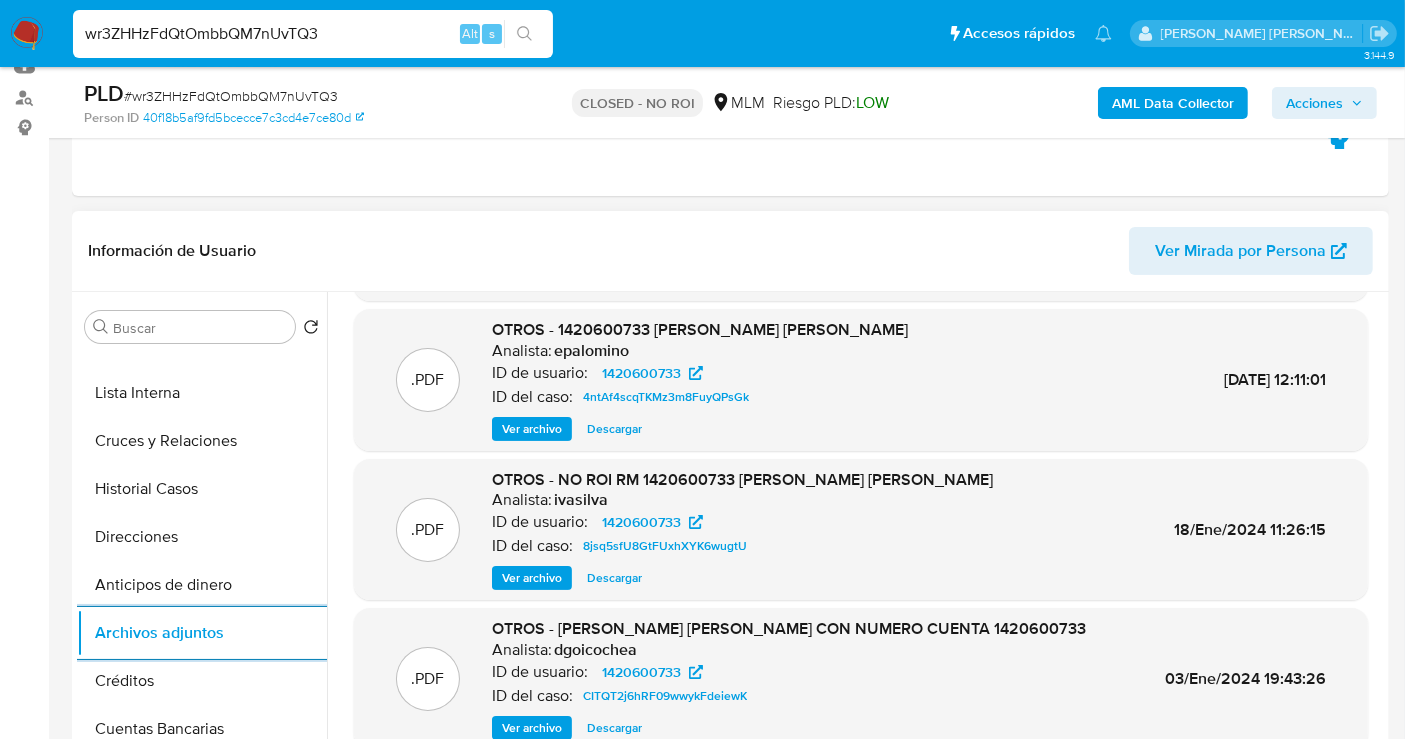 scroll, scrollTop: 168, scrollLeft: 0, axis: vertical 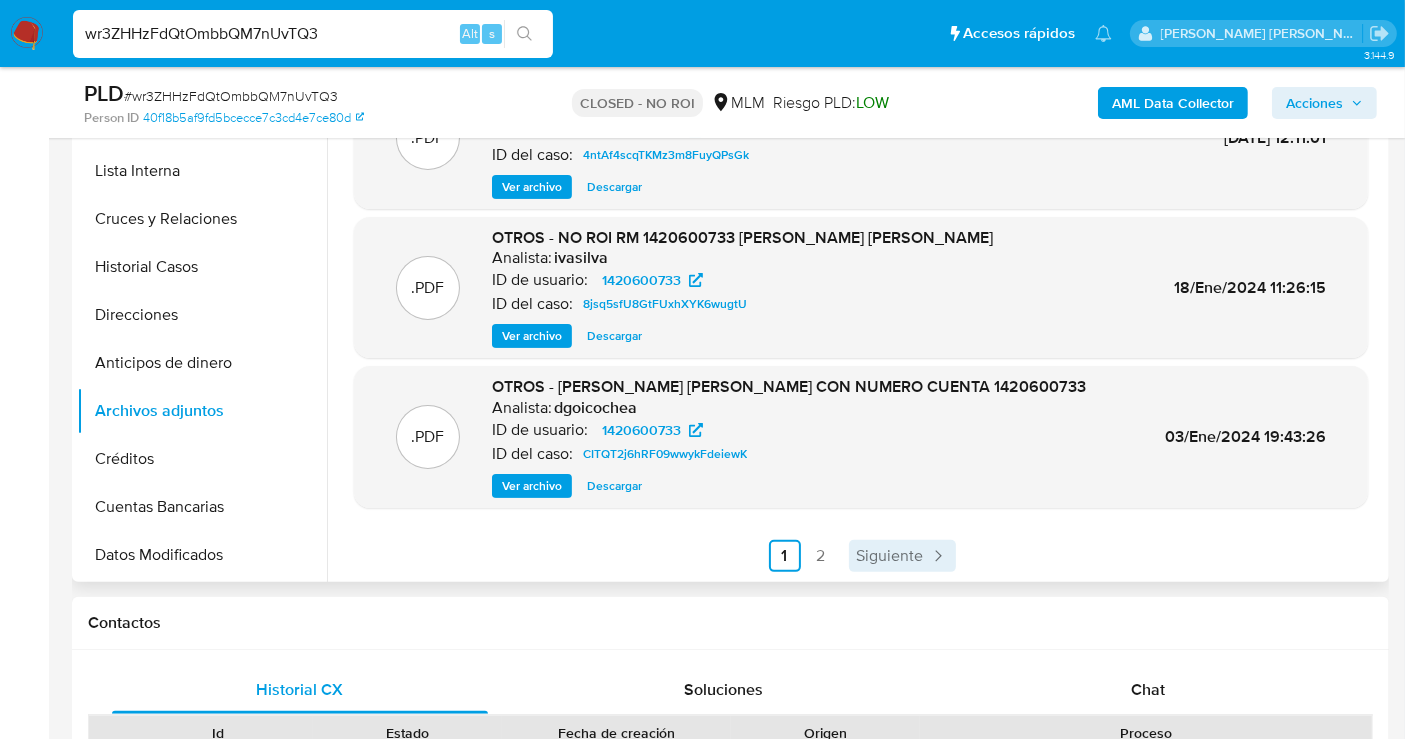 click on "Siguiente" at bounding box center (890, 556) 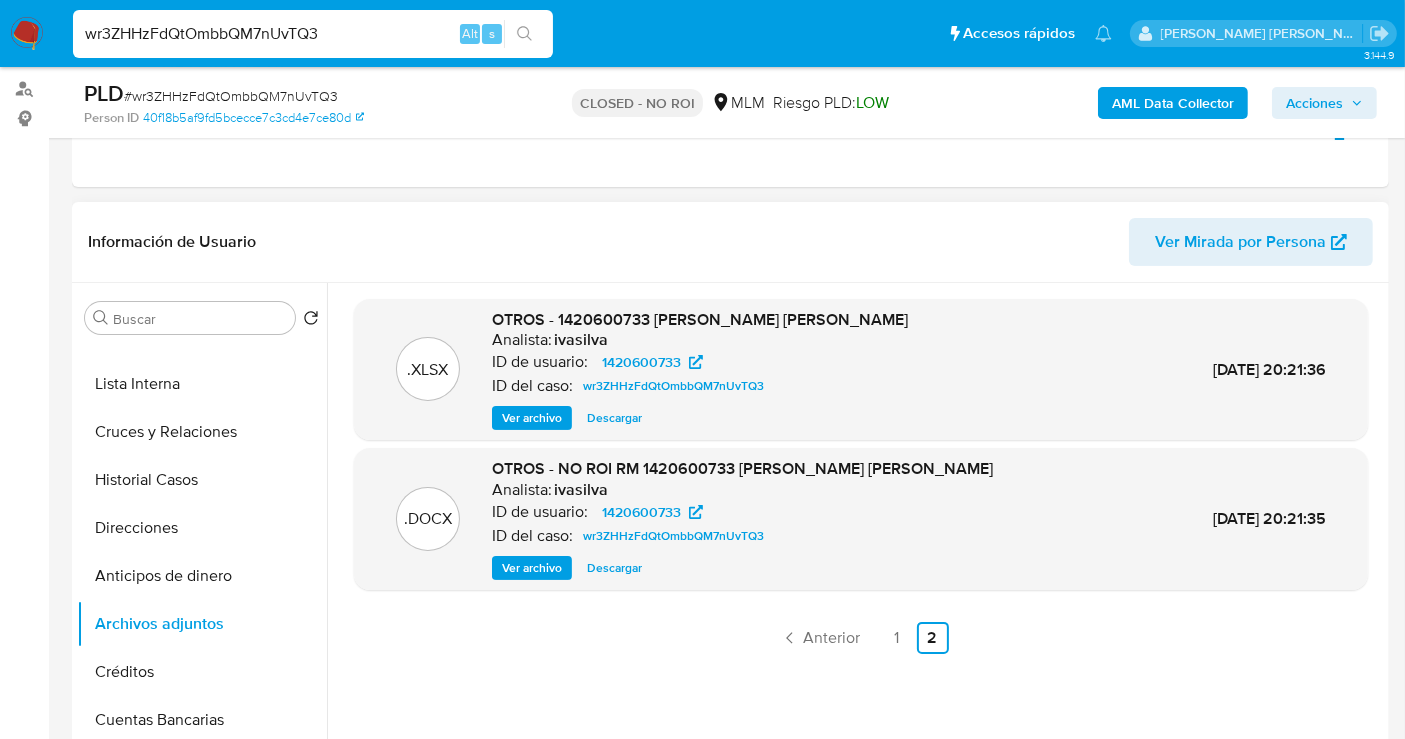 scroll, scrollTop: 222, scrollLeft: 0, axis: vertical 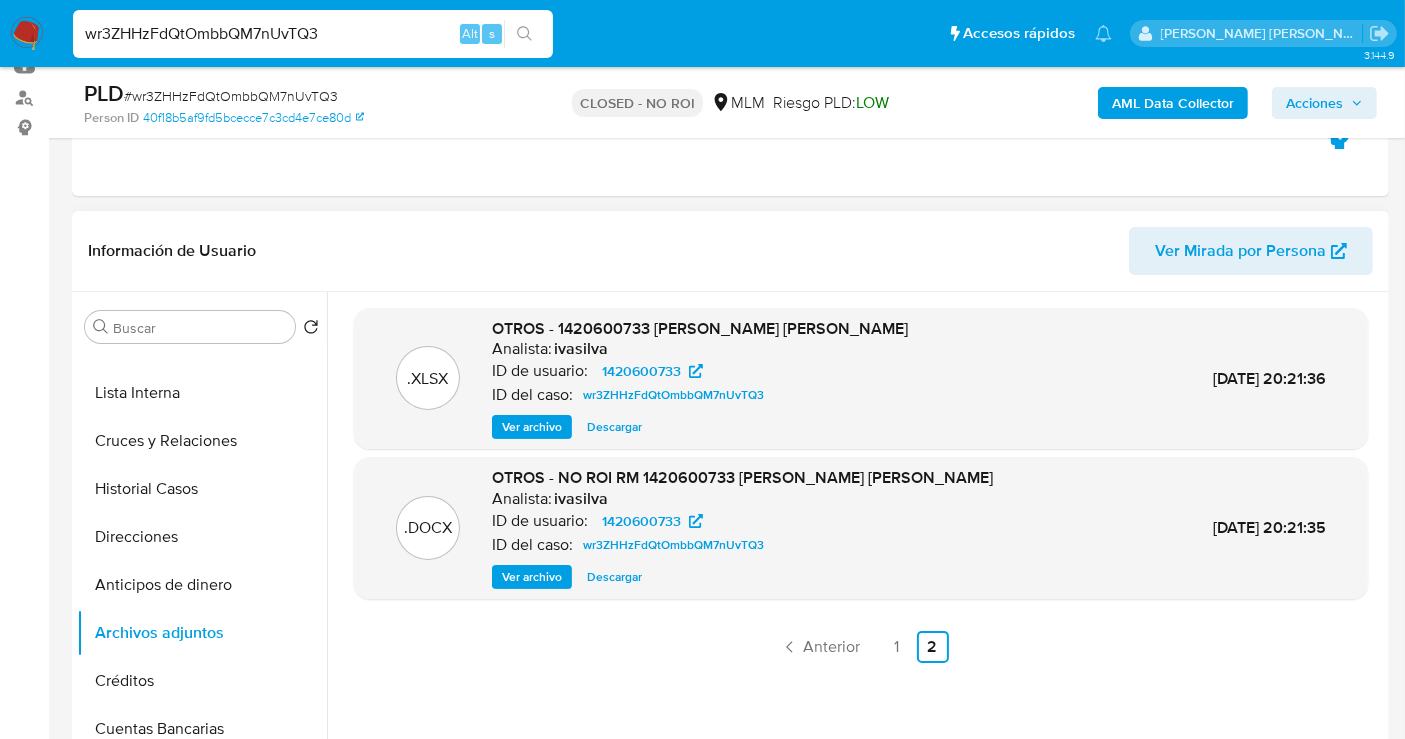 click on "Descargar" at bounding box center [614, 577] 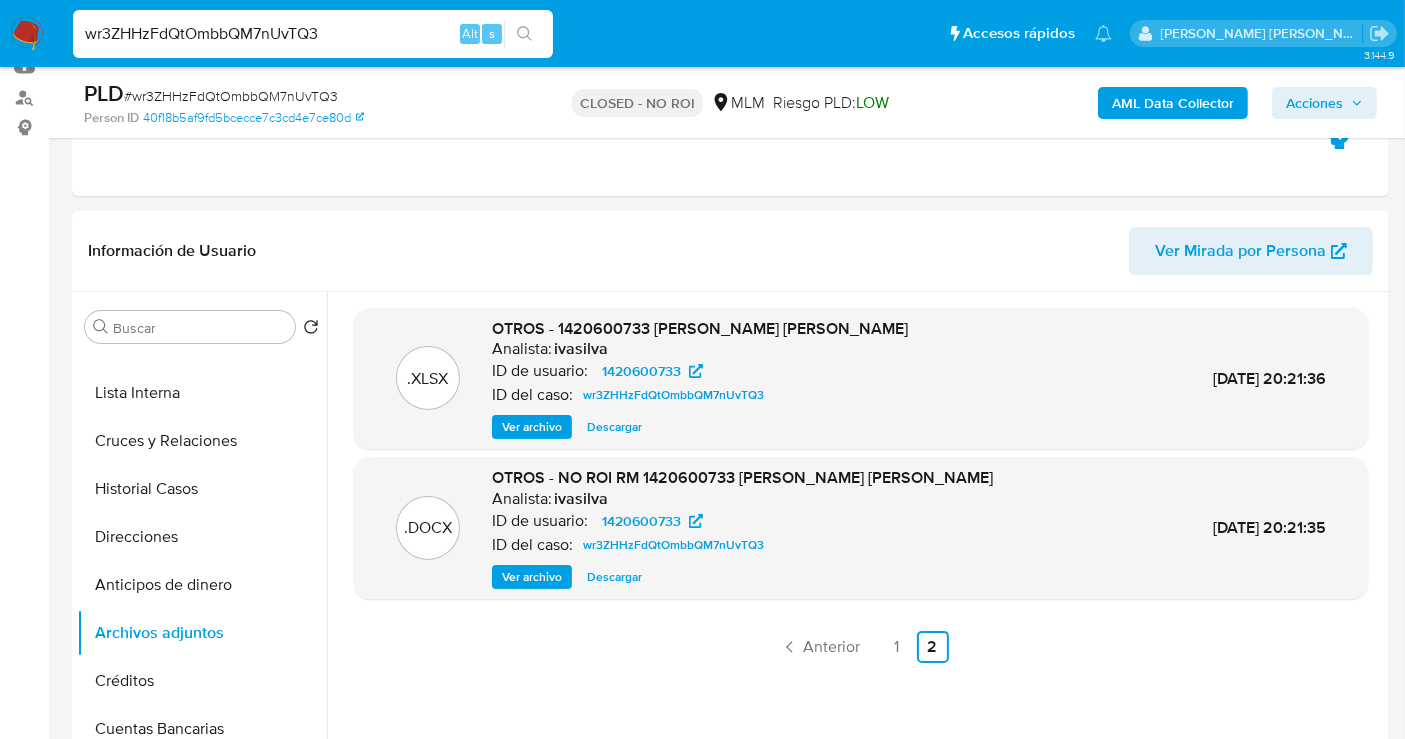 click on "wr3ZHHzFdQtOmbbQM7nUvTQ3" at bounding box center (313, 34) 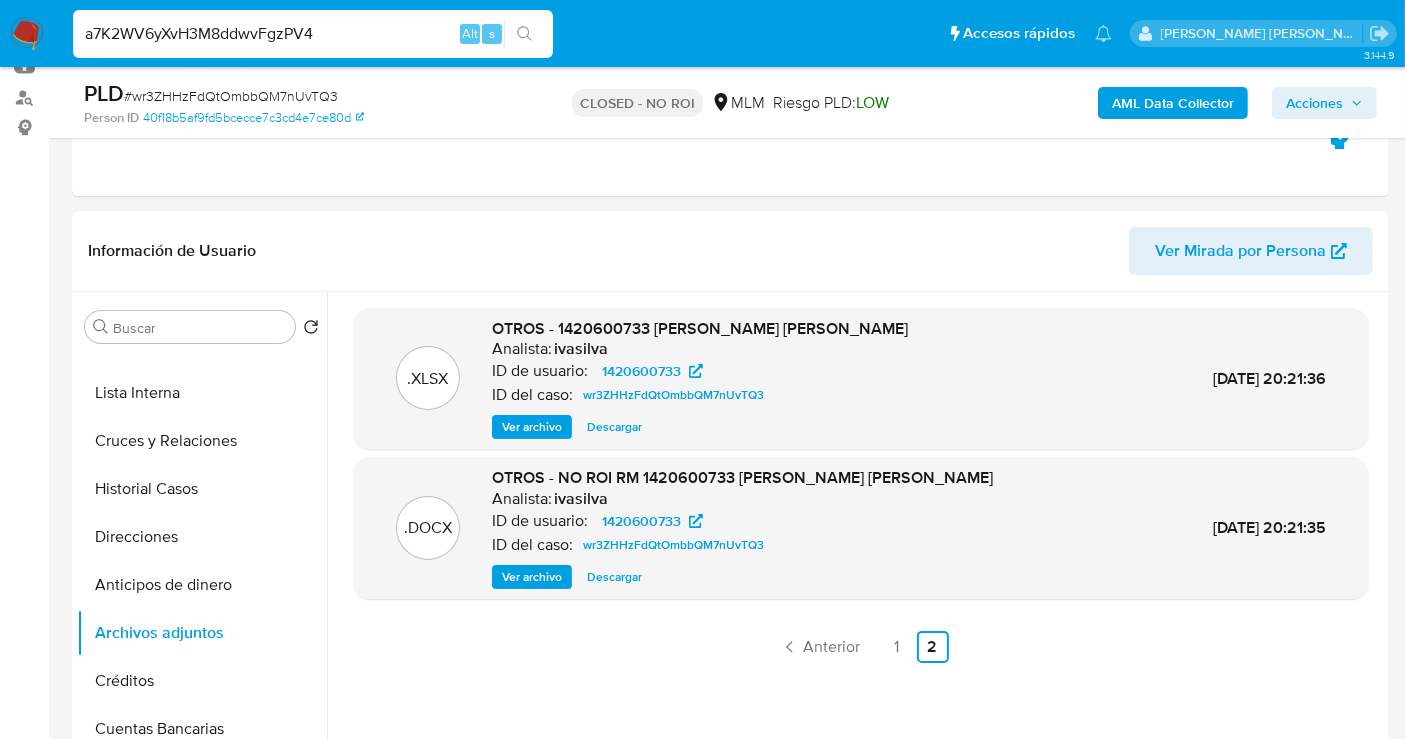 type on "a7K2WV6yXvH3M8ddwvFgzPV4" 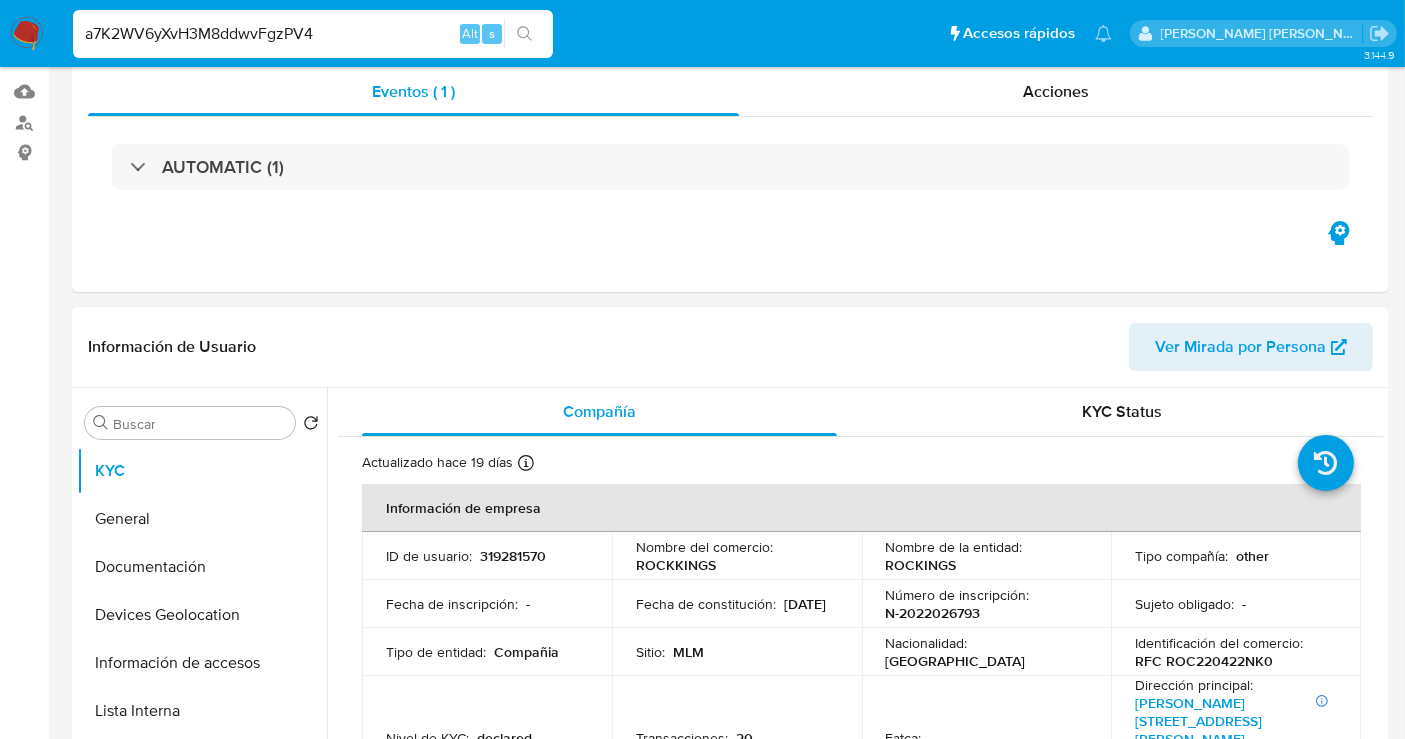 scroll, scrollTop: 444, scrollLeft: 0, axis: vertical 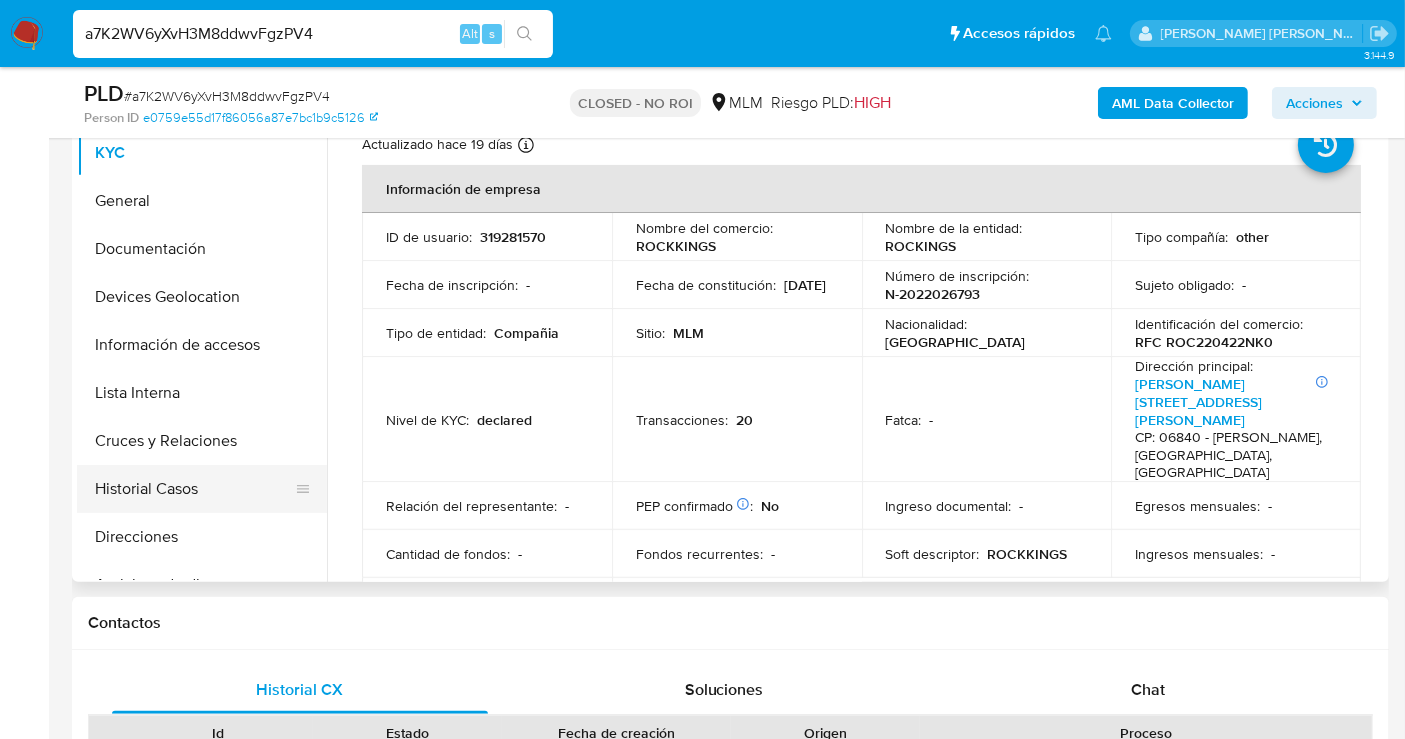 select on "10" 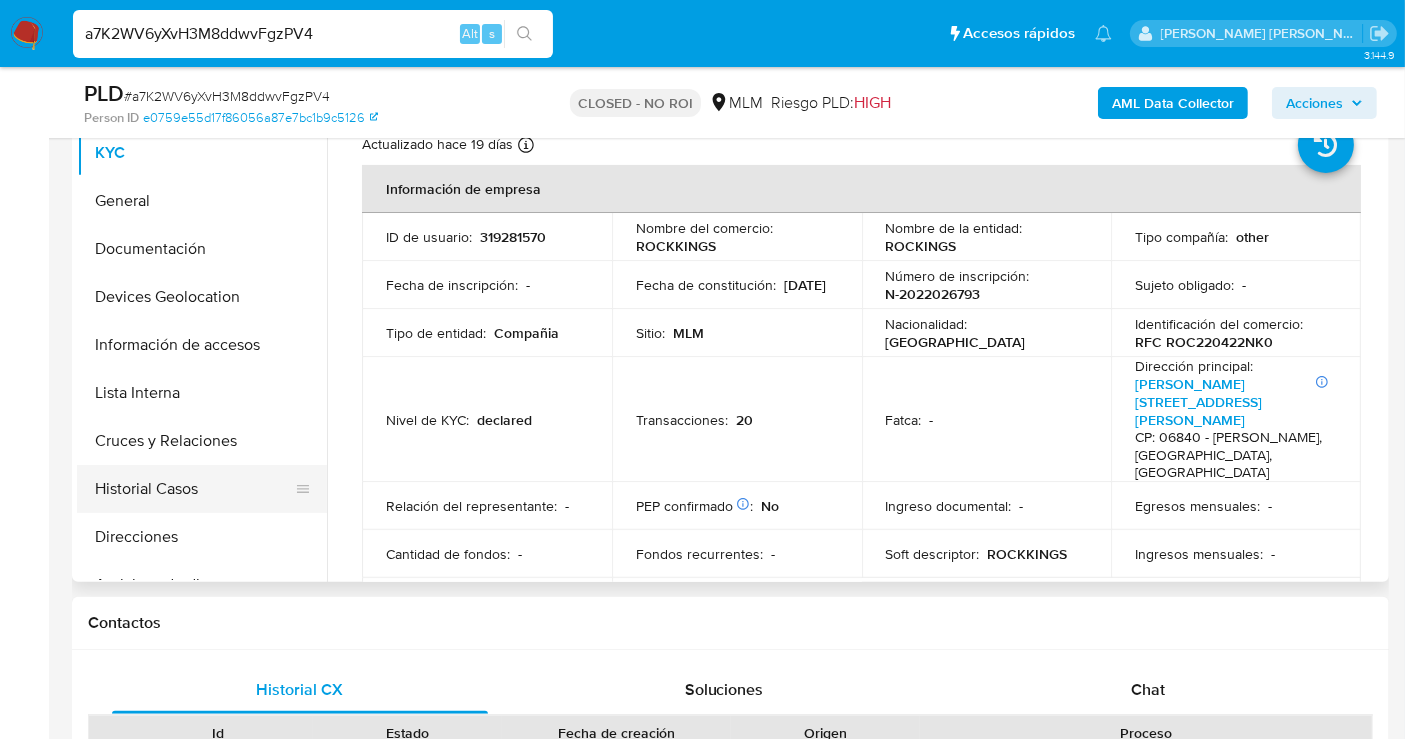drag, startPoint x: 177, startPoint y: 487, endPoint x: 176, endPoint y: 509, distance: 22.022715 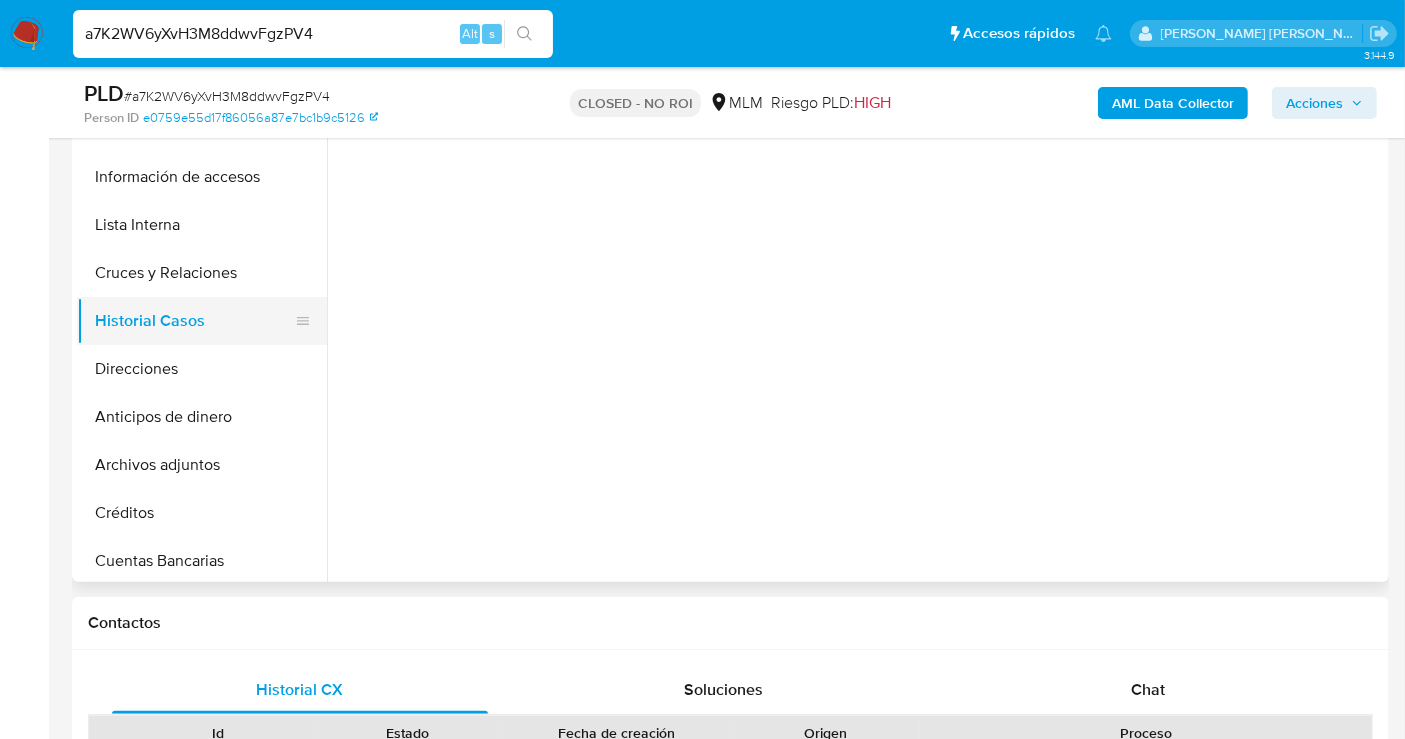 scroll, scrollTop: 333, scrollLeft: 0, axis: vertical 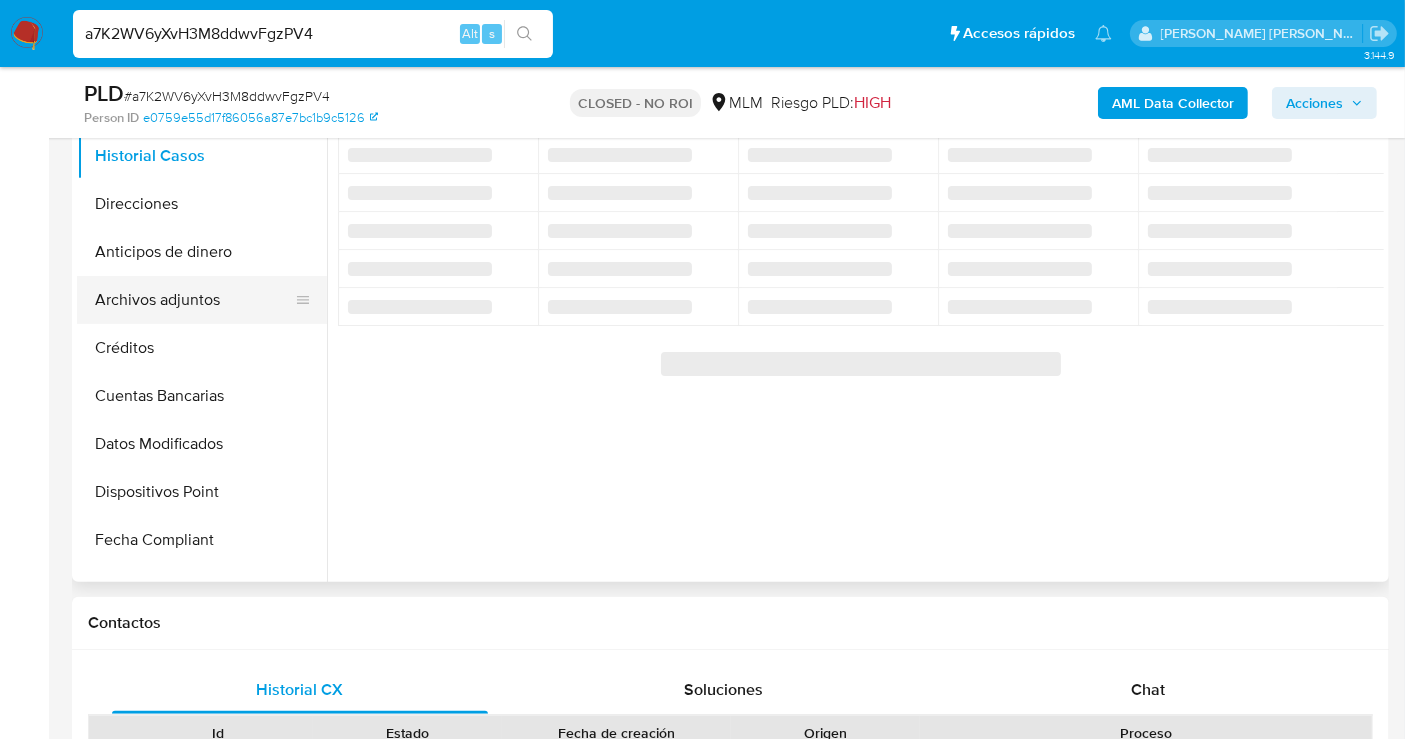 click on "Archivos adjuntos" at bounding box center [194, 300] 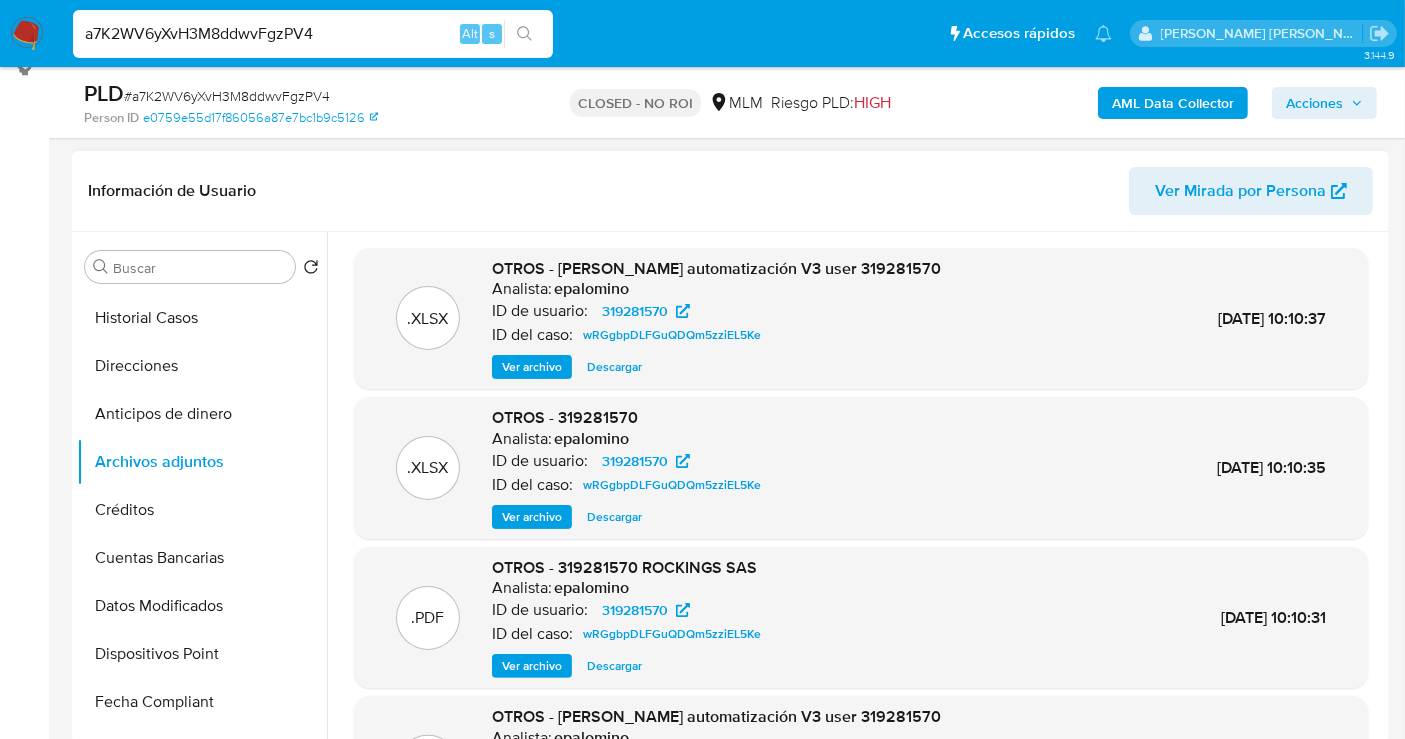 scroll, scrollTop: 333, scrollLeft: 0, axis: vertical 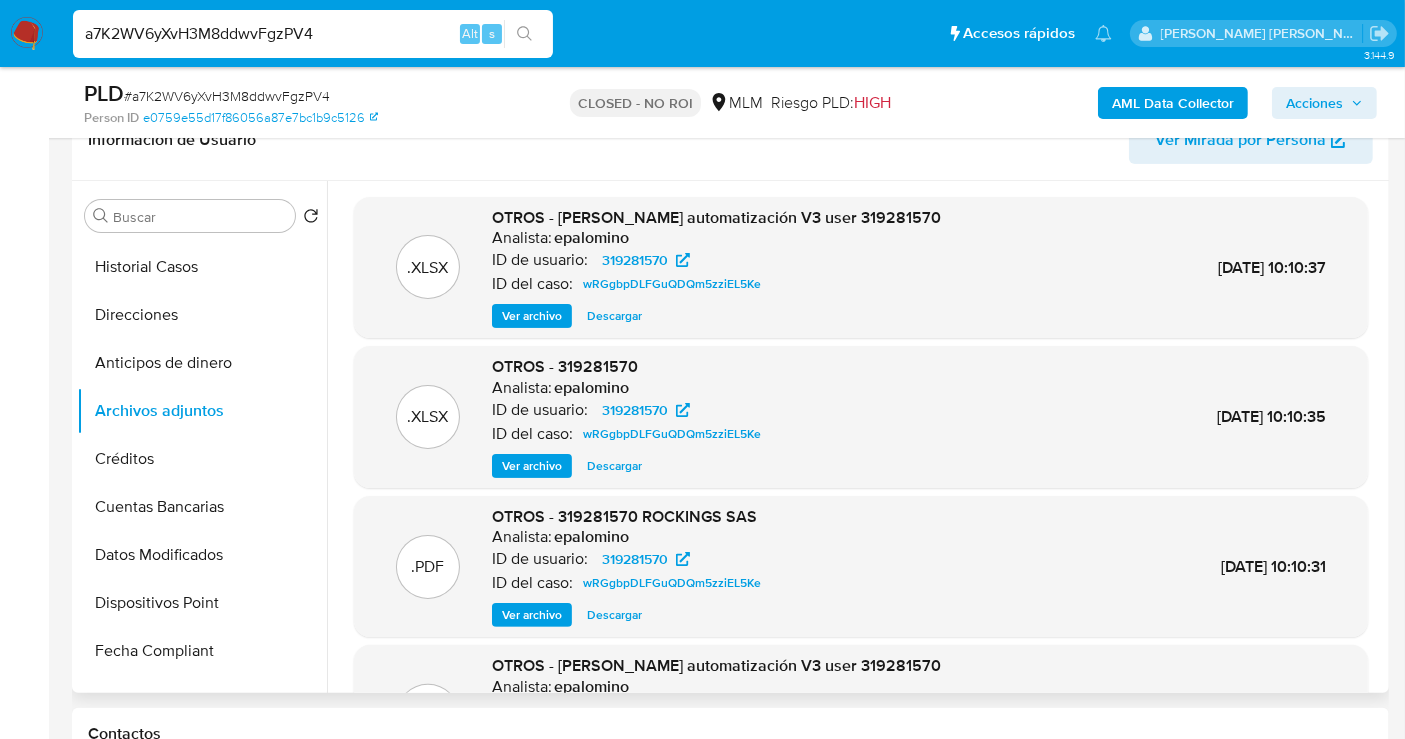 type 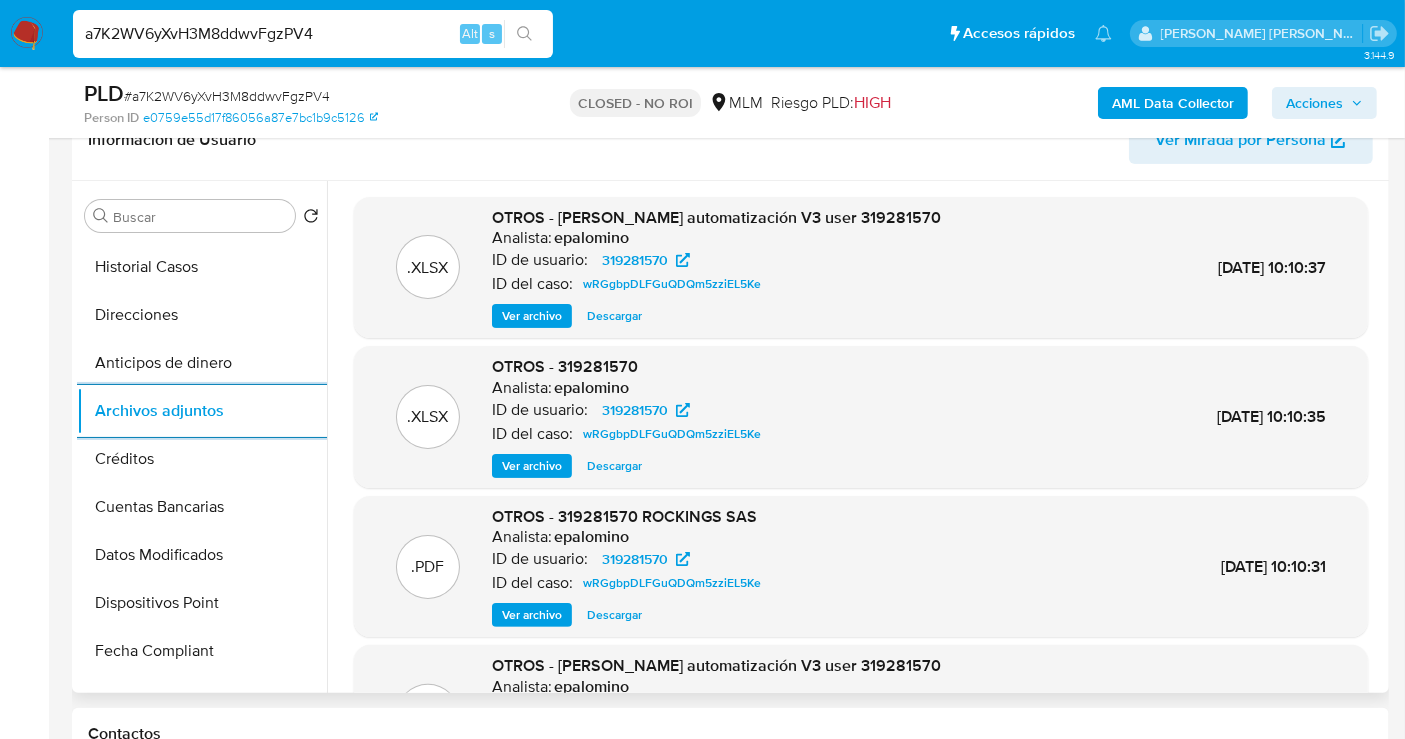 scroll, scrollTop: 168, scrollLeft: 0, axis: vertical 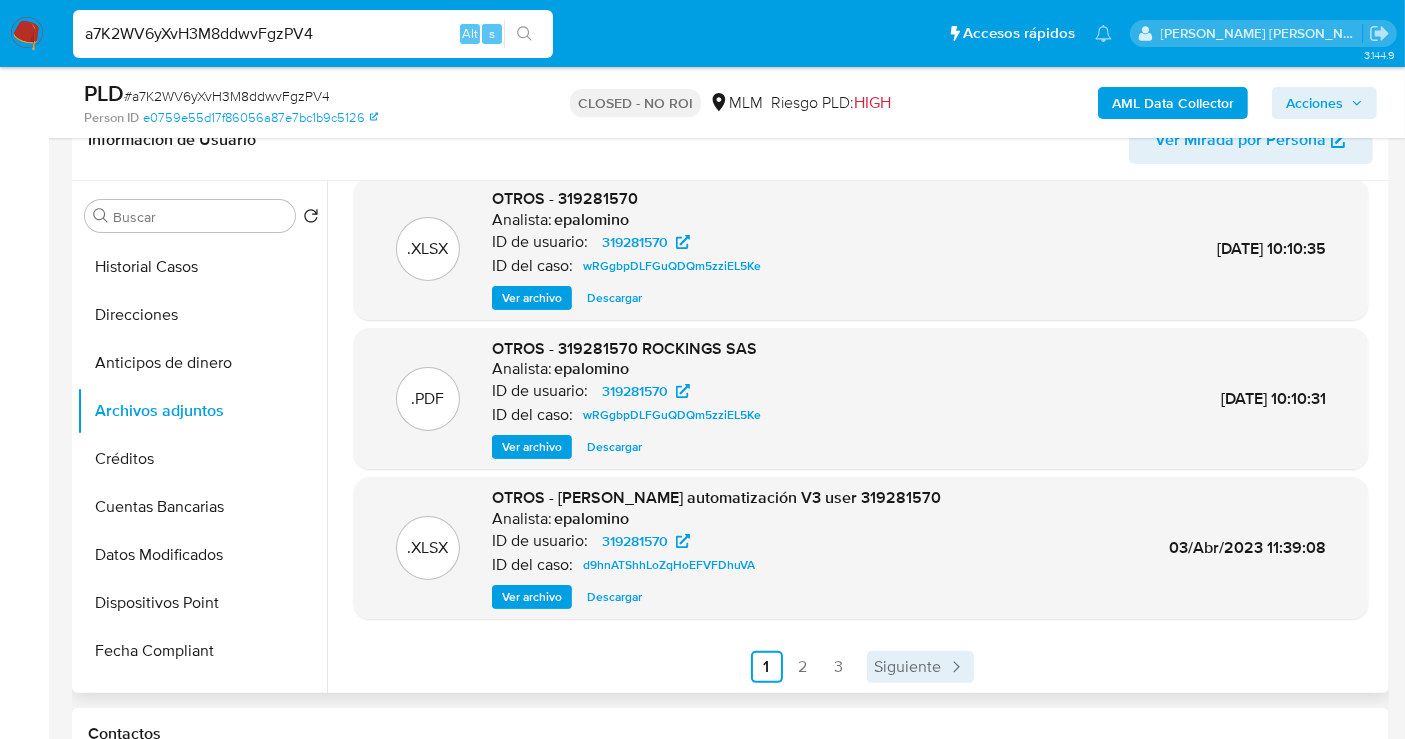 click on "Siguiente" at bounding box center (908, 667) 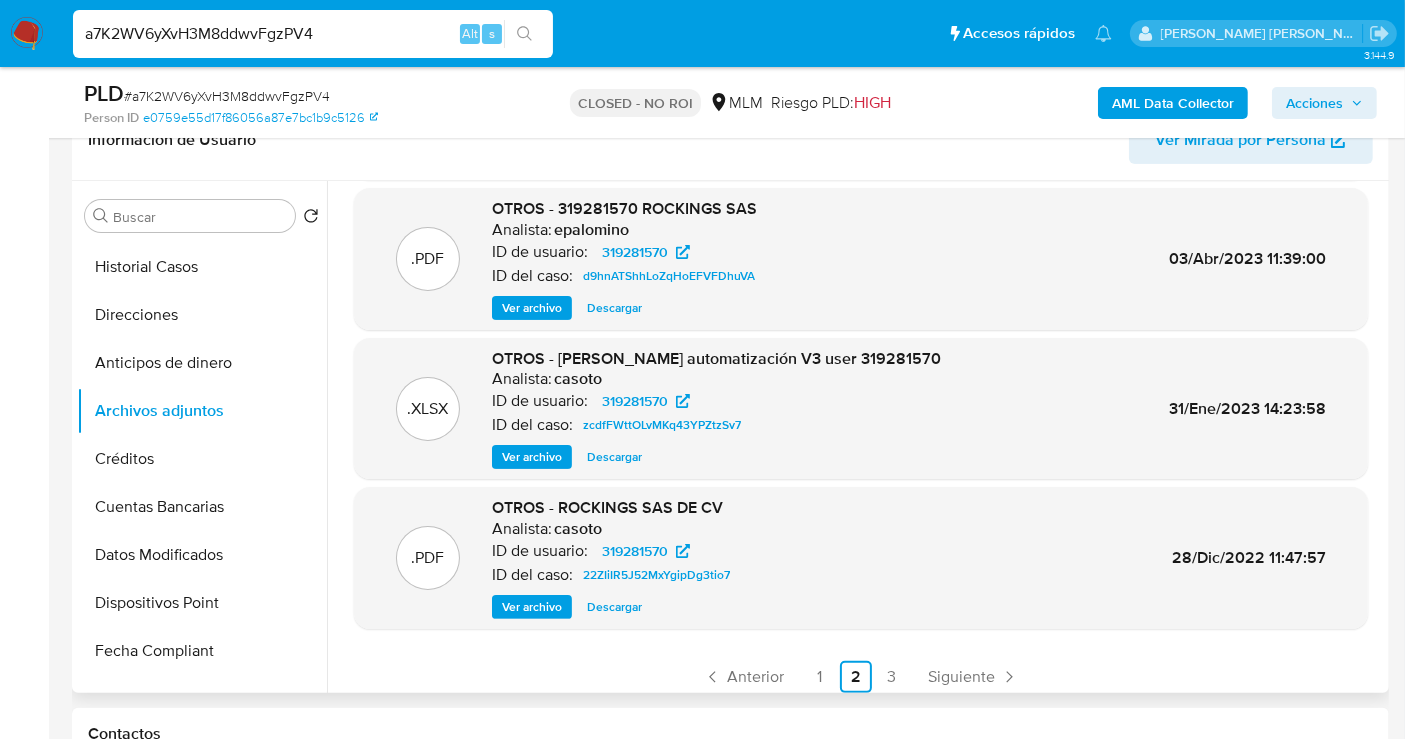 scroll, scrollTop: 168, scrollLeft: 0, axis: vertical 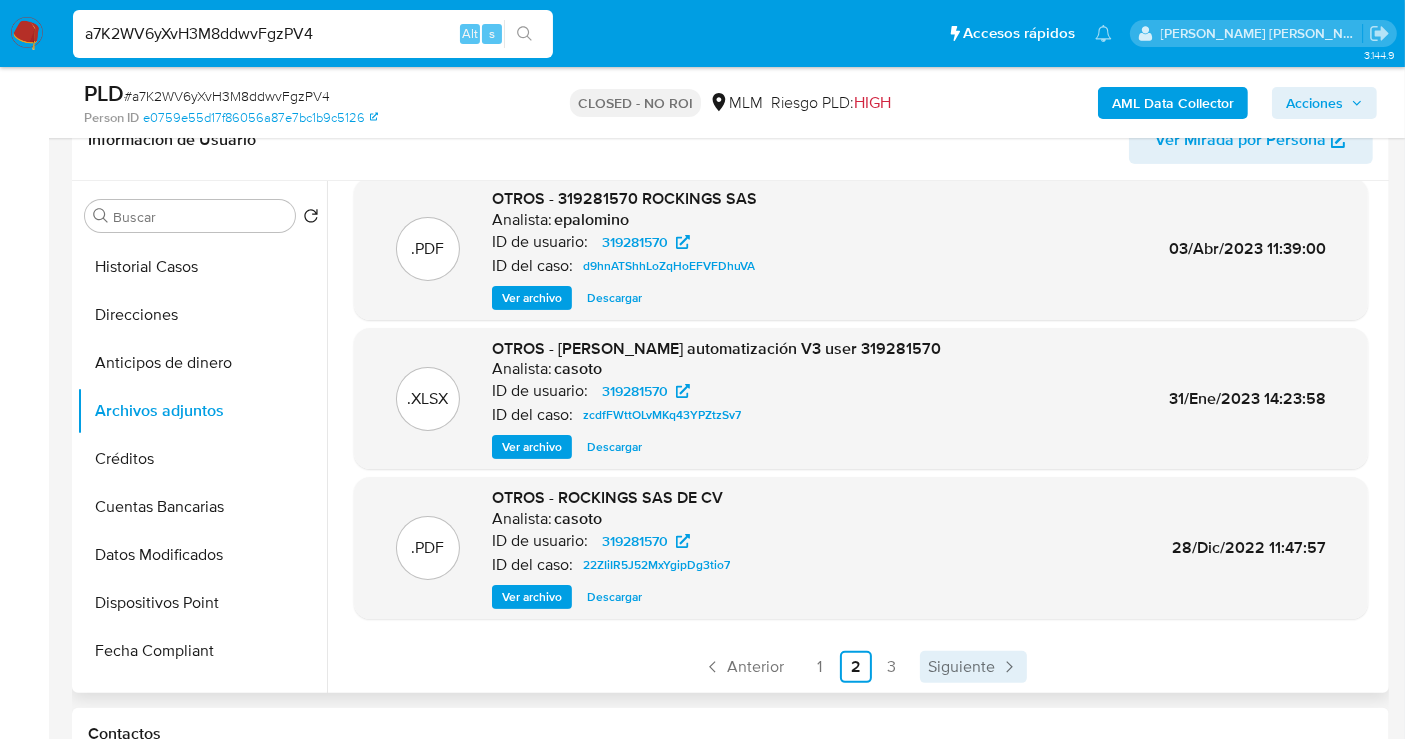 click on "Siguiente" at bounding box center [961, 667] 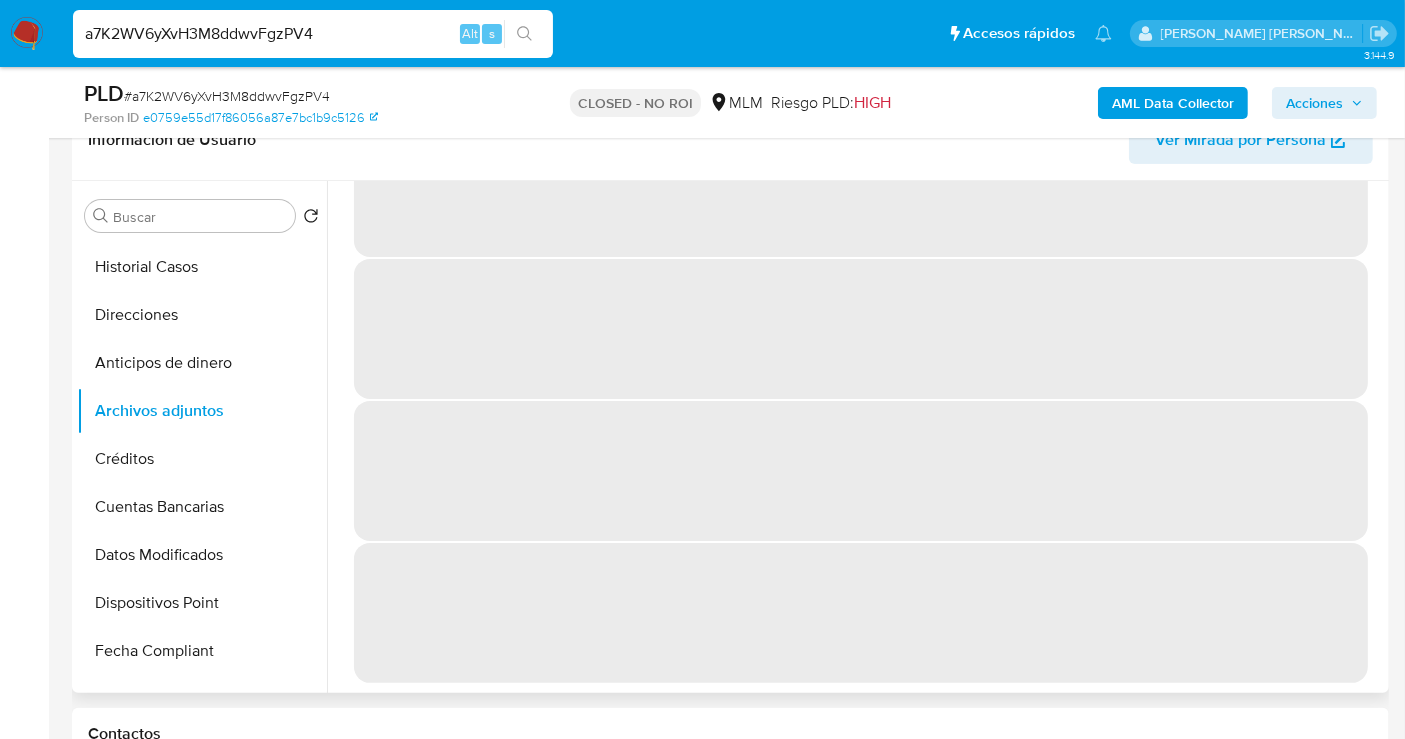 scroll, scrollTop: 0, scrollLeft: 0, axis: both 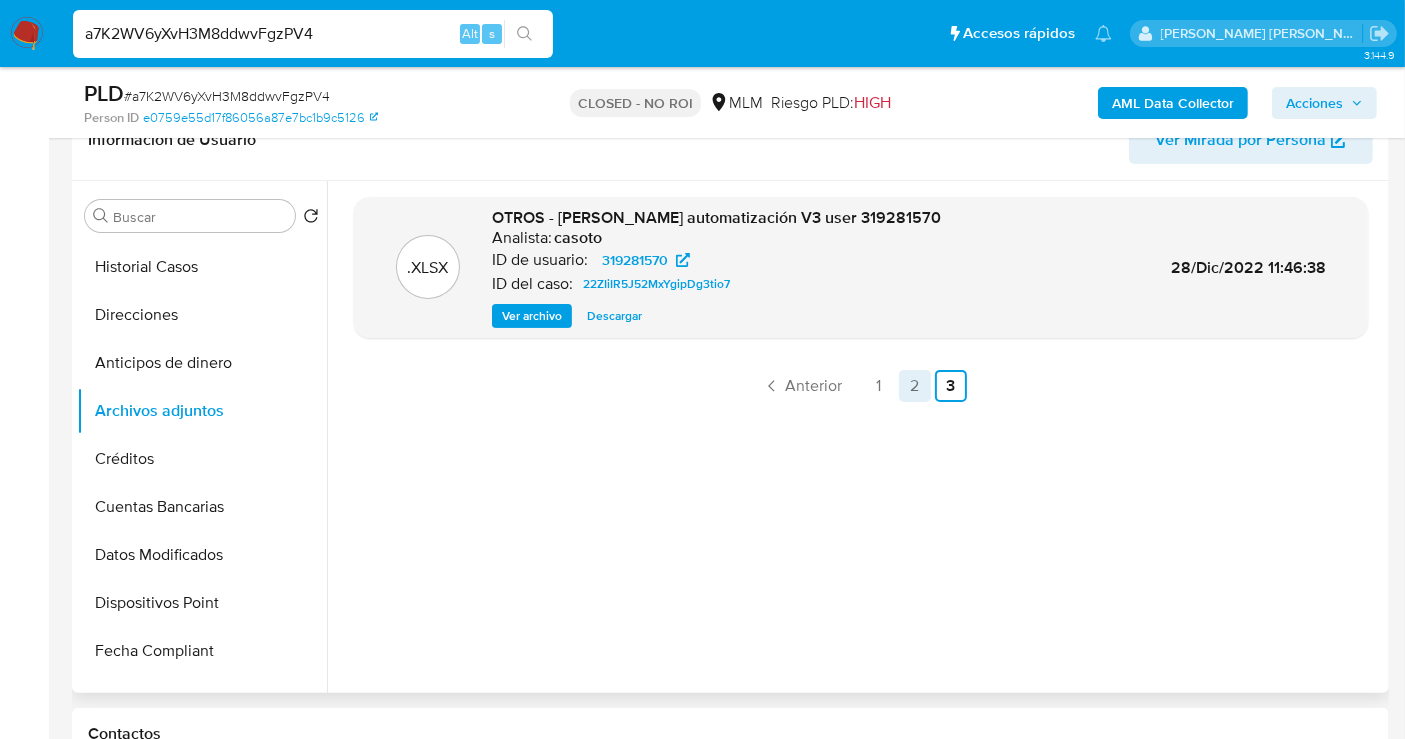 click on "2" at bounding box center [915, 386] 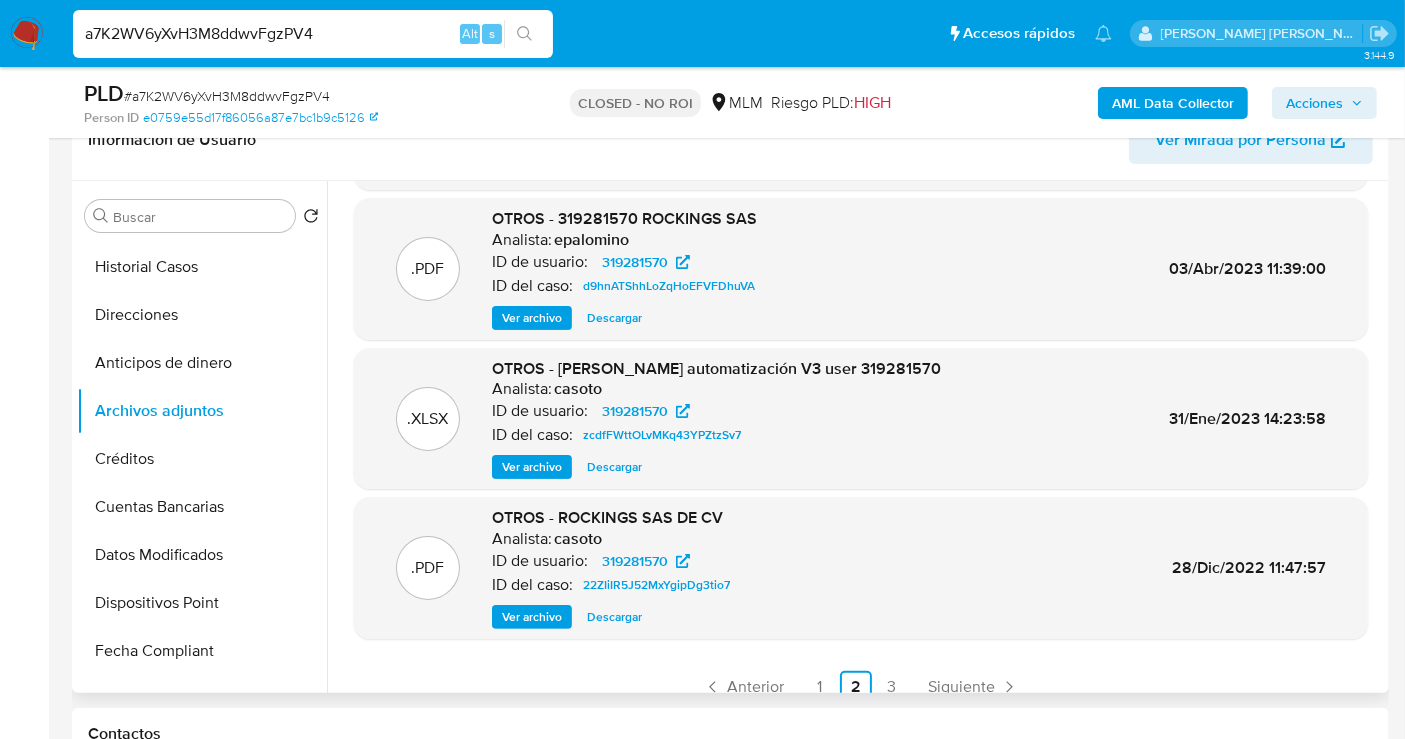 scroll, scrollTop: 168, scrollLeft: 0, axis: vertical 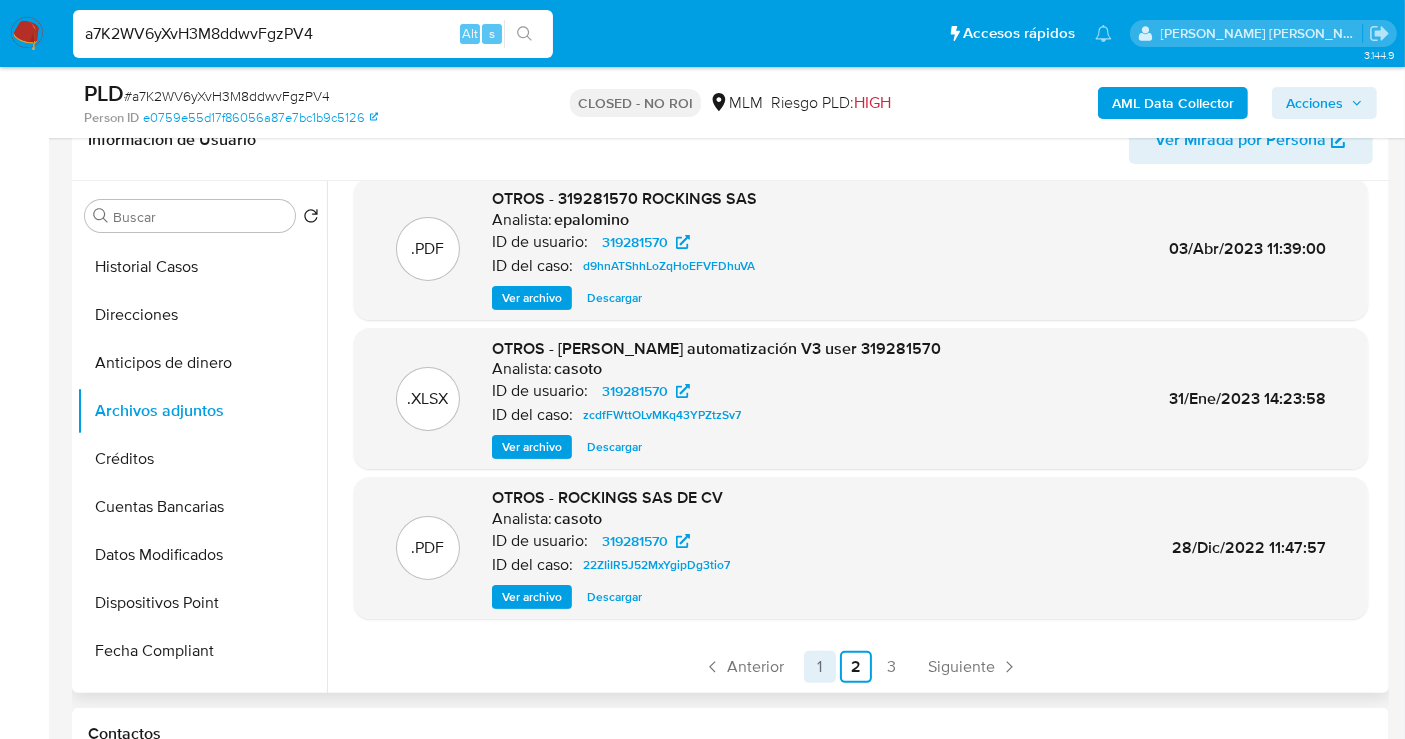 click on "1" at bounding box center [820, 667] 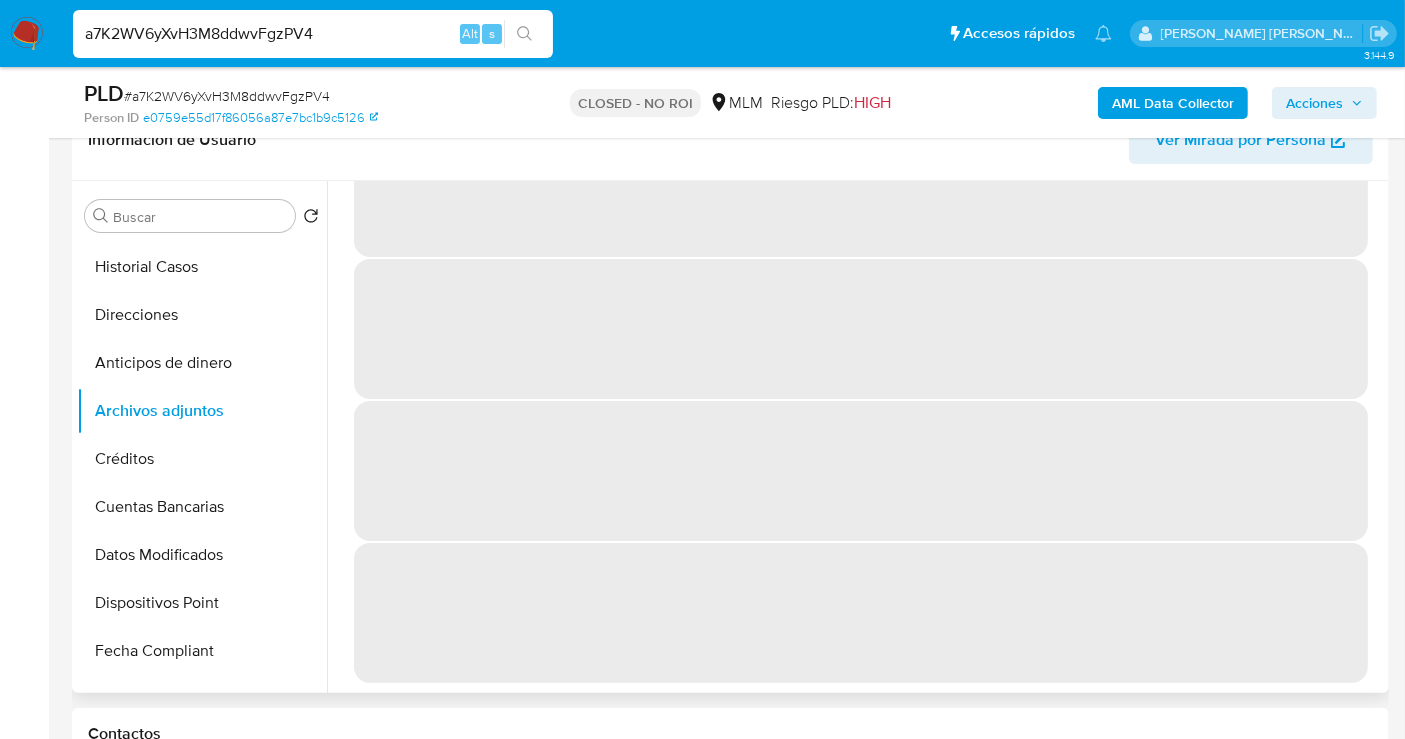 scroll, scrollTop: 0, scrollLeft: 0, axis: both 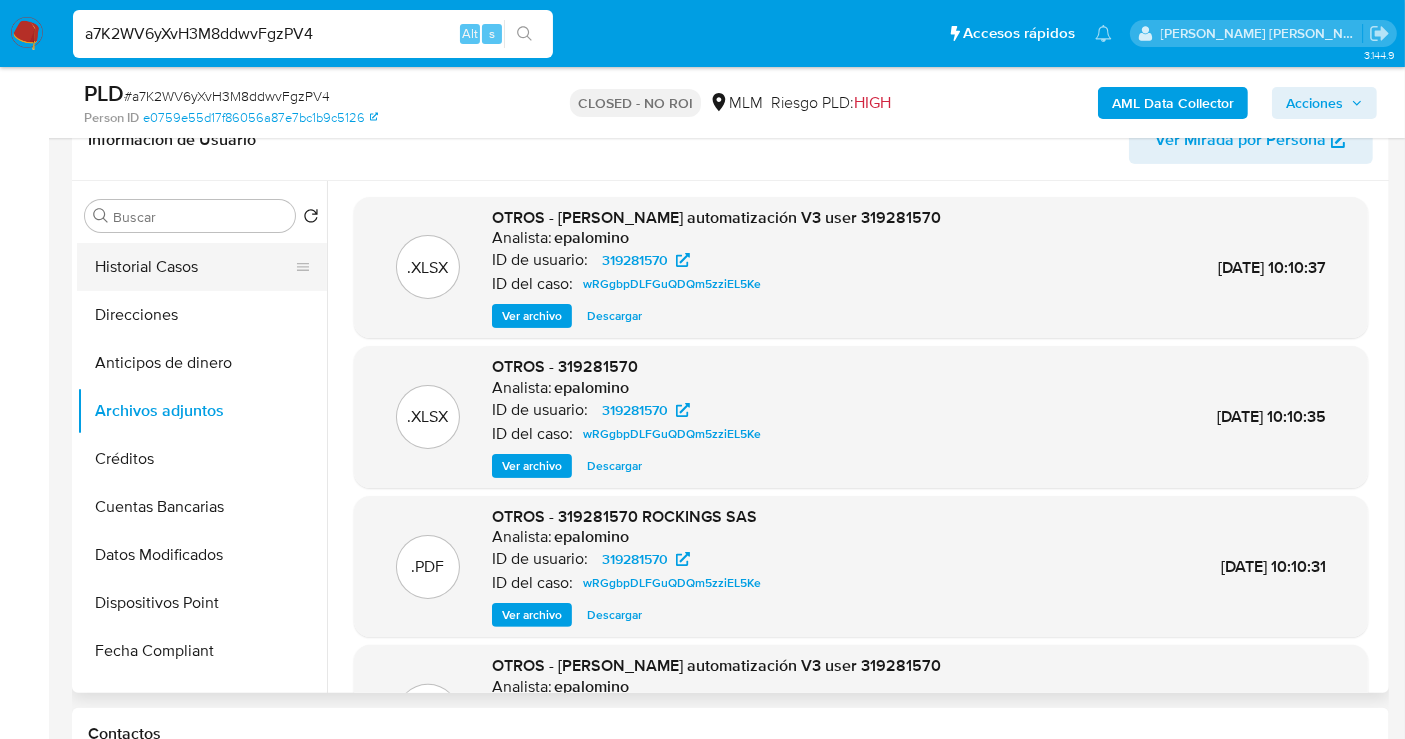 click on "Historial Casos" at bounding box center [194, 267] 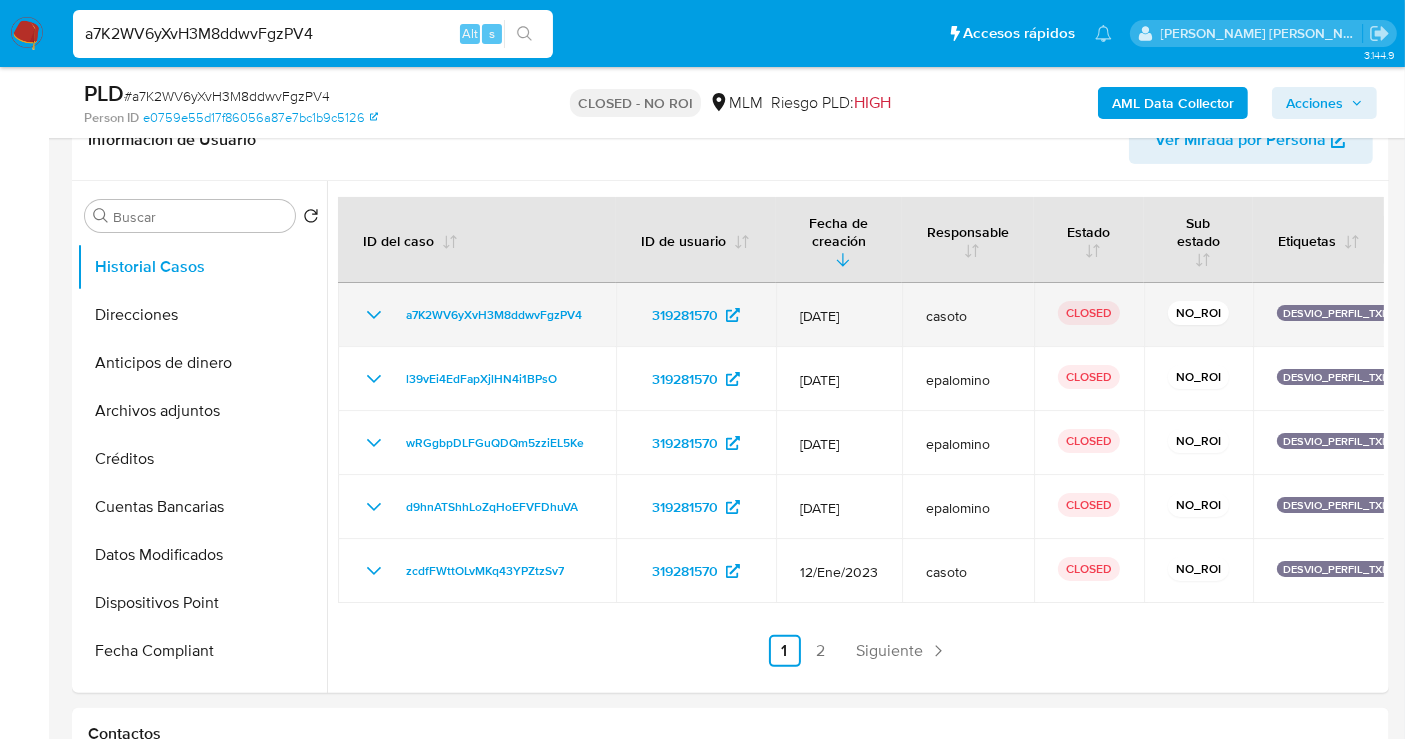 click 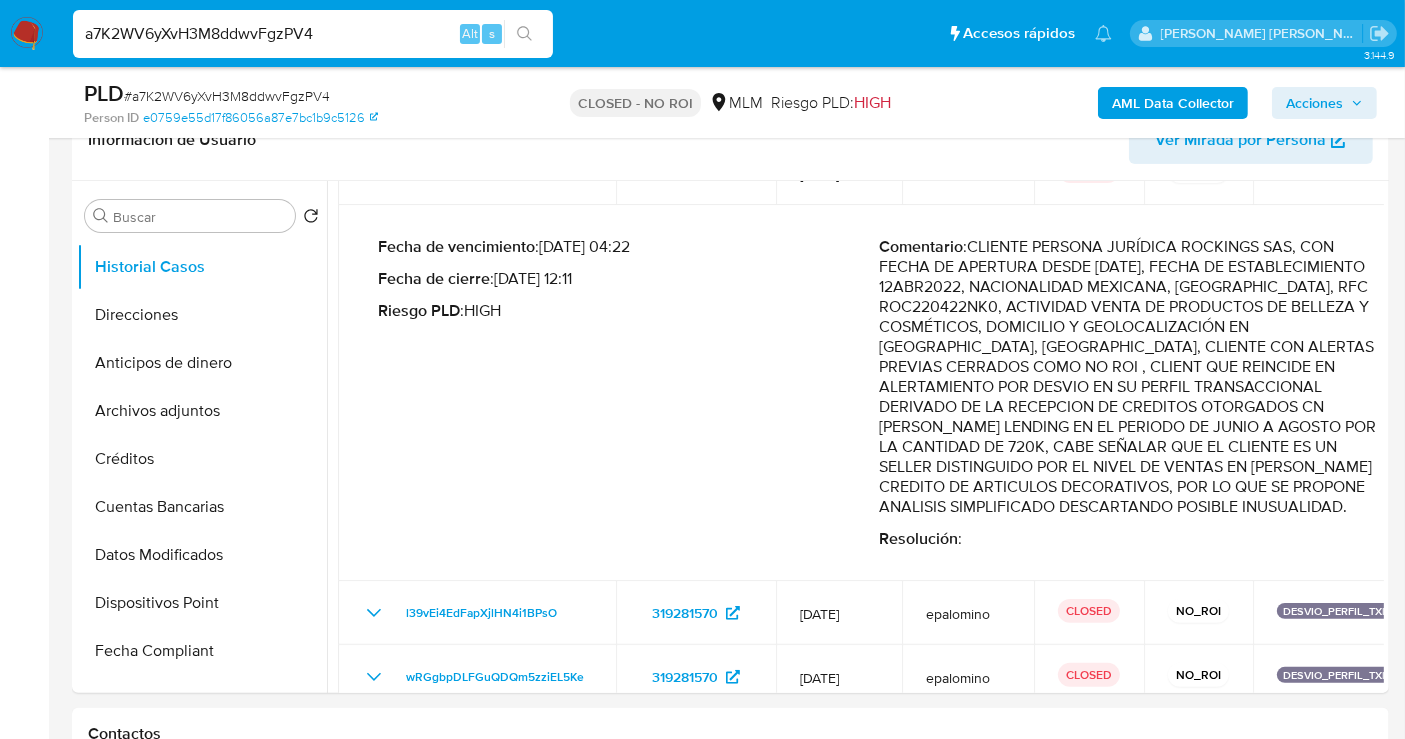 scroll, scrollTop: 0, scrollLeft: 0, axis: both 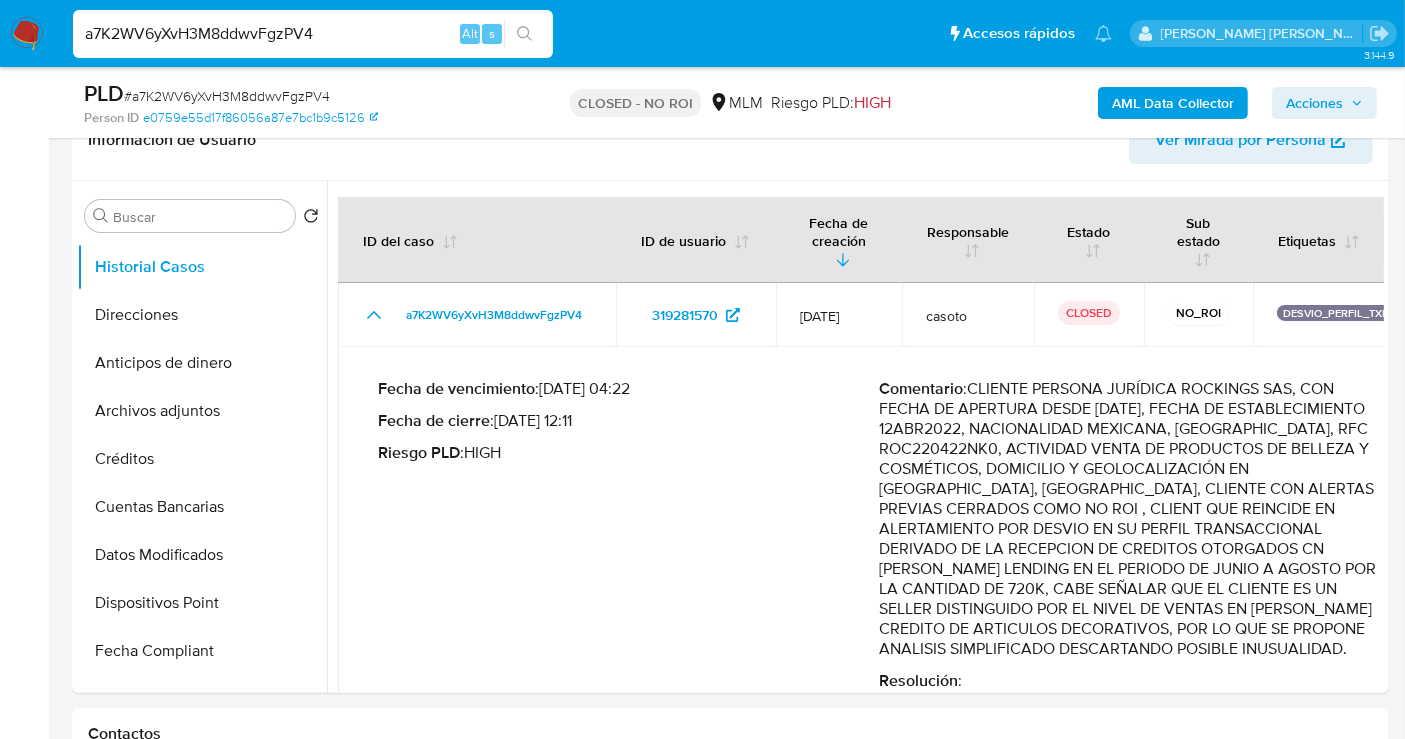 type 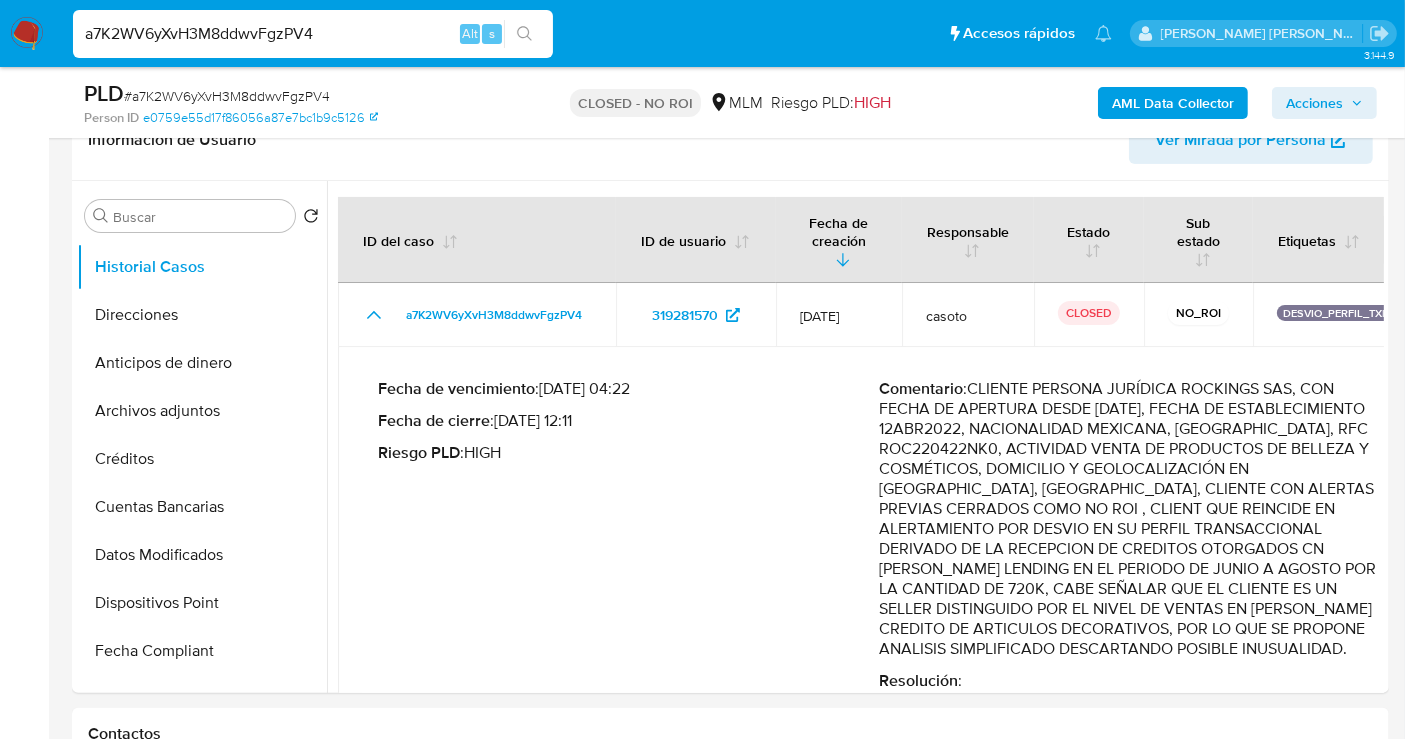 click on "a7K2WV6yXvH3M8ddwvFgzPV4" at bounding box center [313, 34] 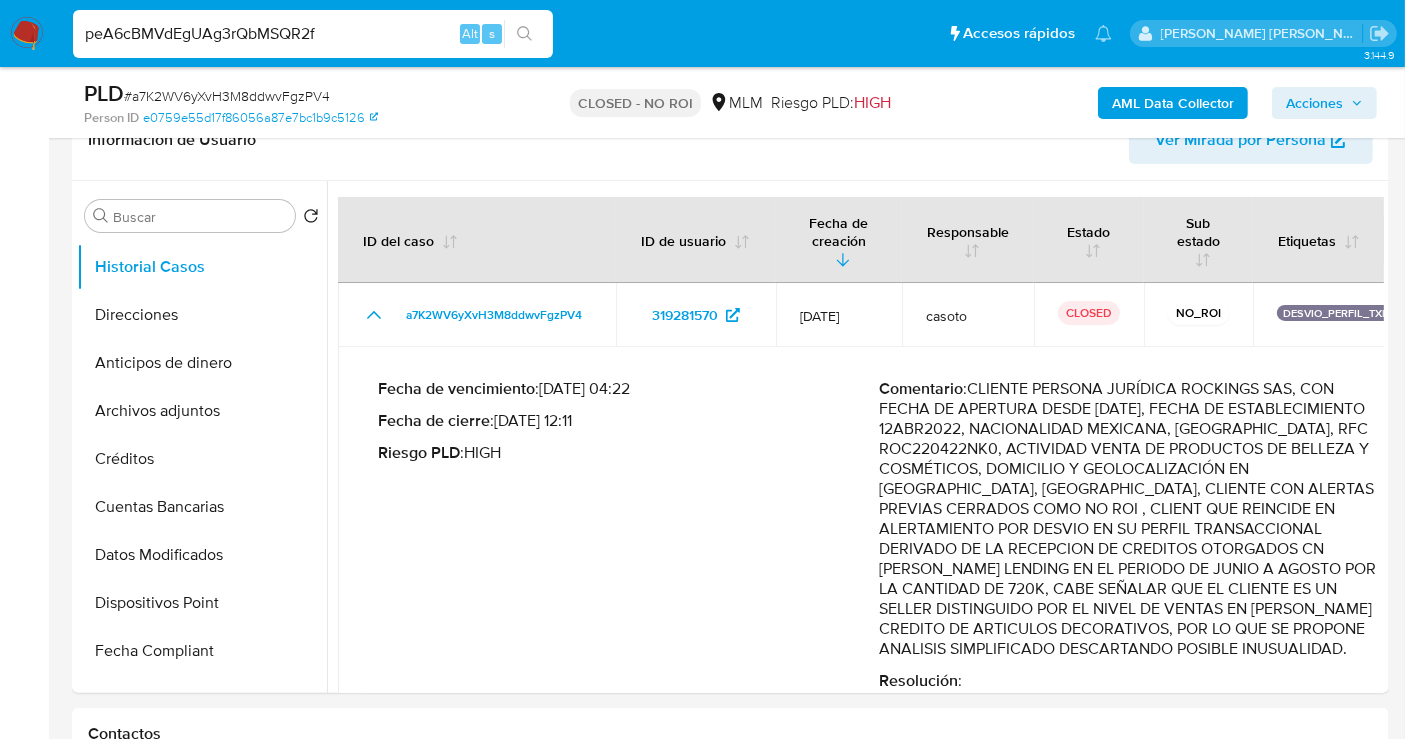 type on "peA6cBMVdEgUAg3rQbMSQR2f" 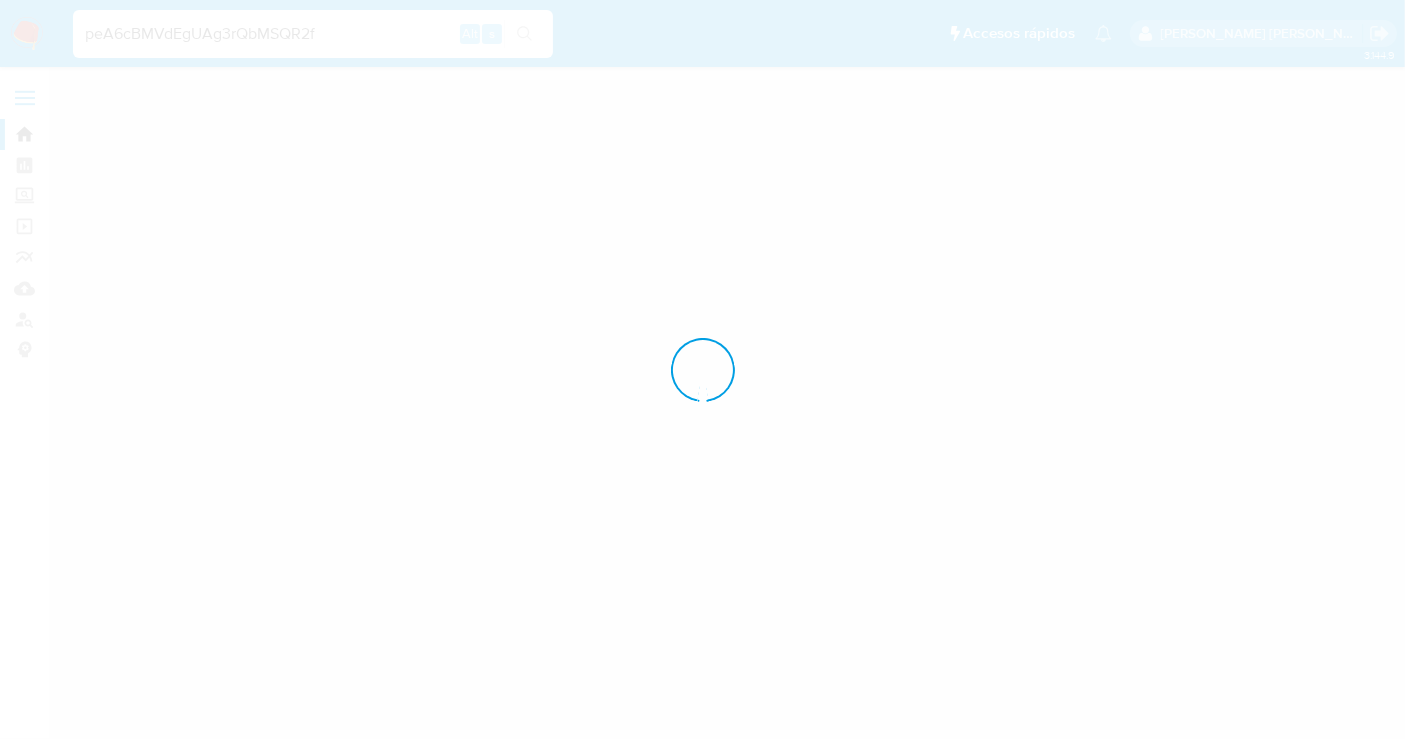 scroll, scrollTop: 0, scrollLeft: 0, axis: both 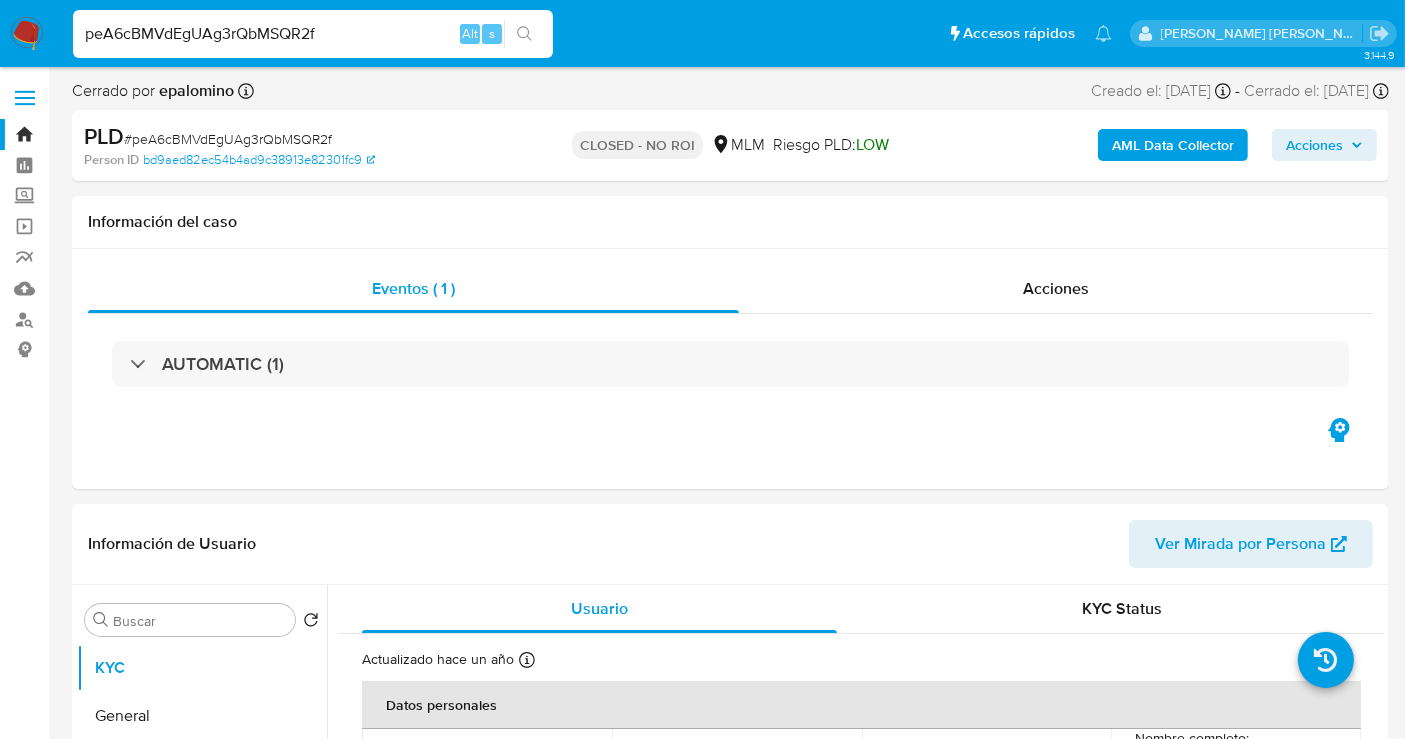 select on "10" 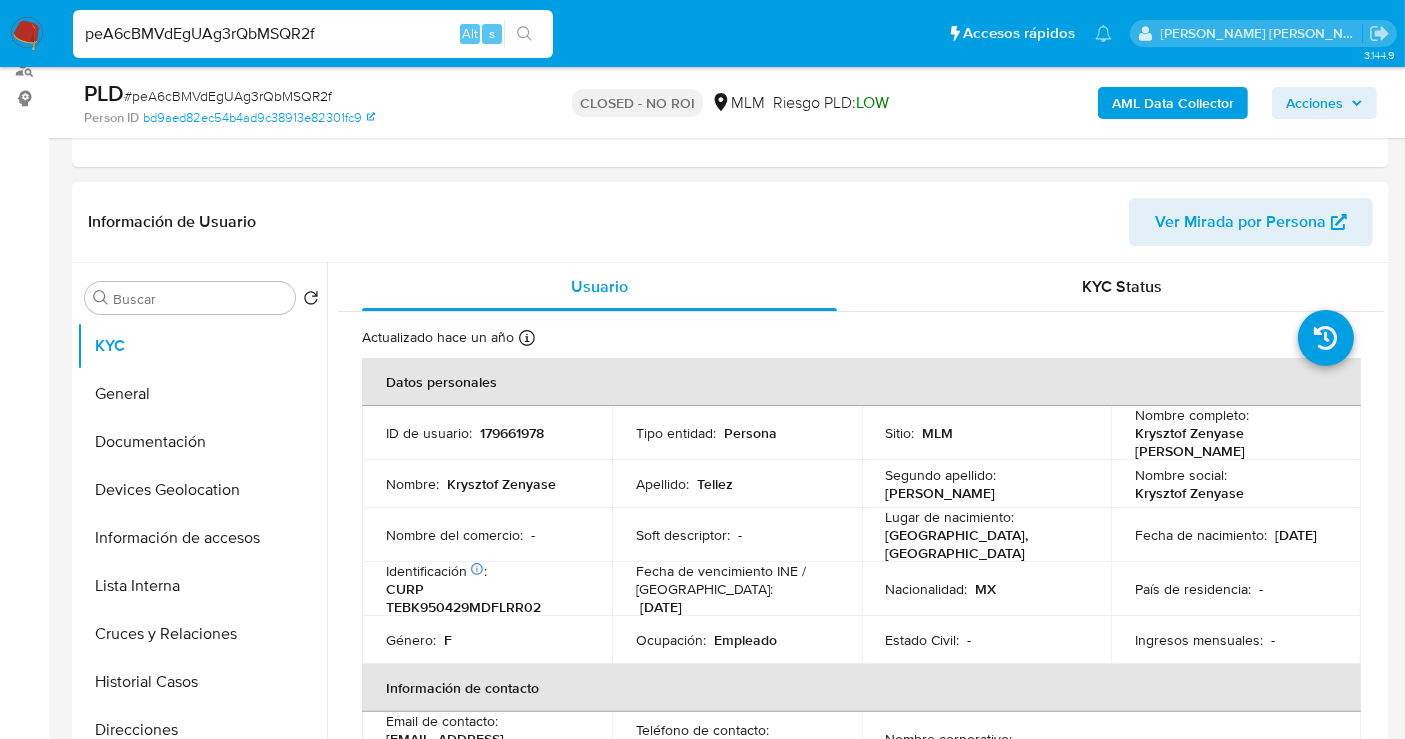 scroll, scrollTop: 333, scrollLeft: 0, axis: vertical 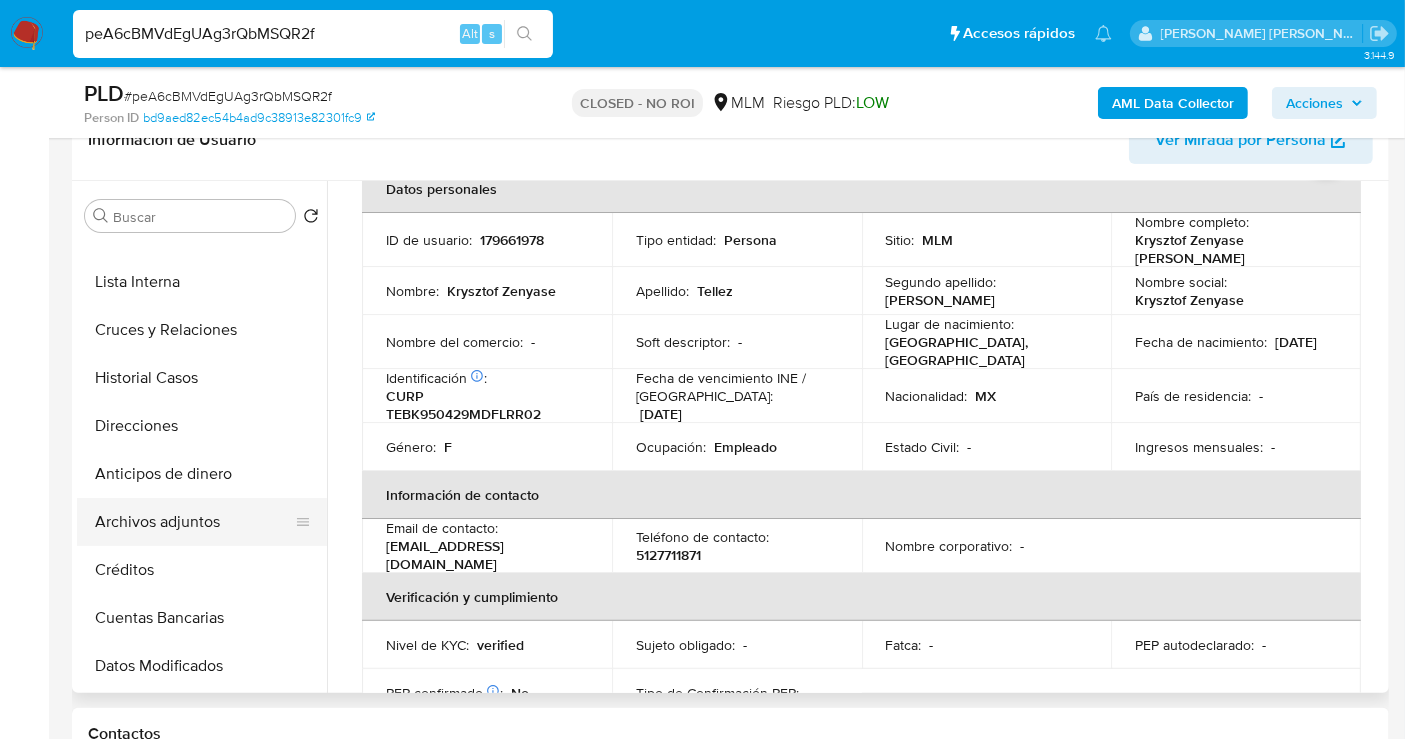 click on "Archivos adjuntos" at bounding box center (194, 522) 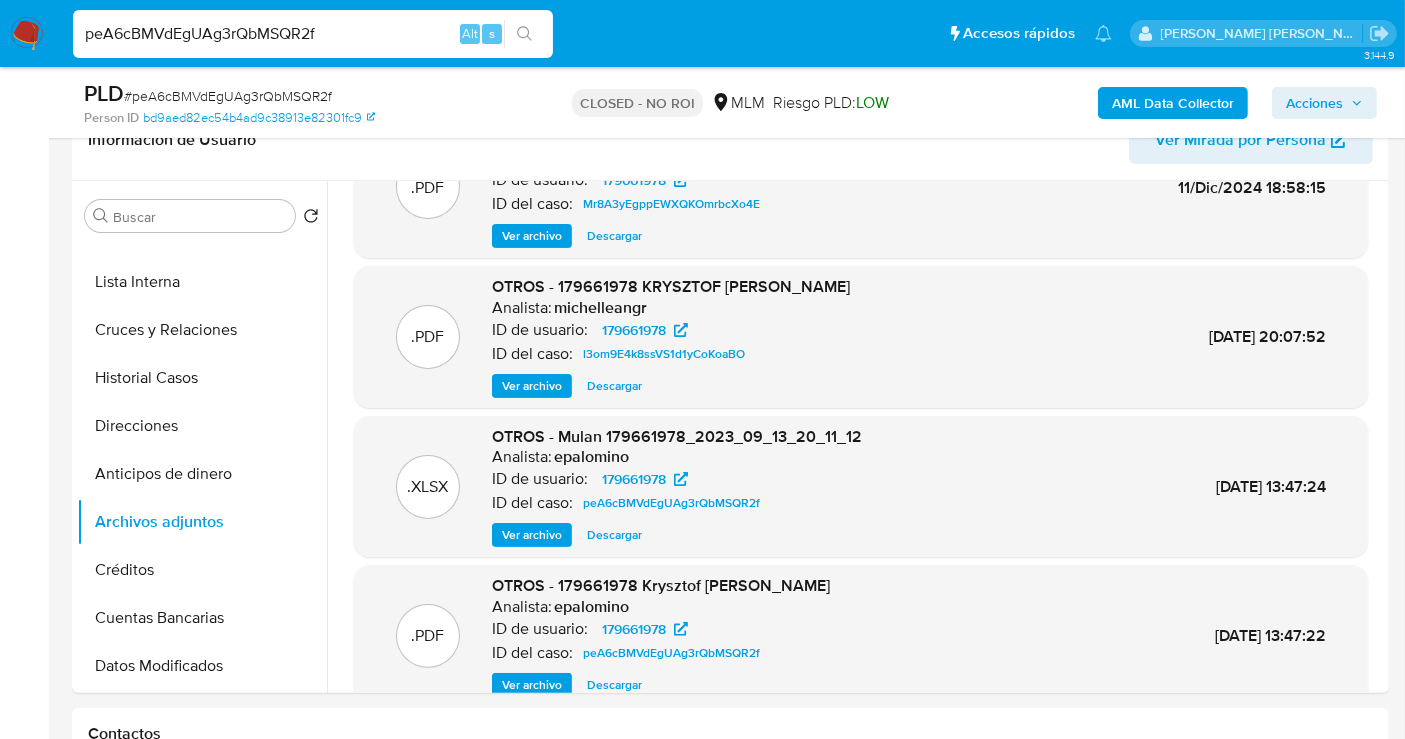 scroll, scrollTop: 111, scrollLeft: 0, axis: vertical 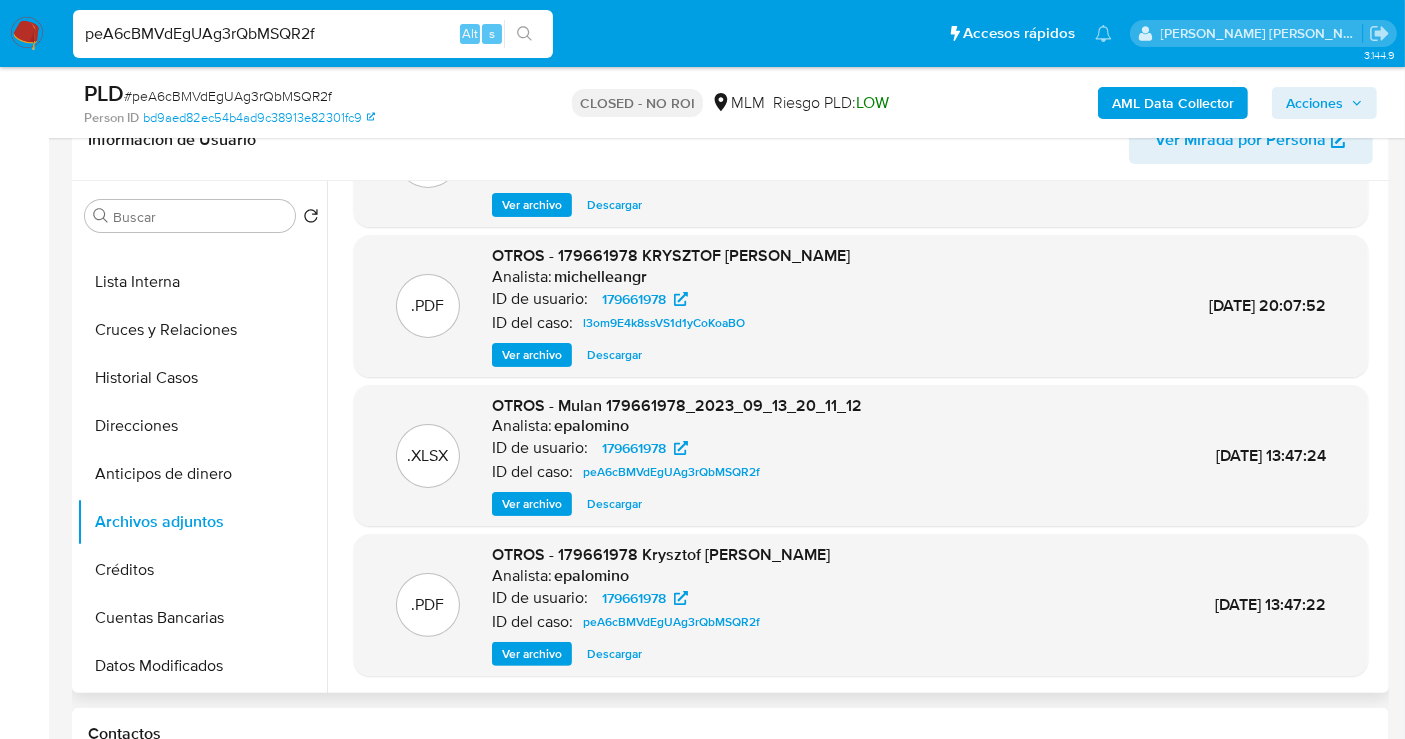 click on "Descargar" at bounding box center (614, 654) 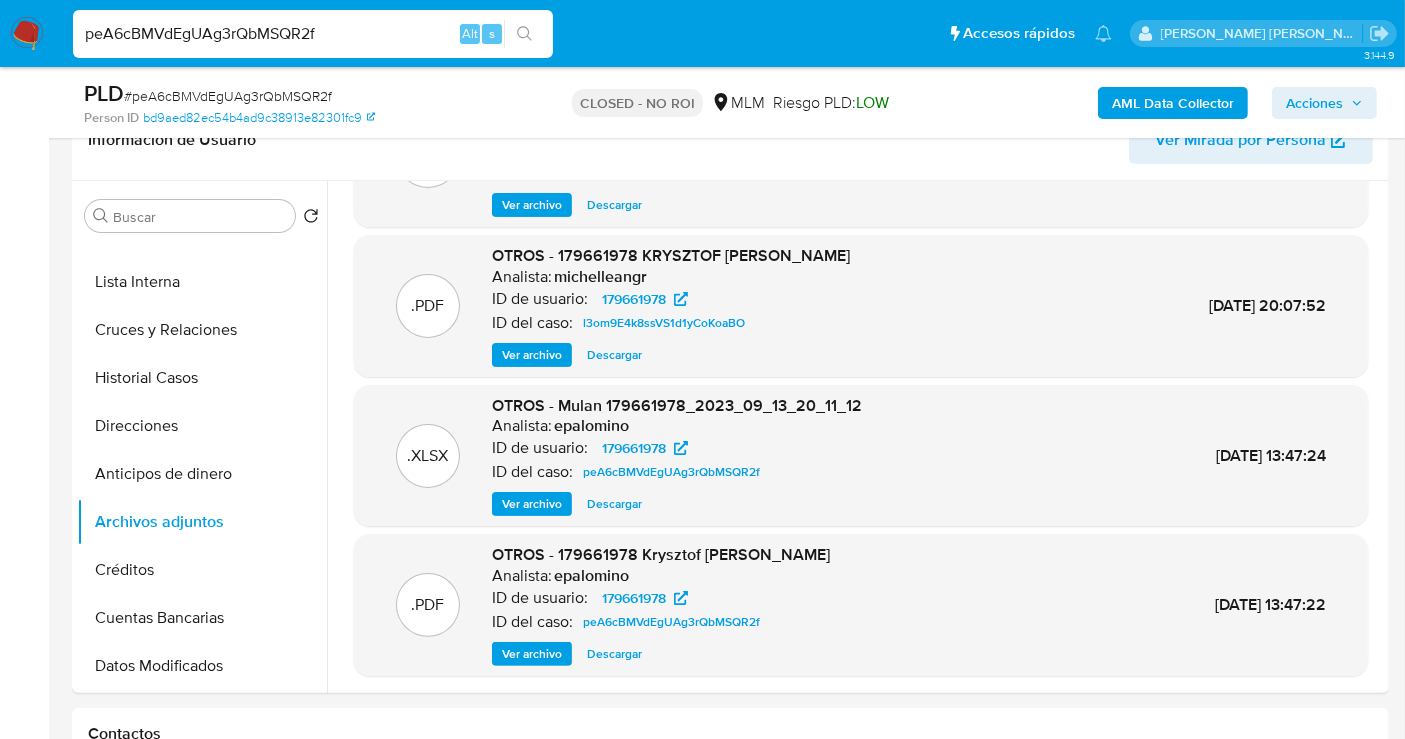 click on "peA6cBMVdEgUAg3rQbMSQR2f" at bounding box center [313, 34] 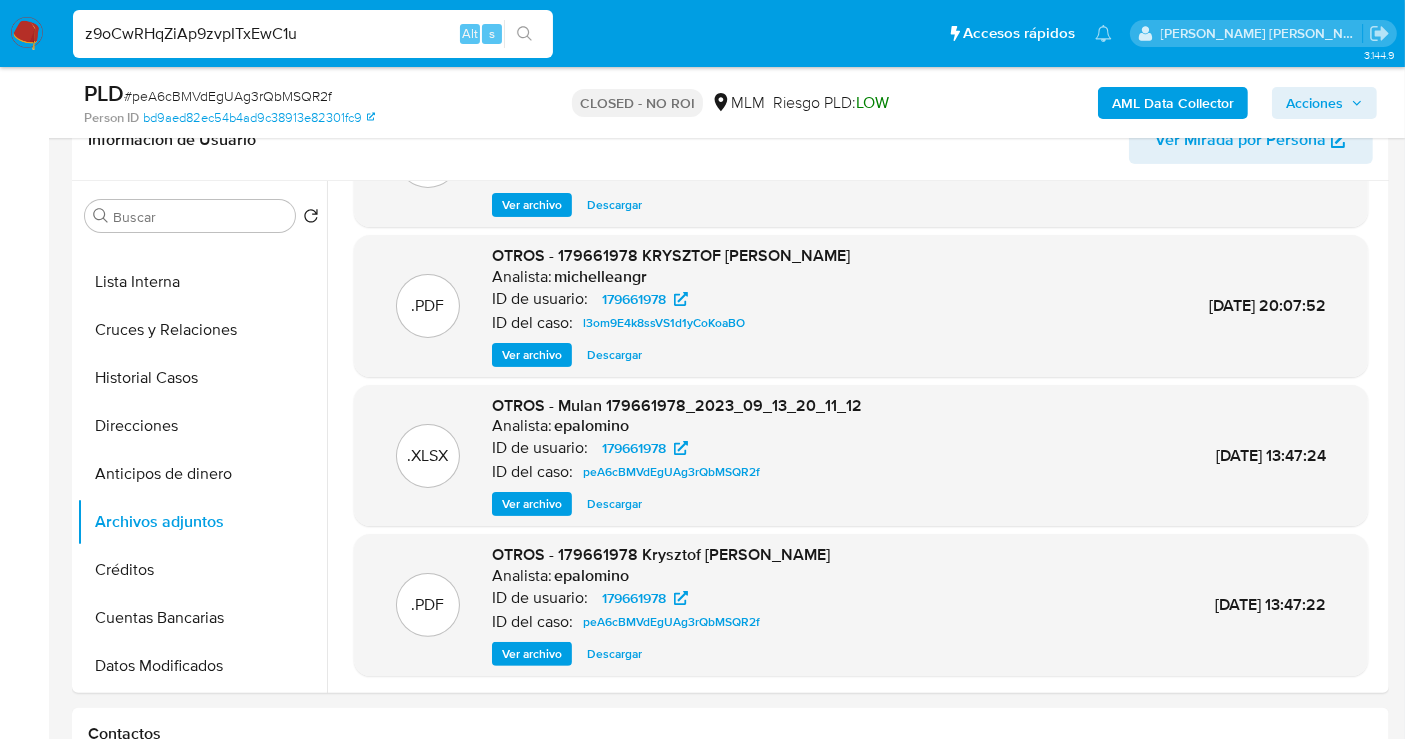 type on "z9oCwRHqZiAp9zvpITxEwC1u" 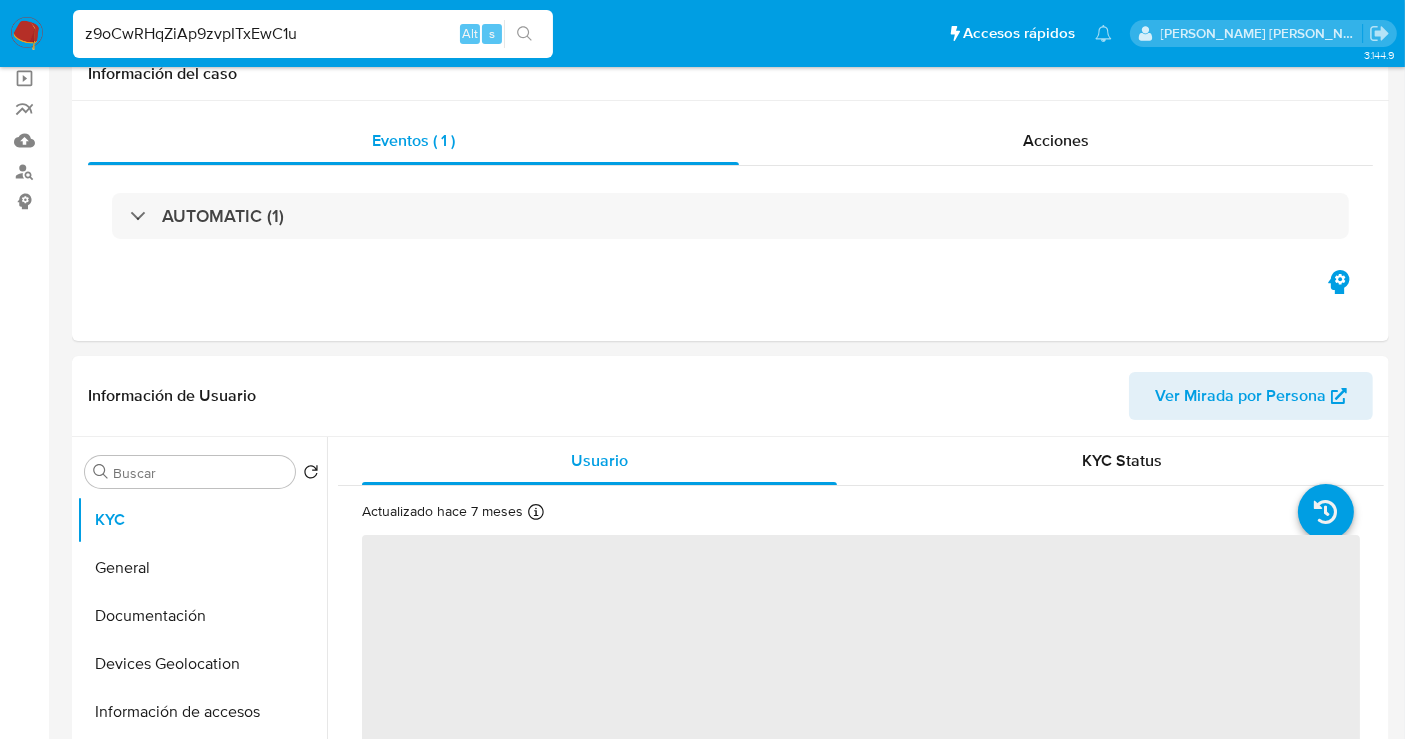 scroll, scrollTop: 333, scrollLeft: 0, axis: vertical 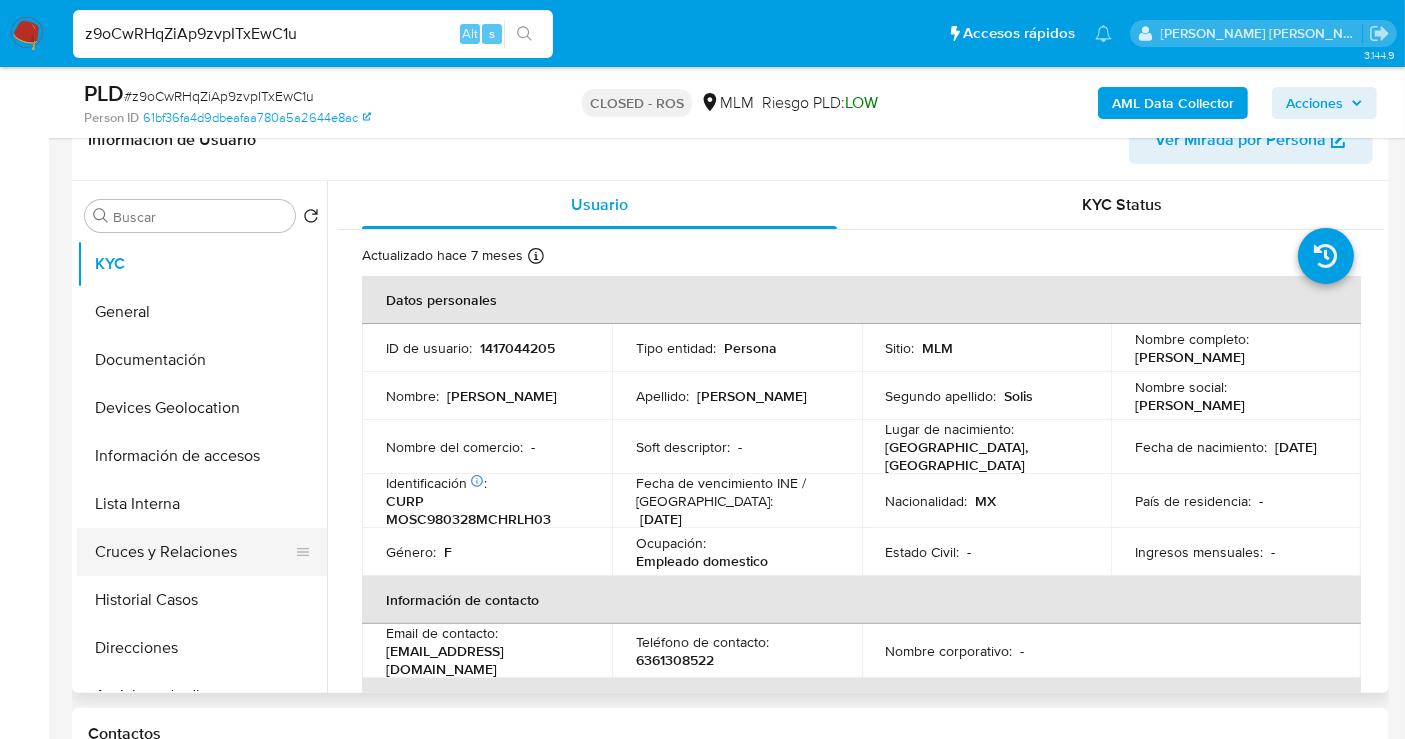 select on "10" 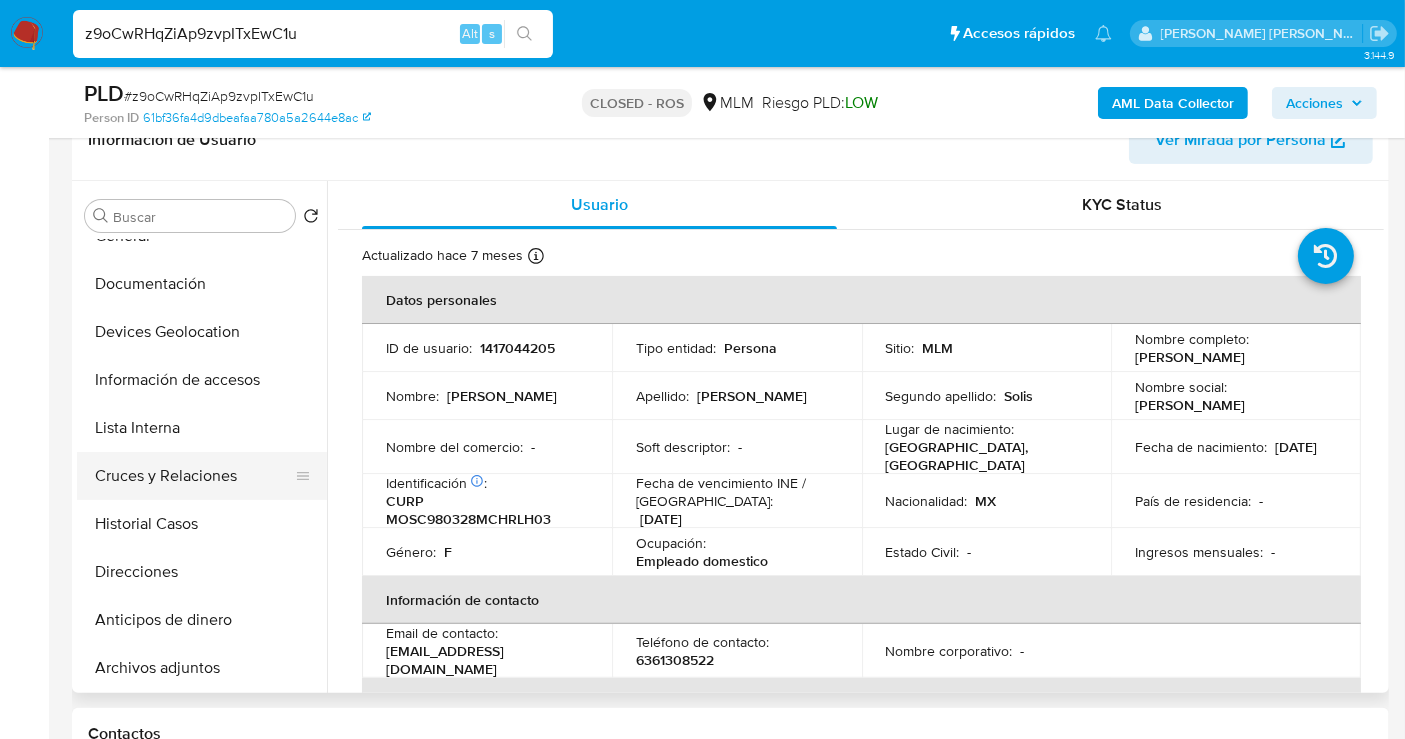 scroll, scrollTop: 111, scrollLeft: 0, axis: vertical 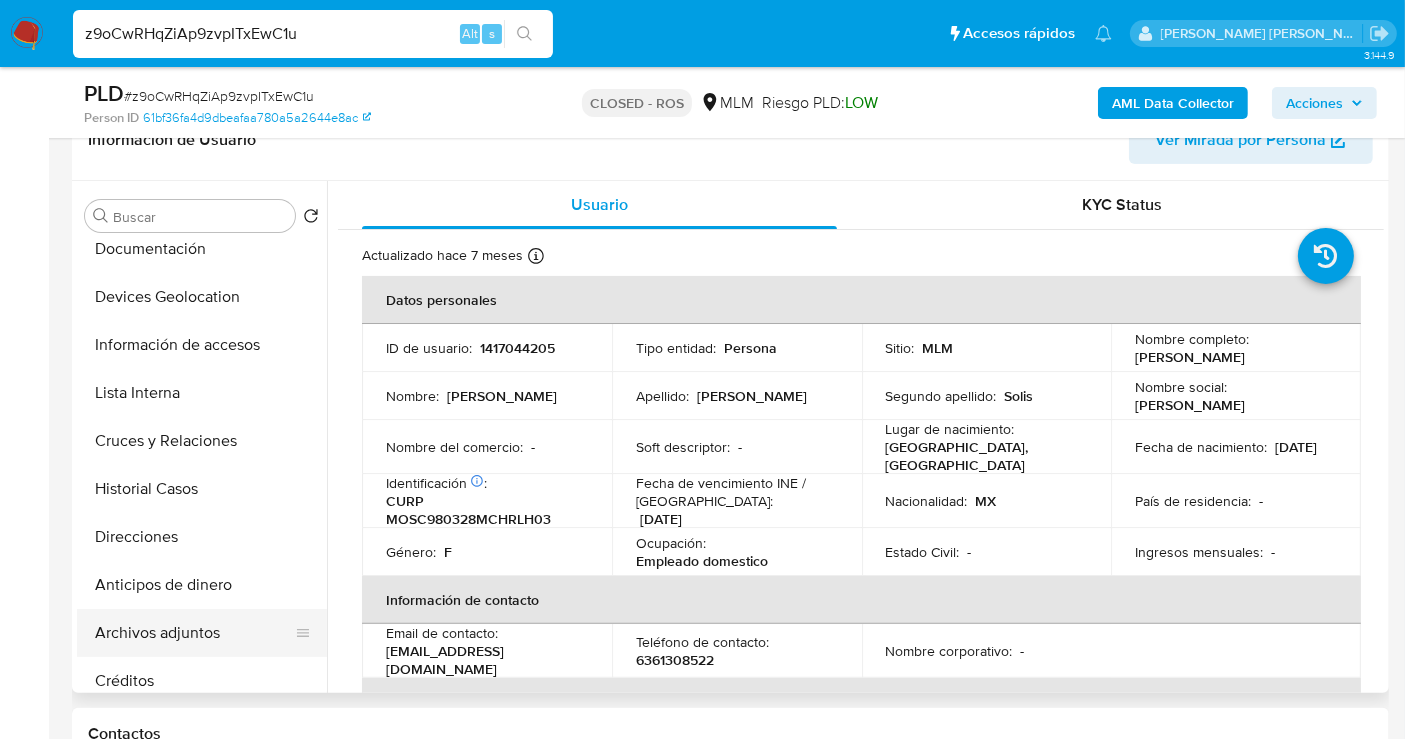 click on "Archivos adjuntos" at bounding box center [194, 633] 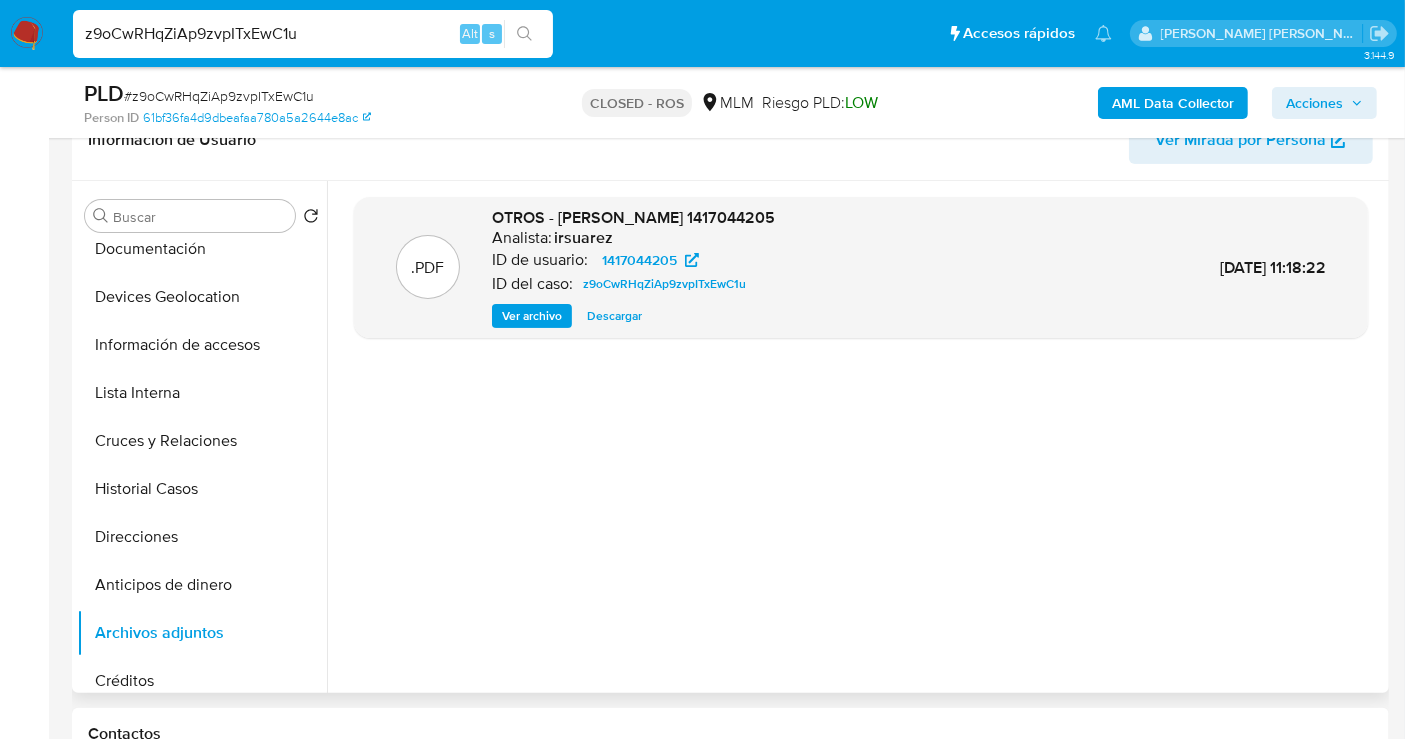 click on "Descargar" at bounding box center [614, 316] 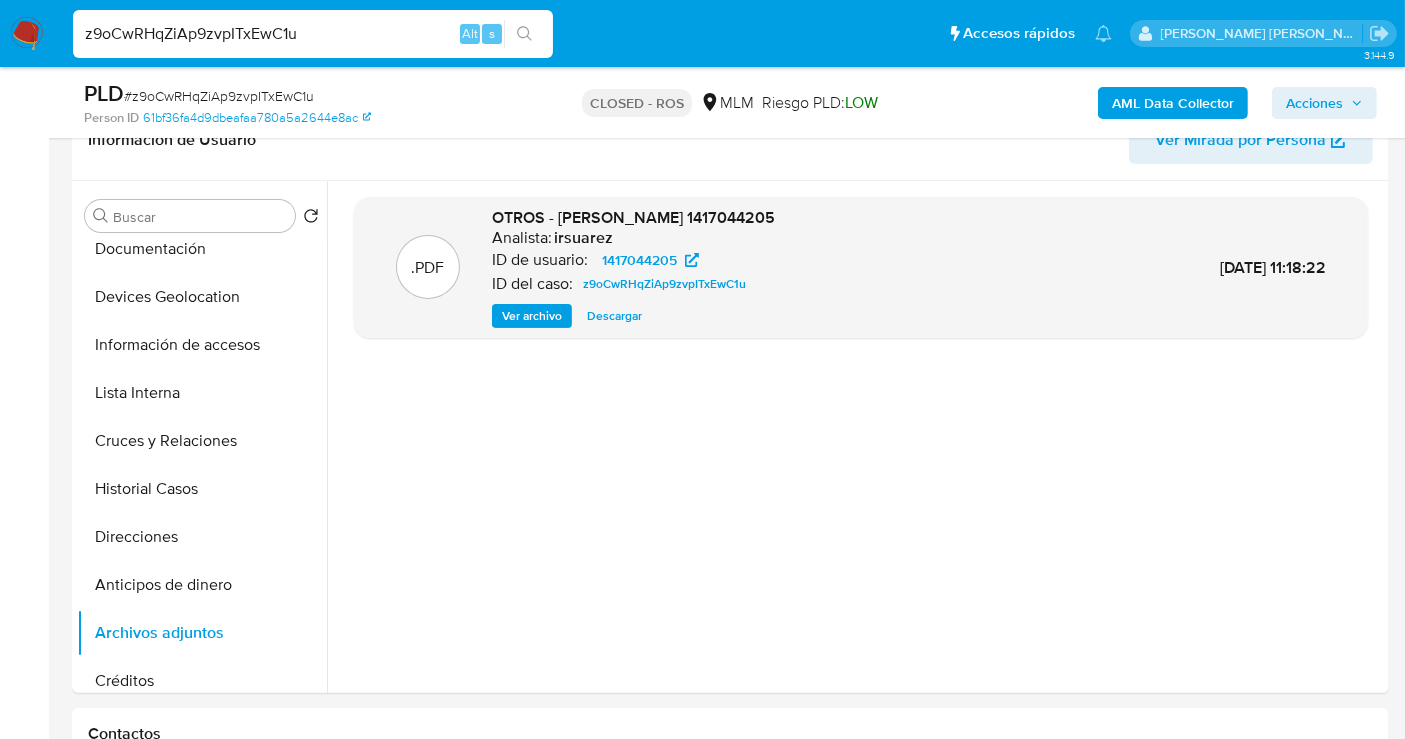 click on "z9oCwRHqZiAp9zvpITxEwC1u" at bounding box center [313, 34] 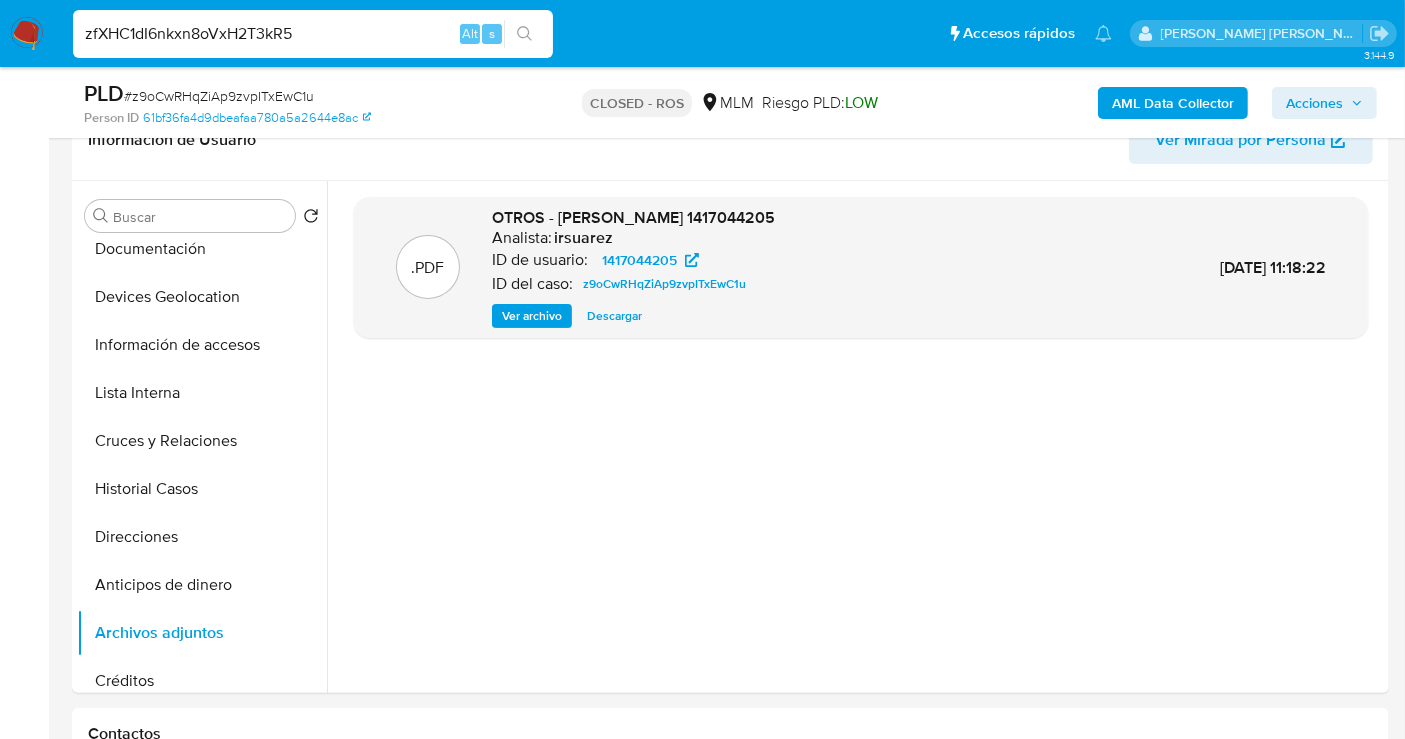 type on "zfXHC1dI6nkxn8oVxH2T3kR5" 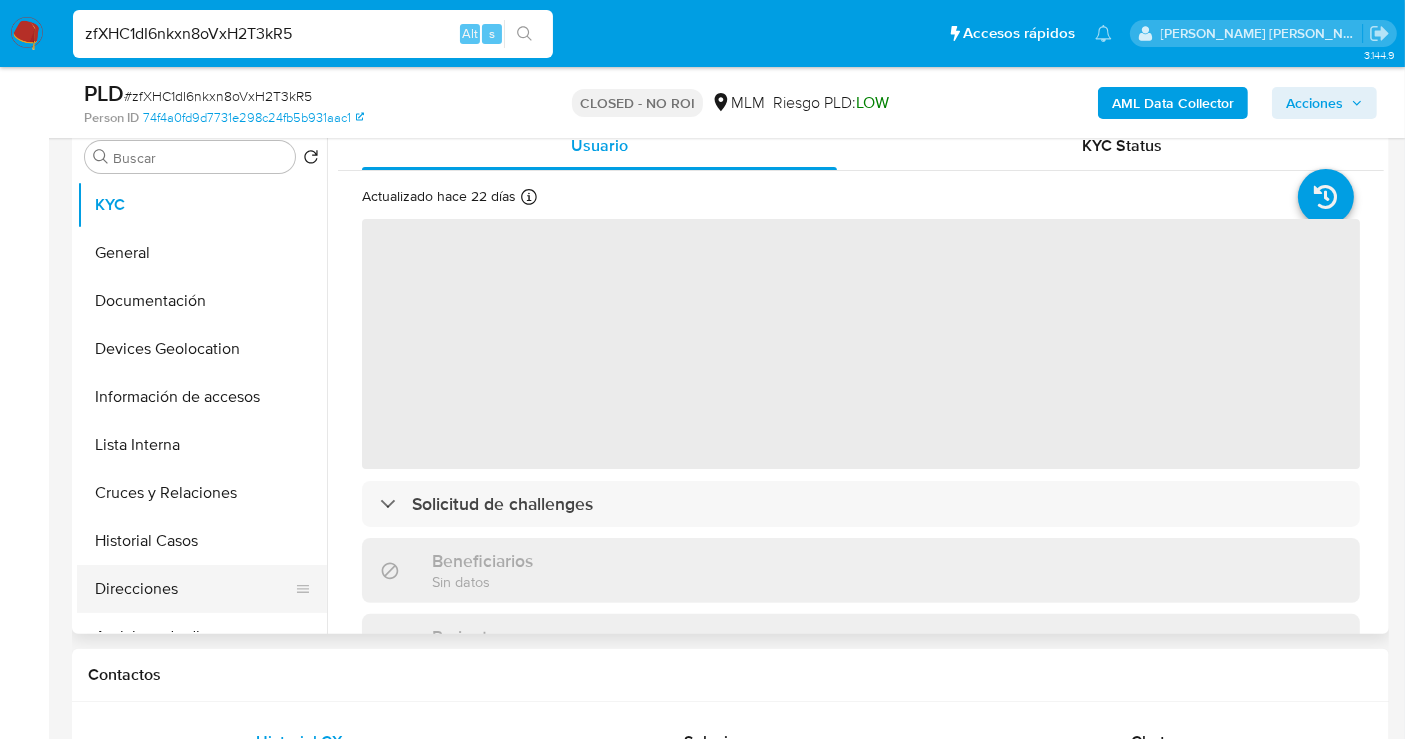 scroll, scrollTop: 555, scrollLeft: 0, axis: vertical 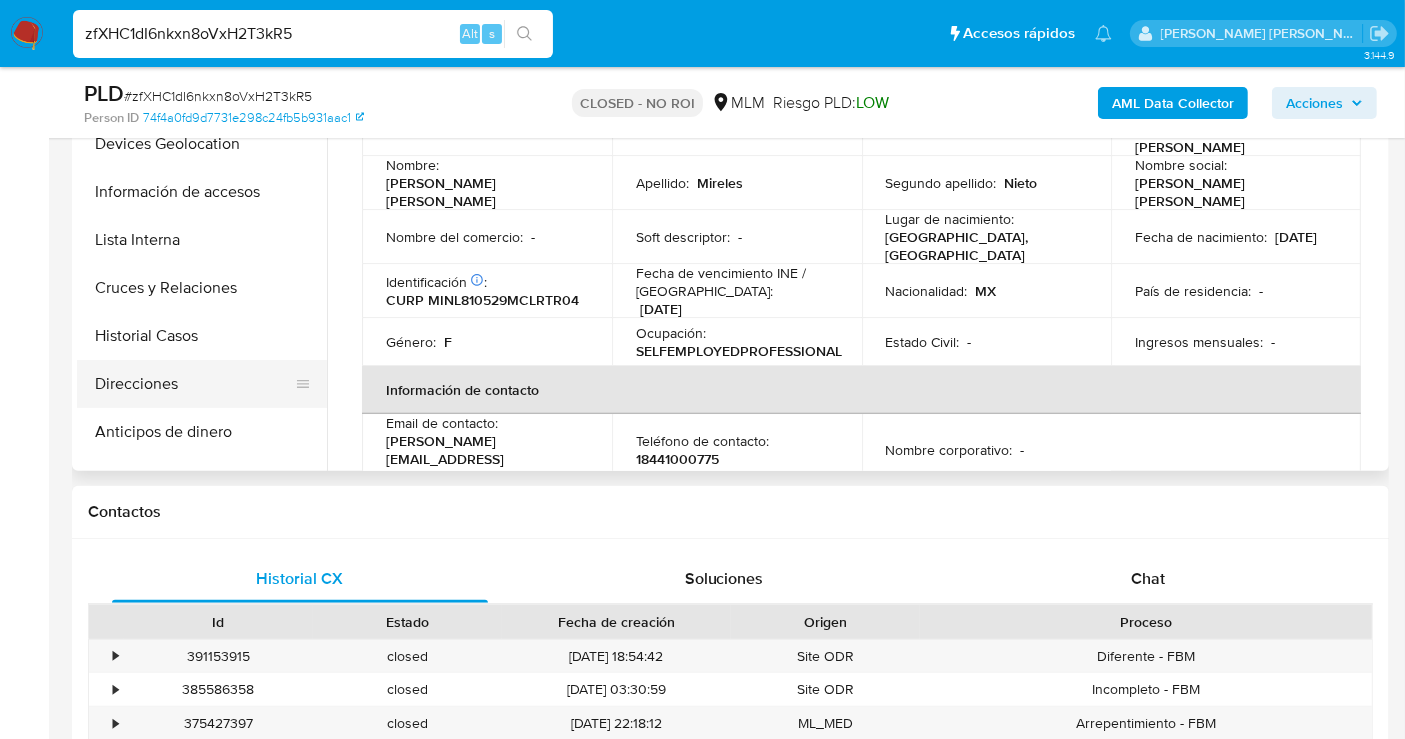 select on "10" 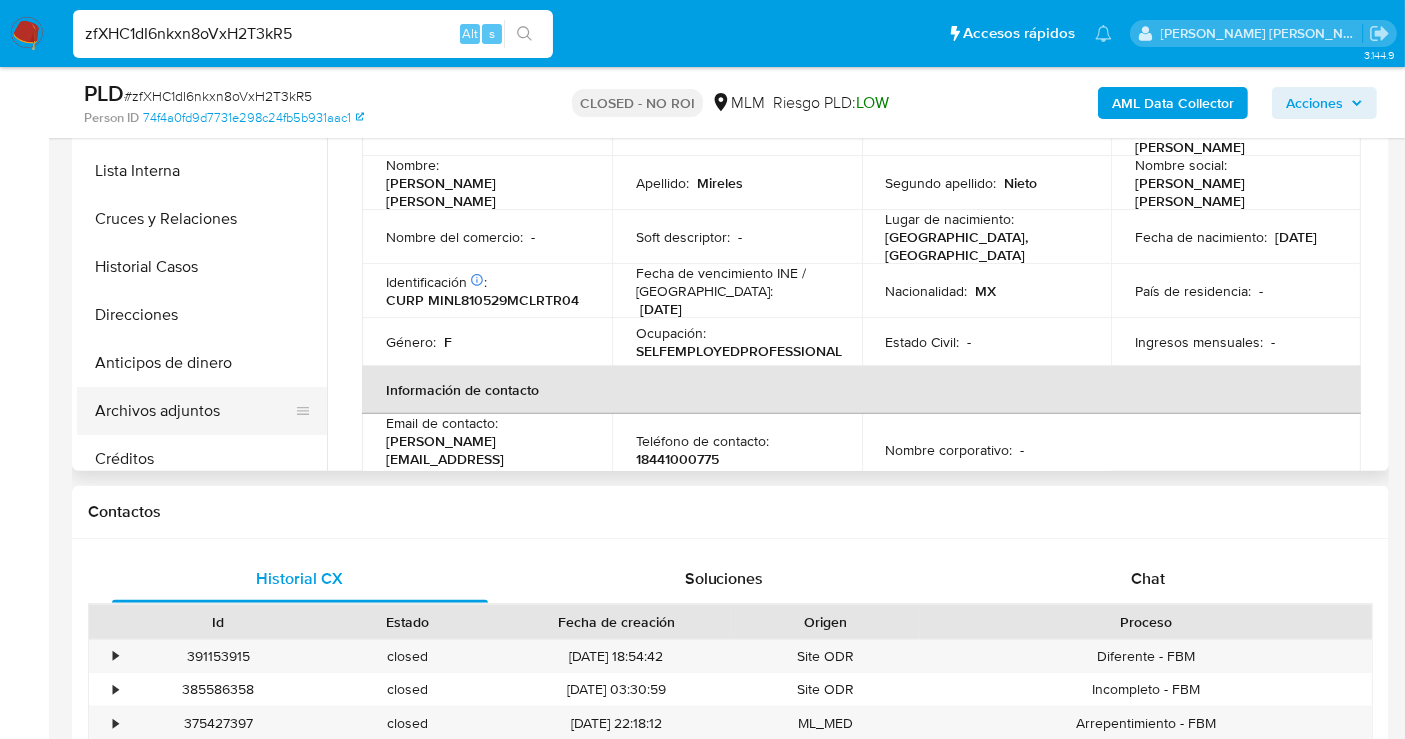 click on "Archivos adjuntos" at bounding box center (194, 411) 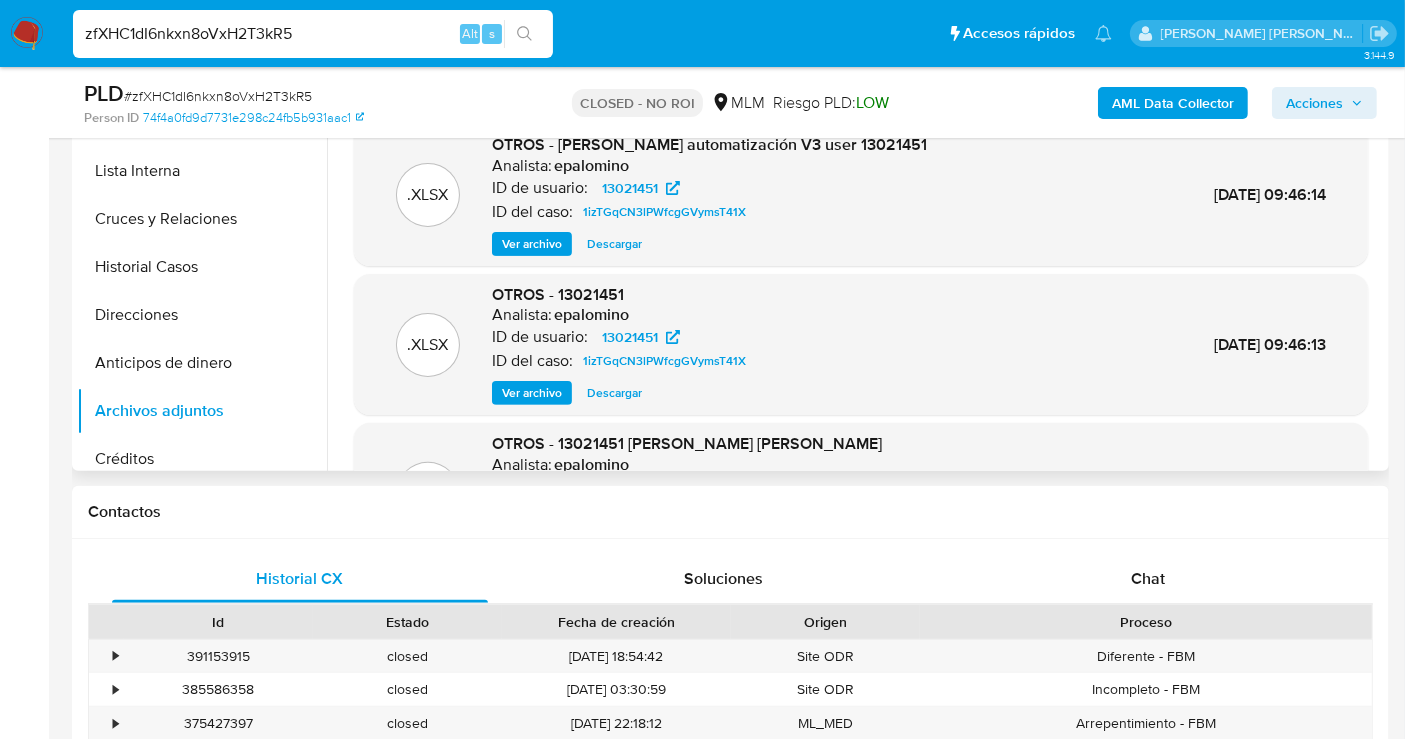 scroll, scrollTop: 333, scrollLeft: 0, axis: vertical 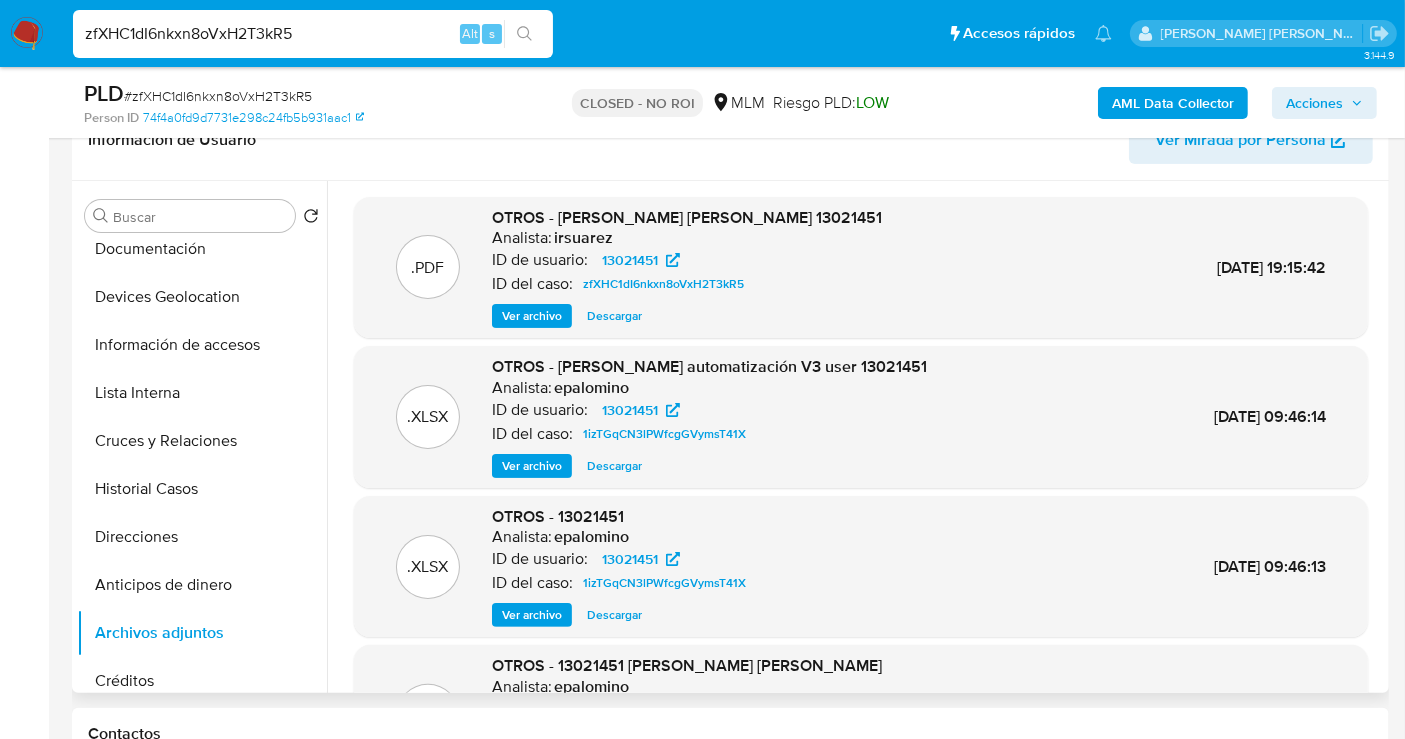 click on "Descargar" at bounding box center [614, 316] 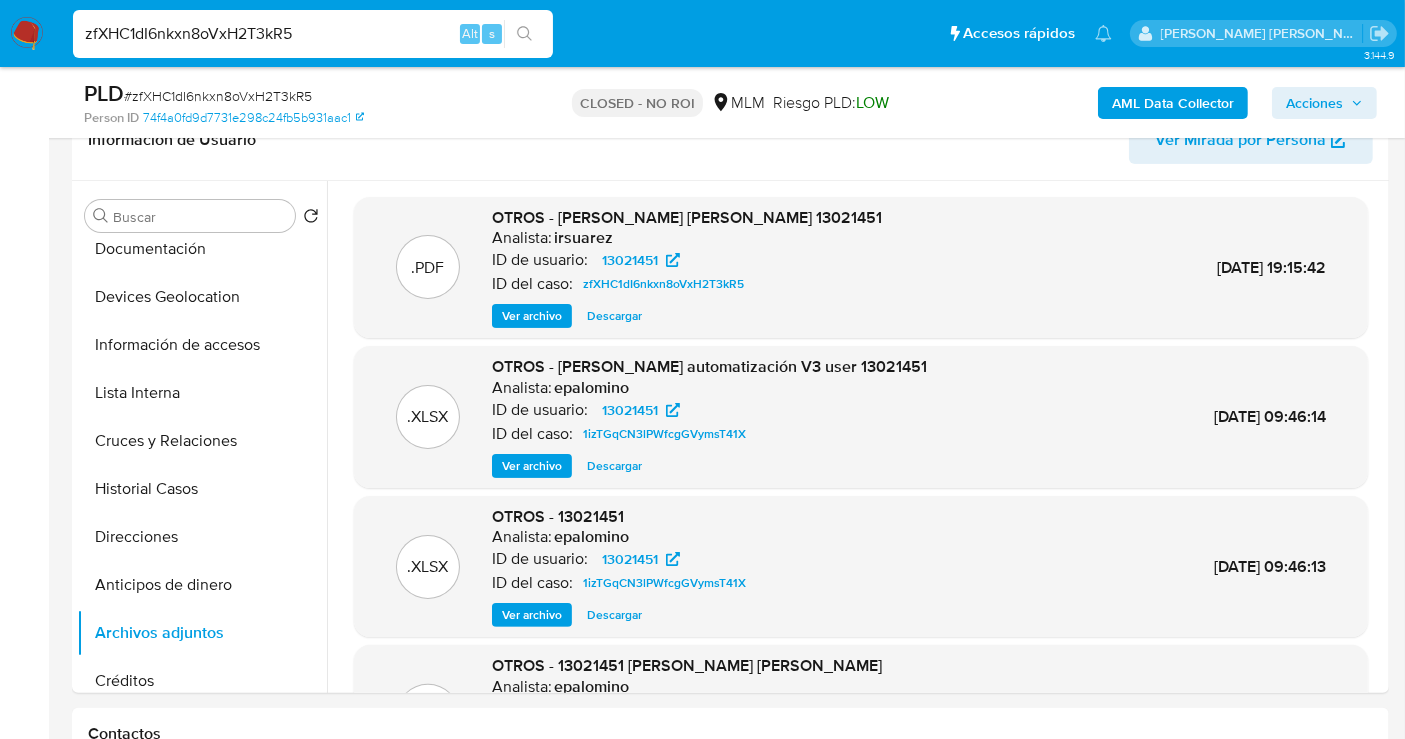 click on "zfXHC1dI6nkxn8oVxH2T3kR5" at bounding box center [313, 34] 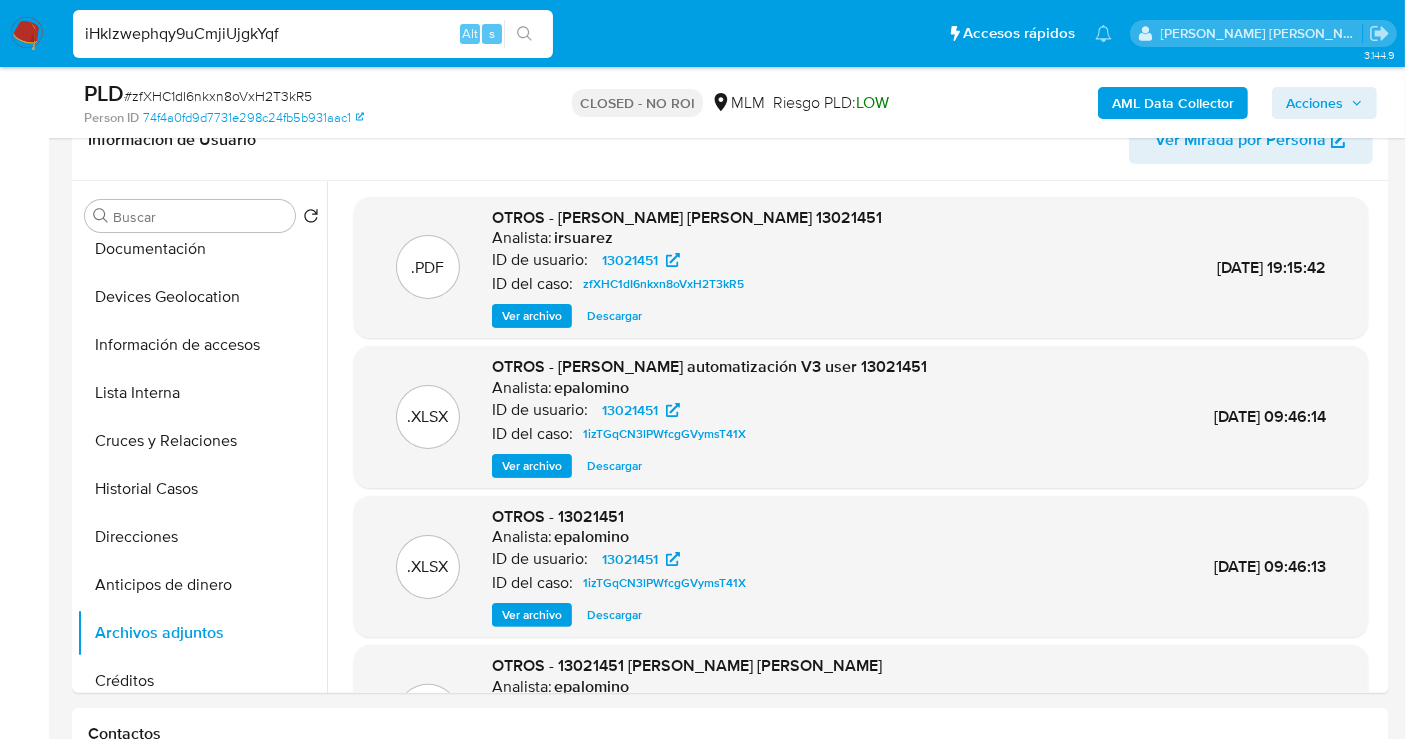 type on "iHklzwephqy9uCmjiUjgkYqf" 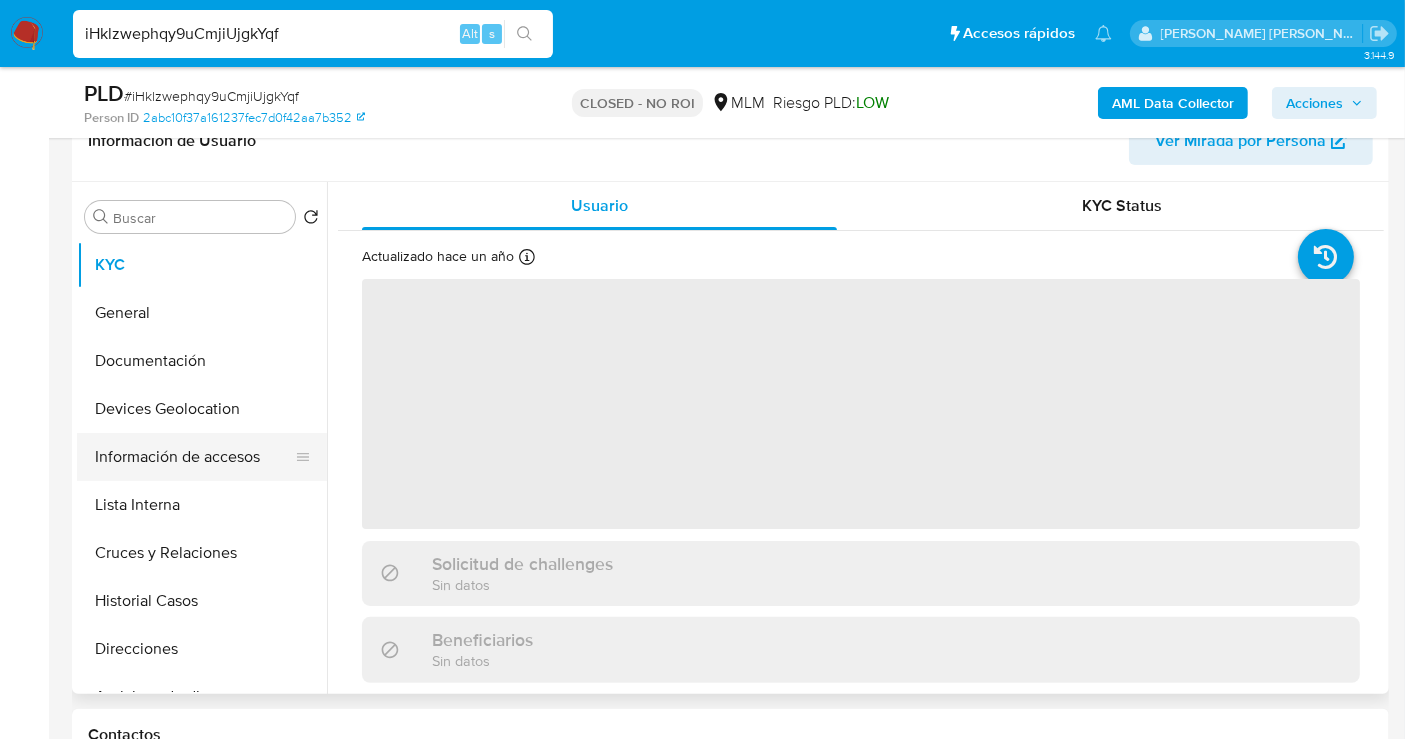 scroll, scrollTop: 333, scrollLeft: 0, axis: vertical 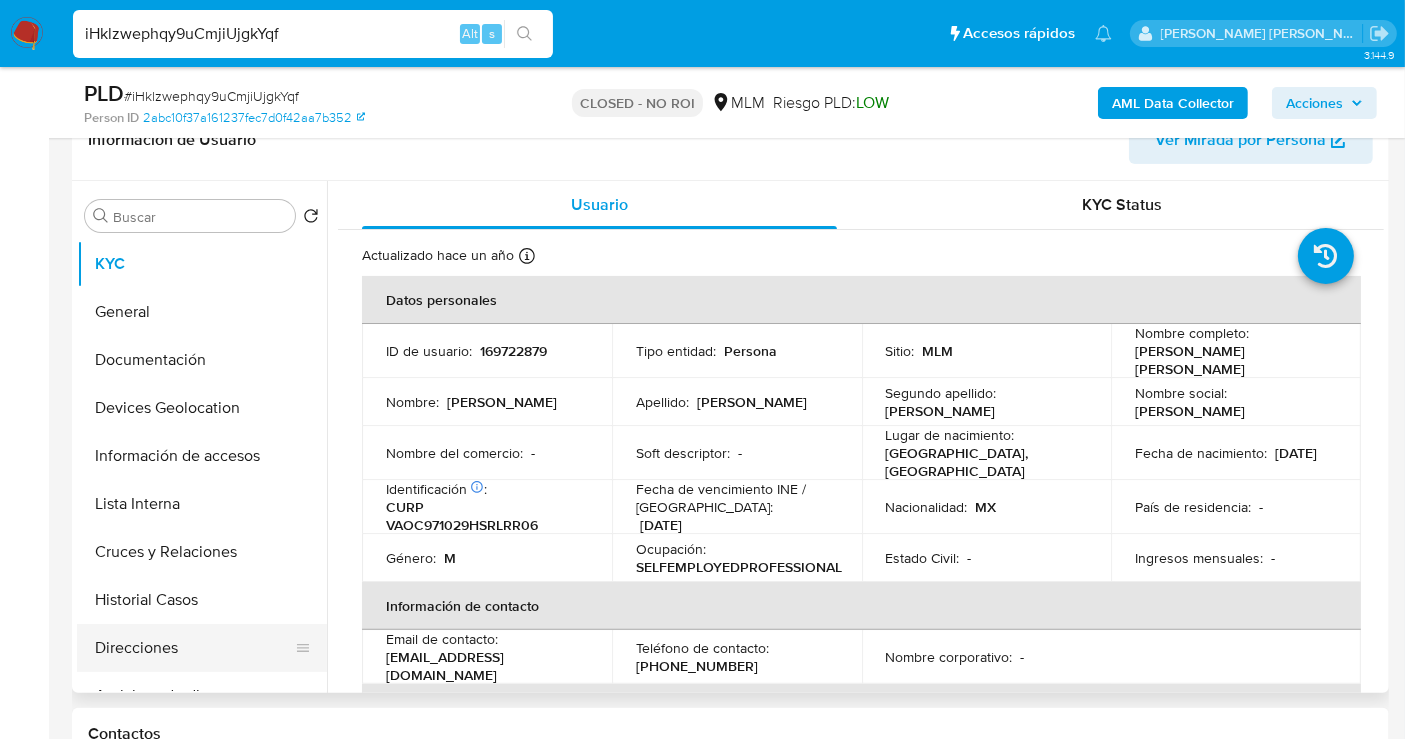 select on "10" 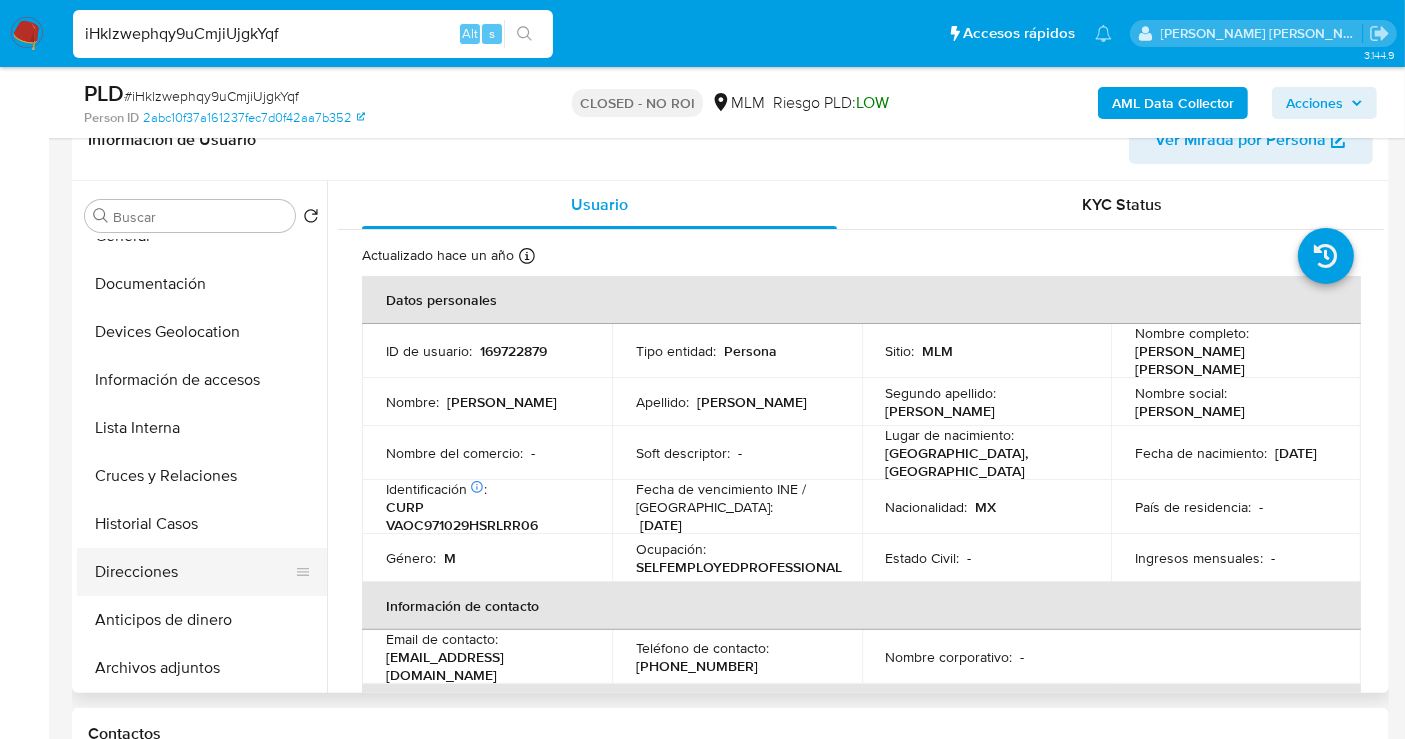 scroll, scrollTop: 111, scrollLeft: 0, axis: vertical 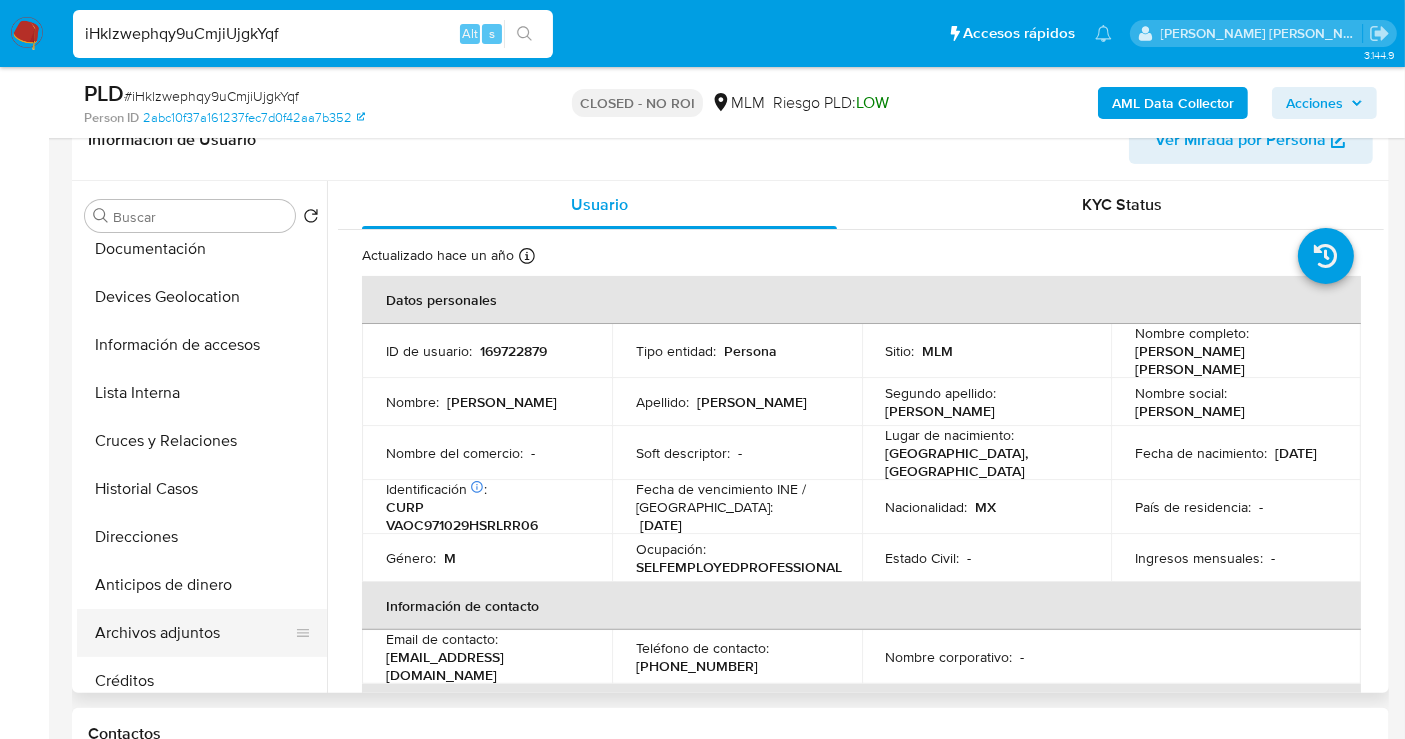click on "Archivos adjuntos" at bounding box center [194, 633] 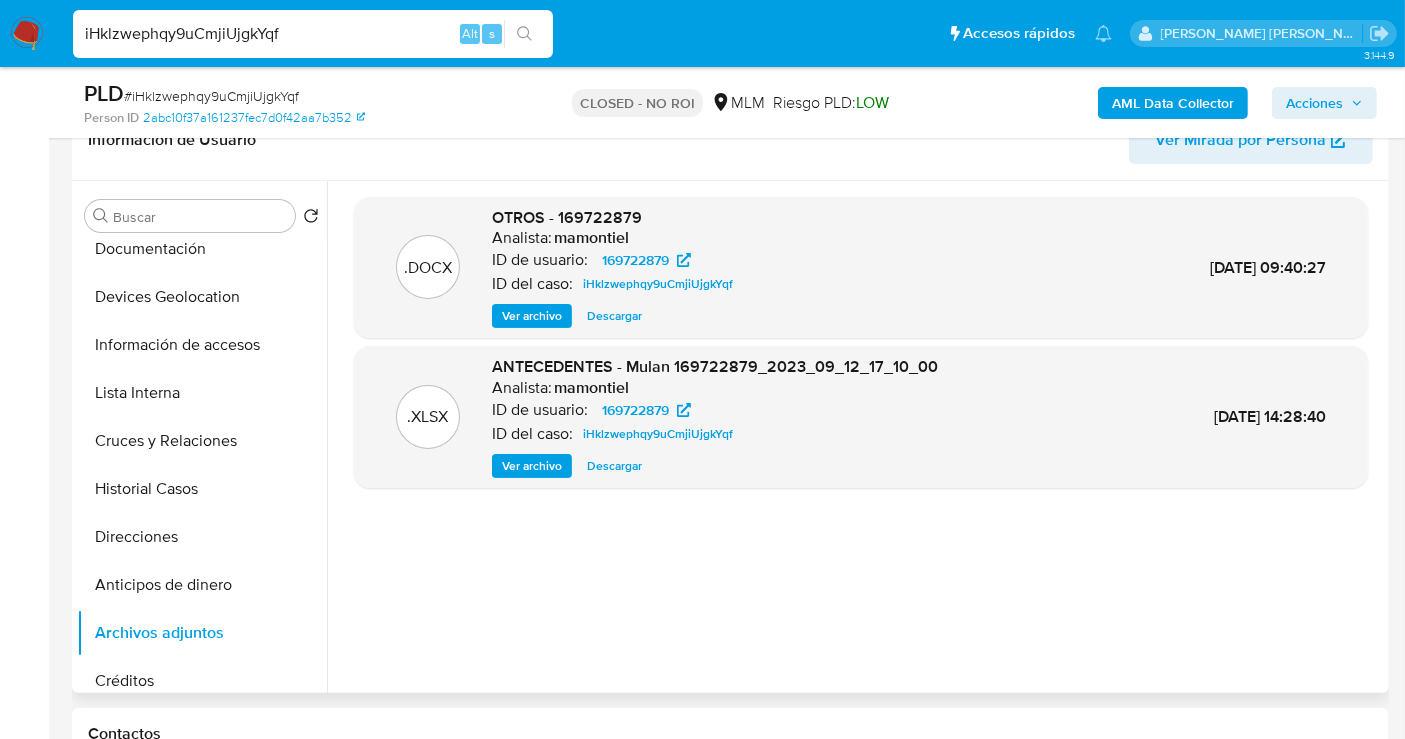 click on "Descargar" at bounding box center (614, 316) 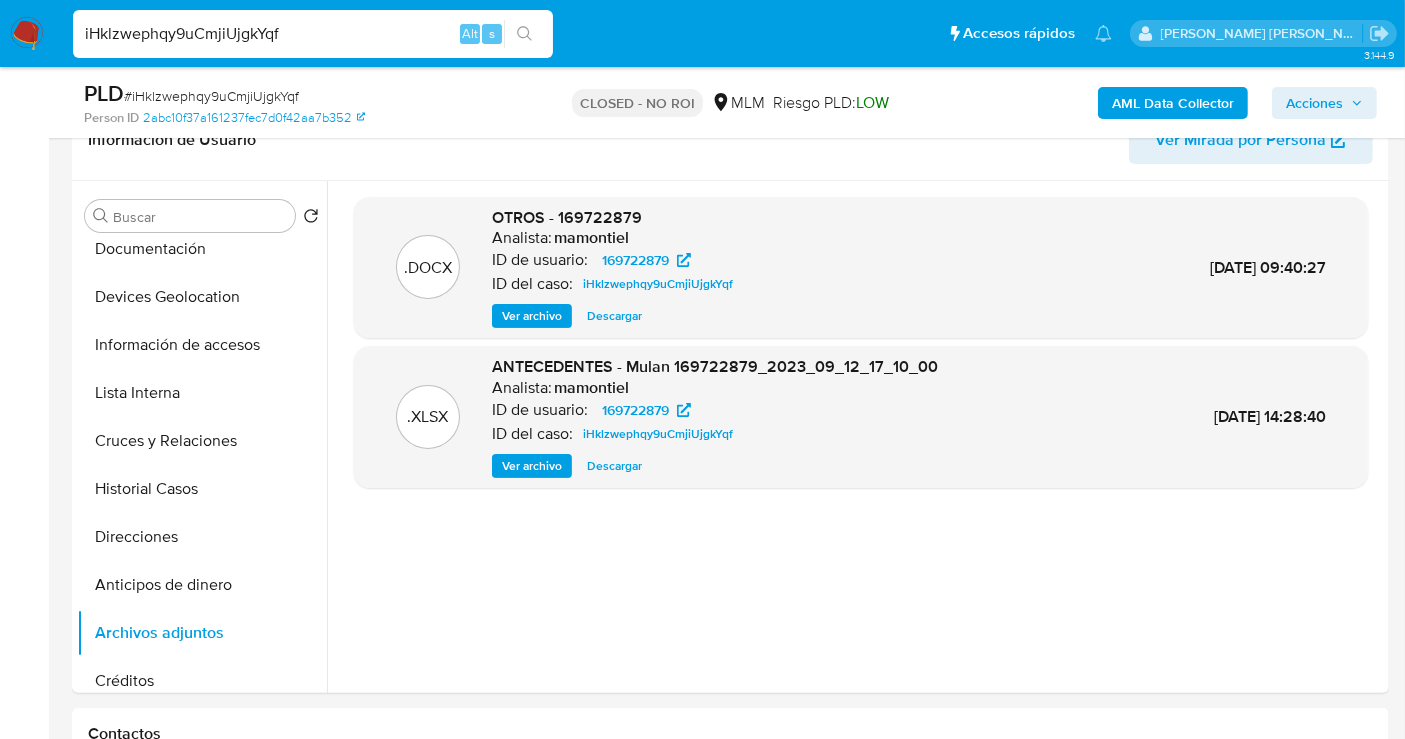click on "iHklzwephqy9uCmjiUjgkYqf" at bounding box center (313, 34) 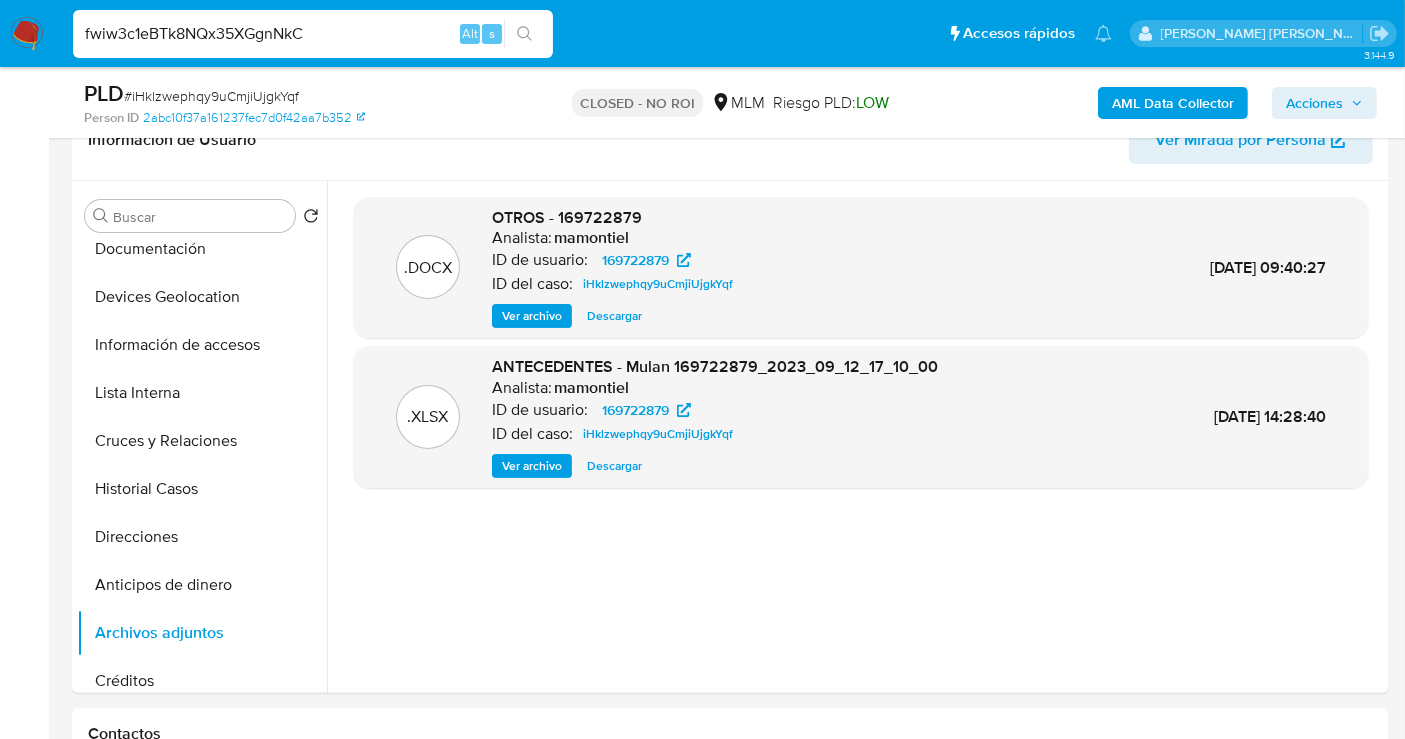 type on "fwiw3c1eBTk8NQx35XGgnNkC" 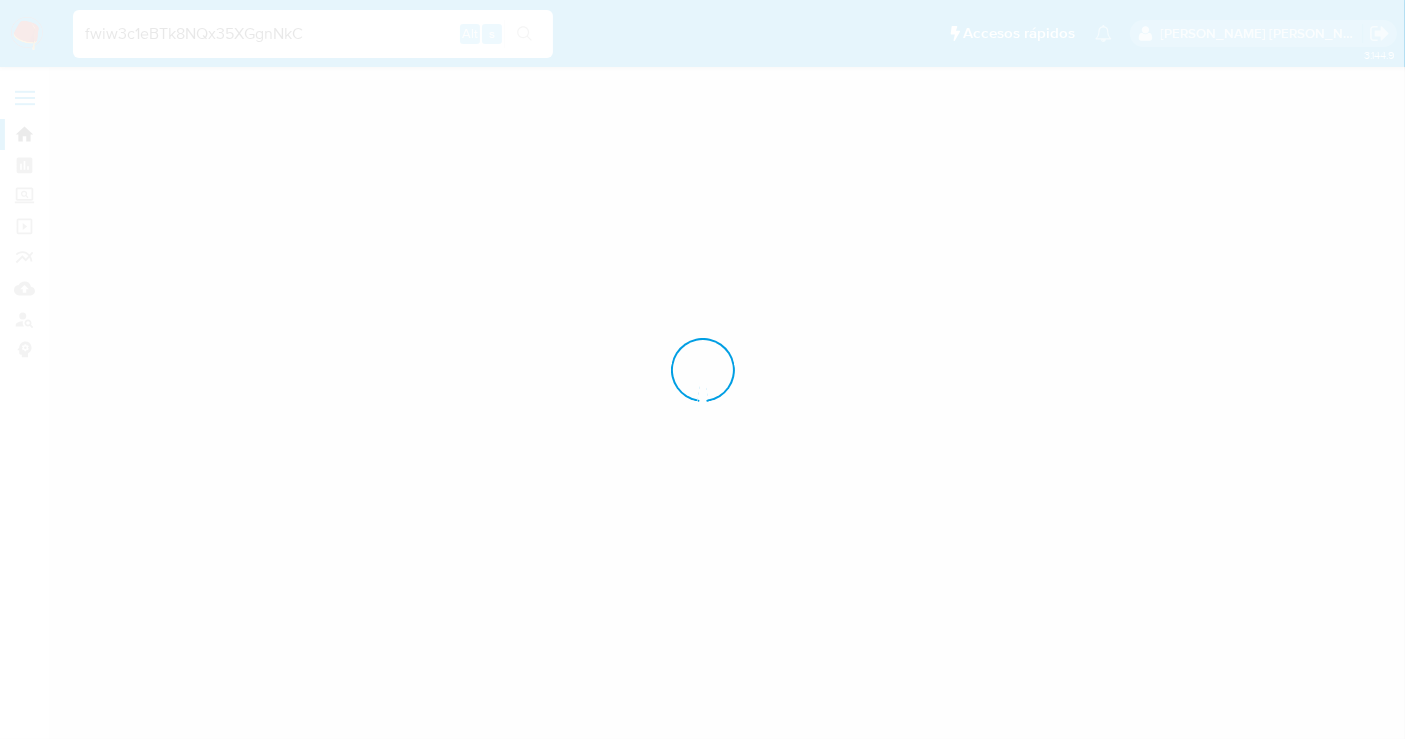 scroll, scrollTop: 0, scrollLeft: 0, axis: both 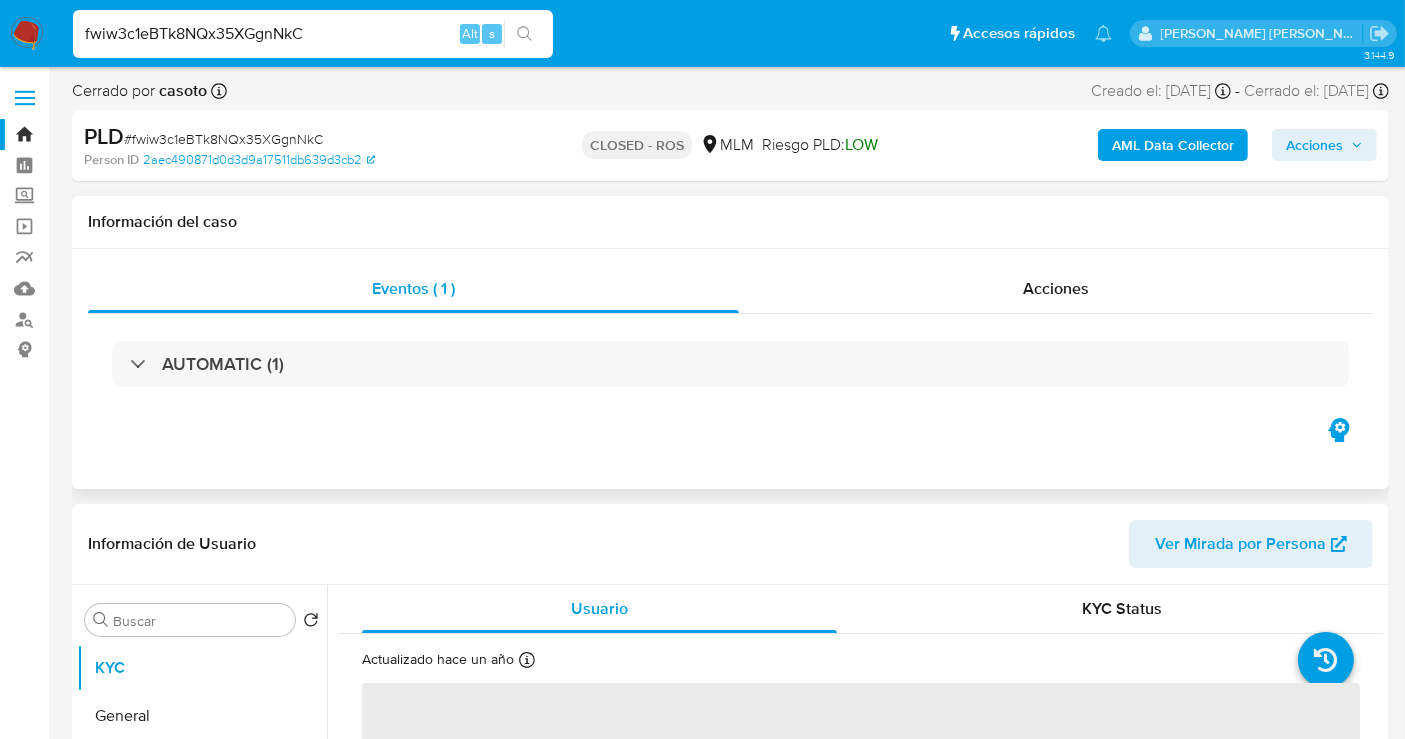 select on "10" 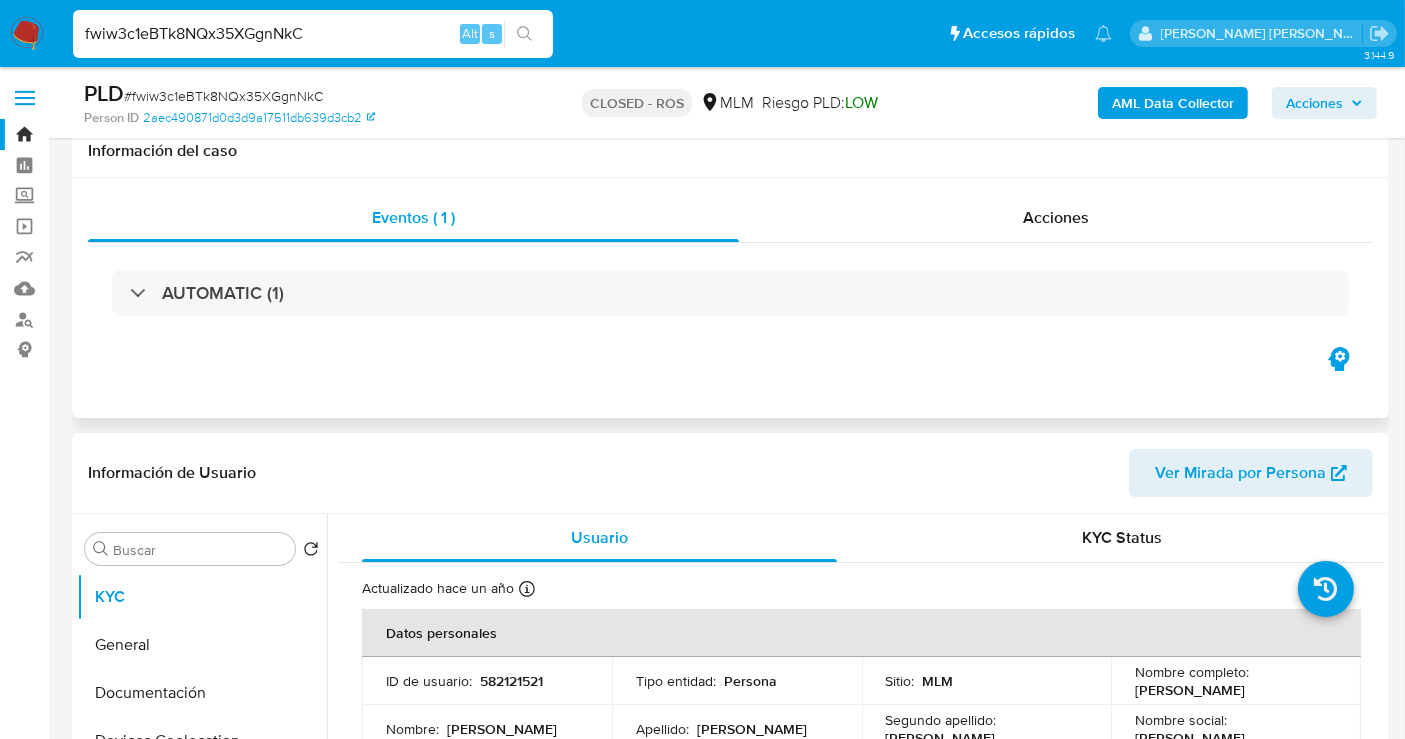 scroll, scrollTop: 333, scrollLeft: 0, axis: vertical 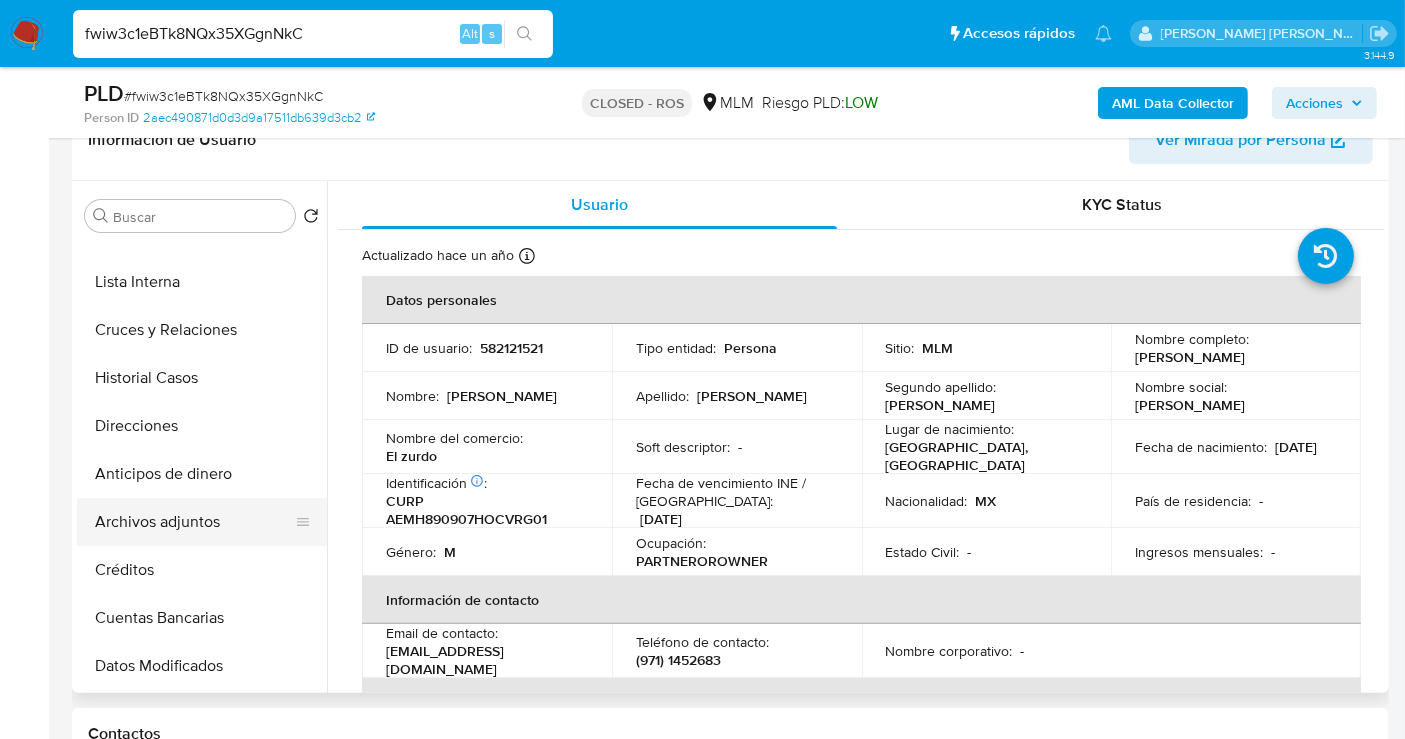 click on "Archivos adjuntos" at bounding box center [194, 522] 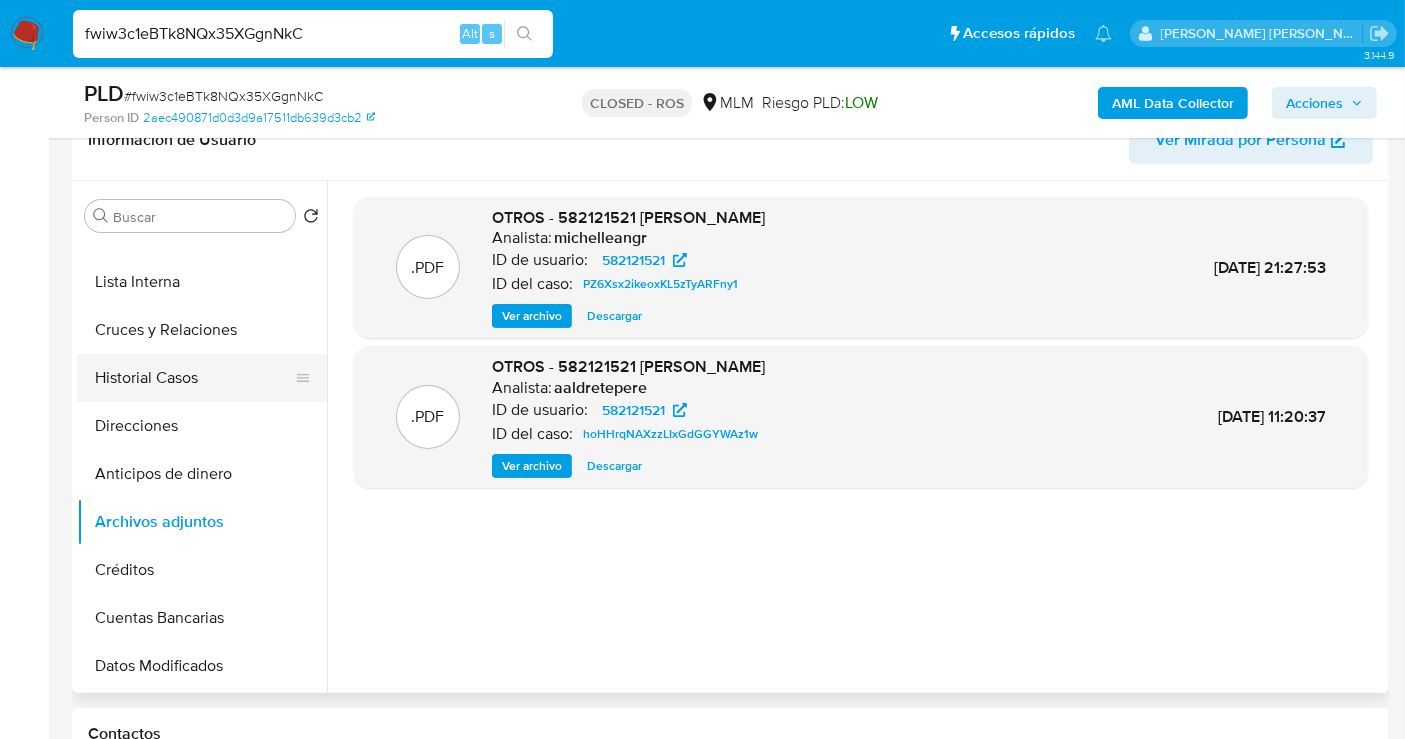 click on "Historial Casos" at bounding box center [194, 378] 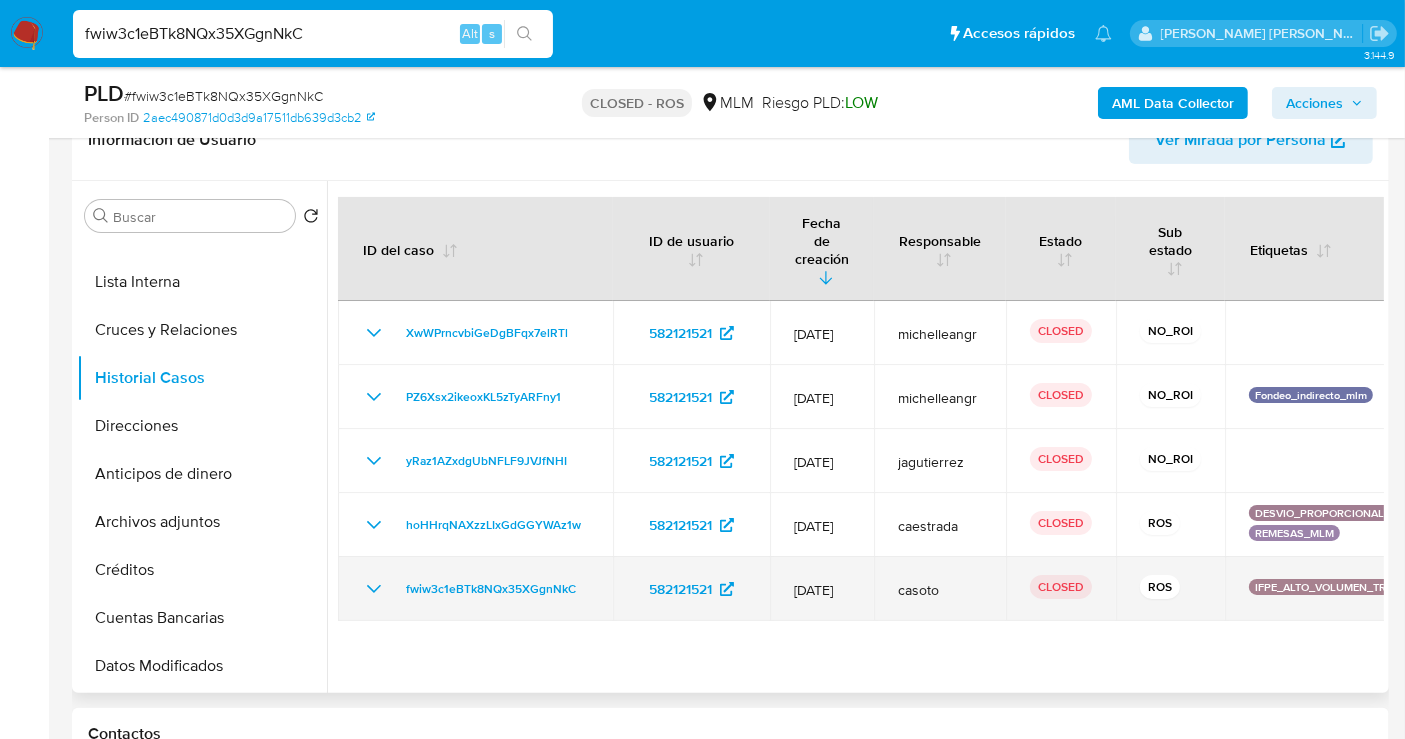 click 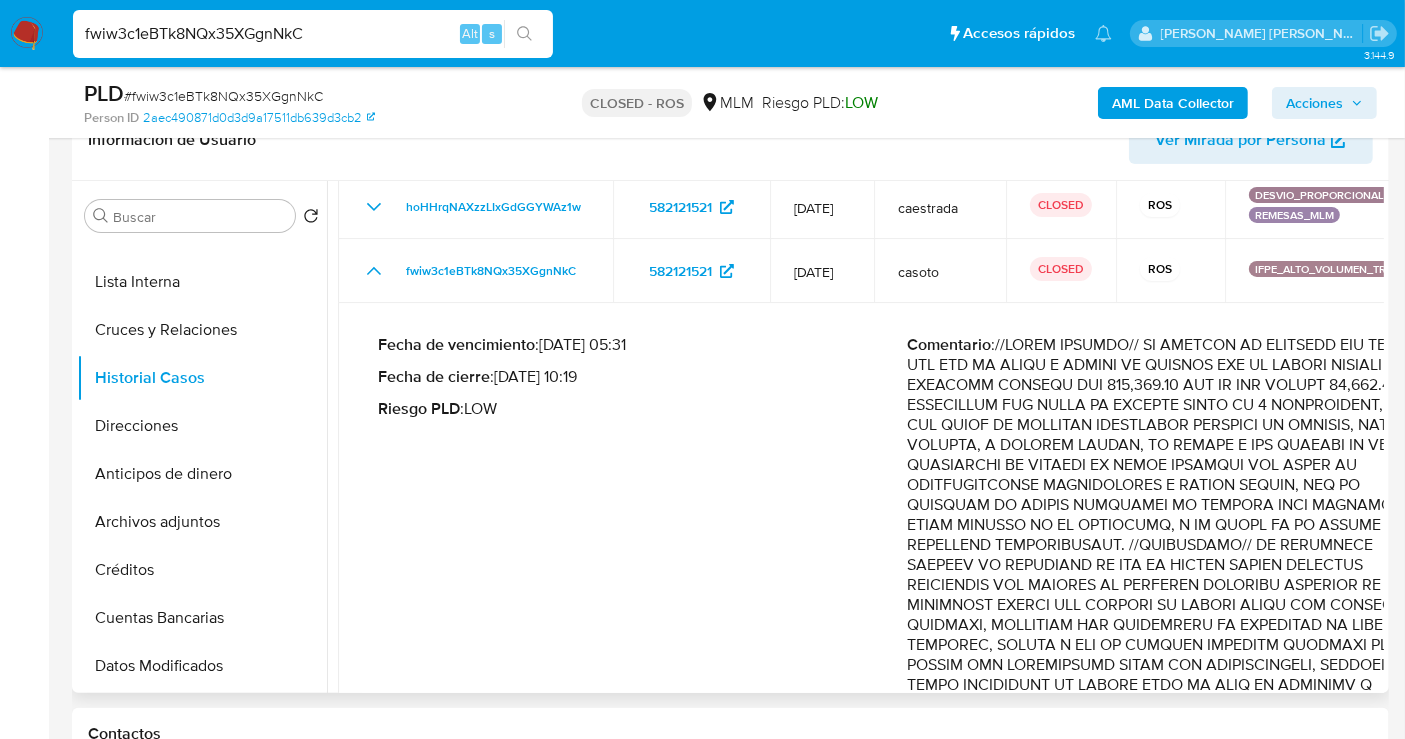 scroll, scrollTop: 284, scrollLeft: 0, axis: vertical 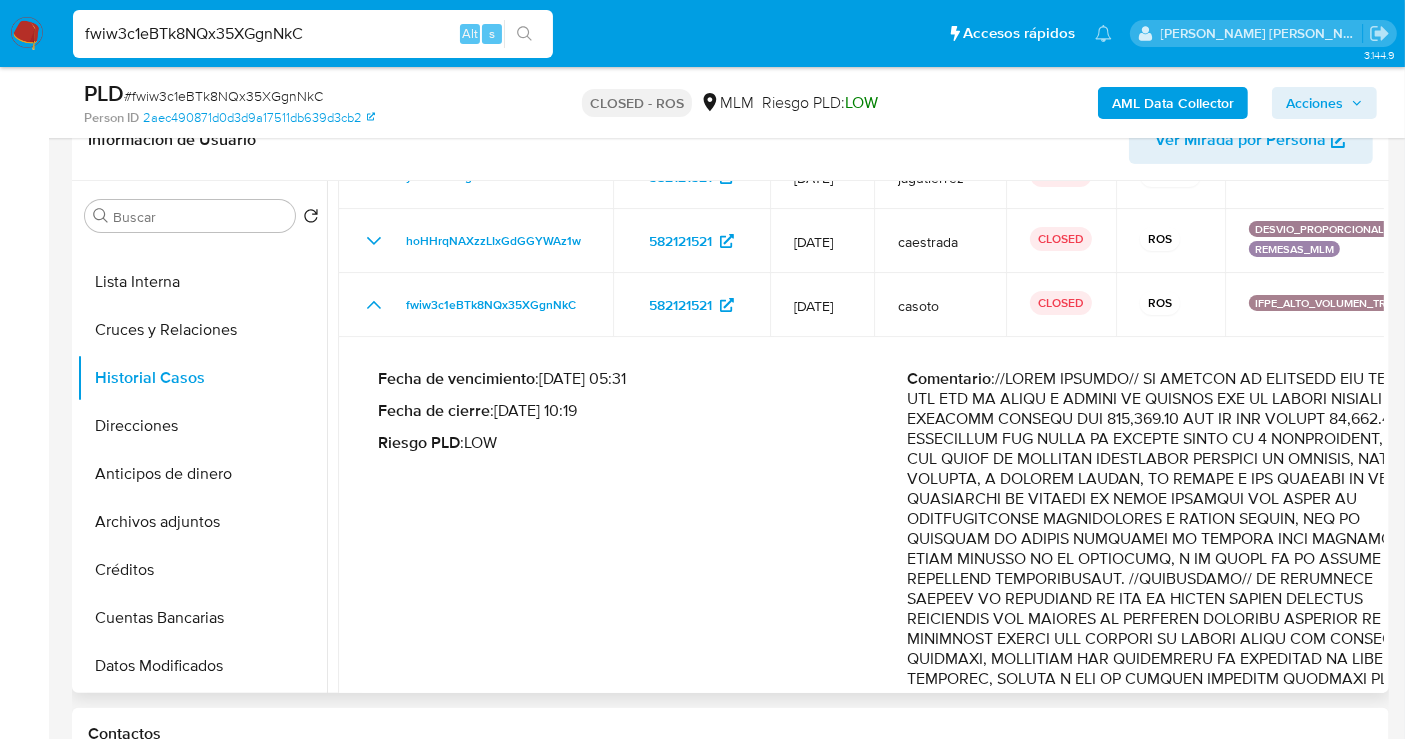 type 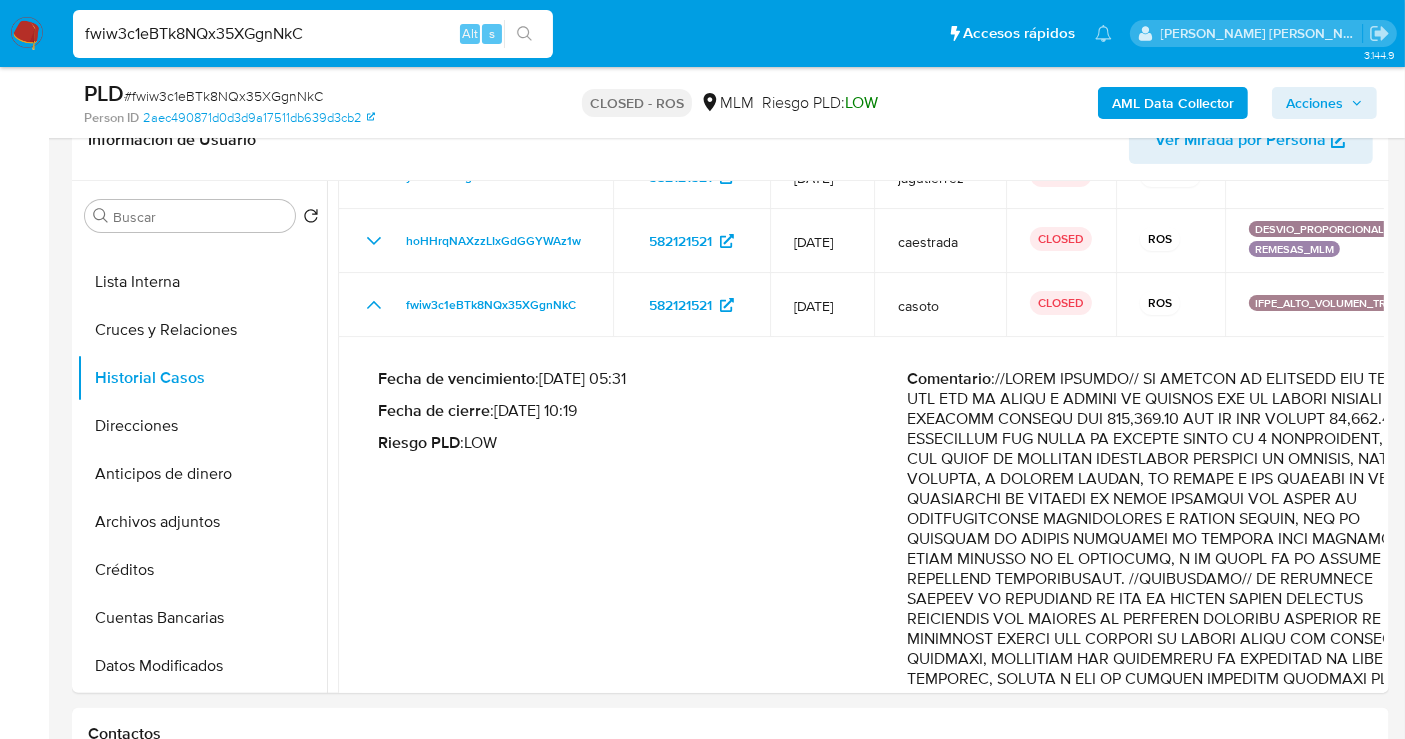 click on "fwiw3c1eBTk8NQx35XGgnNkC" at bounding box center [313, 34] 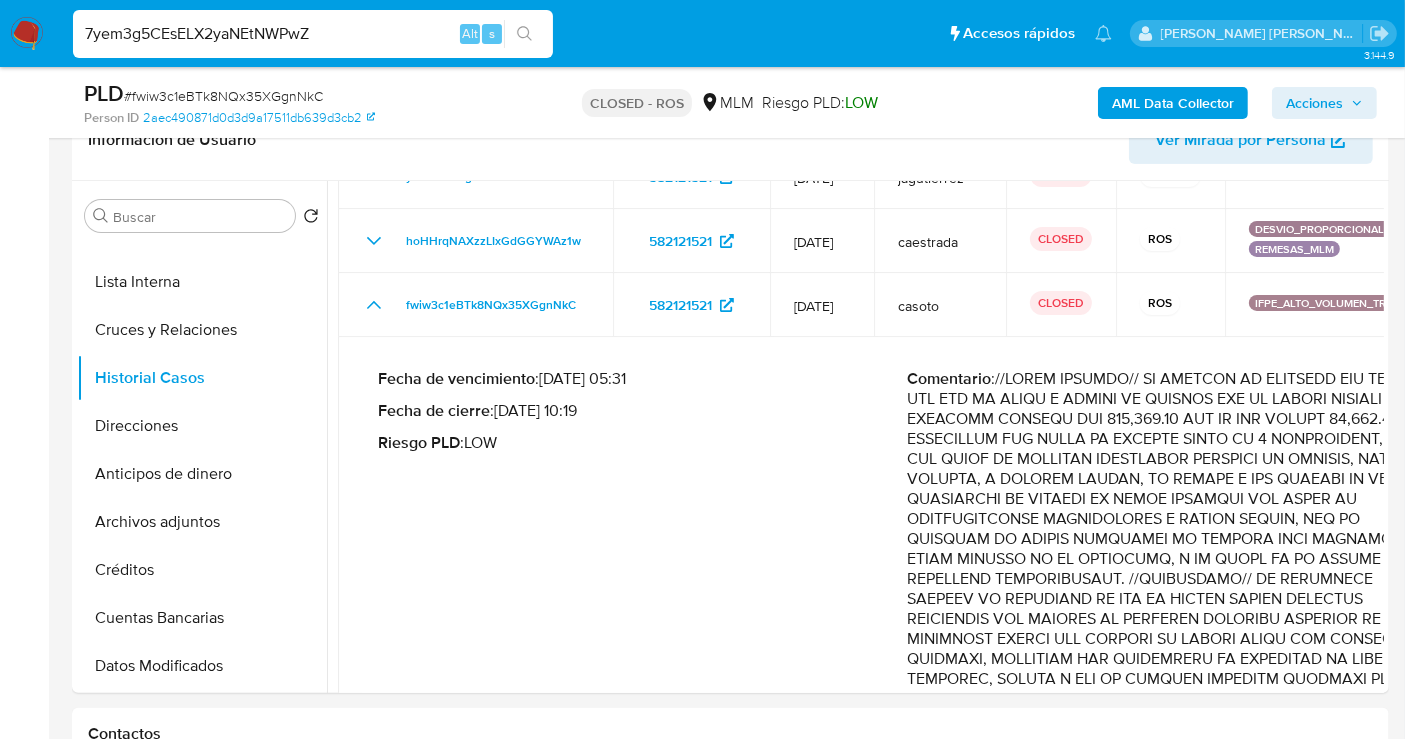type on "7yem3g5CEsELX2yaNEtNWPwZ" 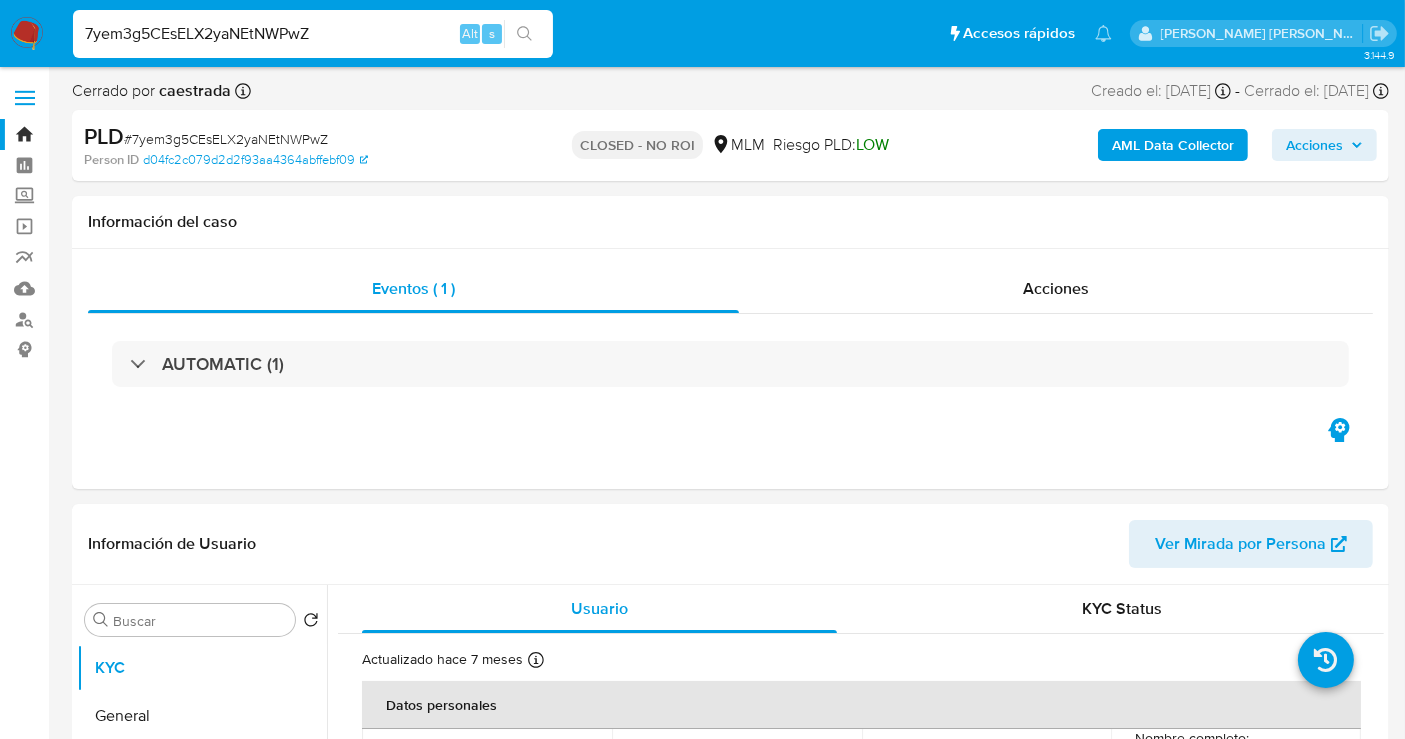 select on "10" 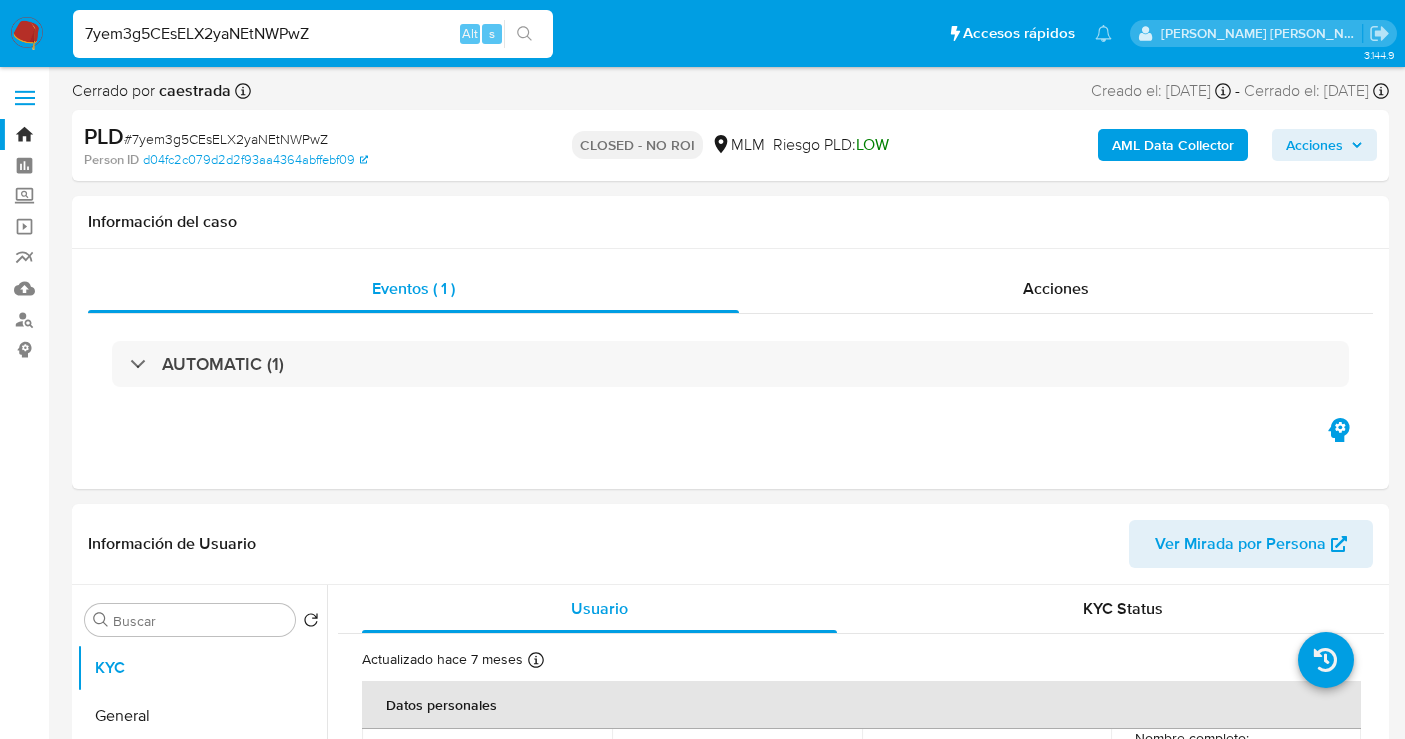 select on "10" 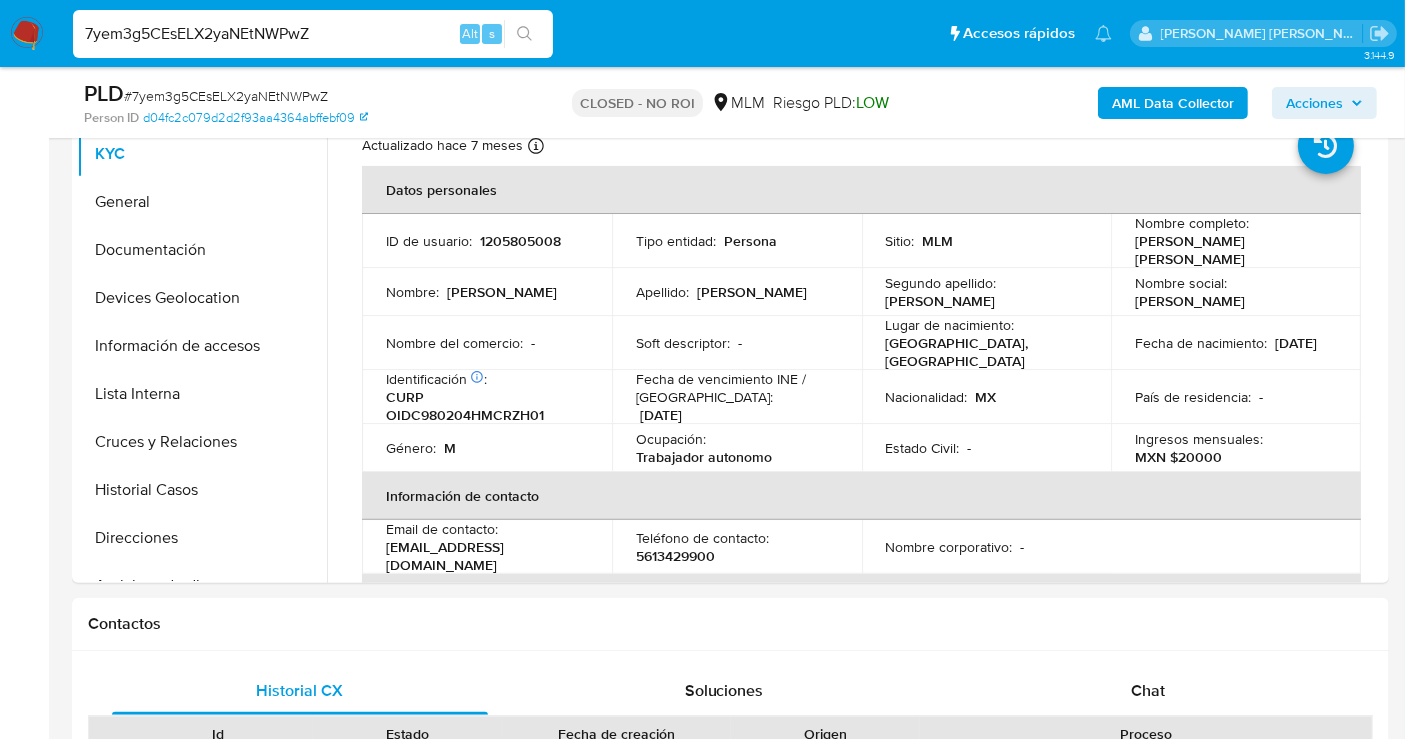 scroll, scrollTop: 444, scrollLeft: 0, axis: vertical 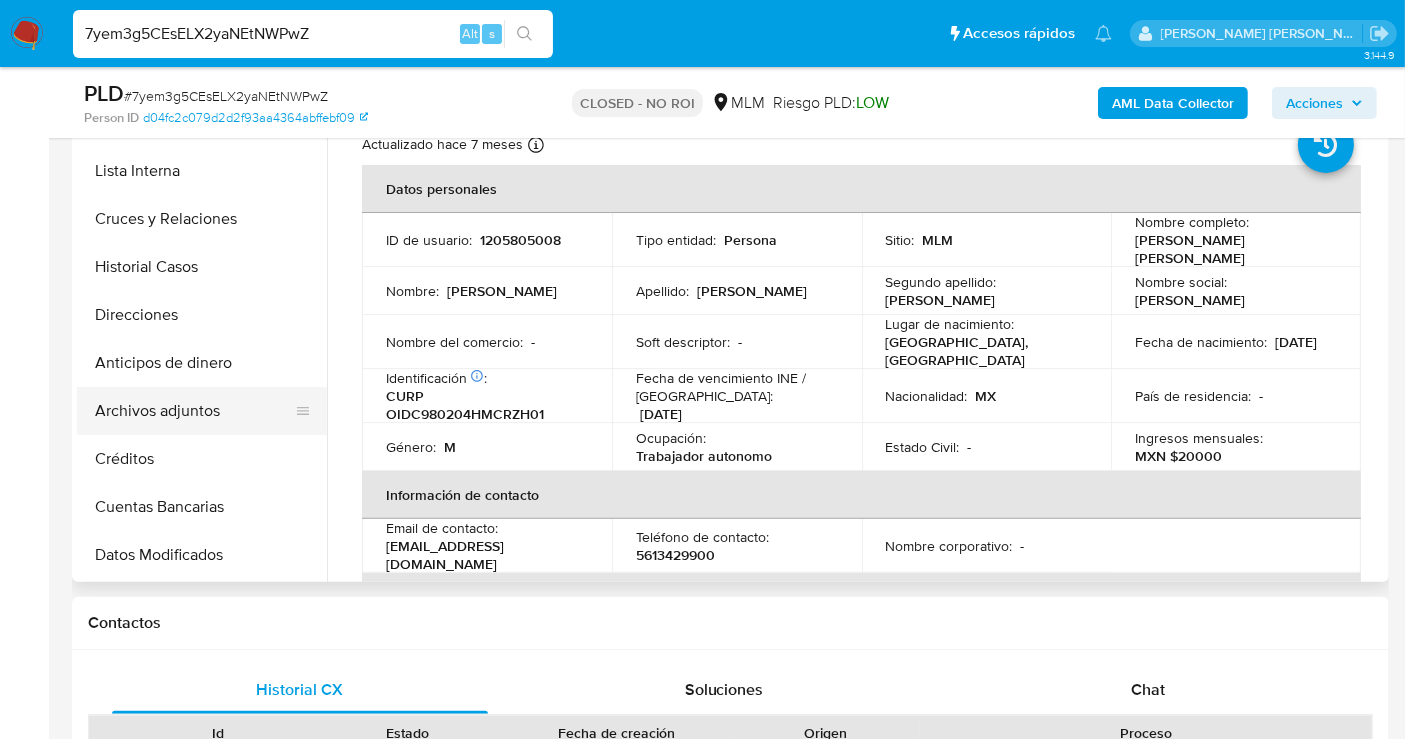 click on "Archivos adjuntos" at bounding box center [194, 411] 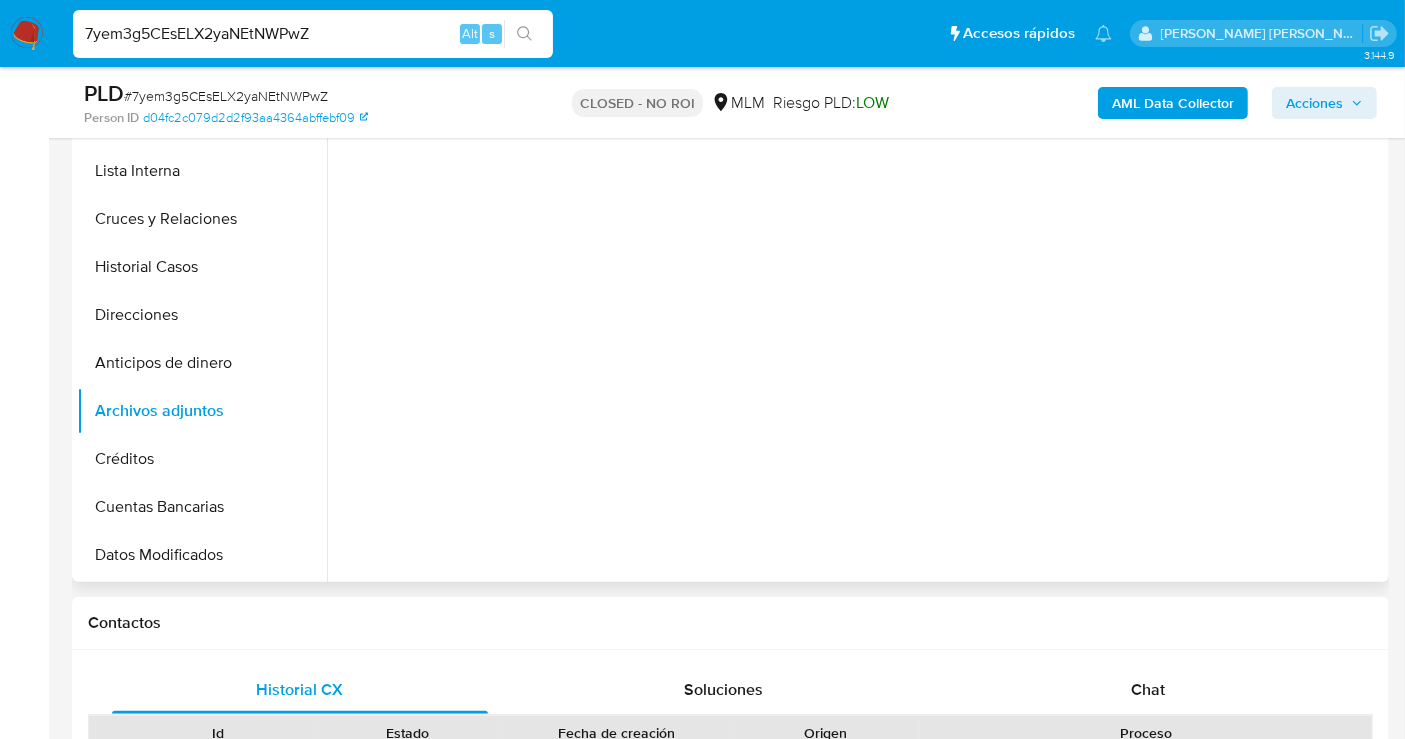 type 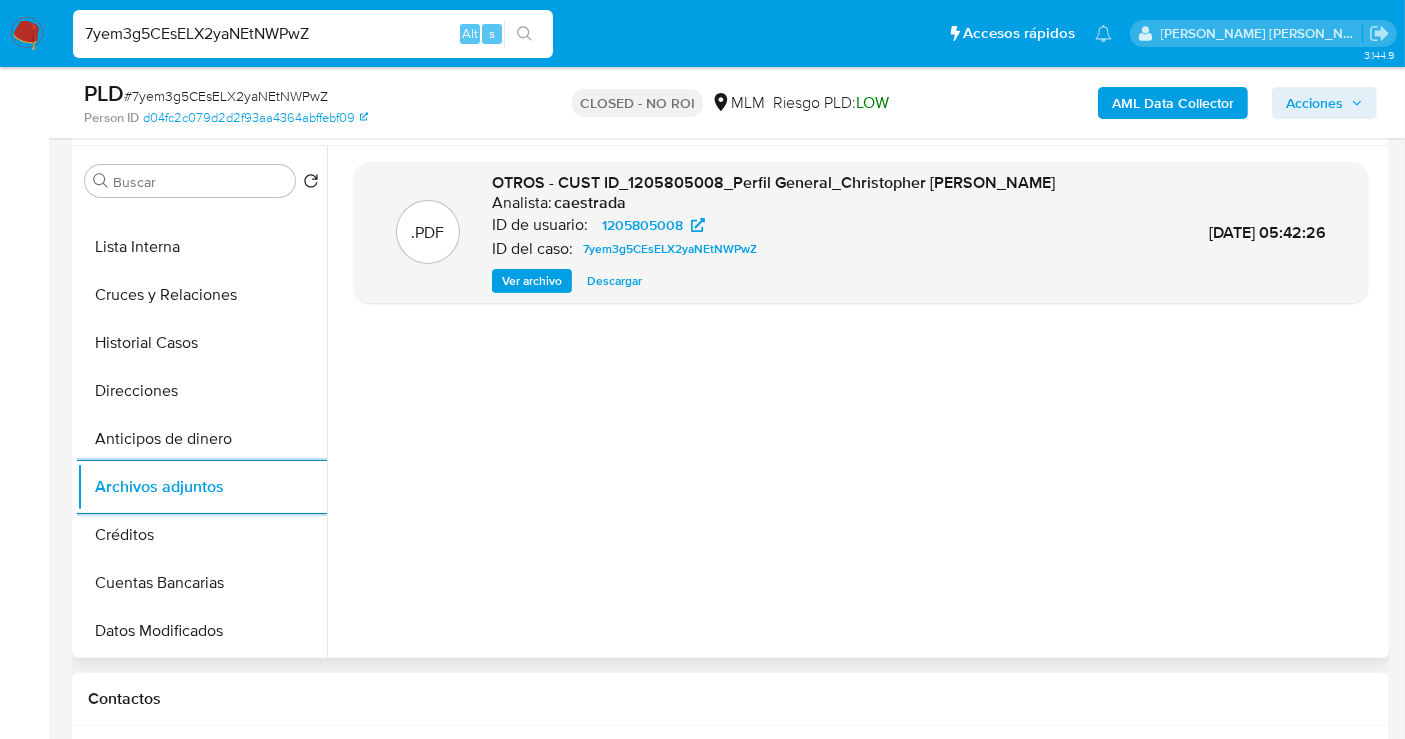 scroll, scrollTop: 333, scrollLeft: 0, axis: vertical 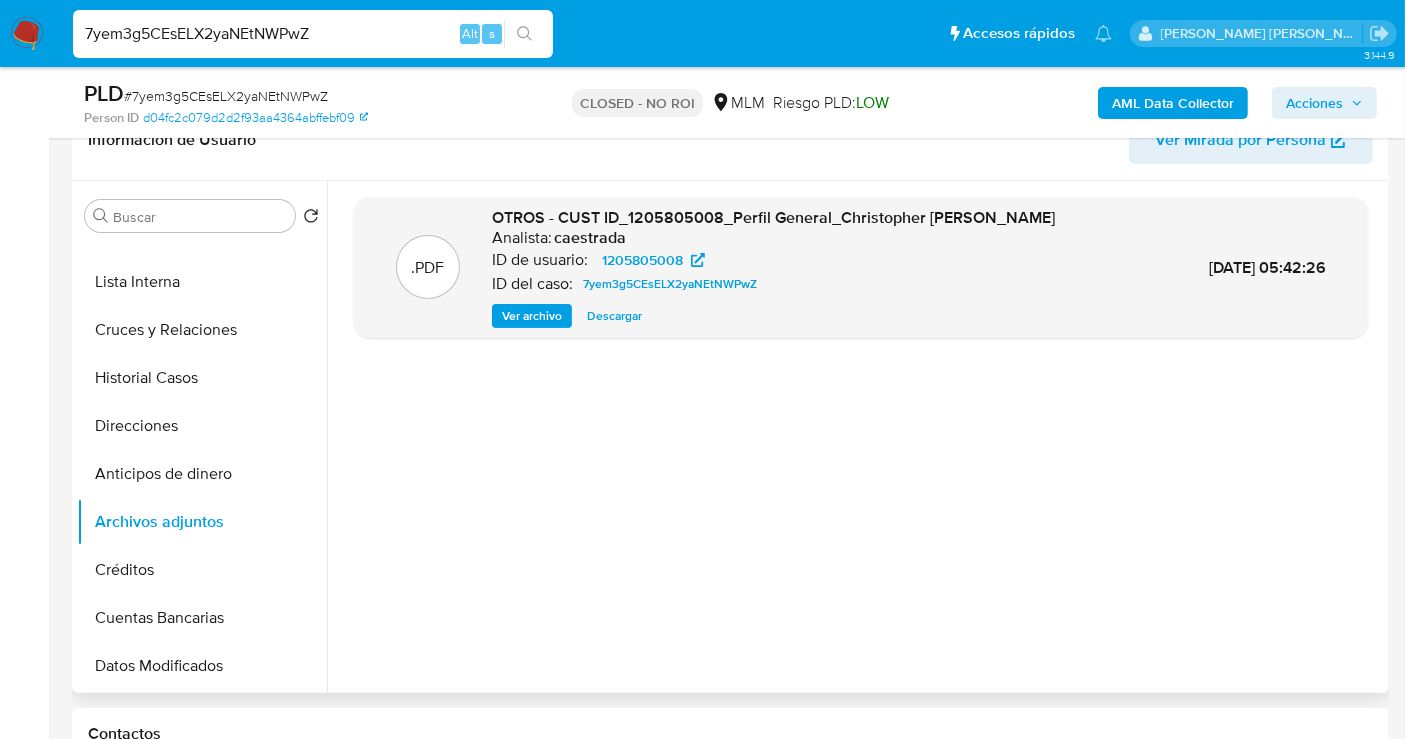click on "Descargar" at bounding box center (614, 316) 